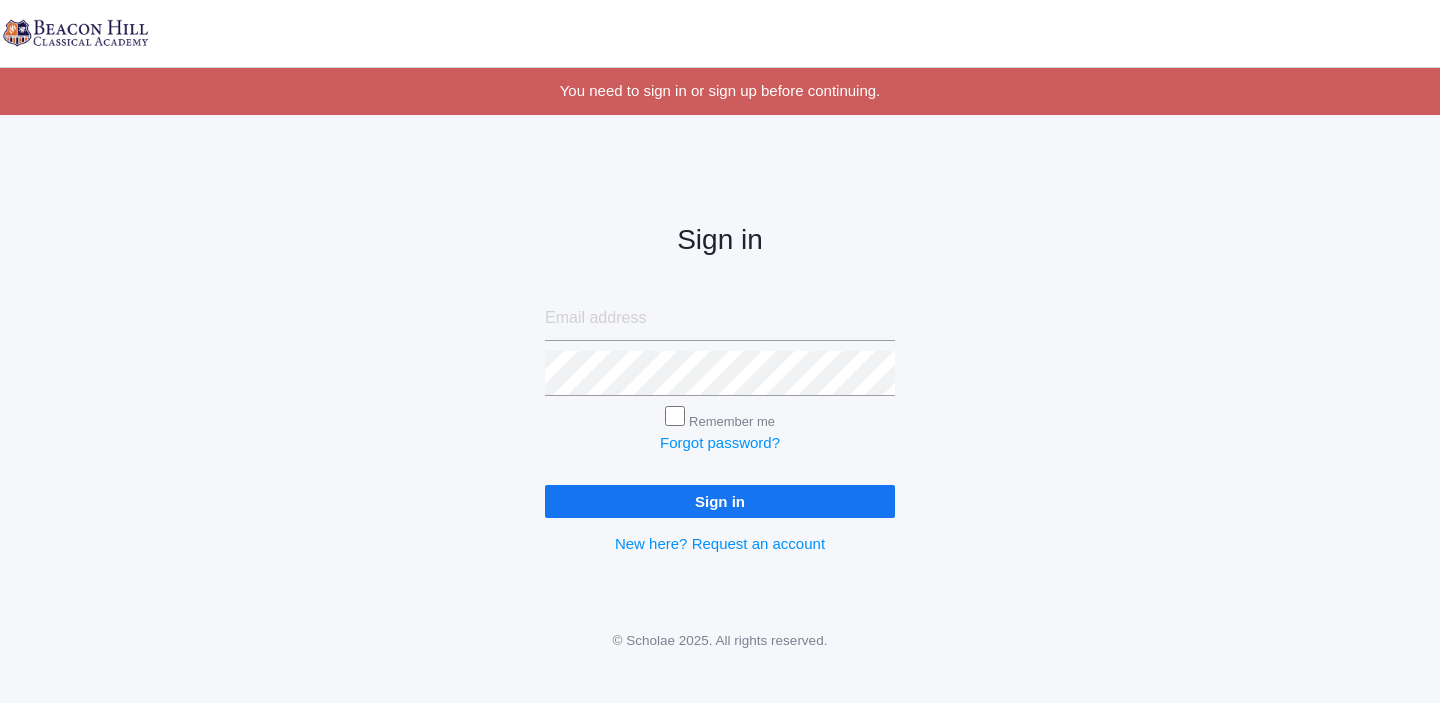 scroll, scrollTop: 0, scrollLeft: 0, axis: both 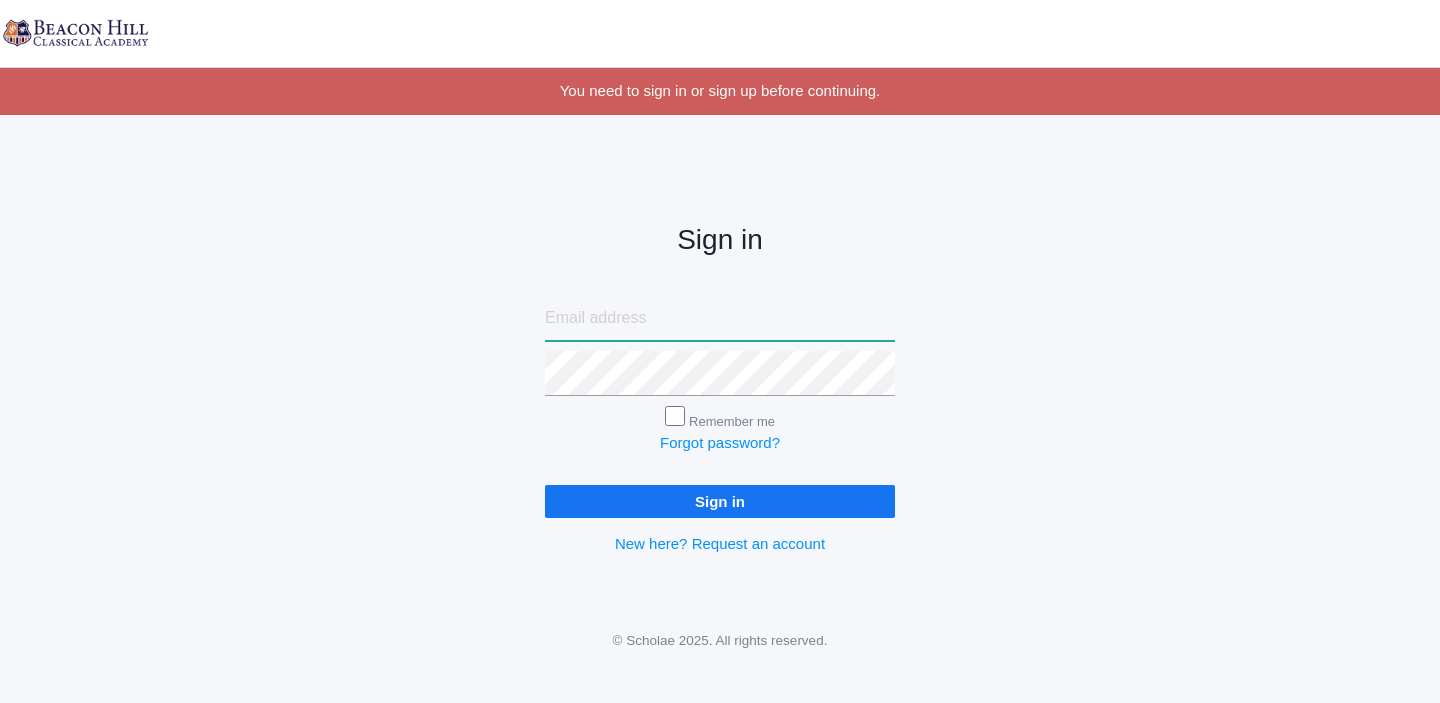 click at bounding box center [720, 318] 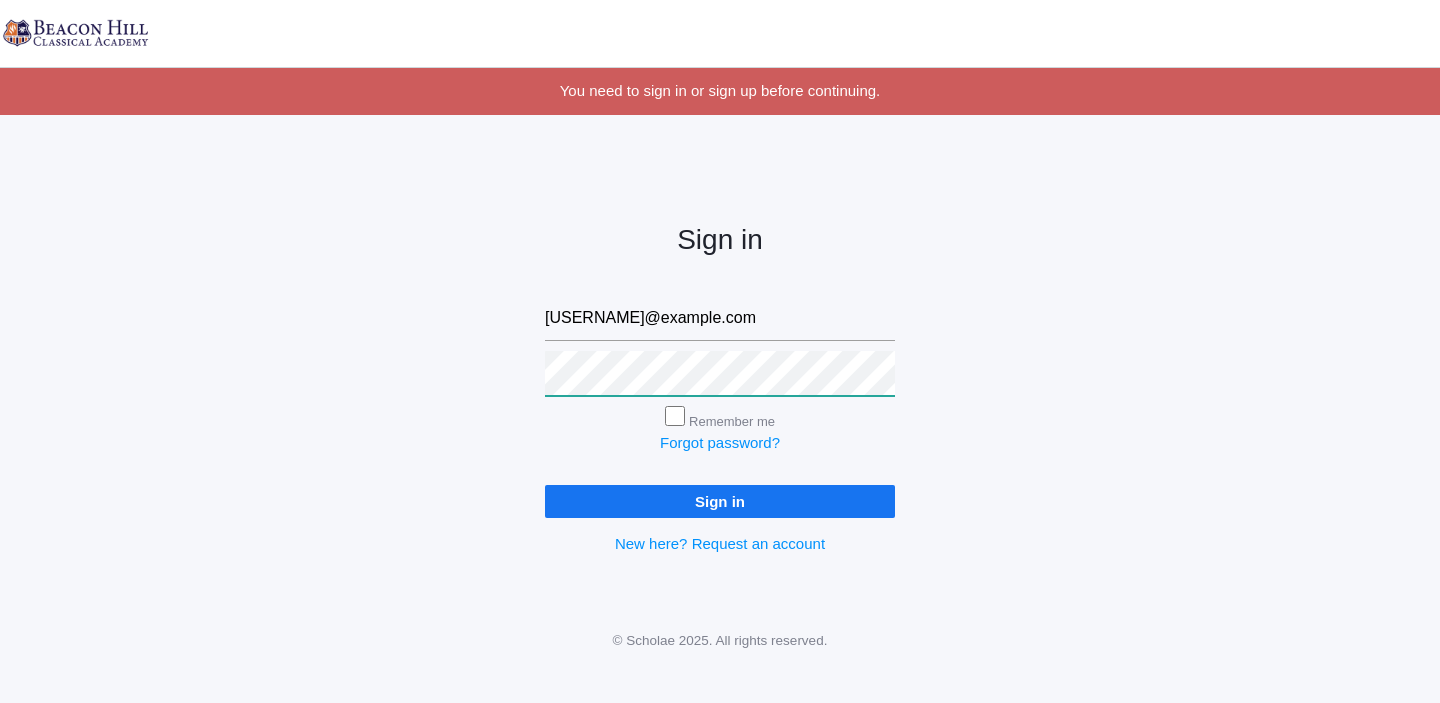 click on "Sign in" at bounding box center [720, 501] 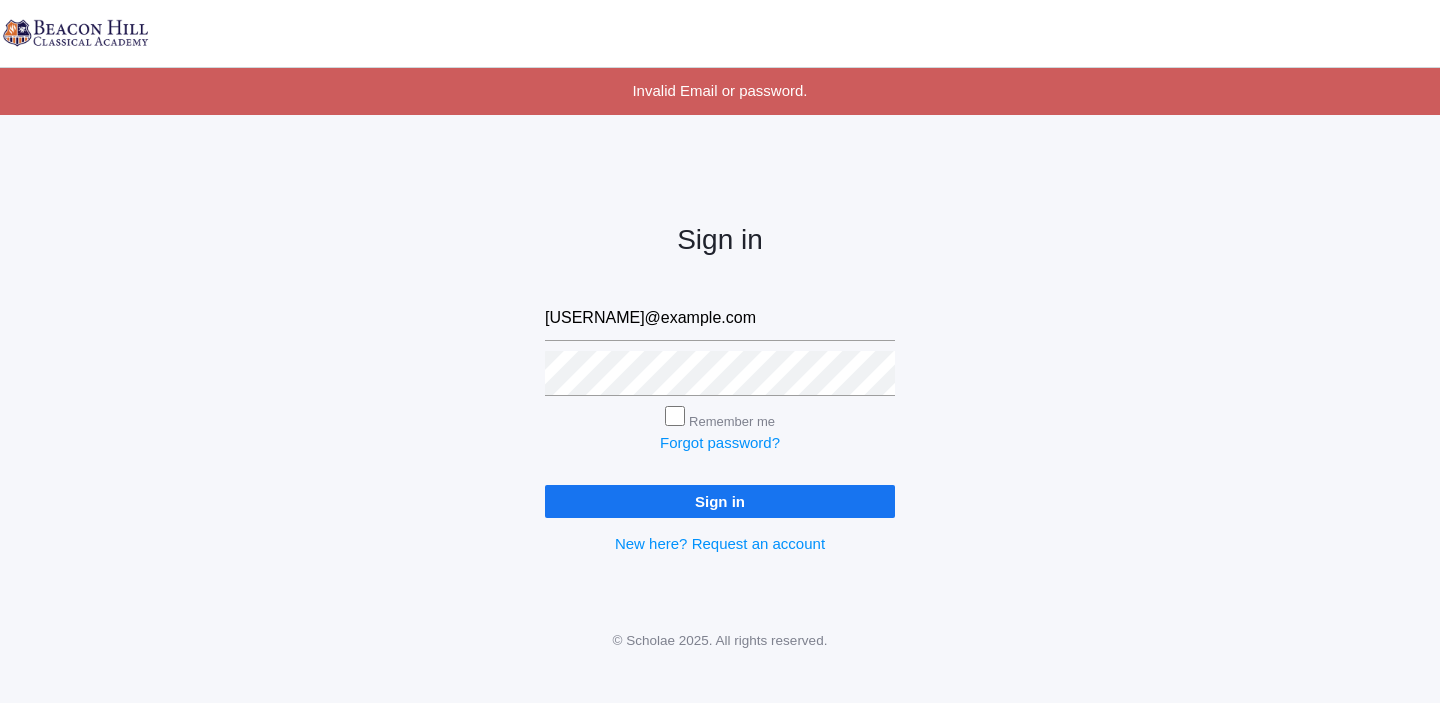 scroll, scrollTop: 0, scrollLeft: 0, axis: both 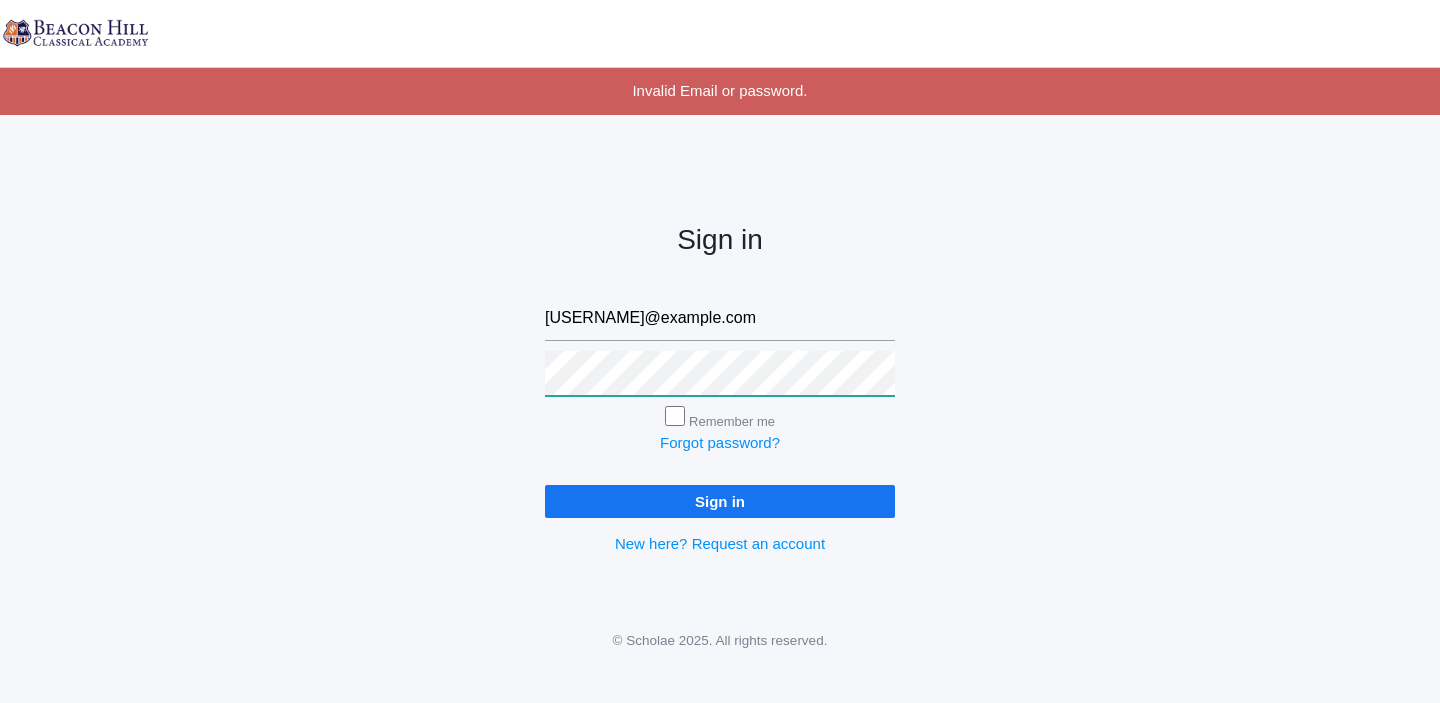 click on "Sign in" at bounding box center (720, 501) 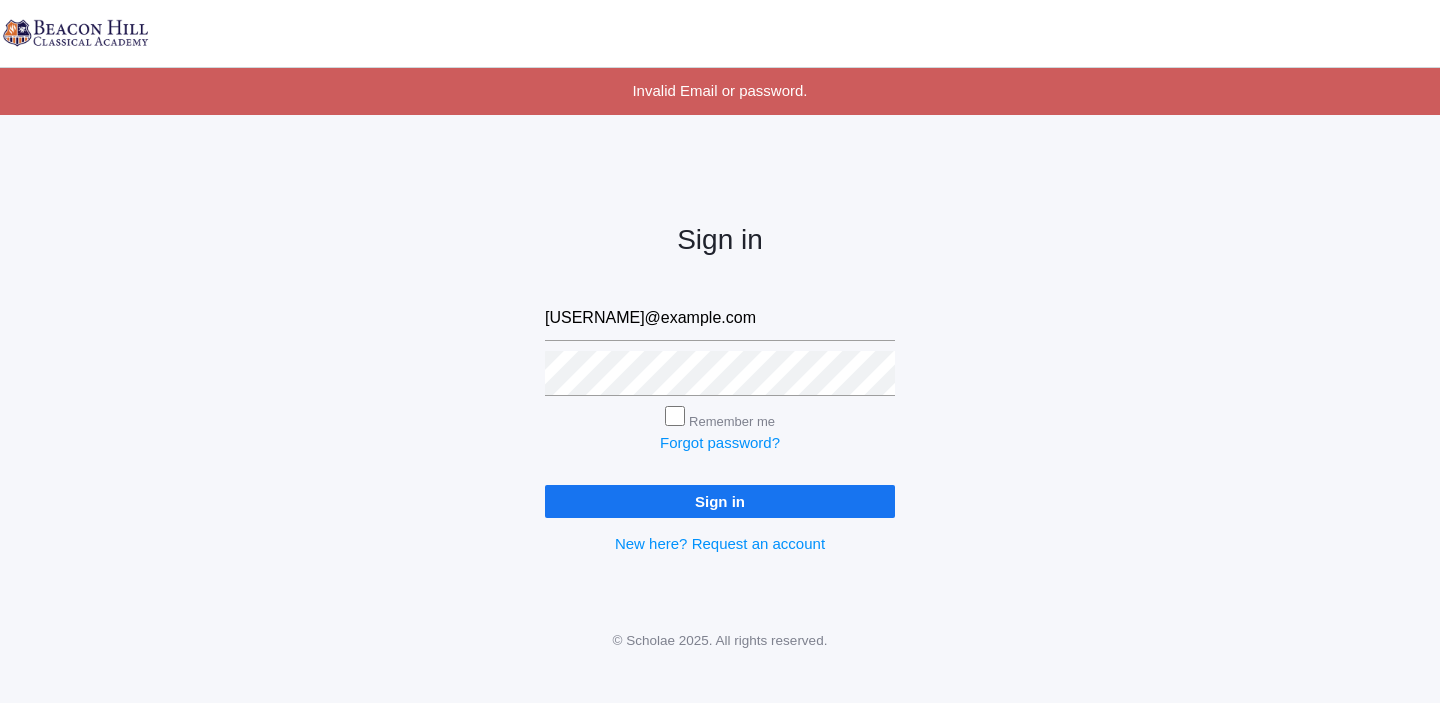 scroll, scrollTop: 0, scrollLeft: 0, axis: both 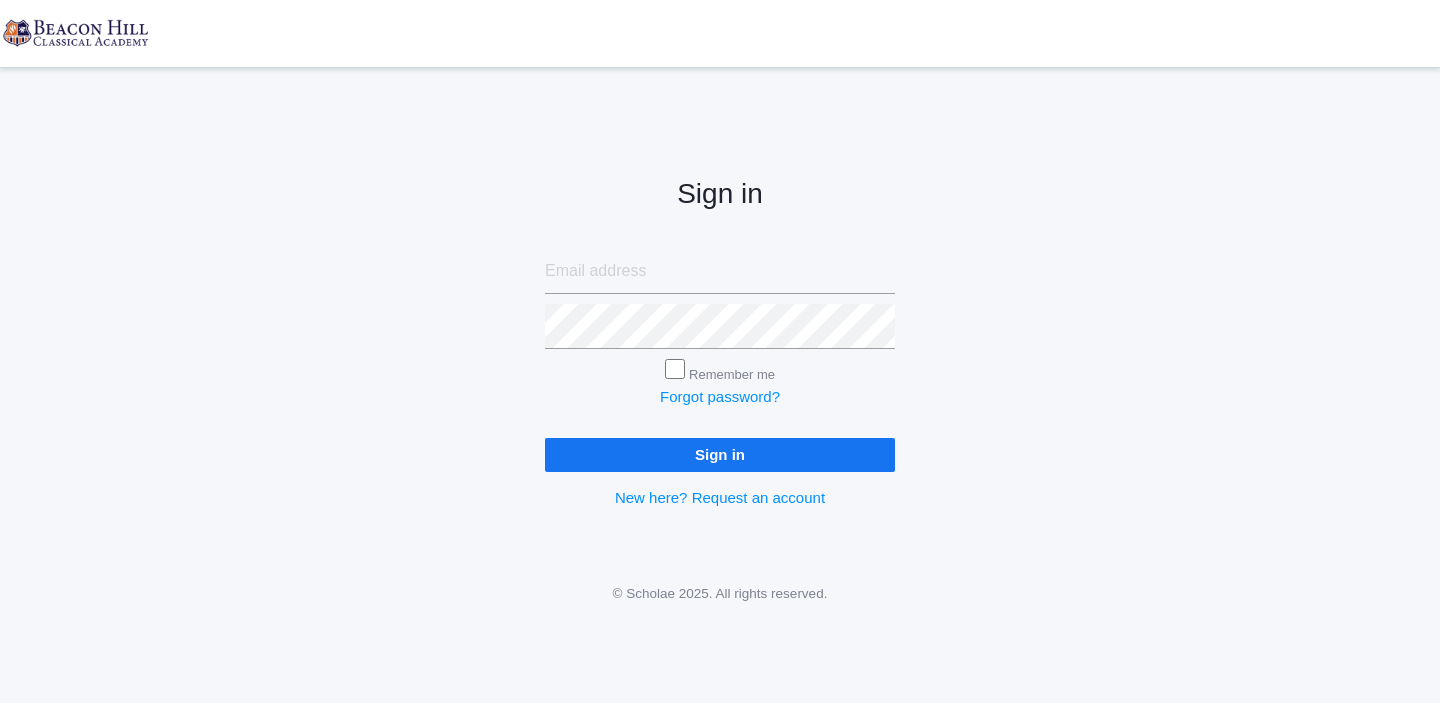type on "jordyn@beaconhillclassical.org" 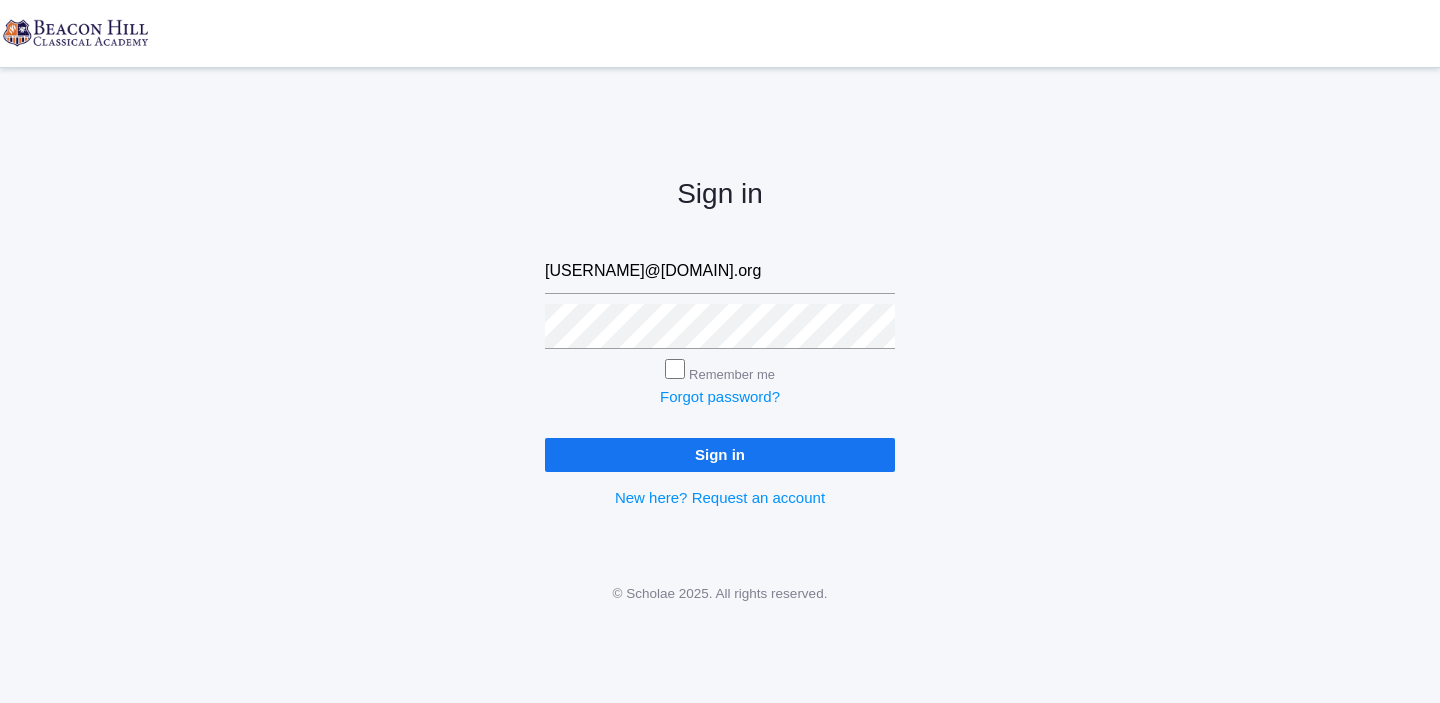 click on "Sign in" at bounding box center [720, 454] 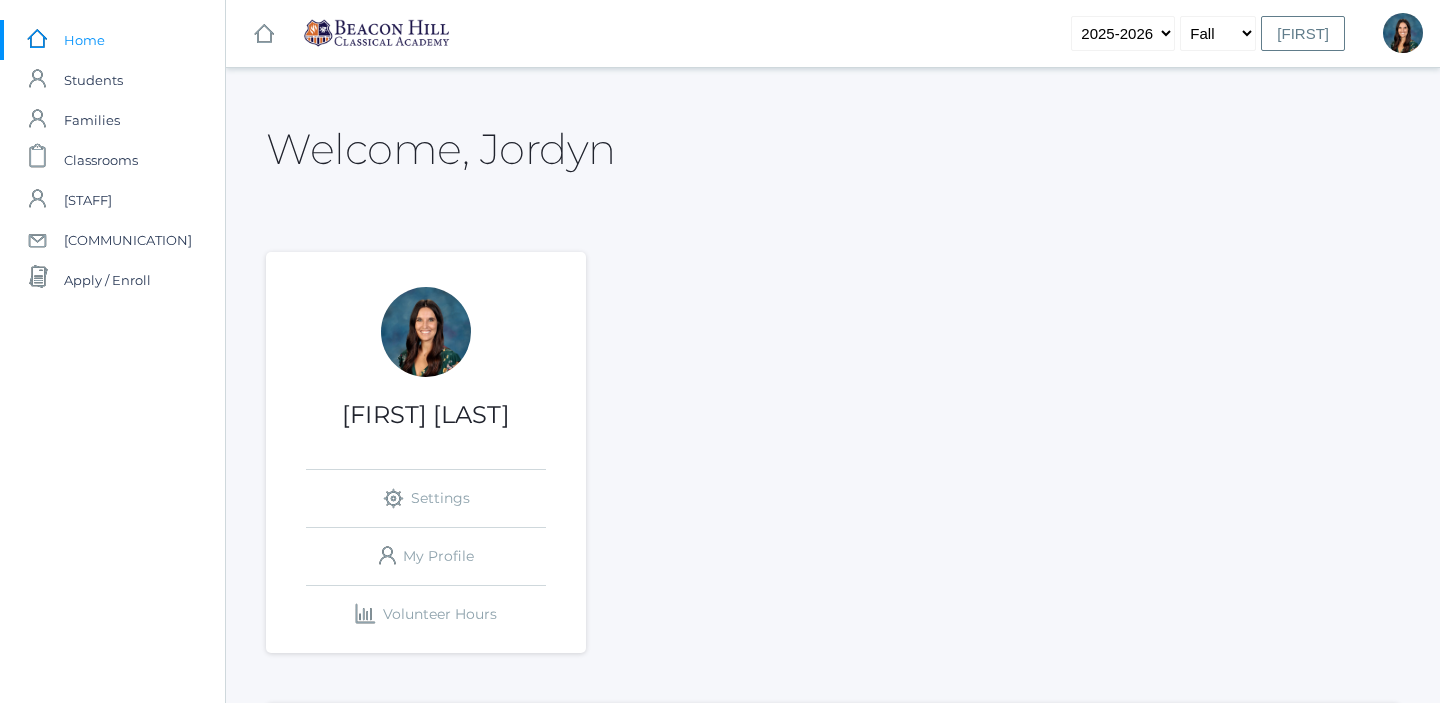 scroll, scrollTop: 0, scrollLeft: 0, axis: both 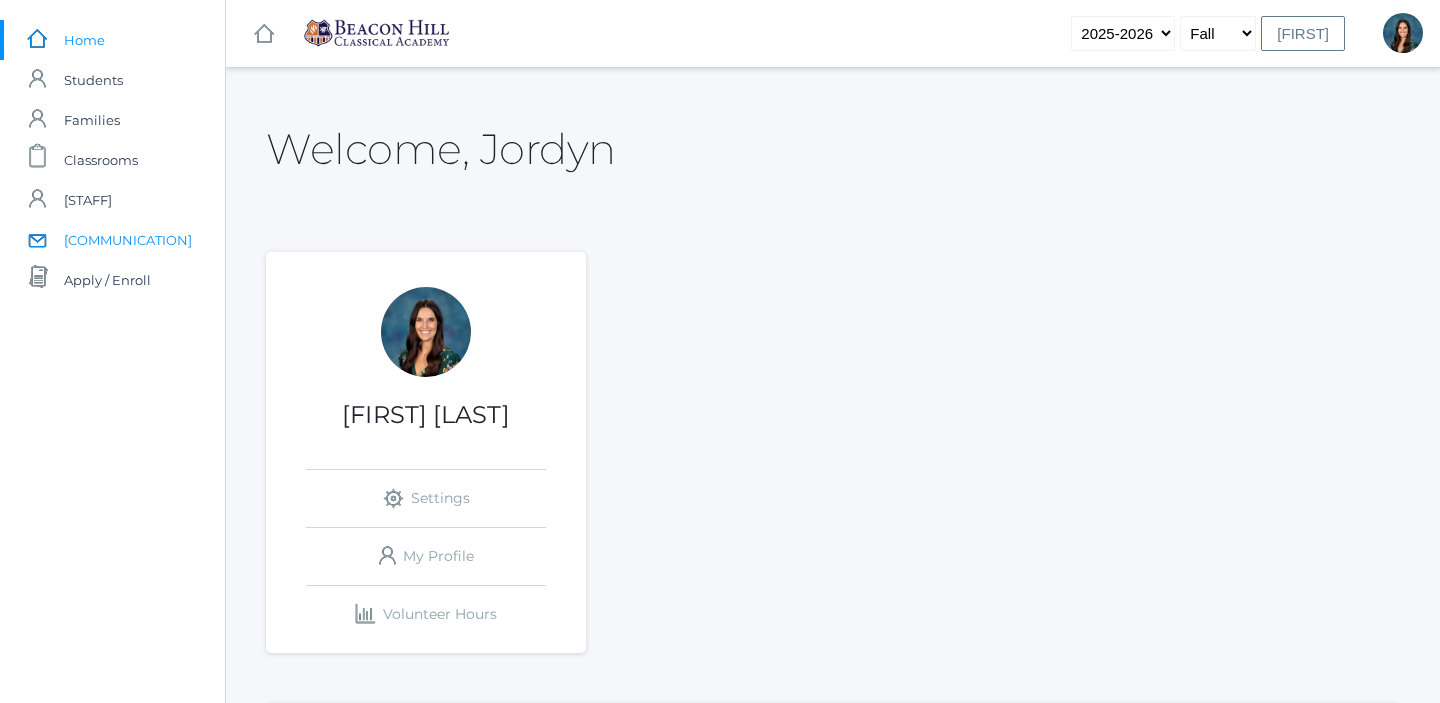 click on "[COMMUNICATION]" at bounding box center (128, 240) 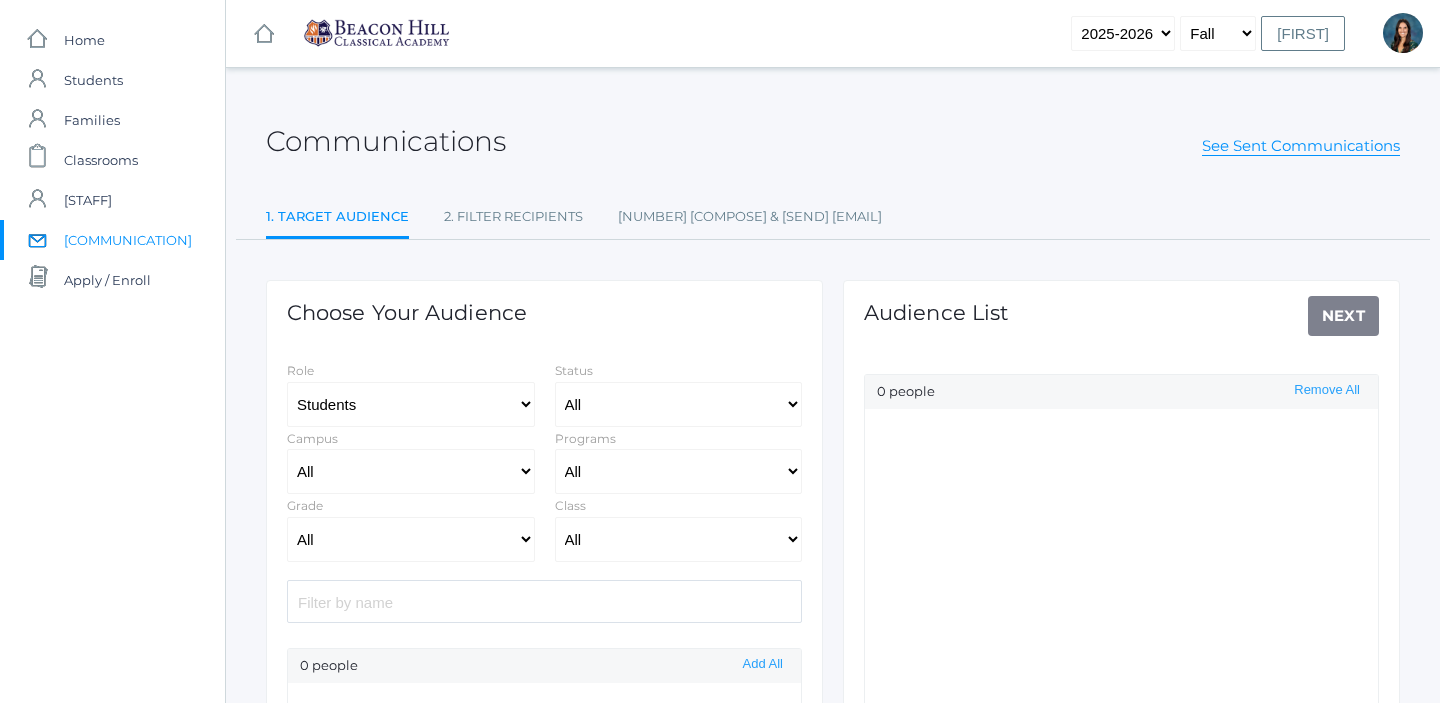 select on "Enrolled" 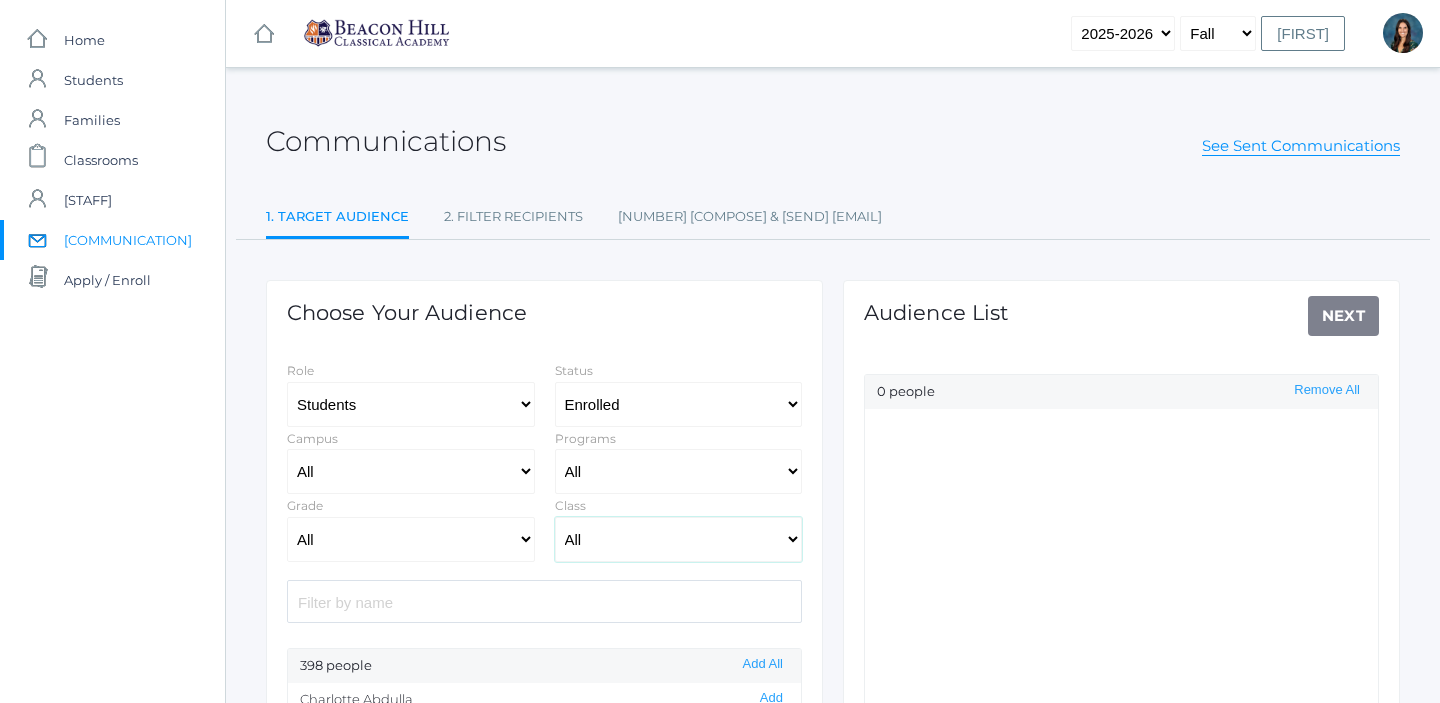 click on "All 01LA - First Grade Barber 01LA - First Grade Watson 02LA - Second Grade Balli 02LA - Second Grade Nicholls 03LA - Third Grade Deutsch 03LA - Third Grade Webster 04LA - Fourth Grade Bradley 04LA - Fourth Grade Chaffin 05ART - Art 5 Bence 05ART - Art 5 Salazar 05CITIZEN - Citizenship and Stewardship 5 Bence 05CITIZEN - Citizenship and Stewardship 5 Salazar 05LA - Language Arts 5 Bence 05LA - Language Arts 5 Salazar 05LATIN - Latin 5 Bence 05LATIN - Latin 5 Salazar 05MATH - Mathematics 5 Bence 05MATH - Mathematics 5 Salazar 05SCI - Science 5 Bence 05SCI - Science 5 Salazar 05SOCS - Social Studies 5 Bence 05SOCS - Social Studies 5 Salazar 06ART - Art 6 06DISC - Discipleship 6 Boys 06DISC - Discipleship 6 Girls 06FT - 06 Full Time Music 06FT - 6th Full Time Academic Lab 06FT - 6th Full Time Comp/Lit 06FT - 6th Full Time History 6 06FT - 6TH Full Time History Tuesday 06FT - 6th Full Time Latin 6 06FT - 6TH Full Time Lit/Comp Tuesday 06FT - 6th Full Time Math 6 06FT - 6th Full Time P.E. 06LATIN - Latin 6" 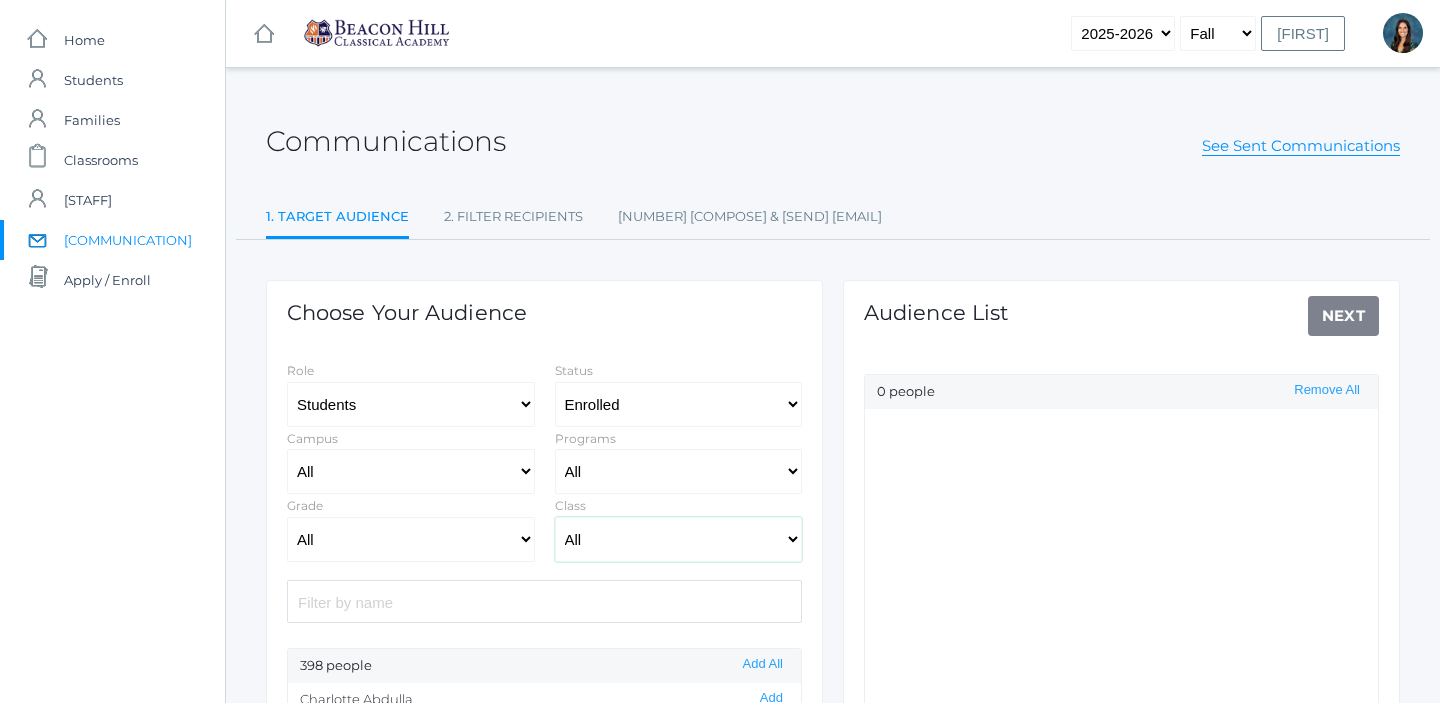 select on "1957" 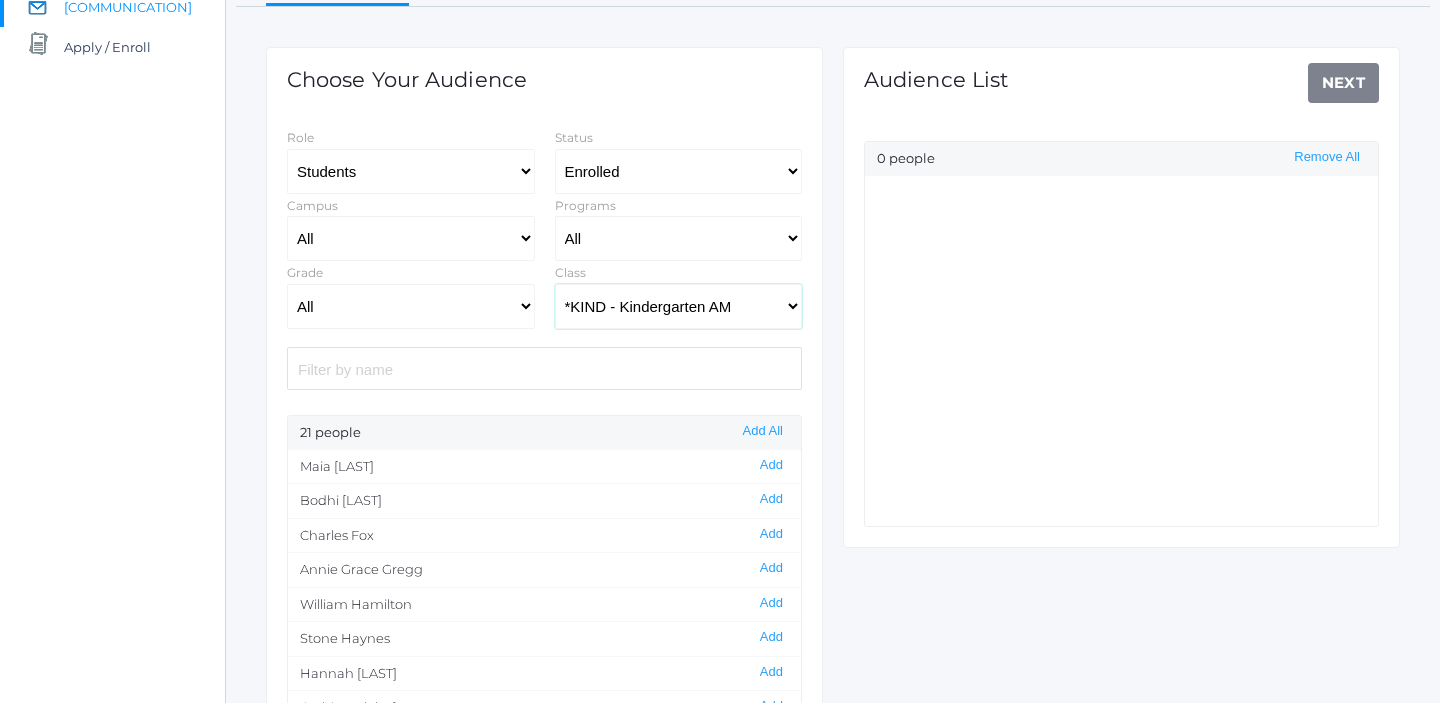 scroll, scrollTop: 240, scrollLeft: 0, axis: vertical 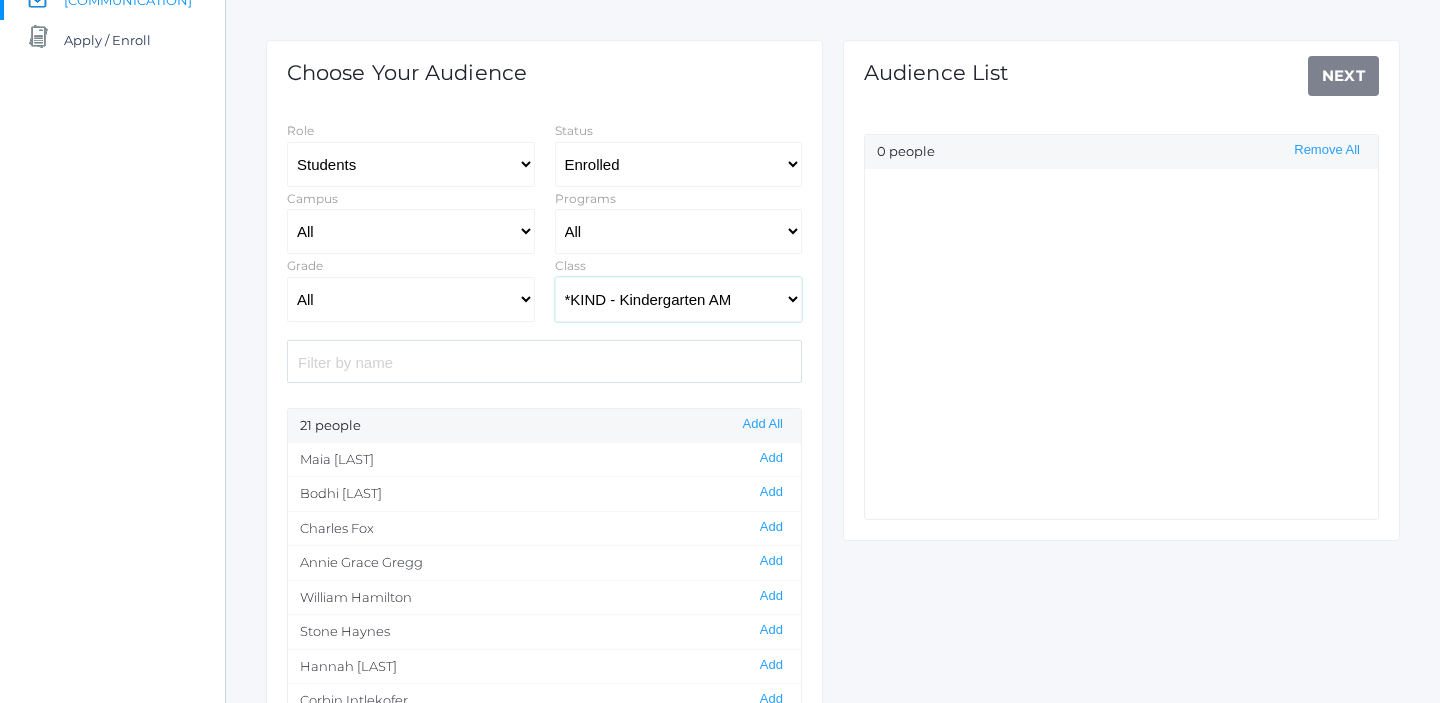 click on "All 01LA - First Grade Barber 01LA - First Grade Watson 02LA - Second Grade Balli 02LA - Second Grade Nicholls 03LA - Third Grade Deutsch 03LA - Third Grade Webster 04LA - Fourth Grade Bradley 04LA - Fourth Grade Chaffin 05ART - Art 5 Bence 05ART - Art 5 Salazar 05CITIZEN - Citizenship and Stewardship 5 Bence 05CITIZEN - Citizenship and Stewardship 5 Salazar 05LA - Language Arts 5 Bence 05LA - Language Arts 5 Salazar 05LATIN - Latin 5 Bence 05LATIN - Latin 5 Salazar 05MATH - Mathematics 5 Bence 05MATH - Mathematics 5 Salazar 05SCI - Science 5 Bence 05SCI - Science 5 Salazar 05SOCS - Social Studies 5 Bence 05SOCS - Social Studies 5 Salazar 06ART - Art 6 06DISC - Discipleship 6 Boys 06DISC - Discipleship 6 Girls 06FT - 06 Full Time Music 06FT - 6th Full Time Academic Lab 06FT - 6th Full Time Comp/Lit 06FT - 6th Full Time History 6 06FT - 6TH Full Time History Tuesday 06FT - 6th Full Time Latin 6 06FT - 6TH Full Time Lit/Comp Tuesday 06FT - 6th Full Time Math 6 06FT - 6th Full Time P.E. 06LATIN - Latin 6" 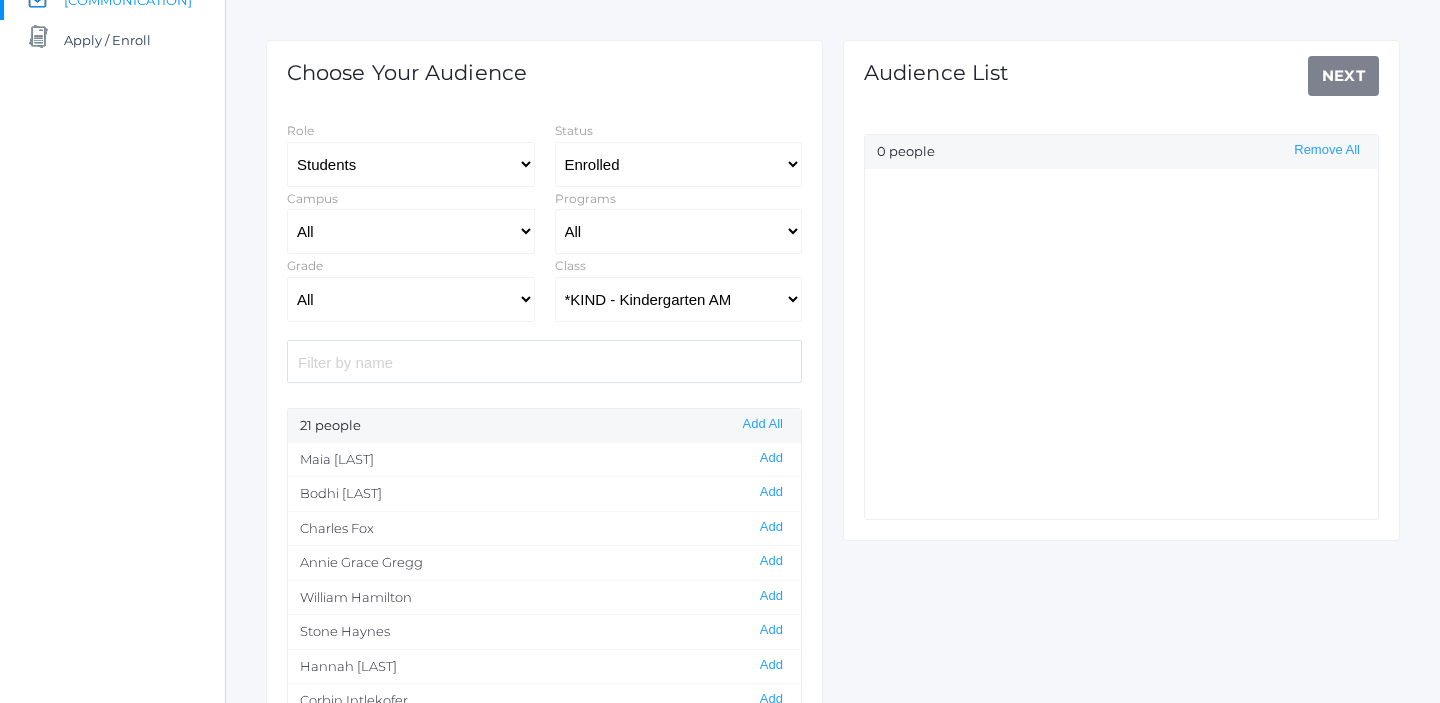 click 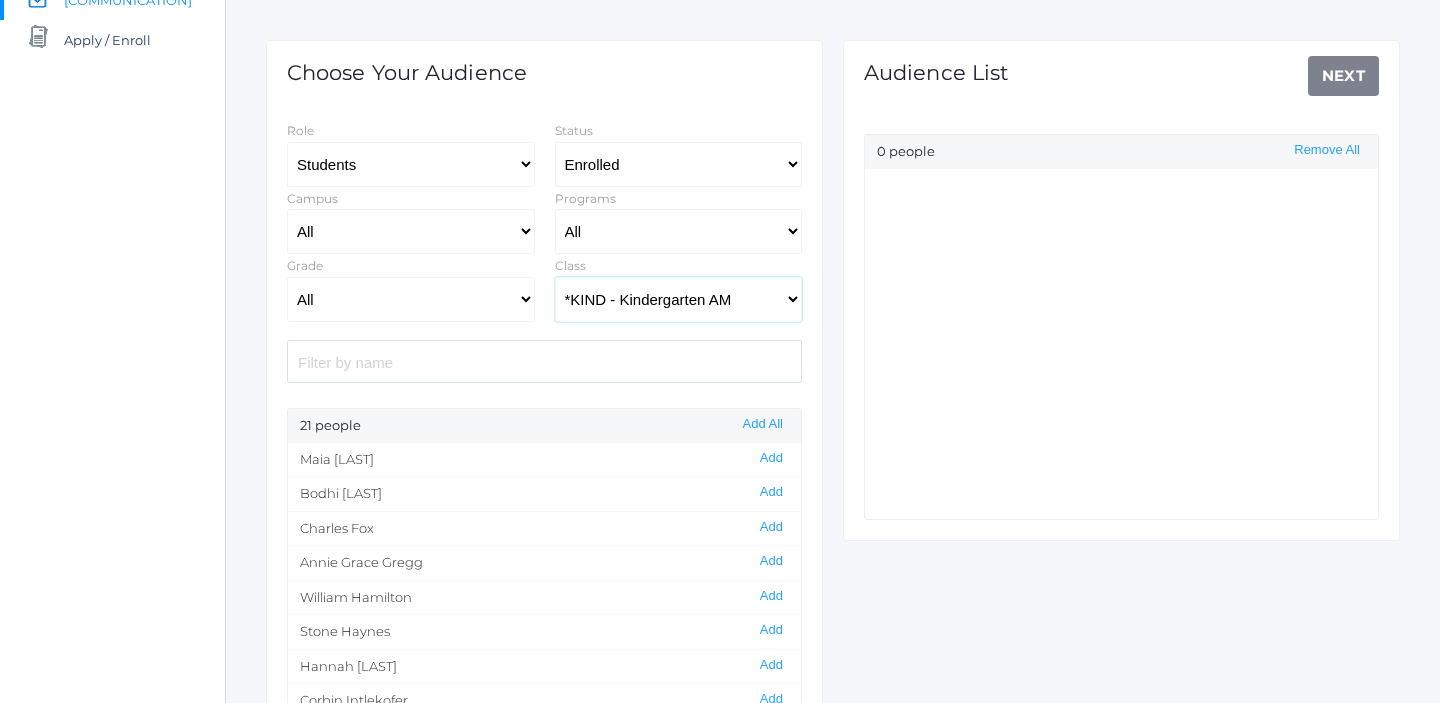 click on "All 01LA - First Grade Barber 01LA - First Grade Watson 02LA - Second Grade Balli 02LA - Second Grade Nicholls 03LA - Third Grade Deutsch 03LA - Third Grade Webster 04LA - Fourth Grade Bradley 04LA - Fourth Grade Chaffin 05ART - Art 5 Bence 05ART - Art 5 Salazar 05CITIZEN - Citizenship and Stewardship 5 Bence 05CITIZEN - Citizenship and Stewardship 5 Salazar 05LA - Language Arts 5 Bence 05LA - Language Arts 5 Salazar 05LATIN - Latin 5 Bence 05LATIN - Latin 5 Salazar 05MATH - Mathematics 5 Bence 05MATH - Mathematics 5 Salazar 05SCI - Science 5 Bence 05SCI - Science 5 Salazar 05SOCS - Social Studies 5 Bence 05SOCS - Social Studies 5 Salazar 06ART - Art 6 06DISC - Discipleship 6 Boys 06DISC - Discipleship 6 Girls 06FT - 06 Full Time Music 06FT - 6th Full Time Academic Lab 06FT - 6th Full Time Comp/Lit 06FT - 6th Full Time History 6 06FT - 6TH Full Time History Tuesday 06FT - 6th Full Time Latin 6 06FT - 6TH Full Time Lit/Comp Tuesday 06FT - 6th Full Time Math 6 06FT - 6th Full Time P.E. 06LATIN - Latin 6" 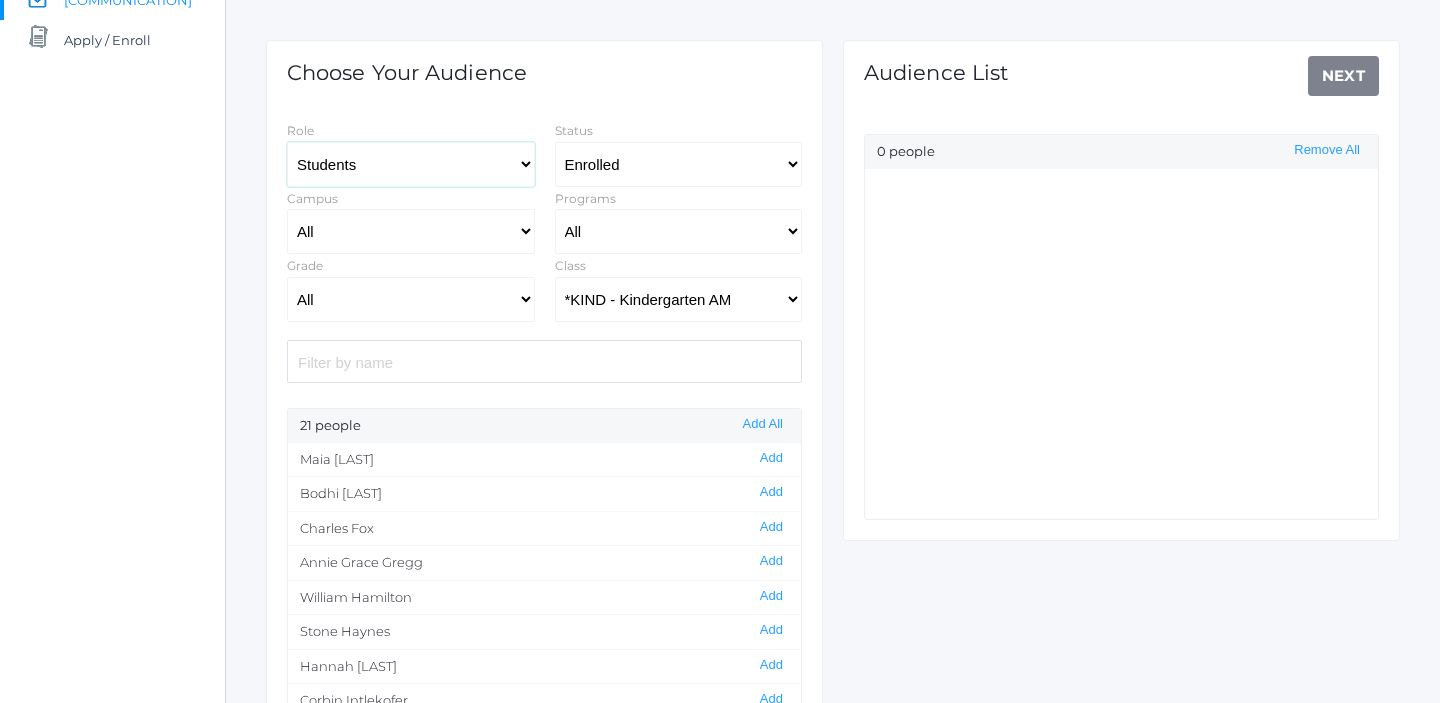 click on "Students Staff" 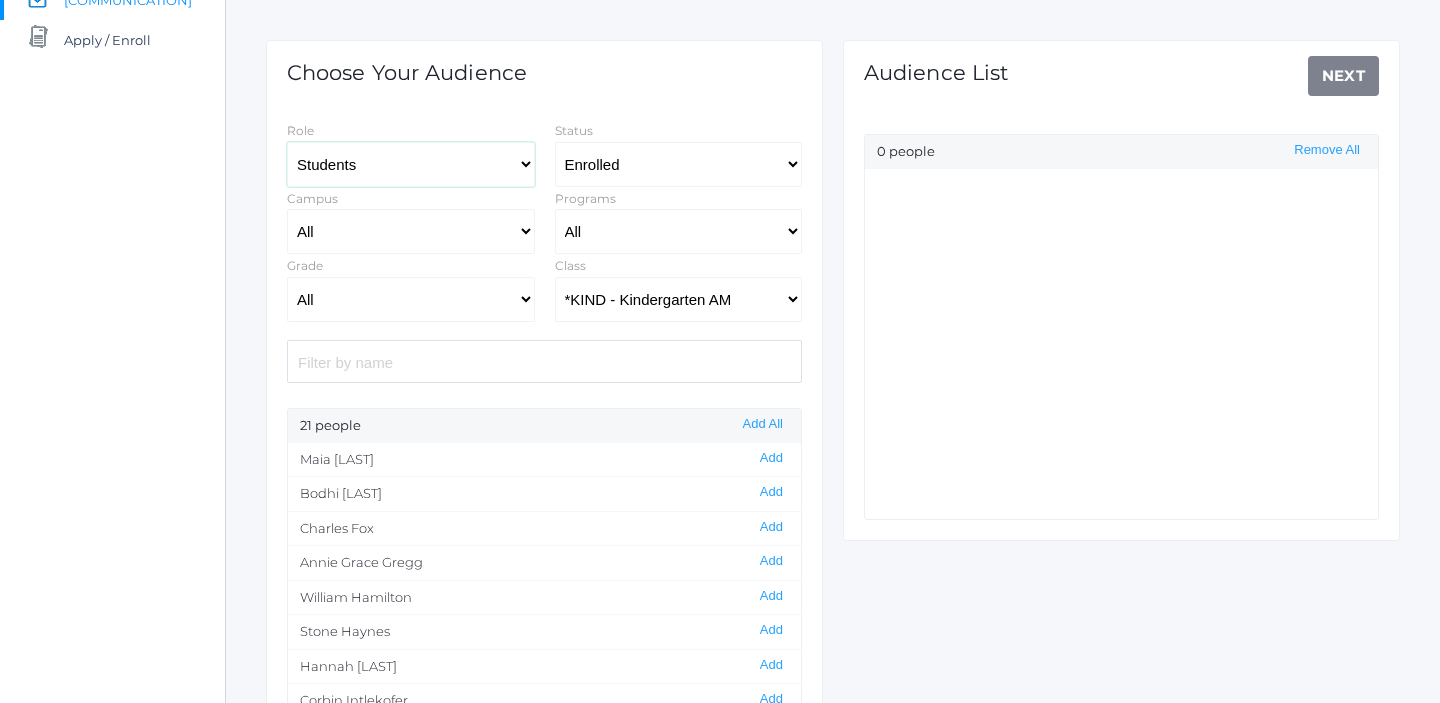 select on "1" 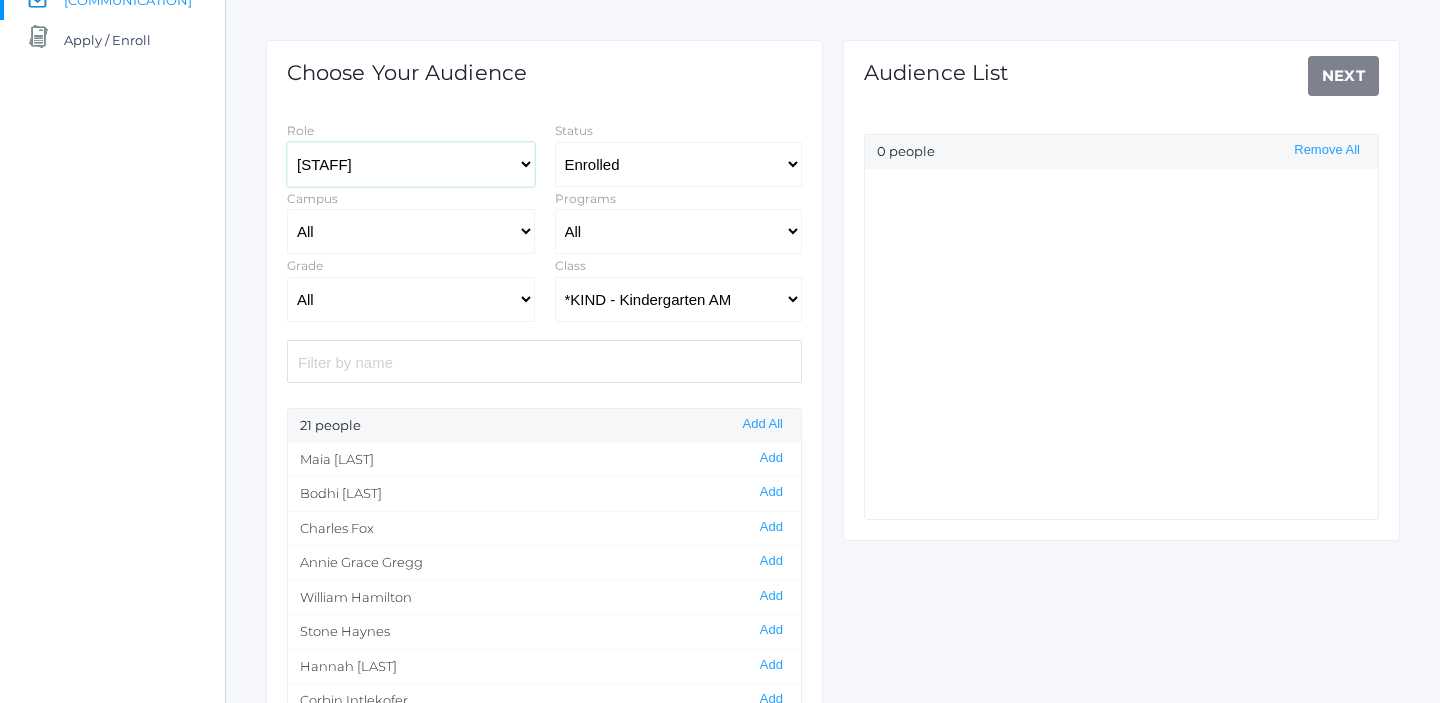 select 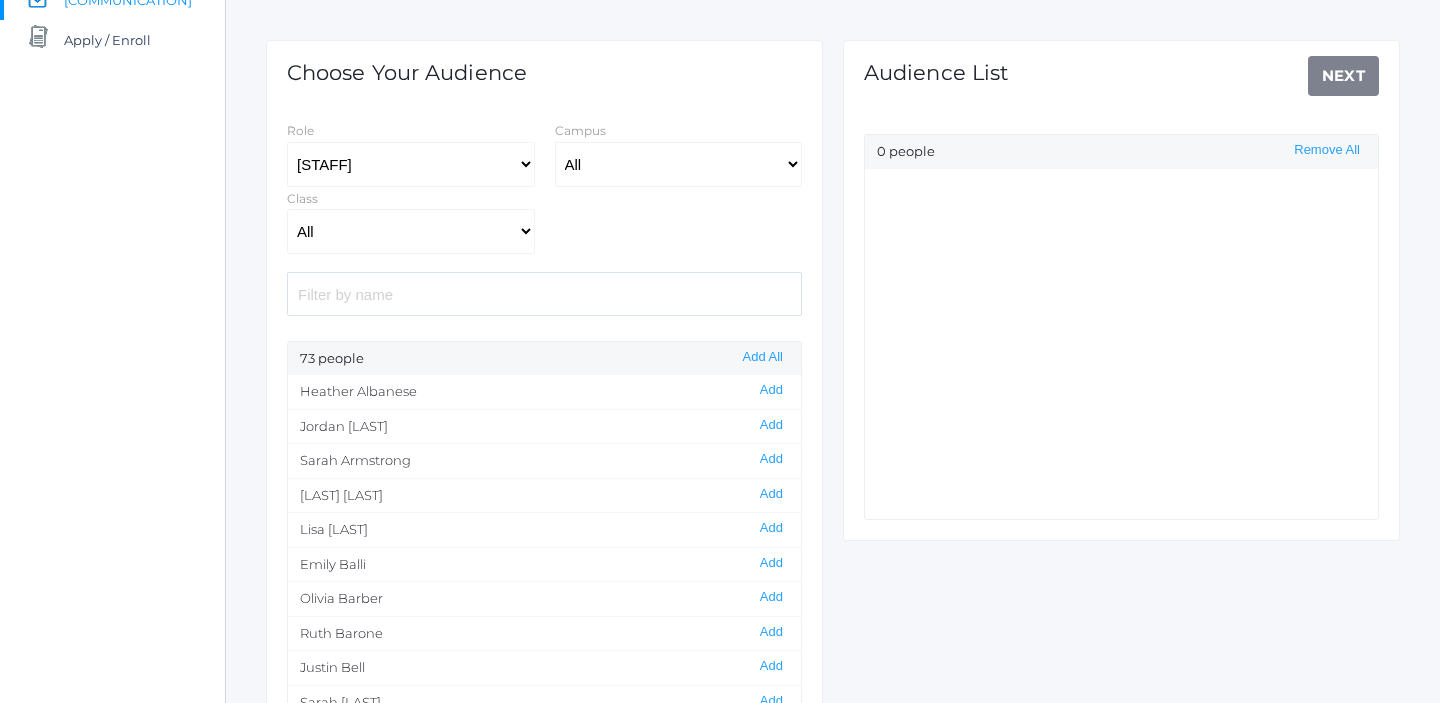 click on "Choose Your Audience Role Students Staff Campus All Upper Campus Lower Campus Class All 01LA - First Grade Barber 01LA - First Grade Watson 02LA - Second Grade Balli 02LA - Second Grade Nicholls 03LA - Third Grade Deutsch 03LA - Third Grade Webster 04LA - Fourth Grade Bradley 04LA - Fourth Grade Chaffin 05ART - Art 5 Bence 05ART - Art 5 Salazar 05CITIZEN - Citizenship and Stewardship 5 Bence 05CITIZEN - Citizenship and Stewardship 5 Salazar 05LA - Language Arts 5 Bence 05LA - Language Arts 5 Salazar 05LATIN - Latin 5 Bence 05LATIN - Latin 5 Salazar 05MATH - Mathematics 5 Bence 05MATH - Mathematics 5 Salazar 05SCI - Science 5 Bence 05SCI - Science 5 Salazar 05SOCS - Social Studies 5 Bence 05SOCS - Social Studies 5 Salazar 06ART - Art 6 06DISC - Discipleship 6 Boys 06DISC - Discipleship 6 Girls 06FT - 06 Full Time Music 06FT - 6th Full Time Academic Lab 06FT - 6th Full Time Comp/Lit 06FT - 6th Full Time History 6 06FT - 6TH Full Time History Tuesday 06FT - 6th Full Time Latin 6 06FT - 6th Full Time Math 6 73" 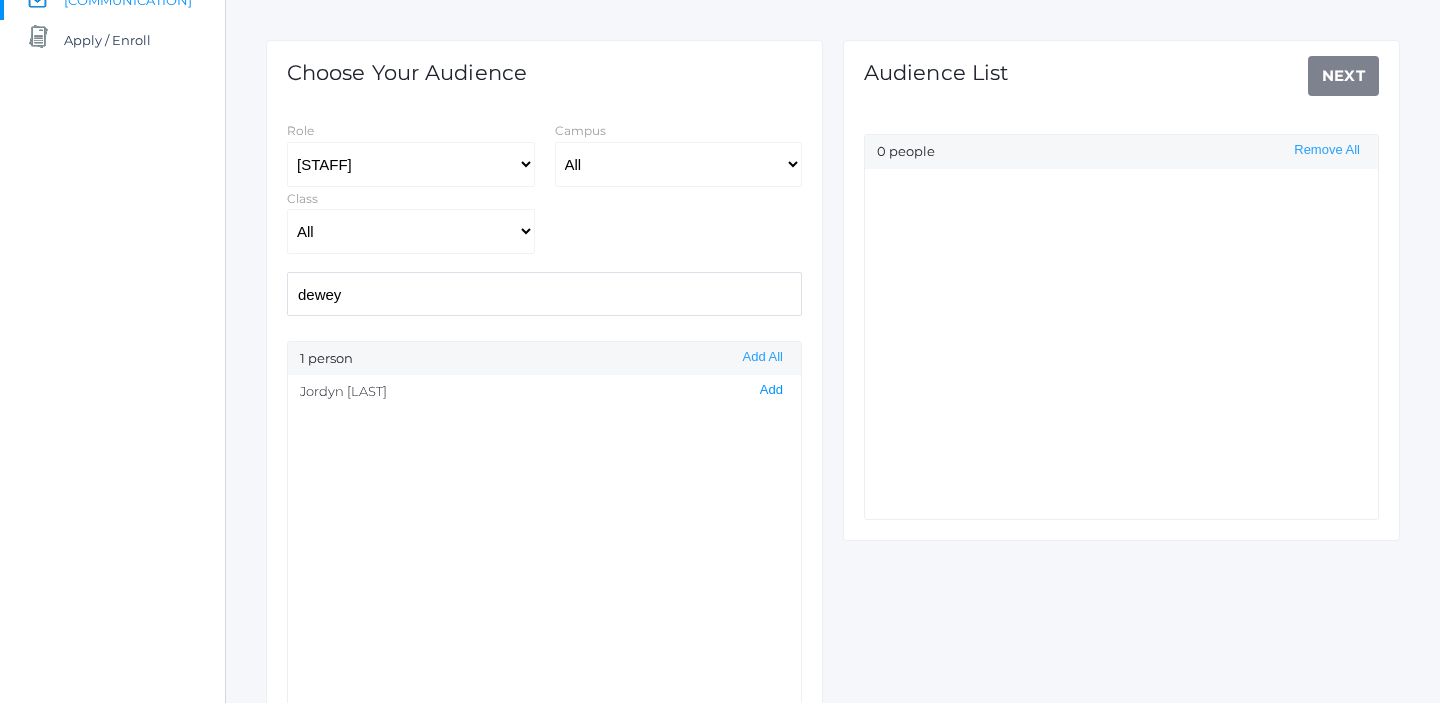 type on "dewey" 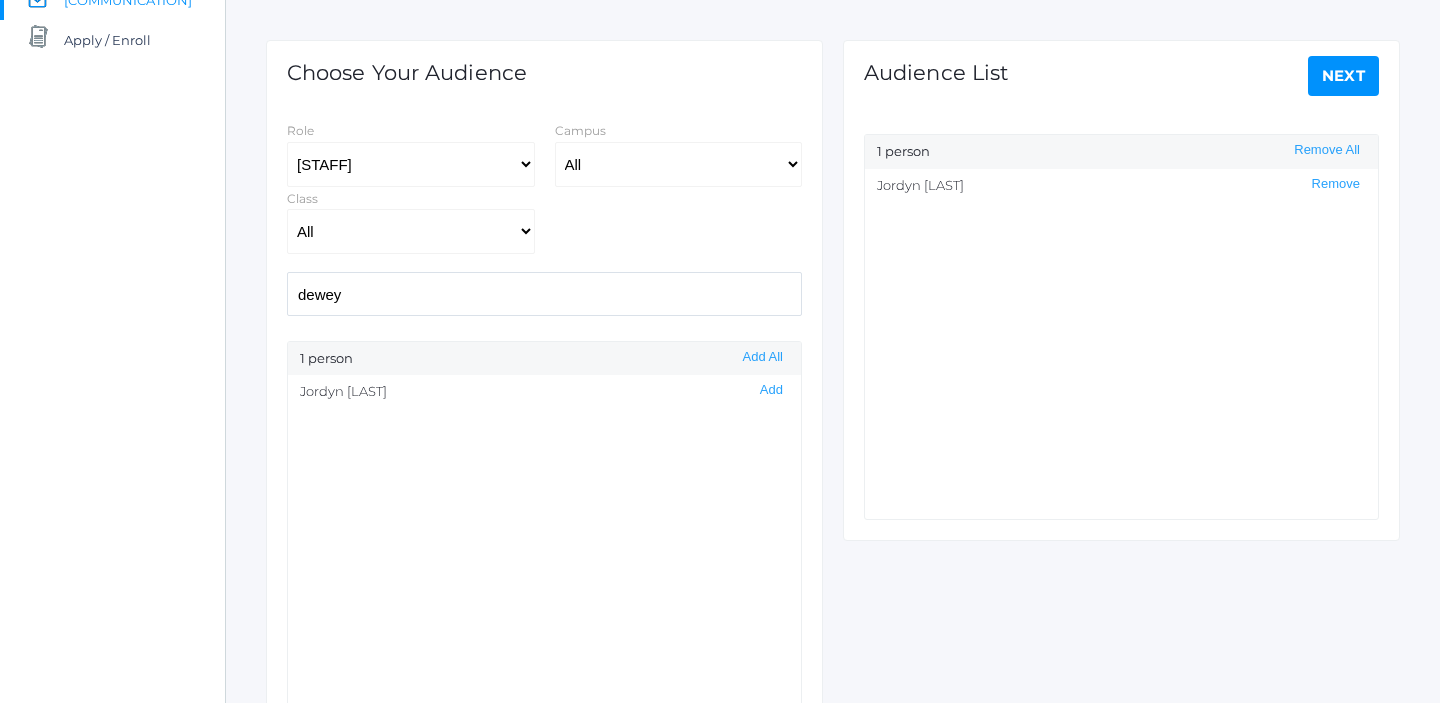 click on "Next" 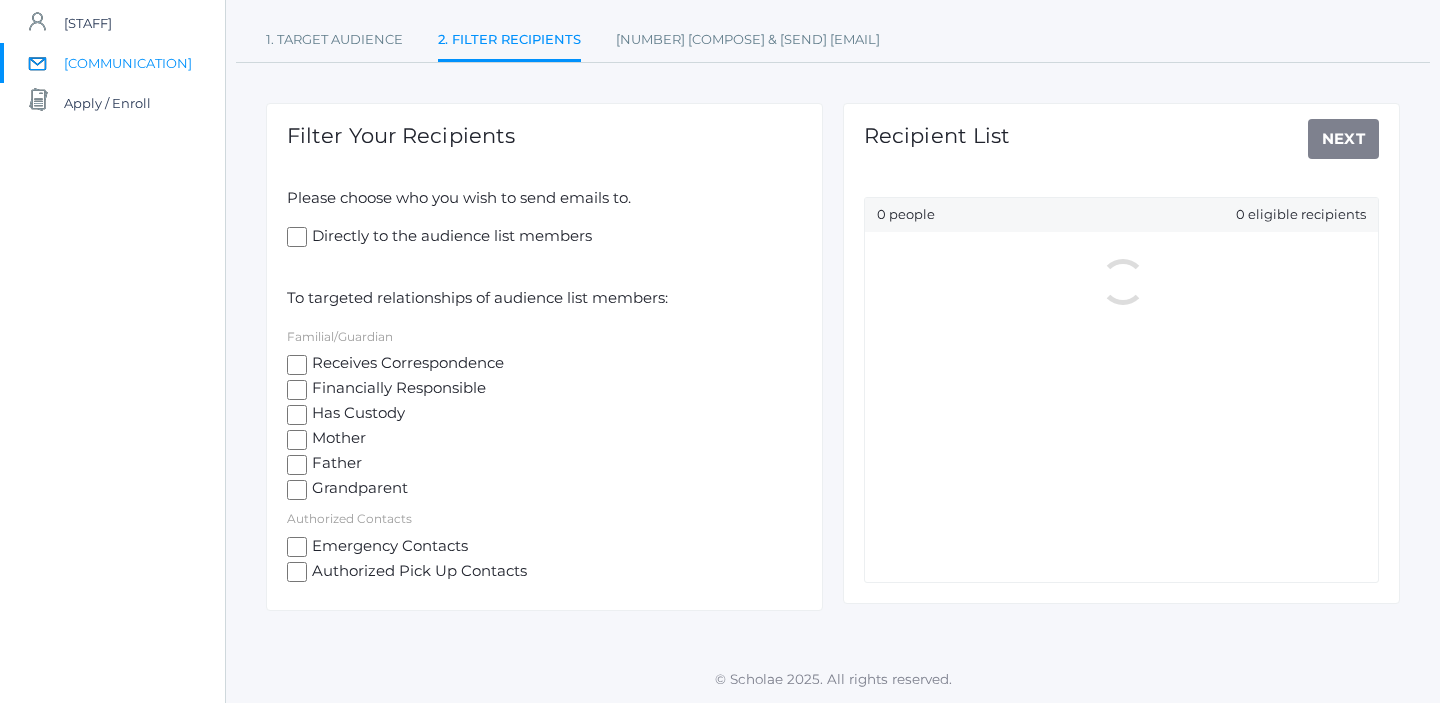 scroll, scrollTop: 0, scrollLeft: 0, axis: both 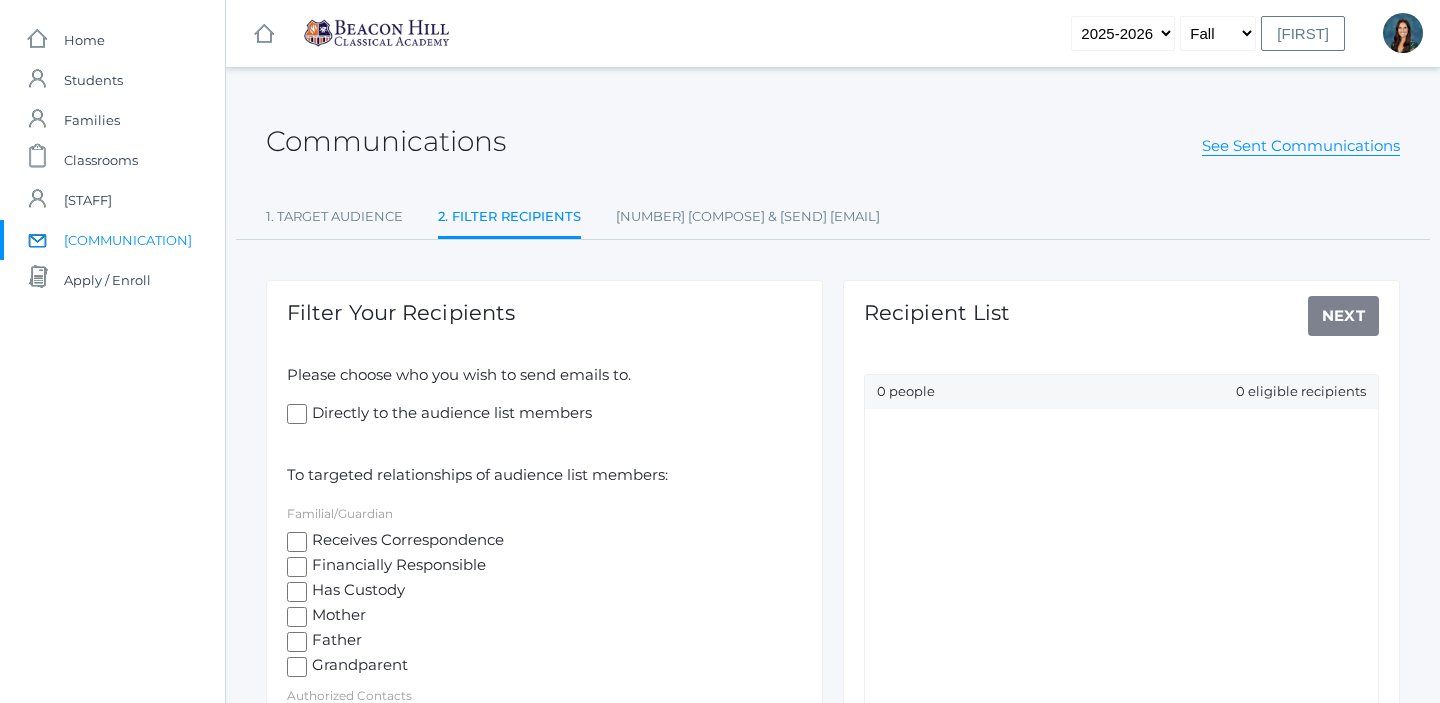 click on "Directly to the audience list members" 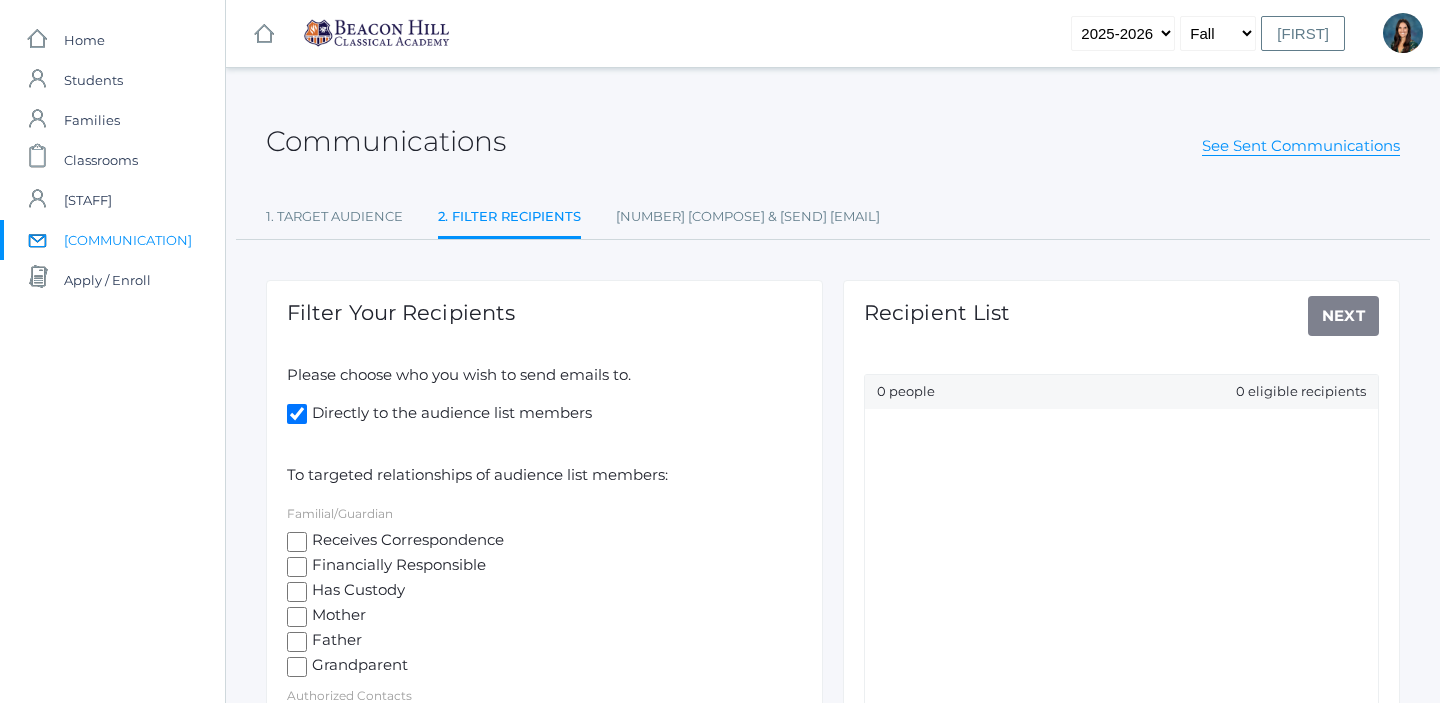 checkbox on "true" 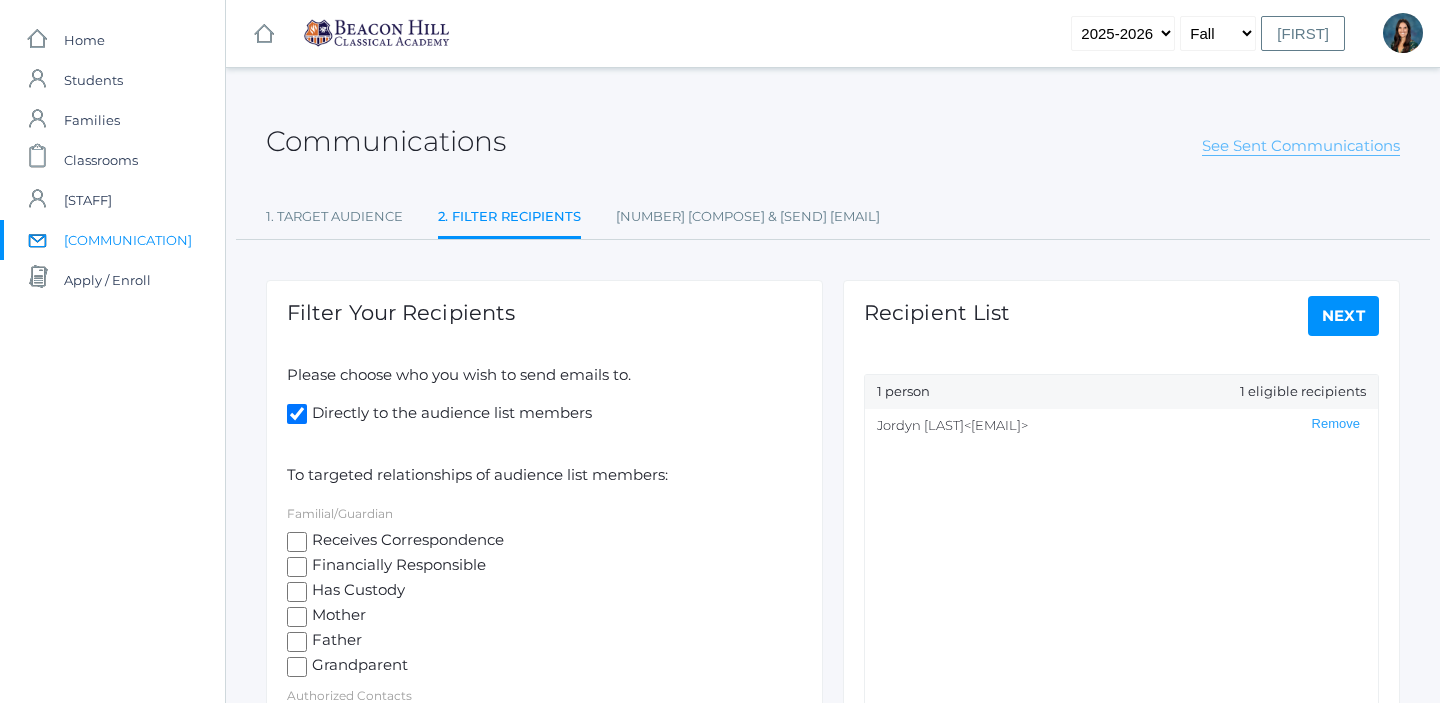 click on "See Sent Communications" 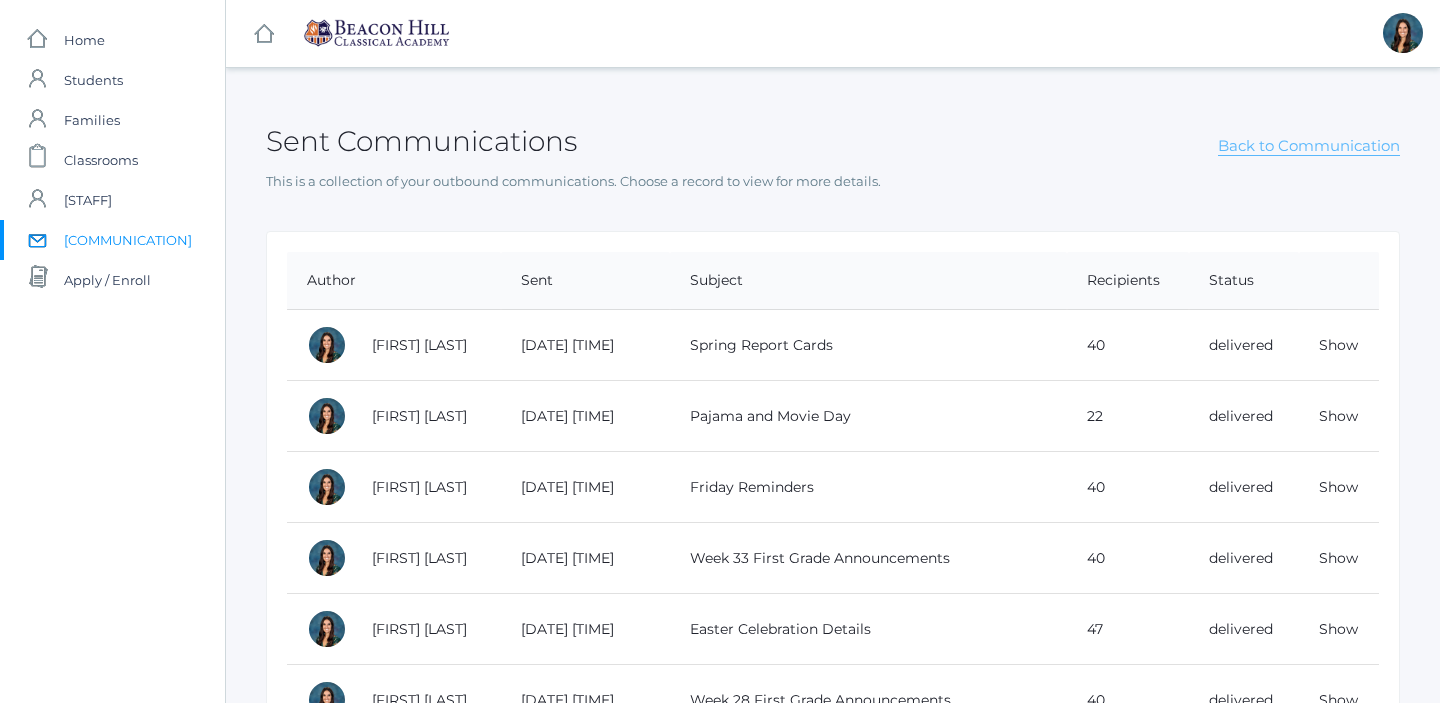 click on "Back to Communication" at bounding box center [1309, 146] 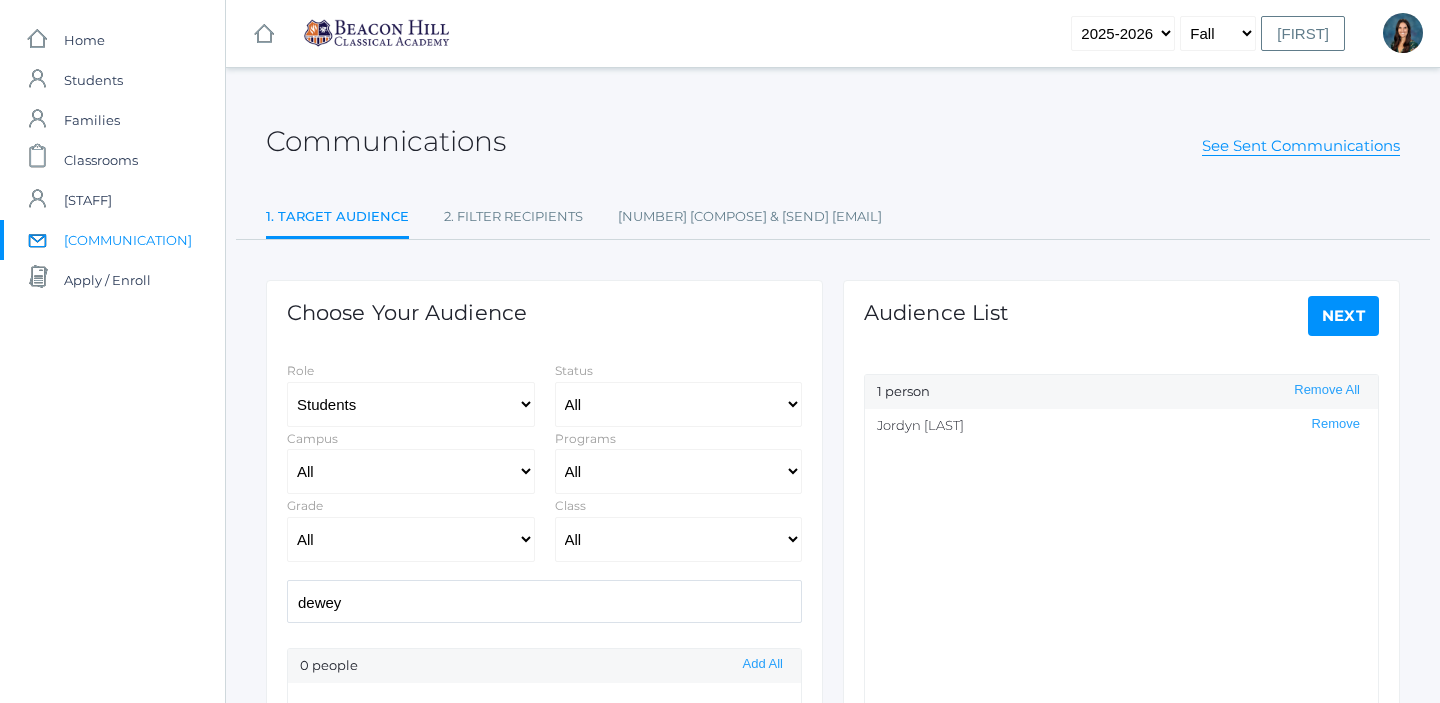 select on "Enrolled" 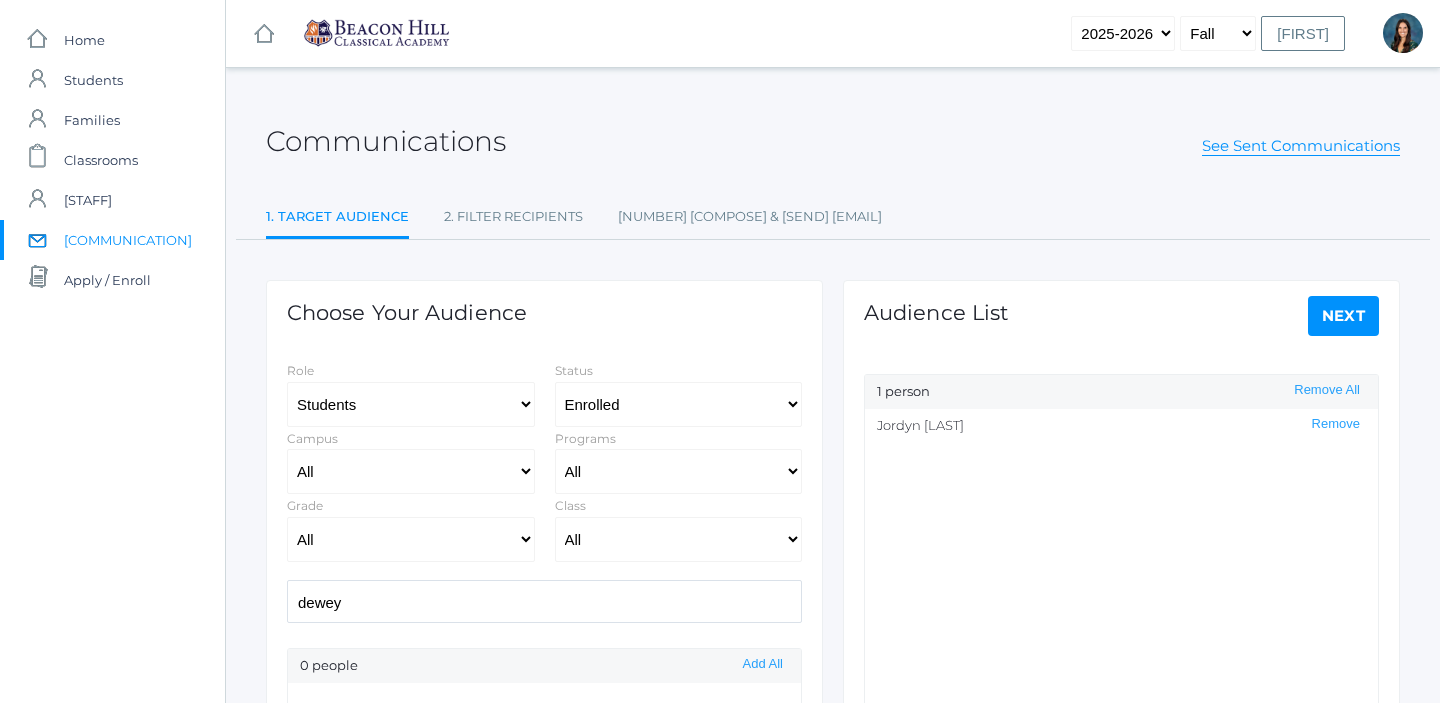 click on "Next" 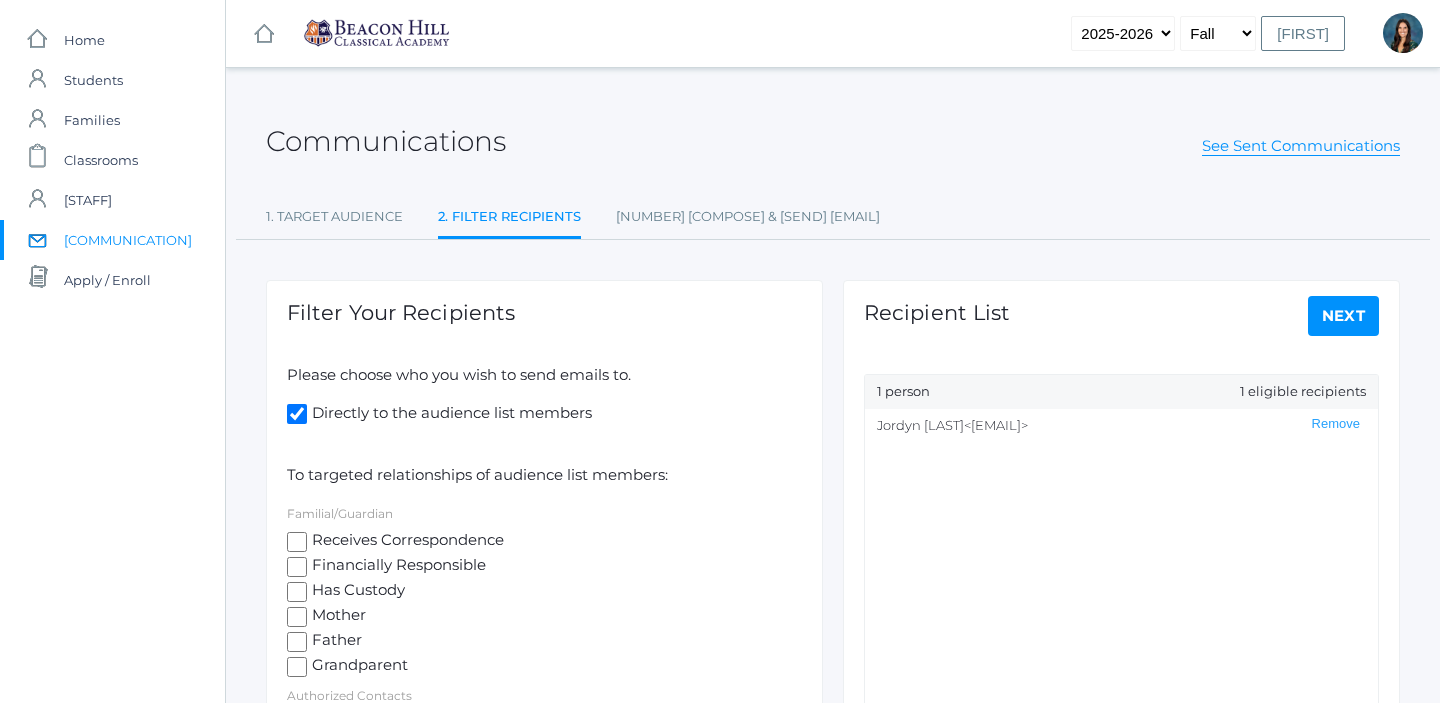 click on "Next" 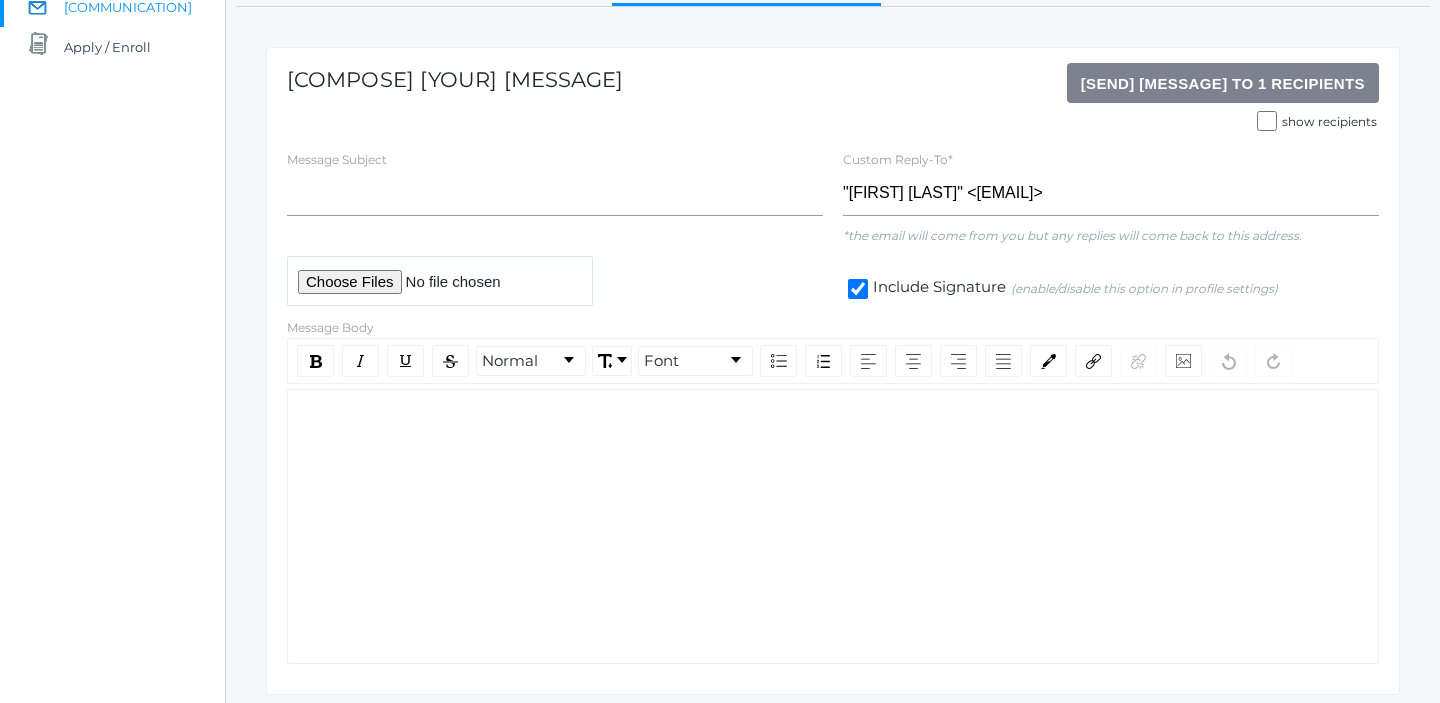 scroll, scrollTop: 247, scrollLeft: 0, axis: vertical 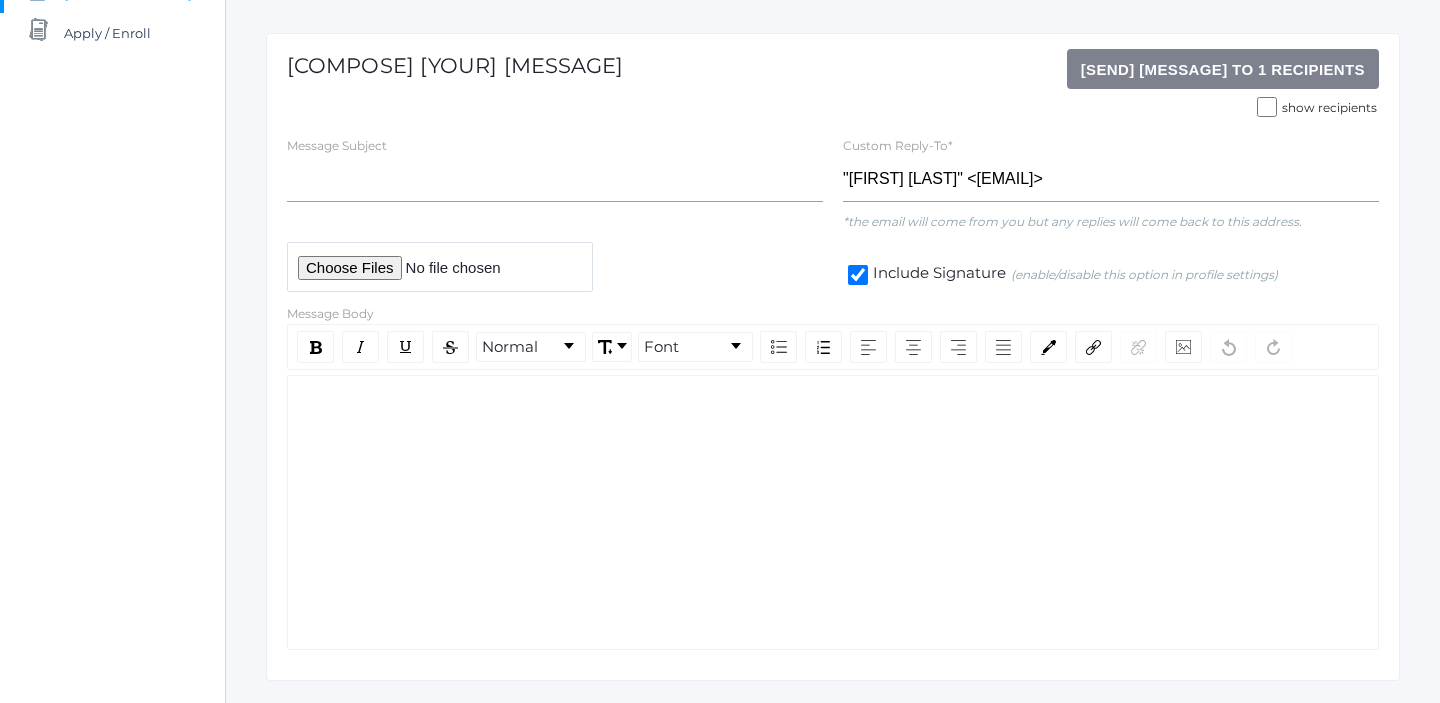 click 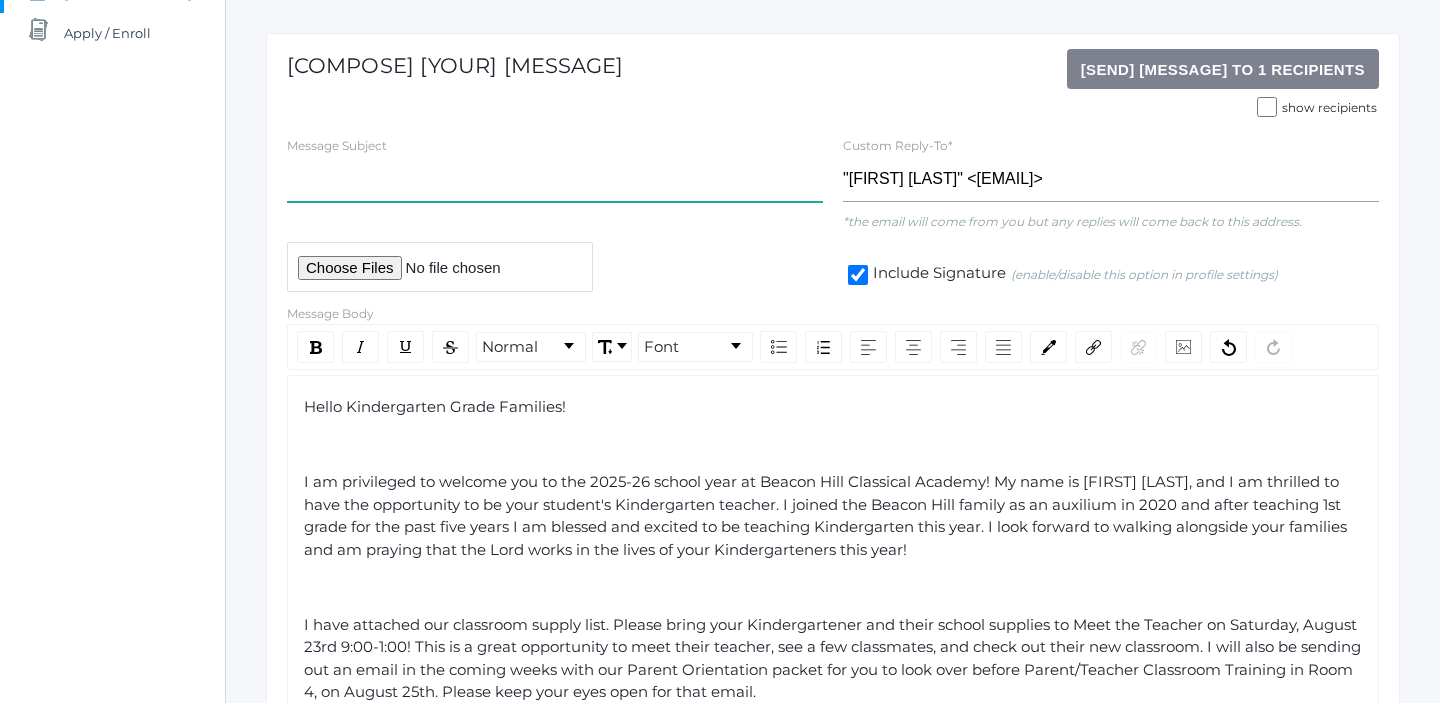 click 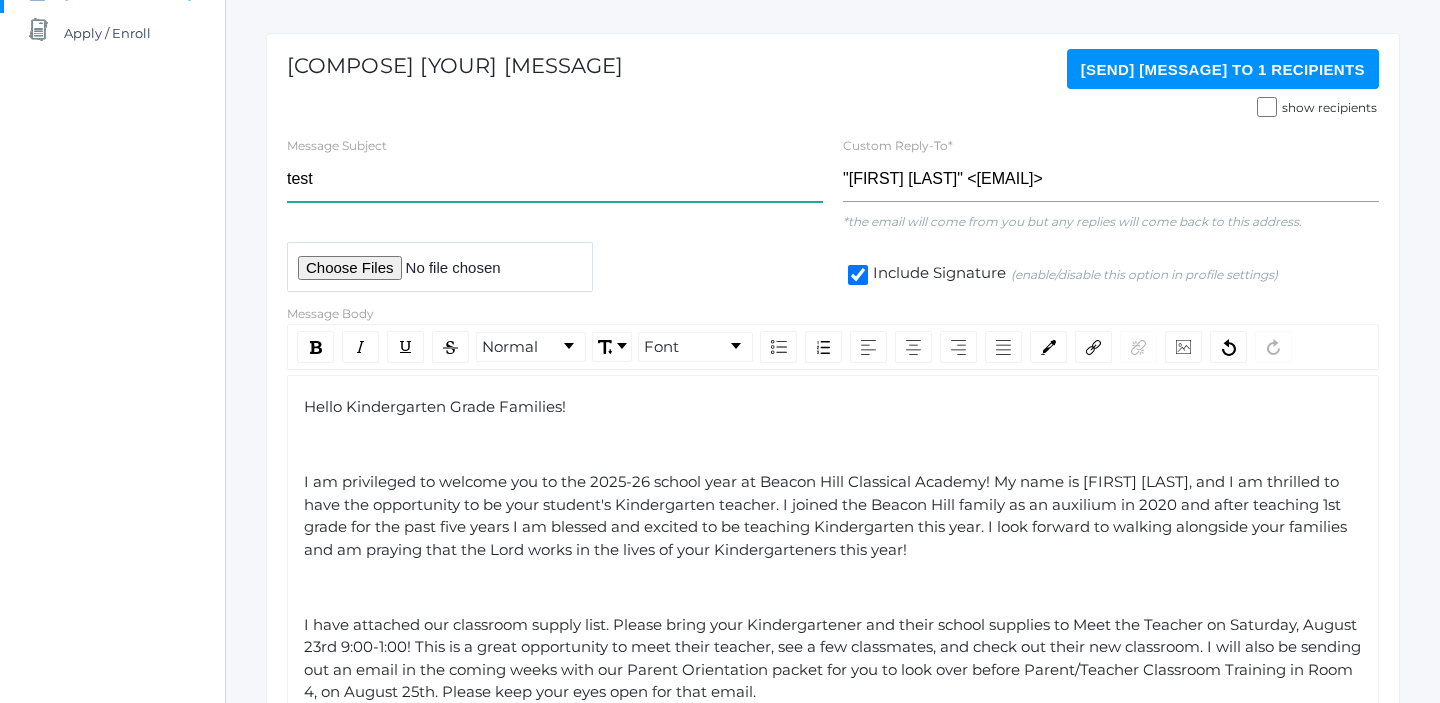 type on "test" 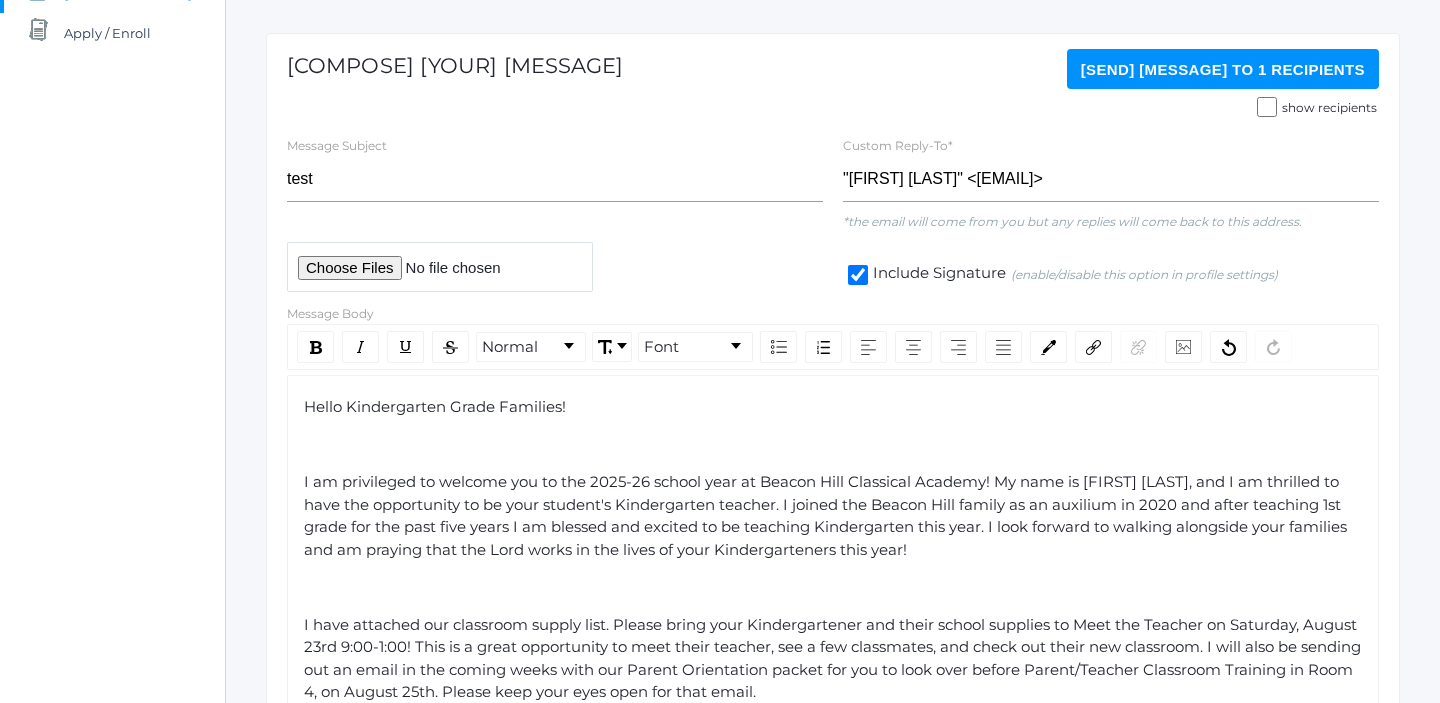 click 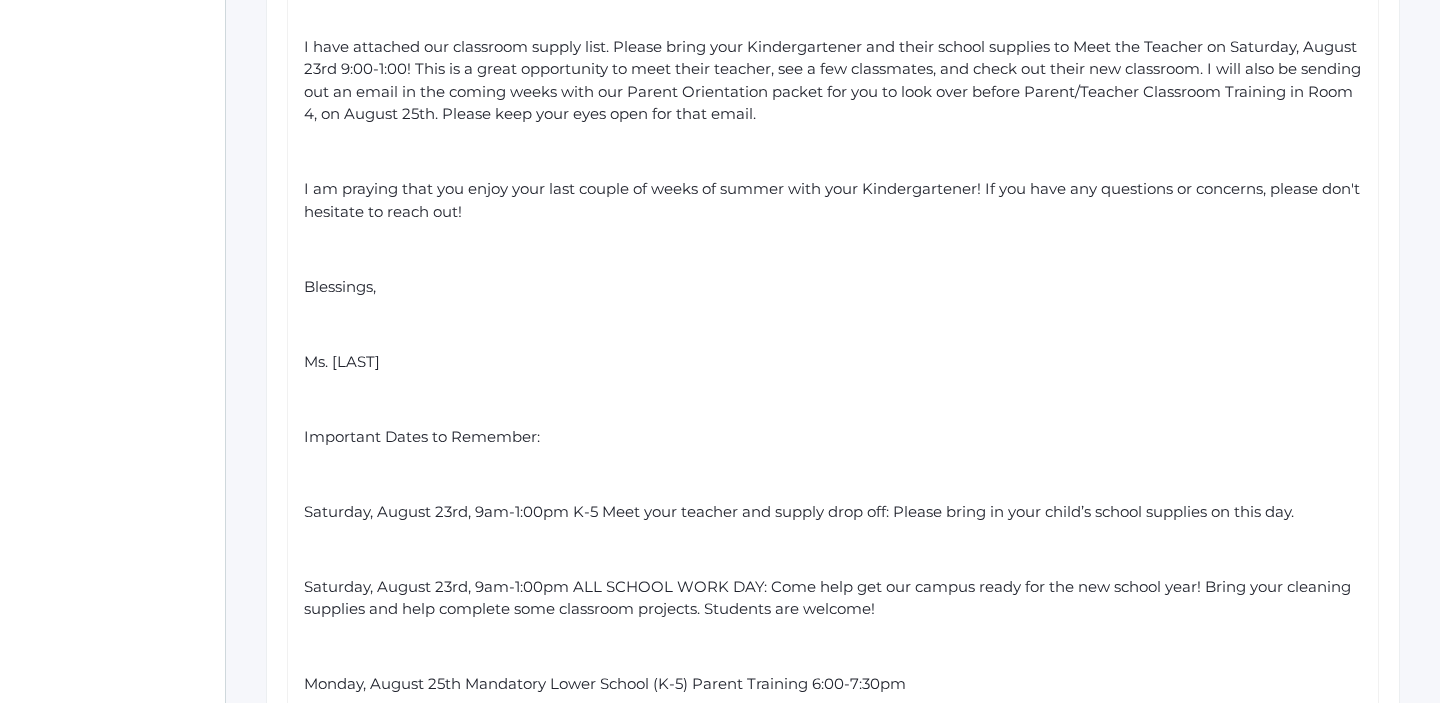 scroll, scrollTop: 840, scrollLeft: 0, axis: vertical 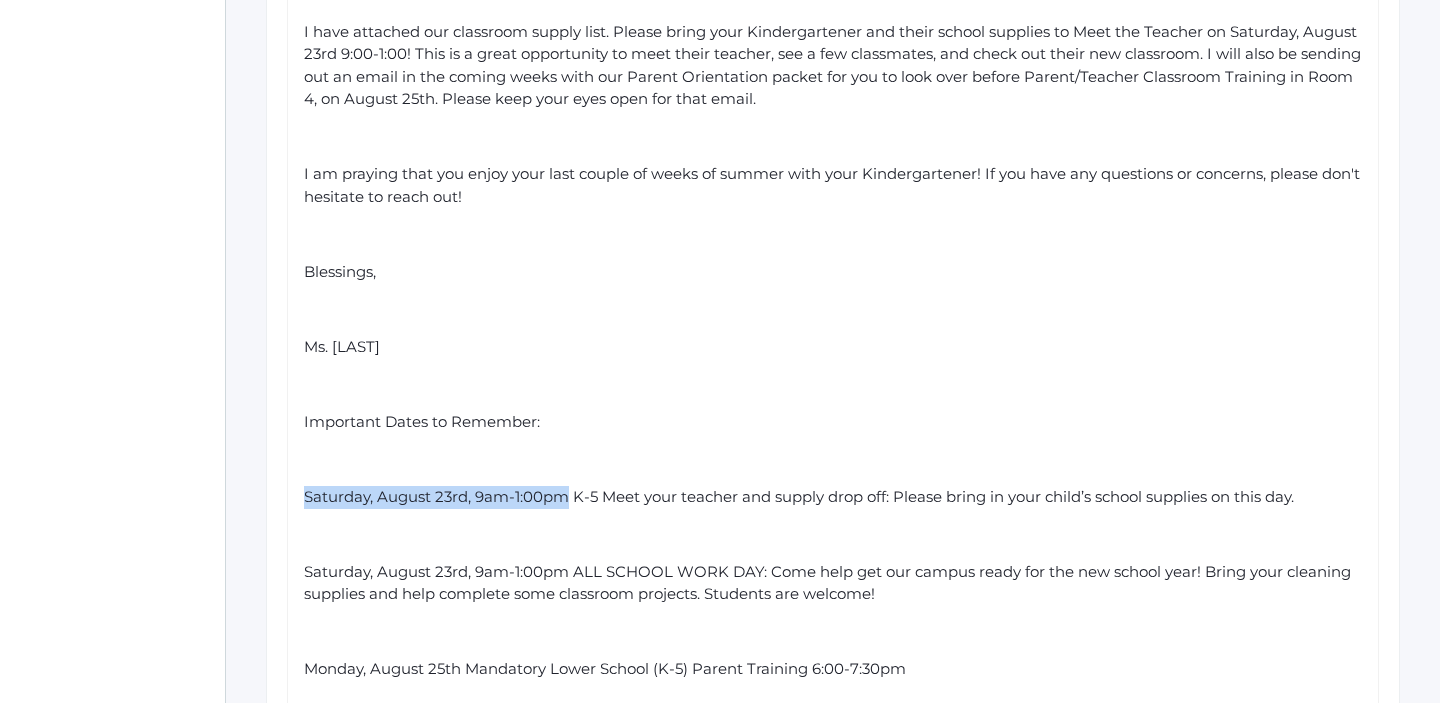 drag, startPoint x: 305, startPoint y: 494, endPoint x: 568, endPoint y: 505, distance: 263.22995 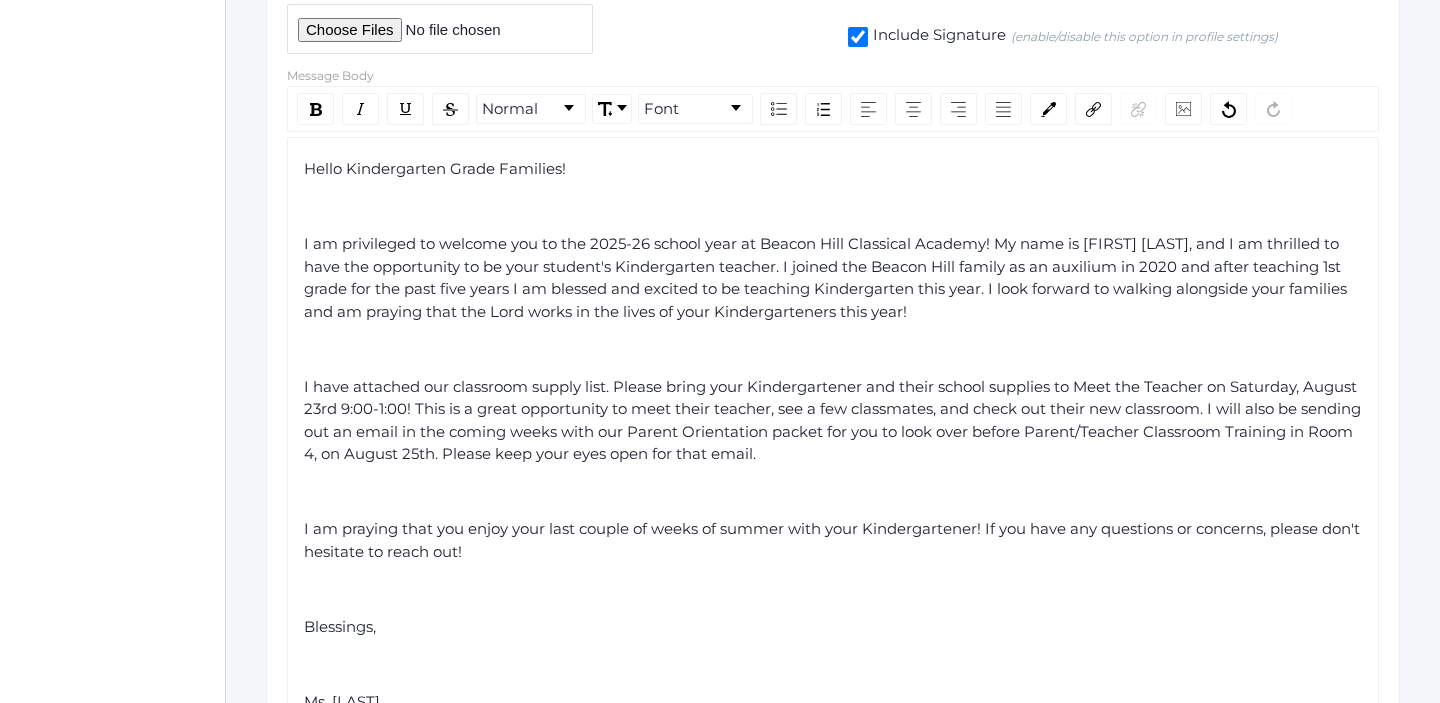 scroll, scrollTop: 483, scrollLeft: 0, axis: vertical 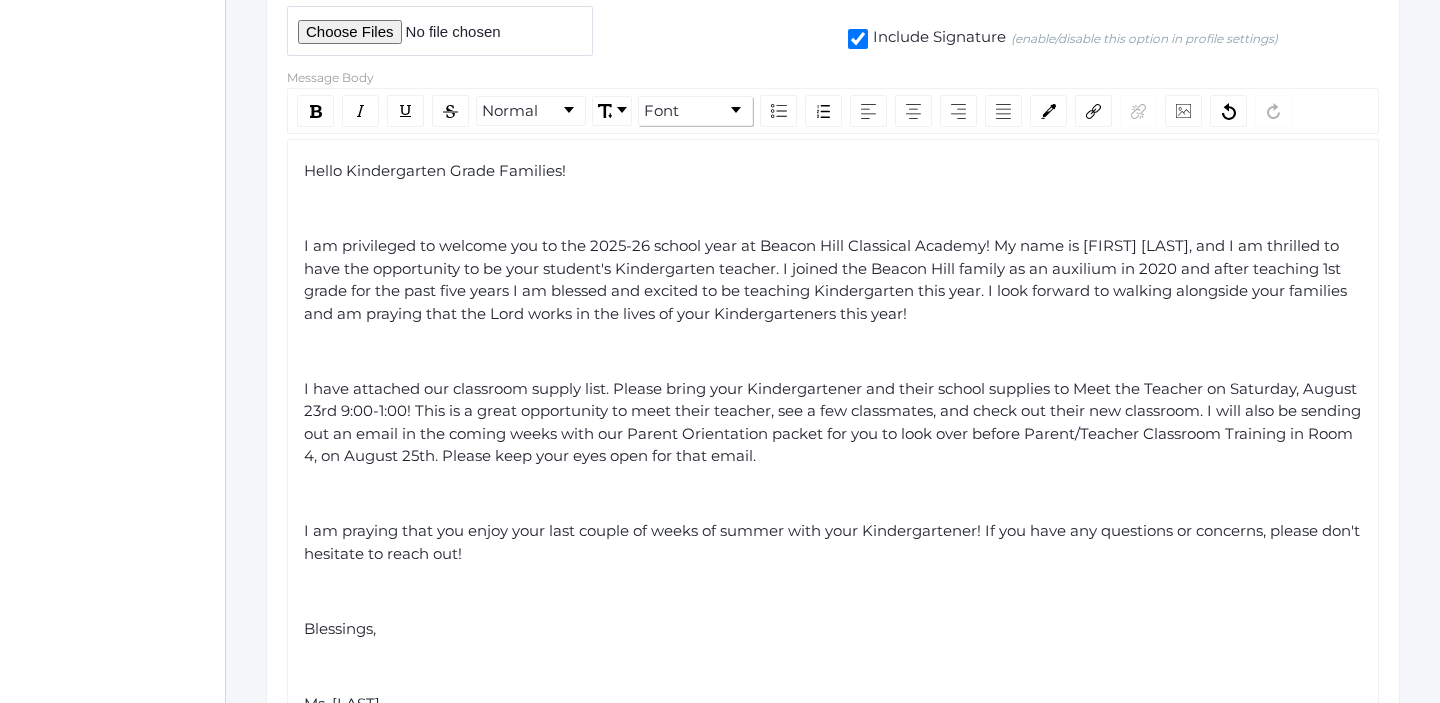 click 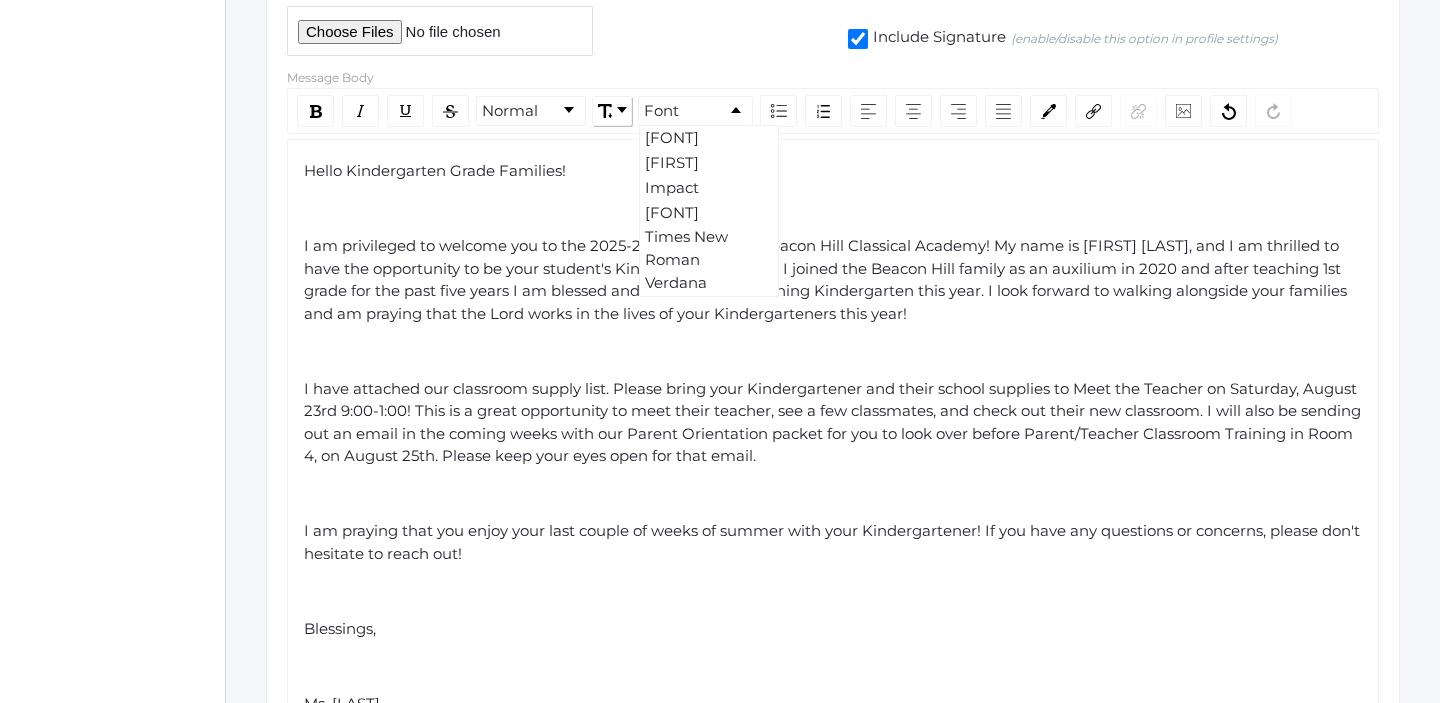 click 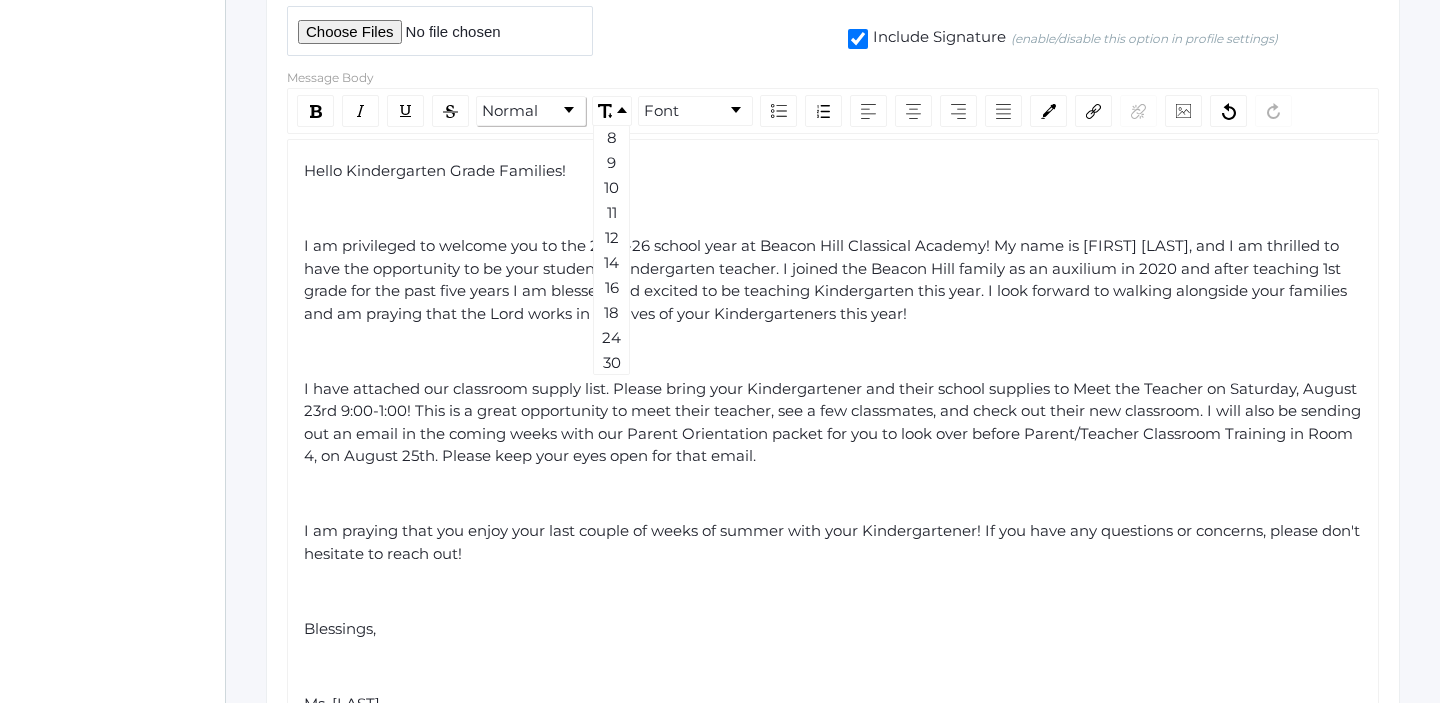 click on "Normal" 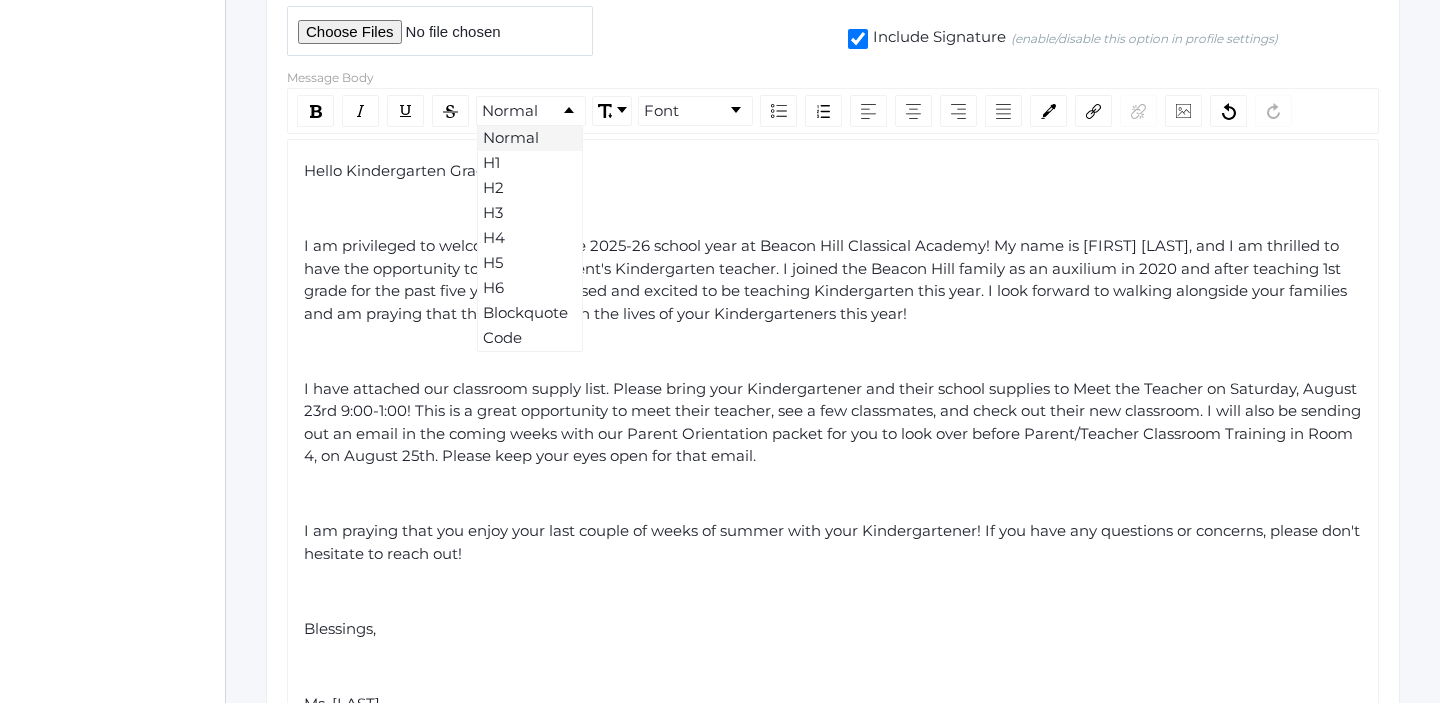 click 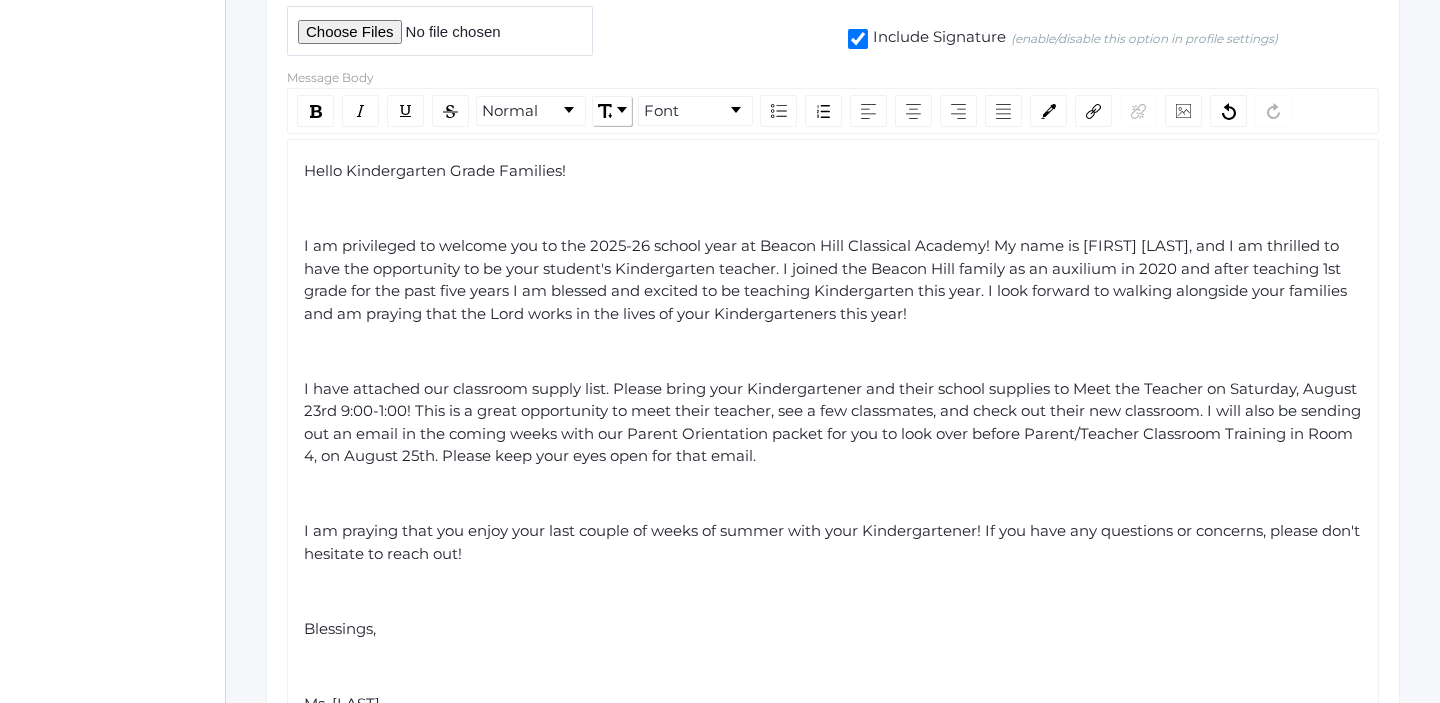 click 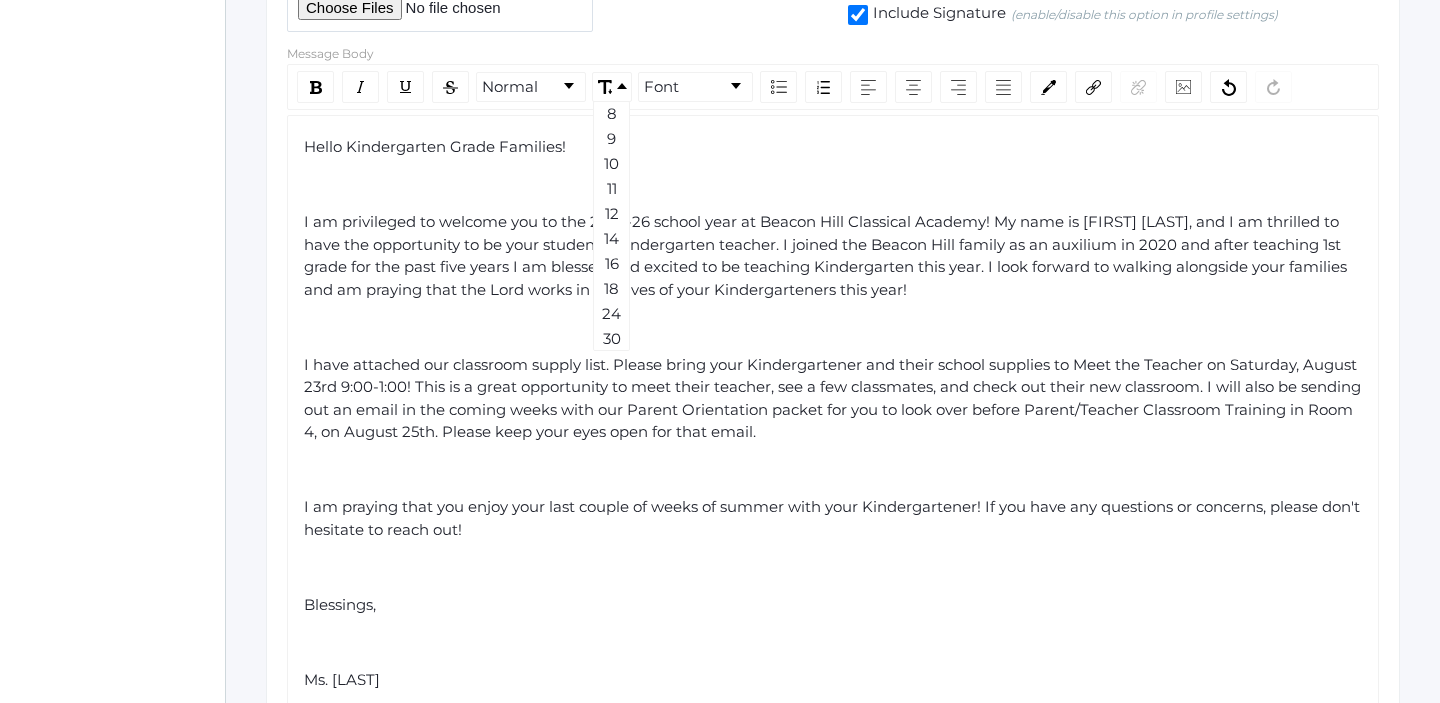 scroll, scrollTop: 509, scrollLeft: 0, axis: vertical 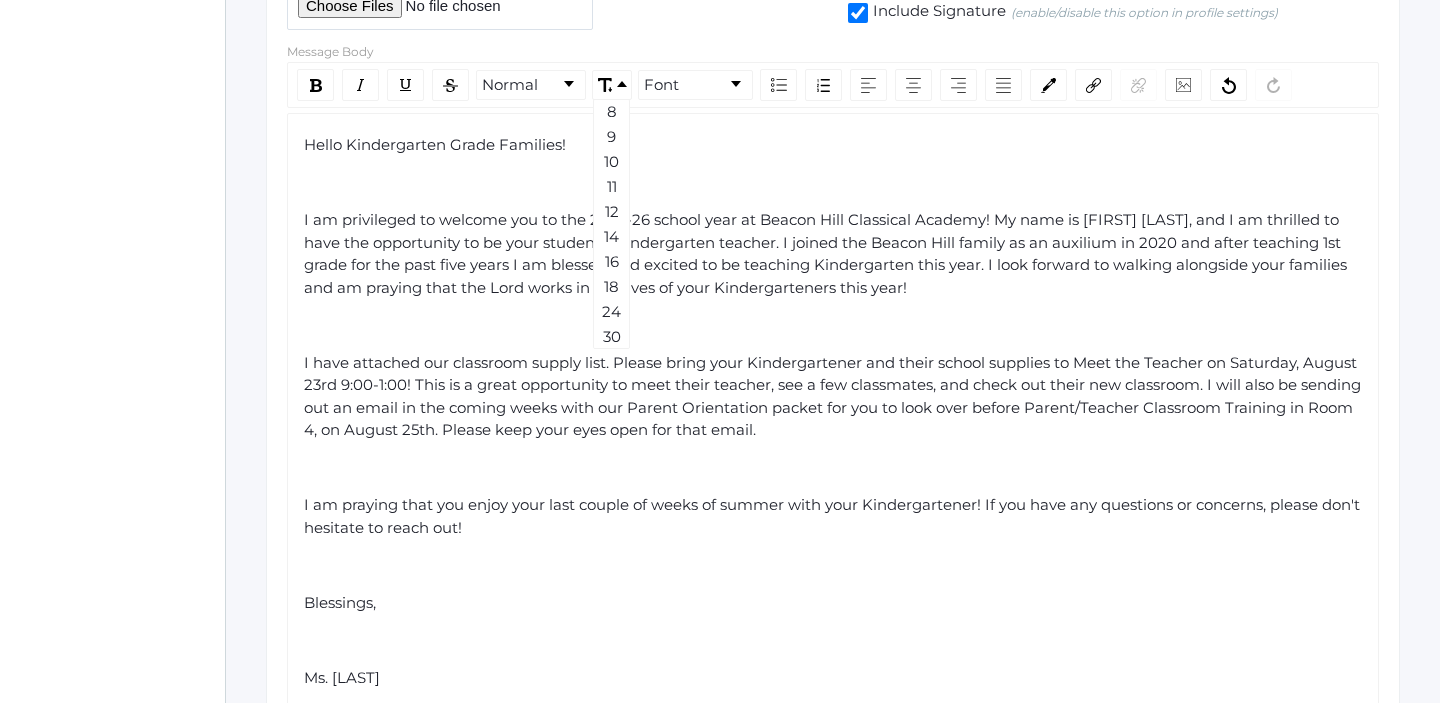 click on "Hello Kindergarten Grade Families!" 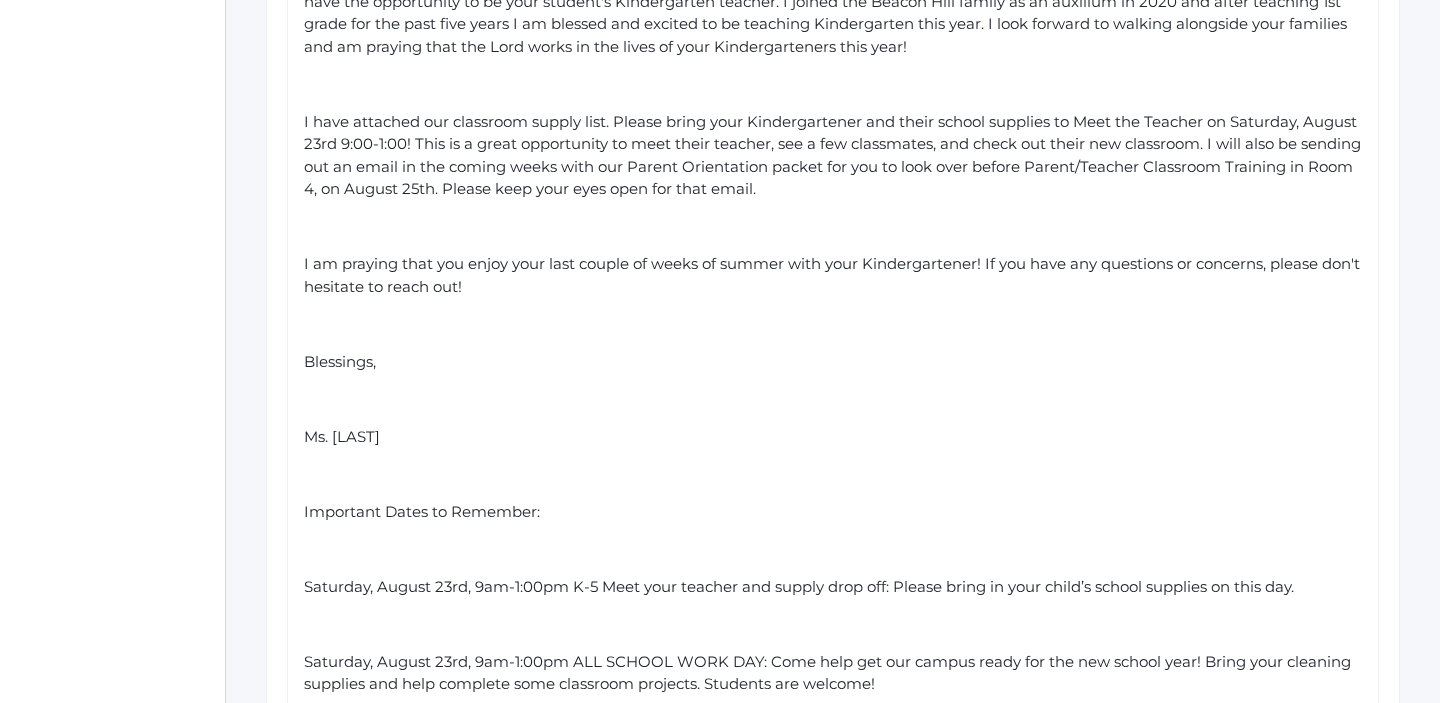 scroll, scrollTop: 756, scrollLeft: 0, axis: vertical 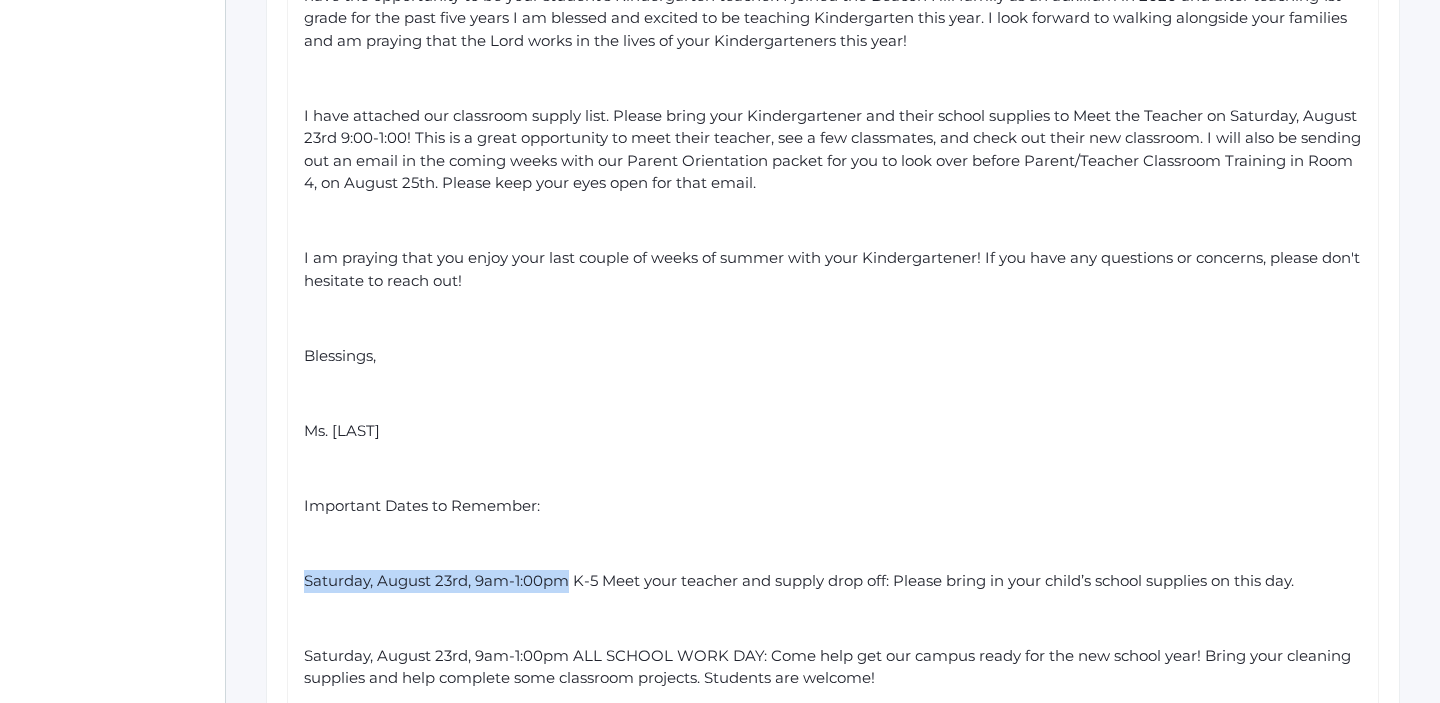 drag, startPoint x: 569, startPoint y: 584, endPoint x: 301, endPoint y: 563, distance: 268.8215 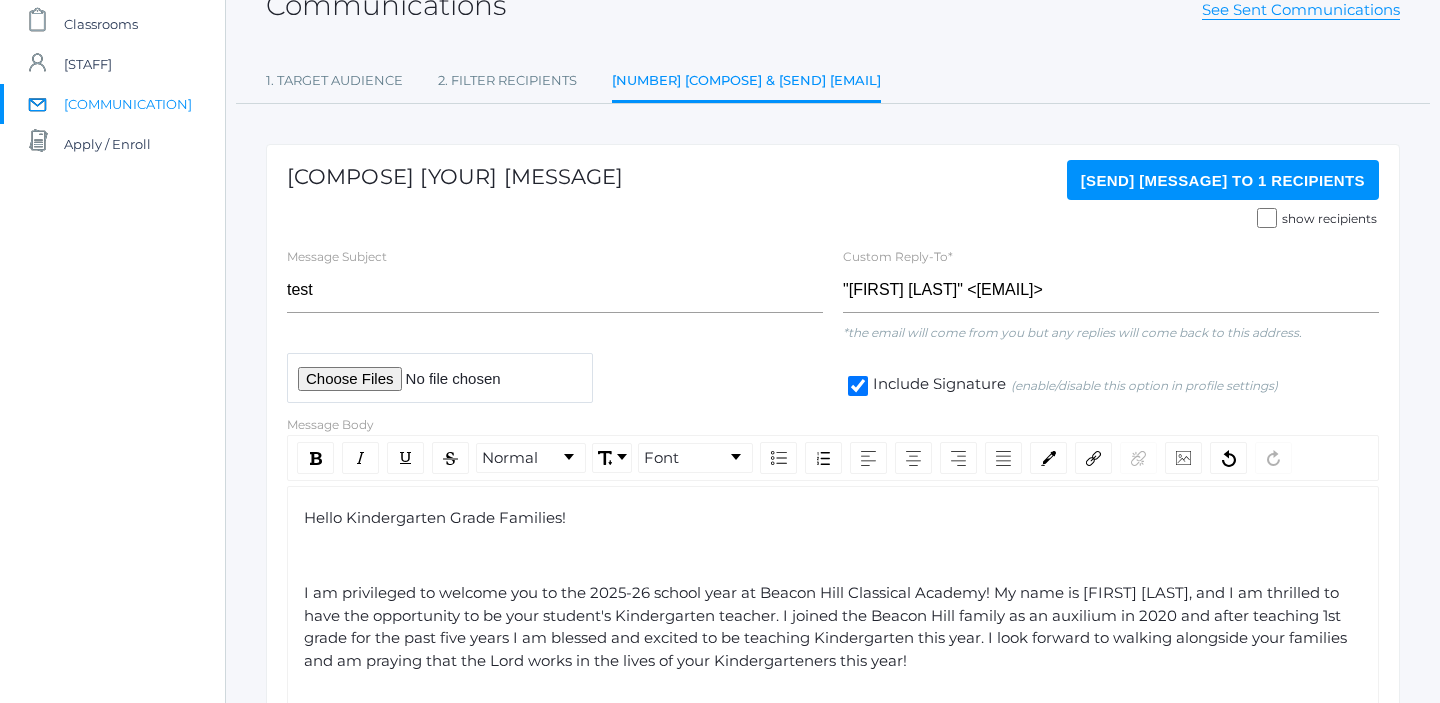 scroll, scrollTop: 132, scrollLeft: 0, axis: vertical 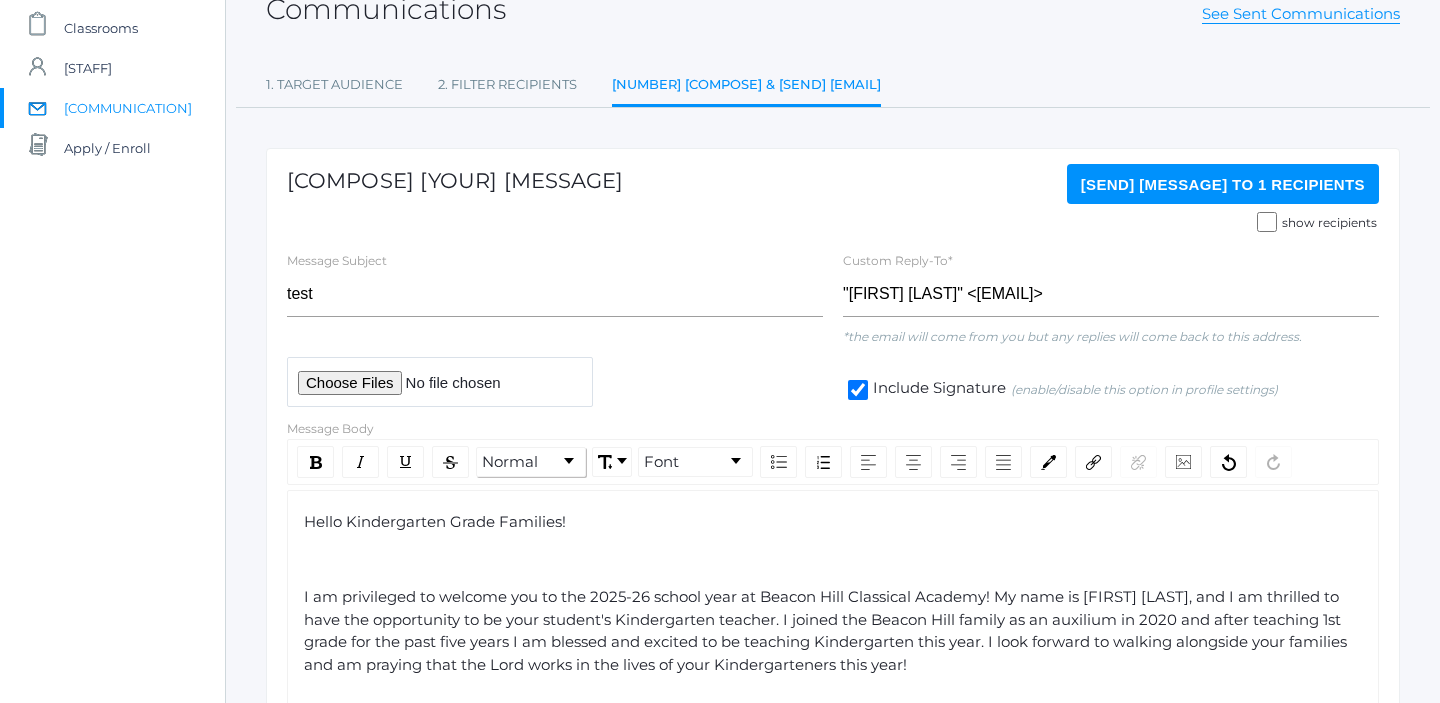 click on "Normal" 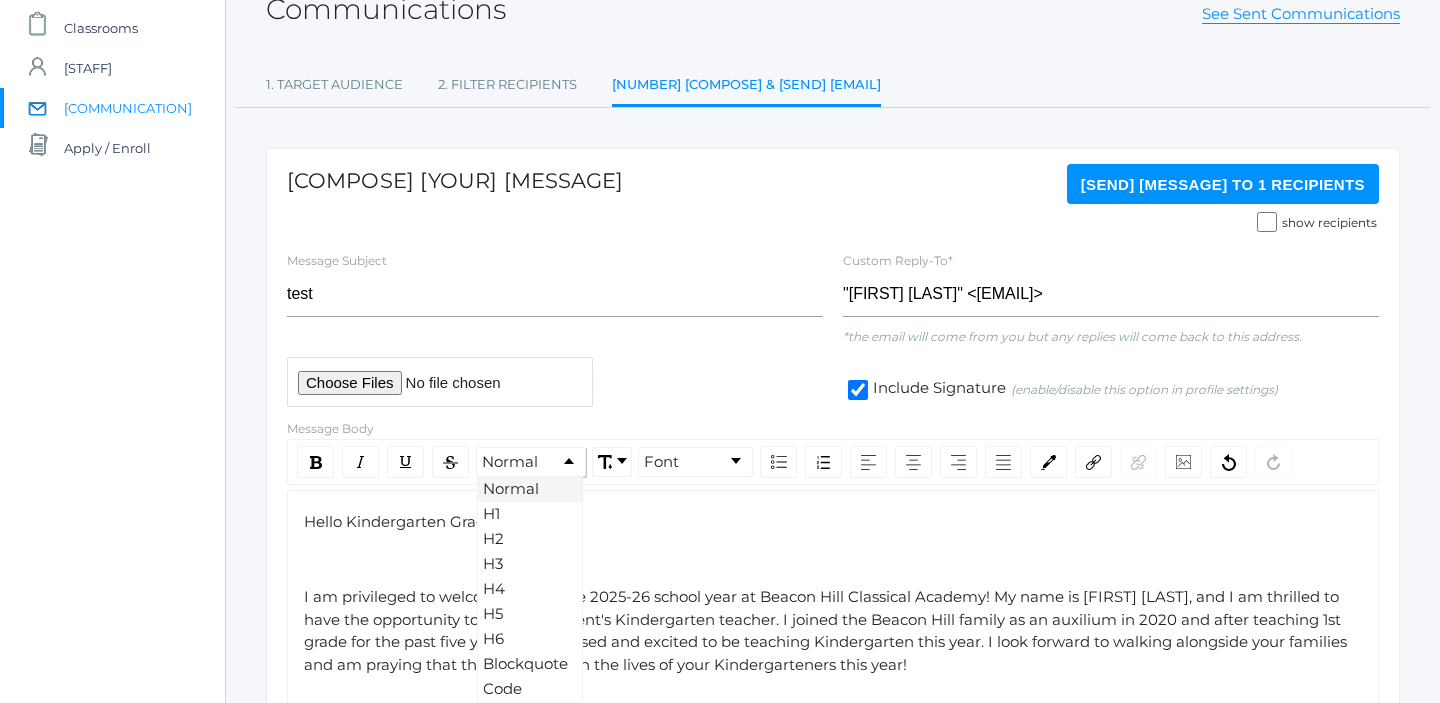 click on "Normal" 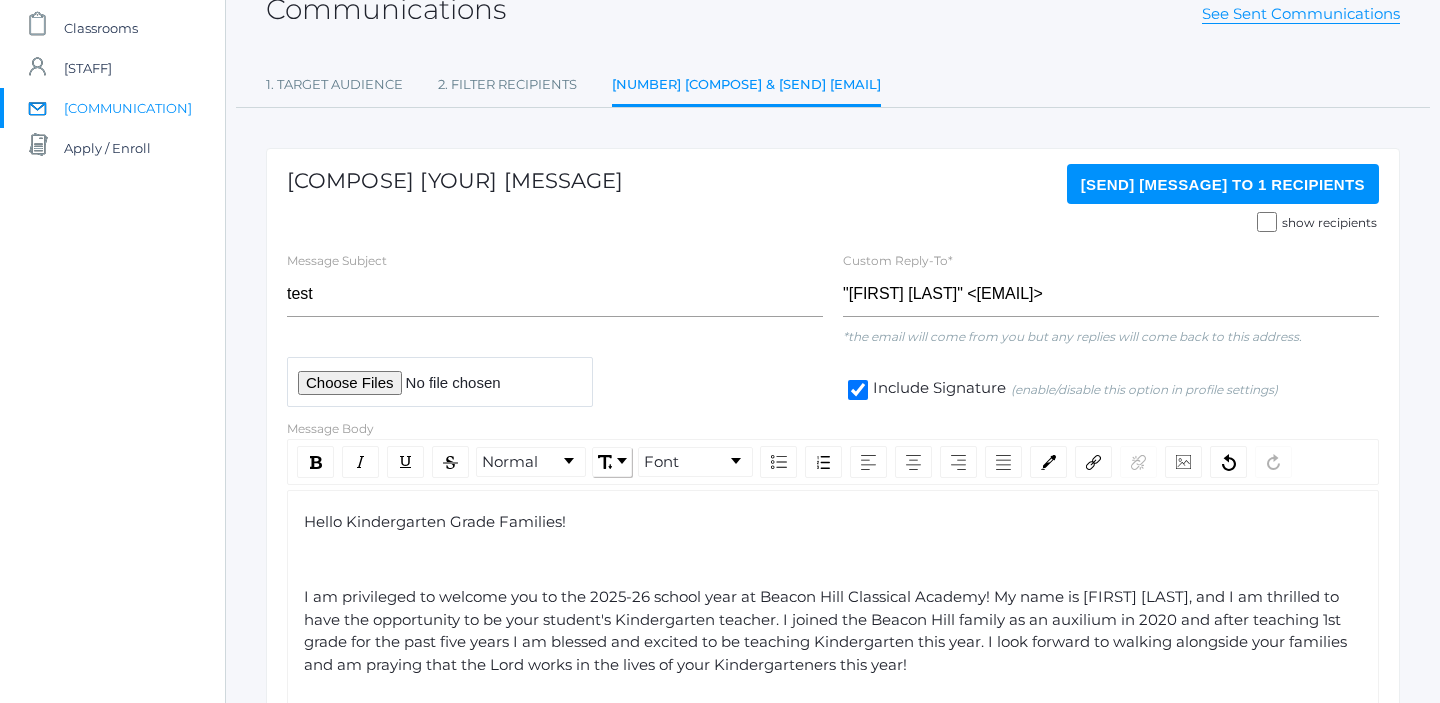 click 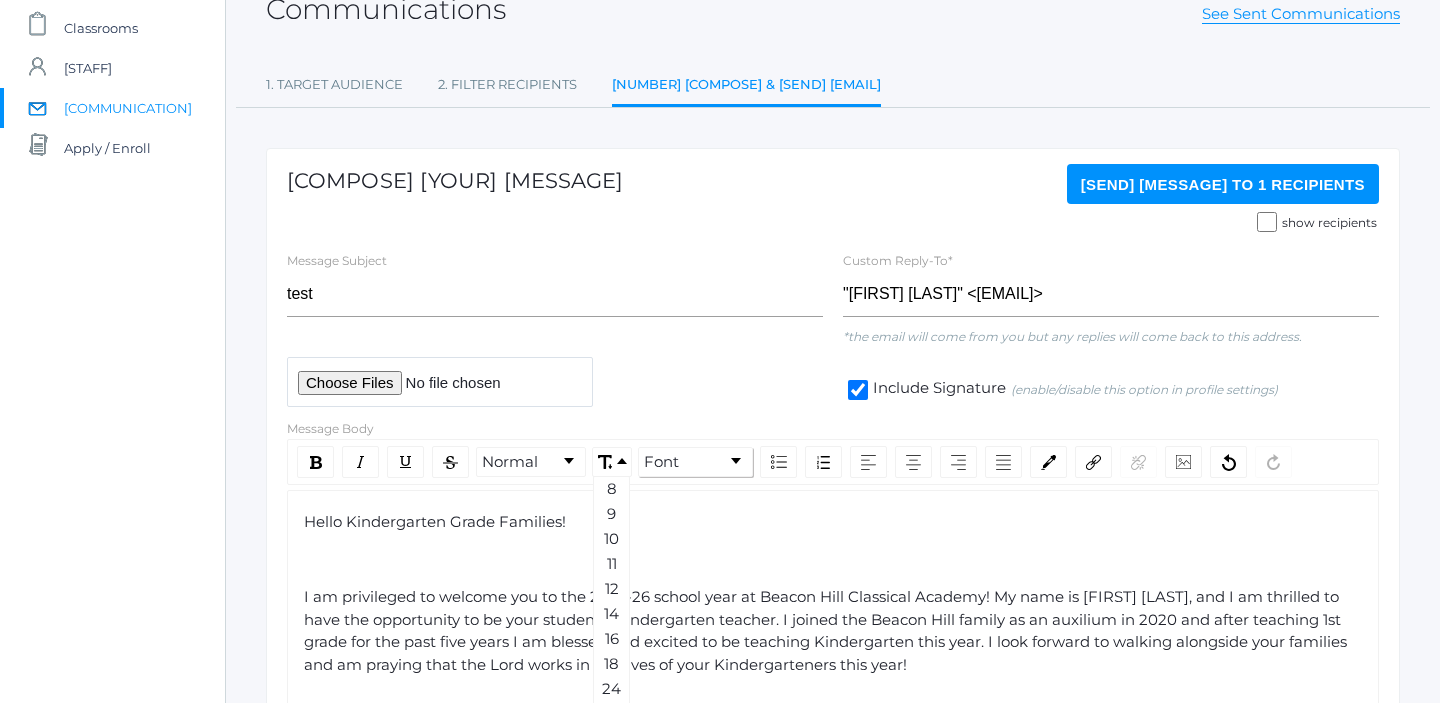 click on "Font" 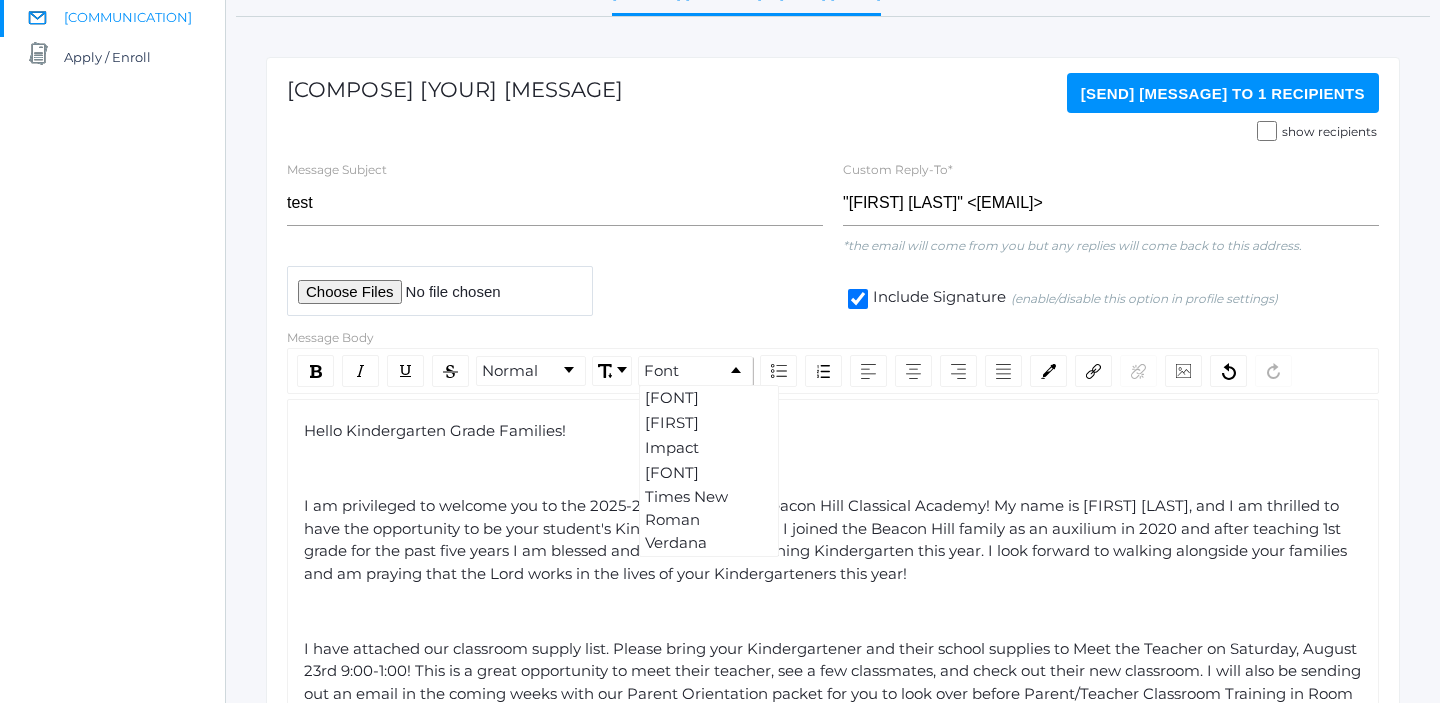 scroll, scrollTop: 225, scrollLeft: 0, axis: vertical 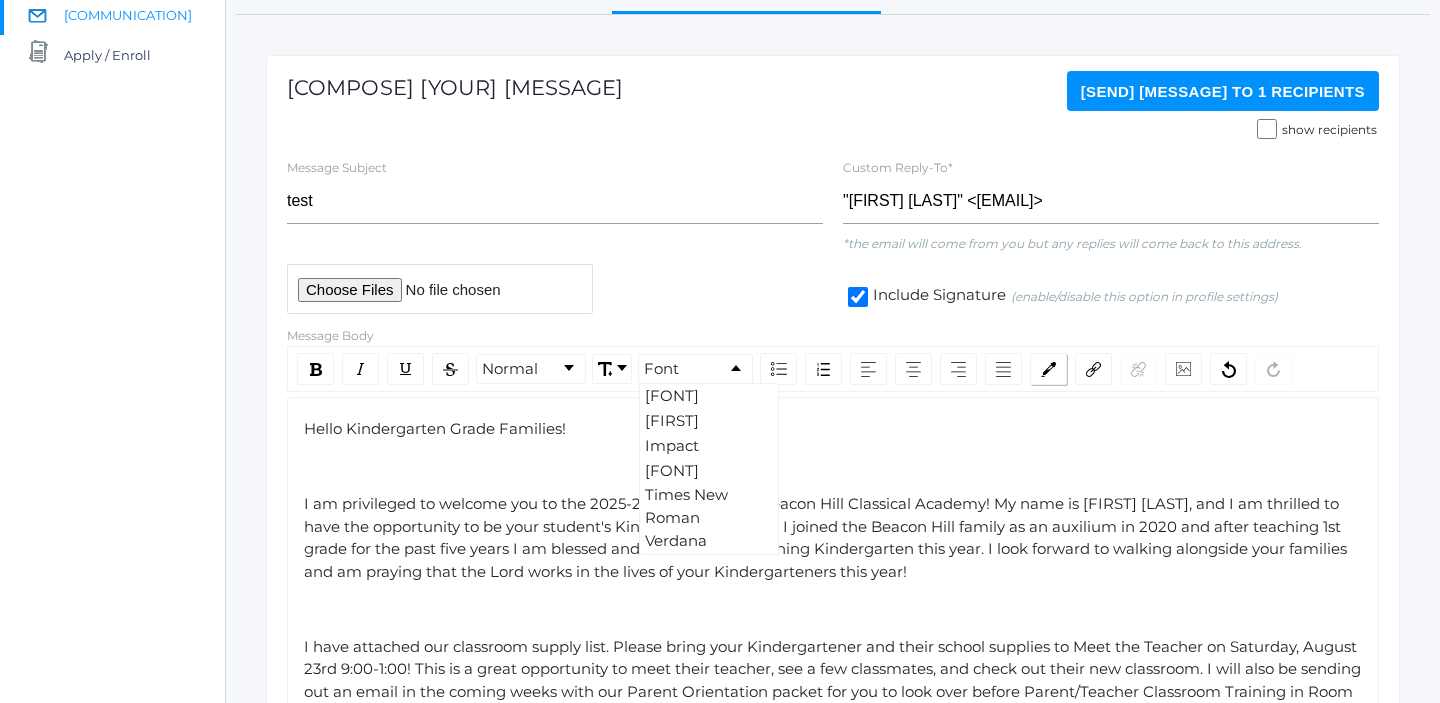 click 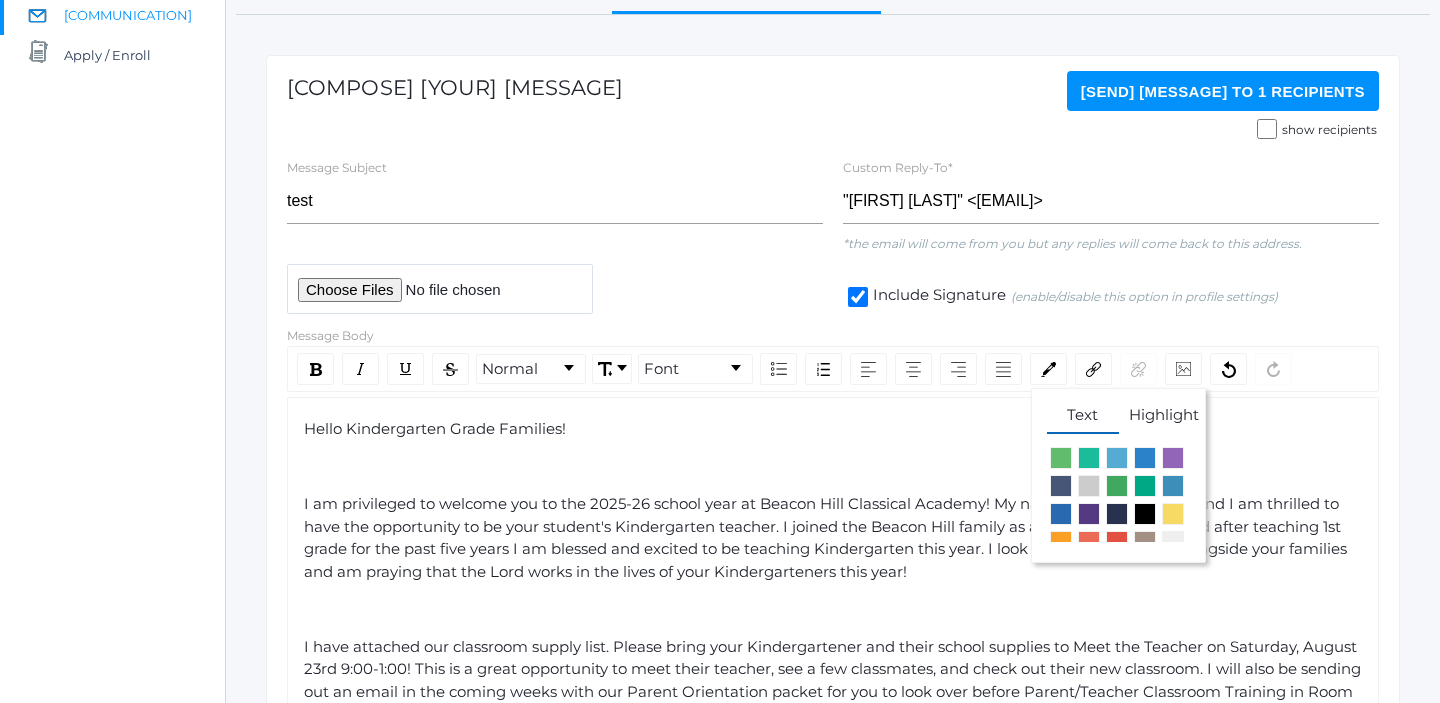 scroll, scrollTop: 69, scrollLeft: 0, axis: vertical 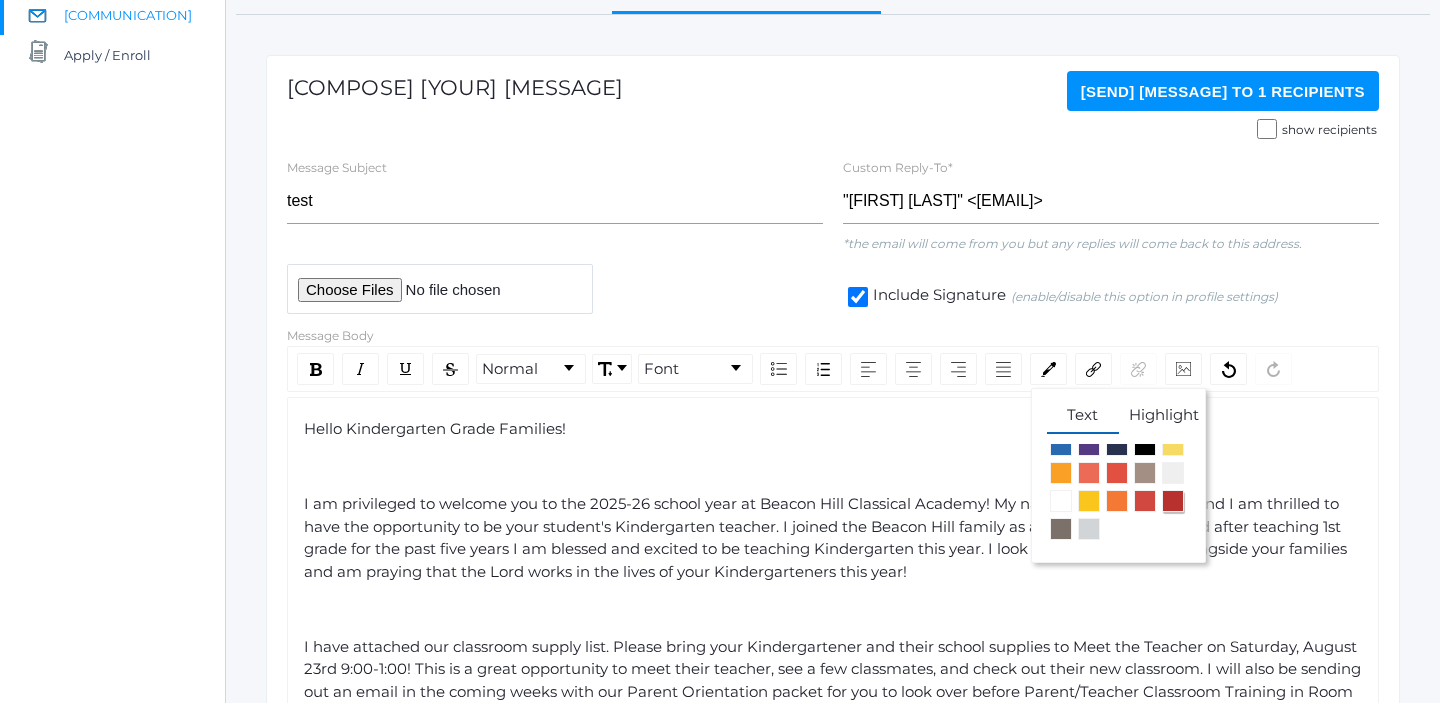 click 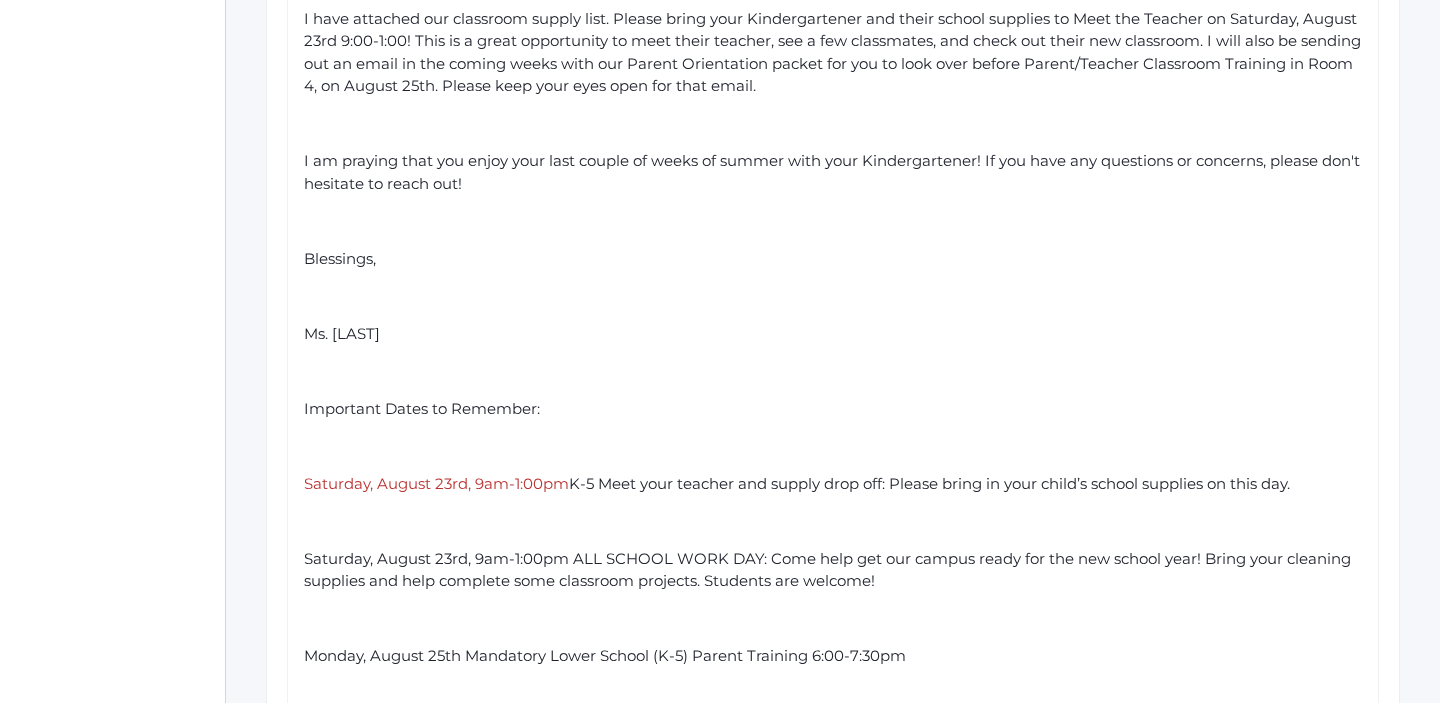 scroll, scrollTop: 861, scrollLeft: 0, axis: vertical 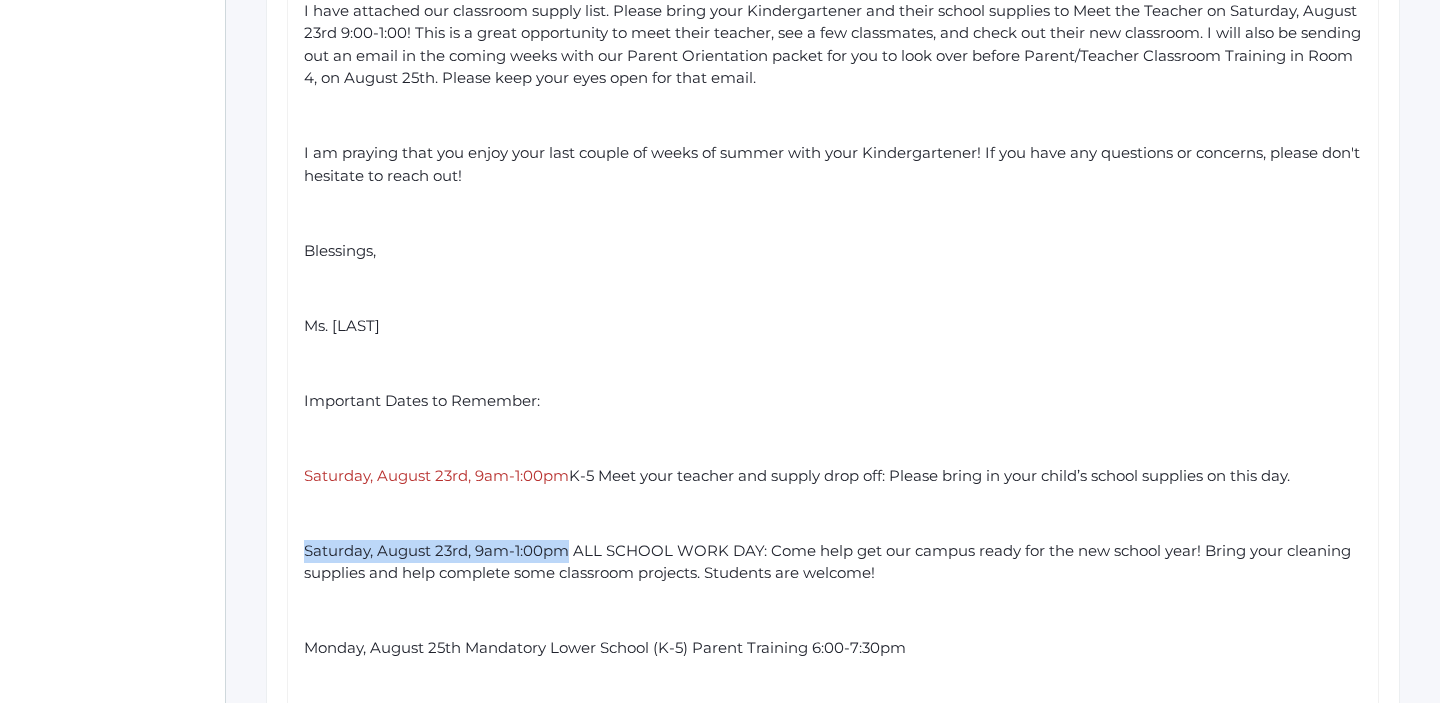 drag, startPoint x: 570, startPoint y: 550, endPoint x: 291, endPoint y: 547, distance: 279.01614 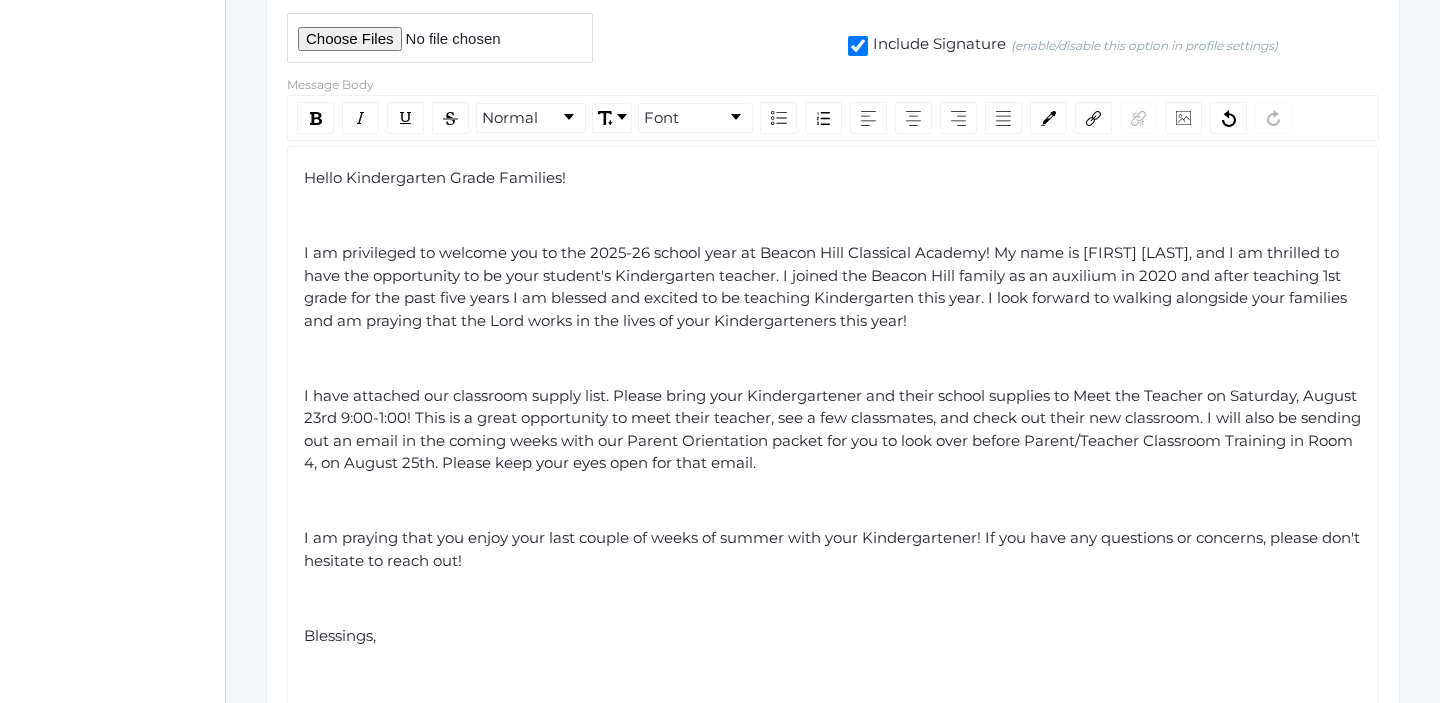 scroll, scrollTop: 468, scrollLeft: 0, axis: vertical 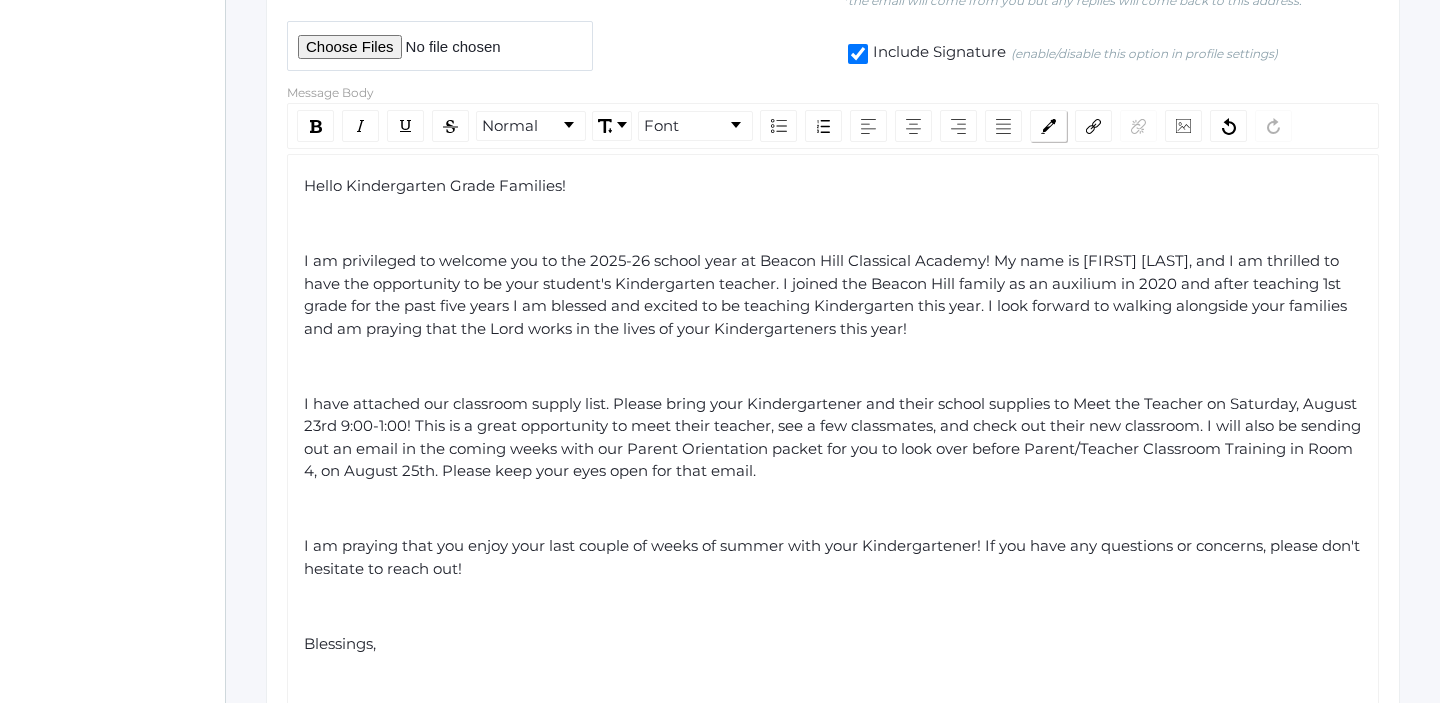click 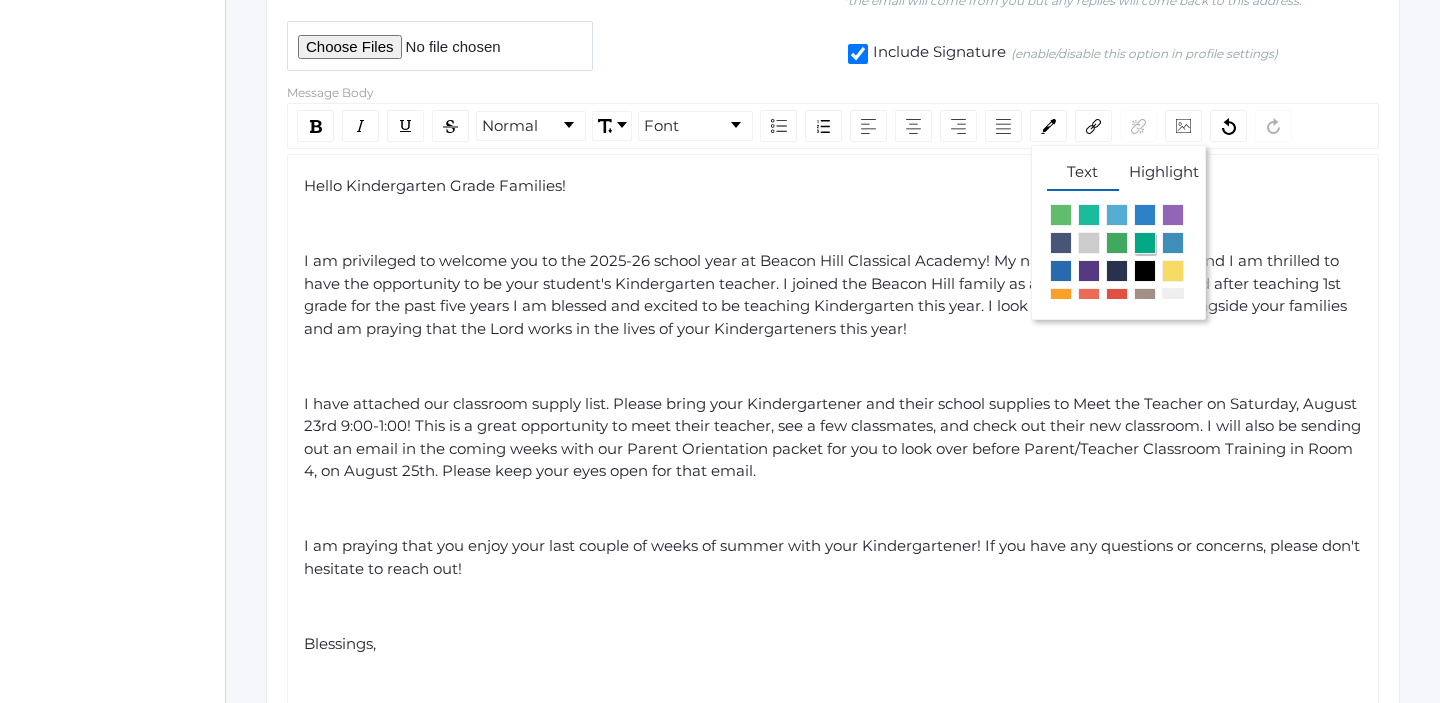 scroll, scrollTop: 69, scrollLeft: 0, axis: vertical 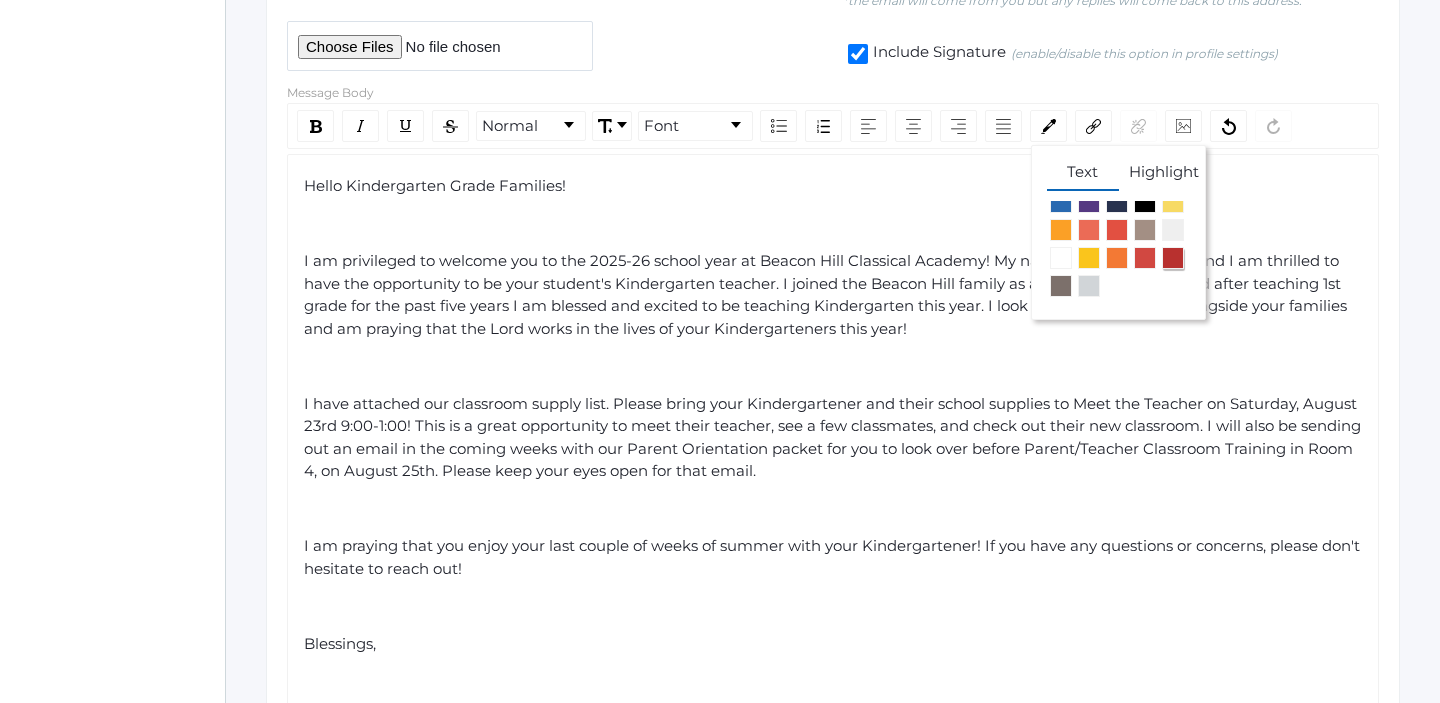 click 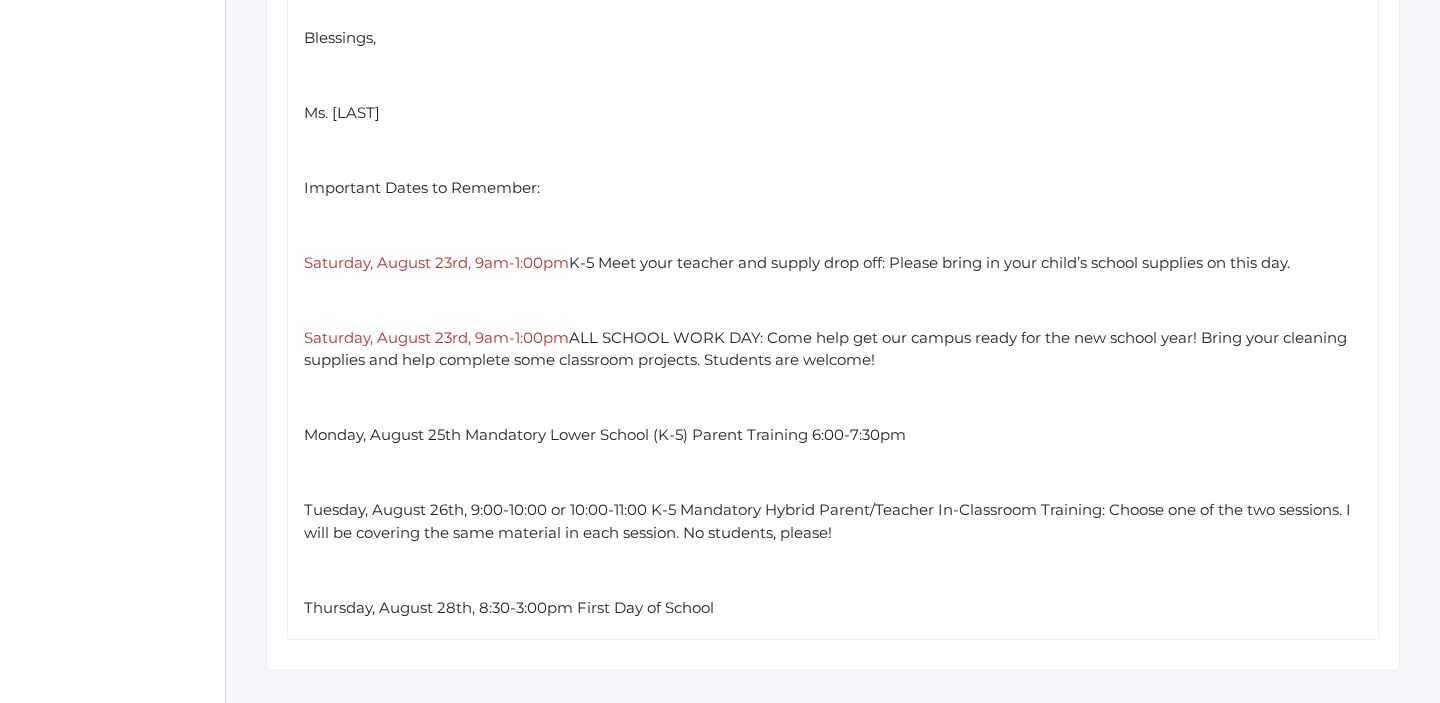 scroll, scrollTop: 1082, scrollLeft: 0, axis: vertical 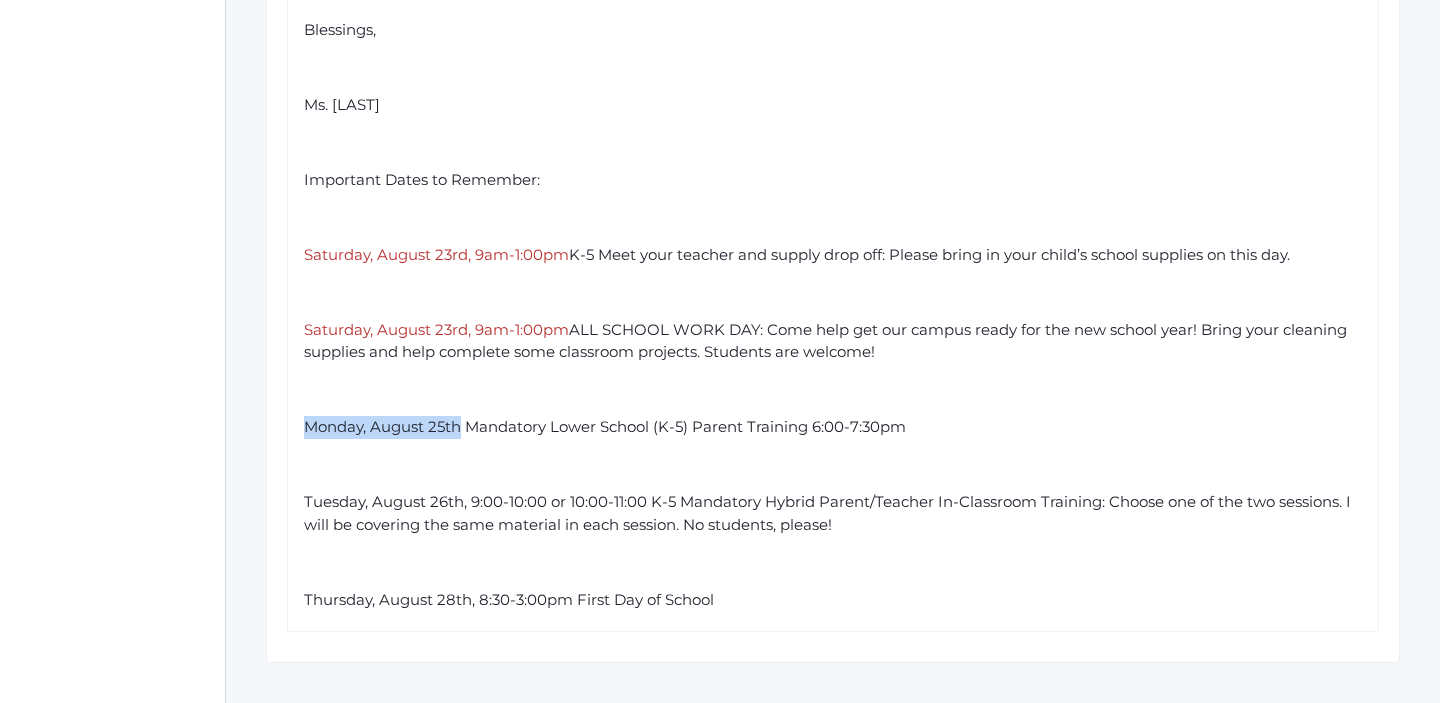 drag, startPoint x: 464, startPoint y: 429, endPoint x: 300, endPoint y: 434, distance: 164.0762 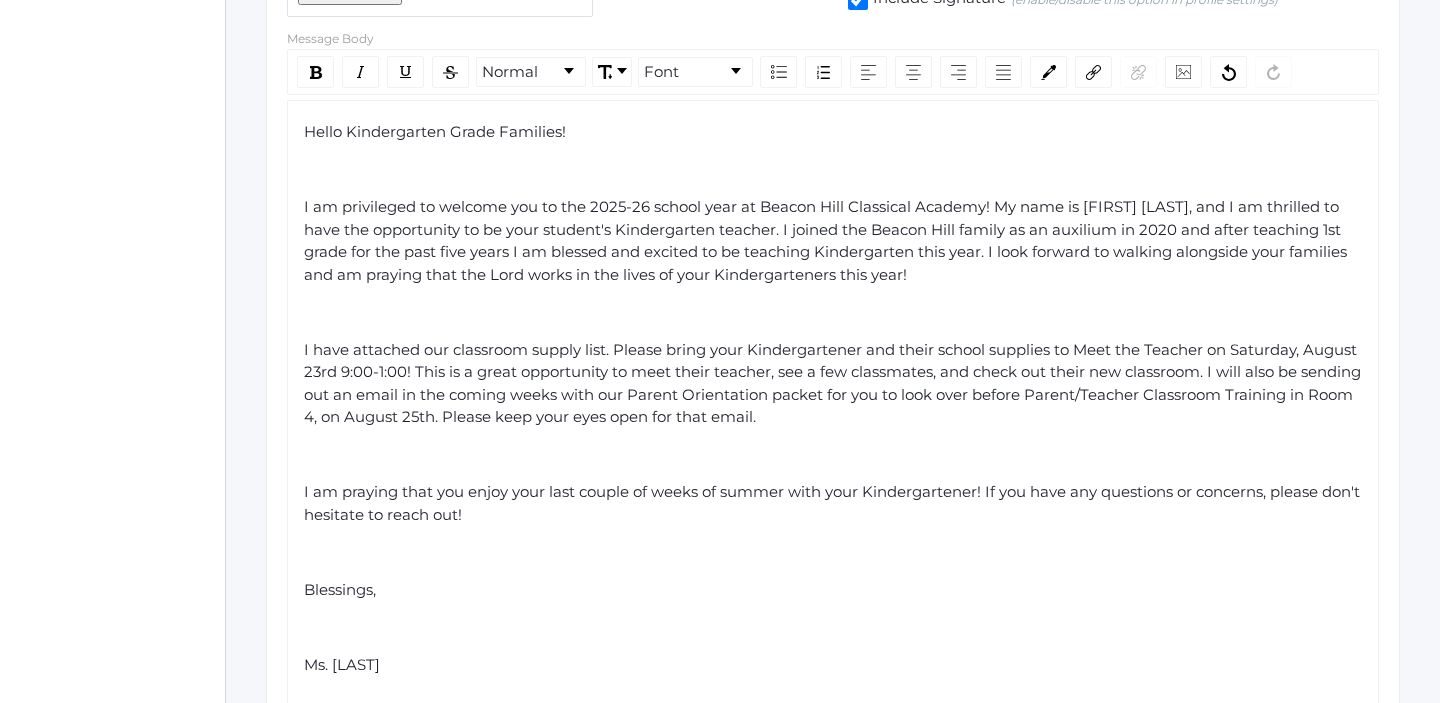 scroll, scrollTop: 513, scrollLeft: 0, axis: vertical 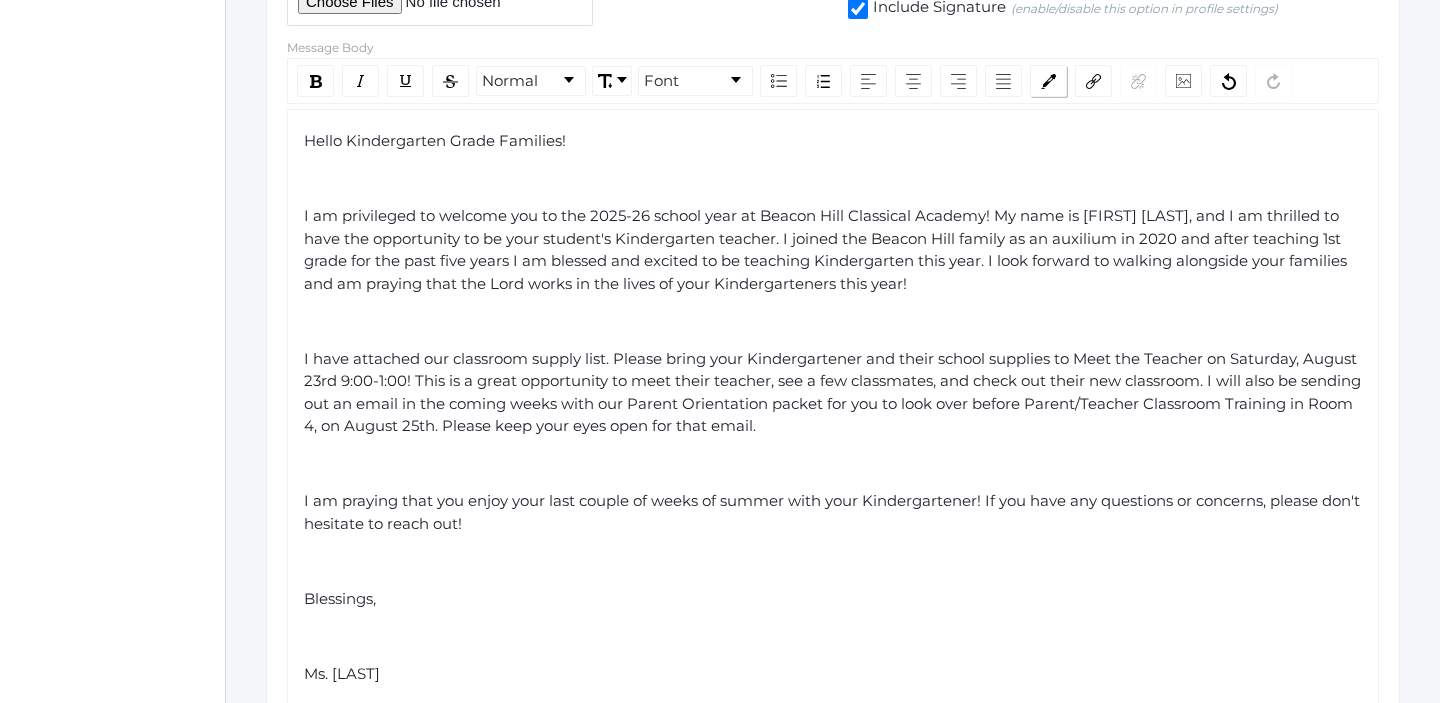 click 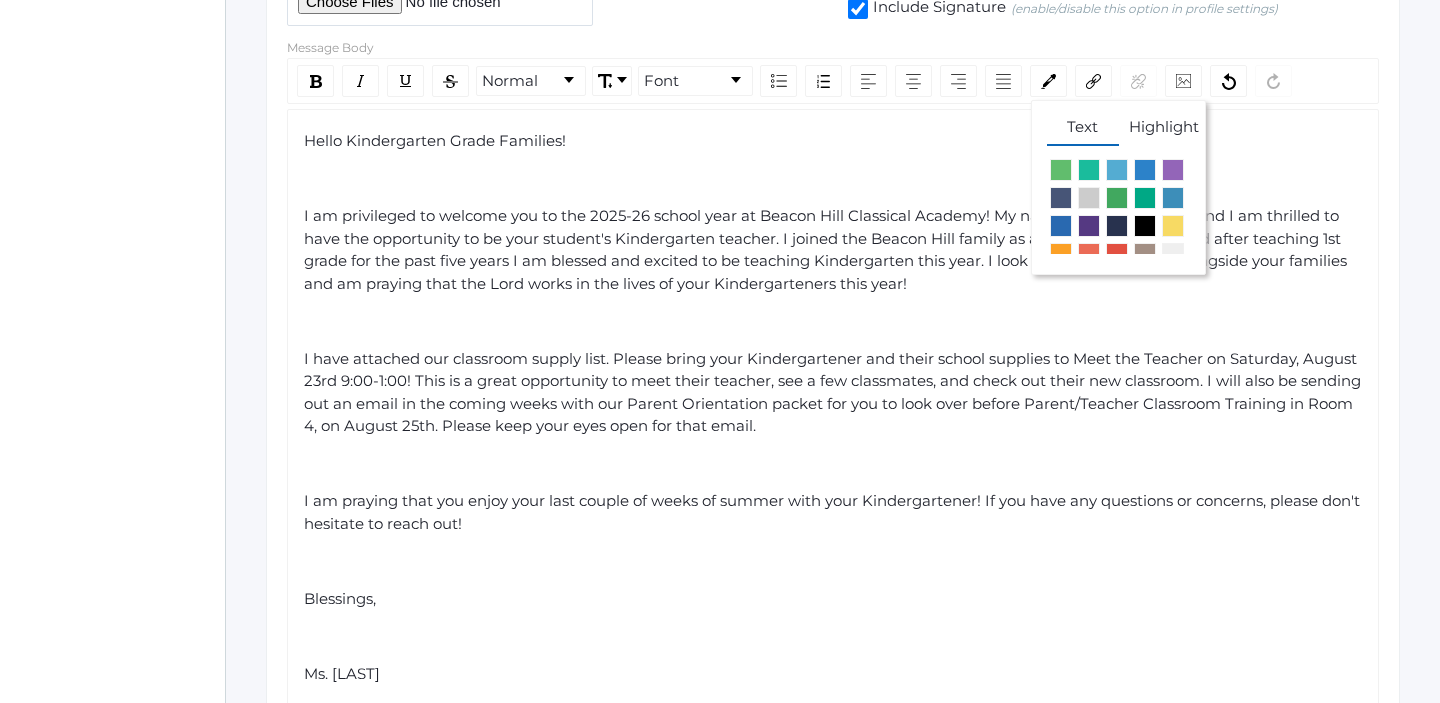 scroll, scrollTop: 69, scrollLeft: 0, axis: vertical 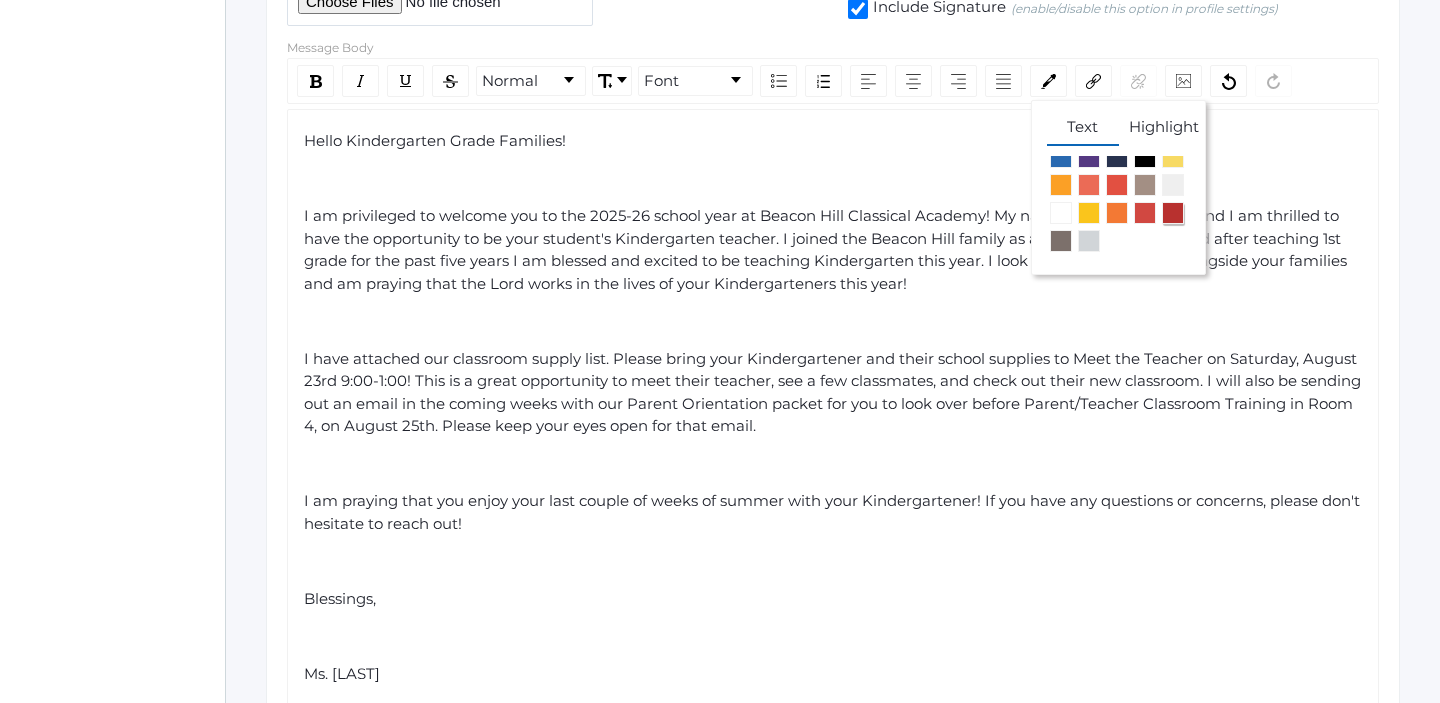 click 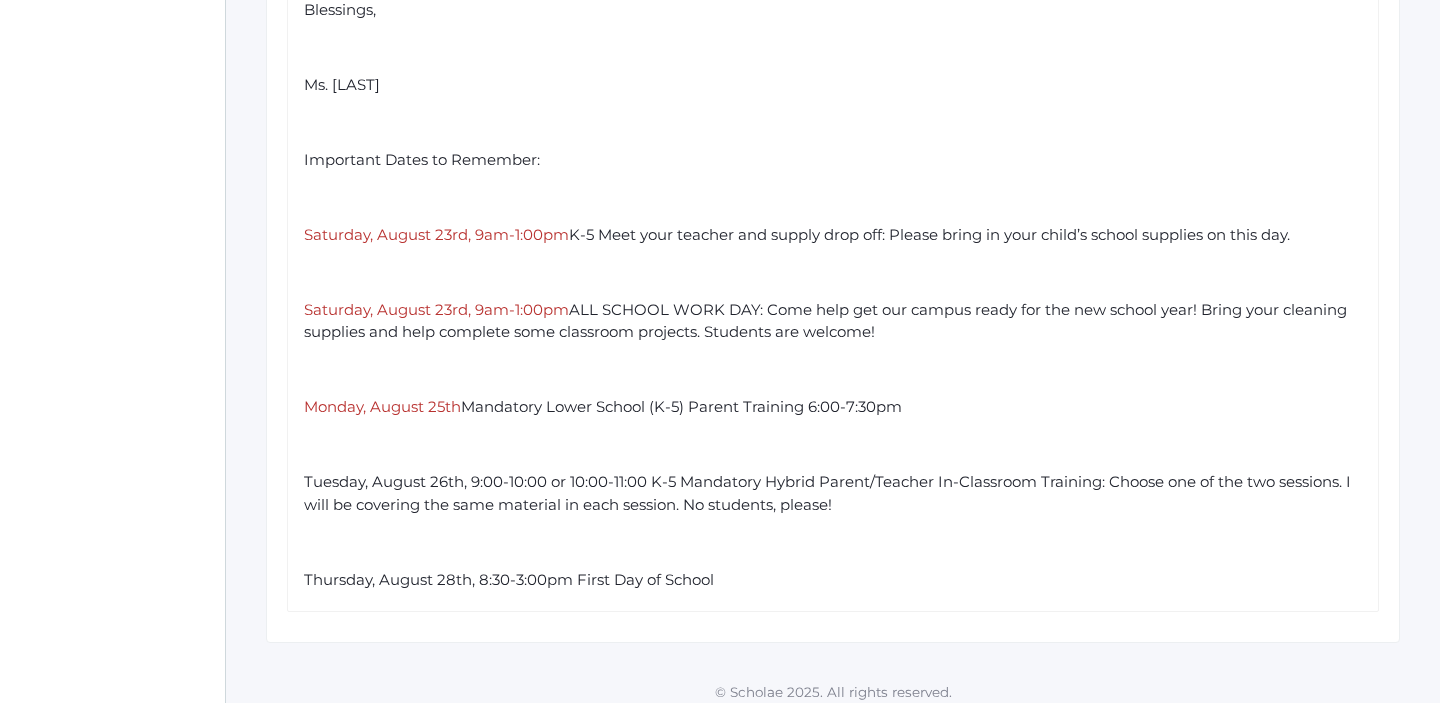scroll, scrollTop: 1109, scrollLeft: 0, axis: vertical 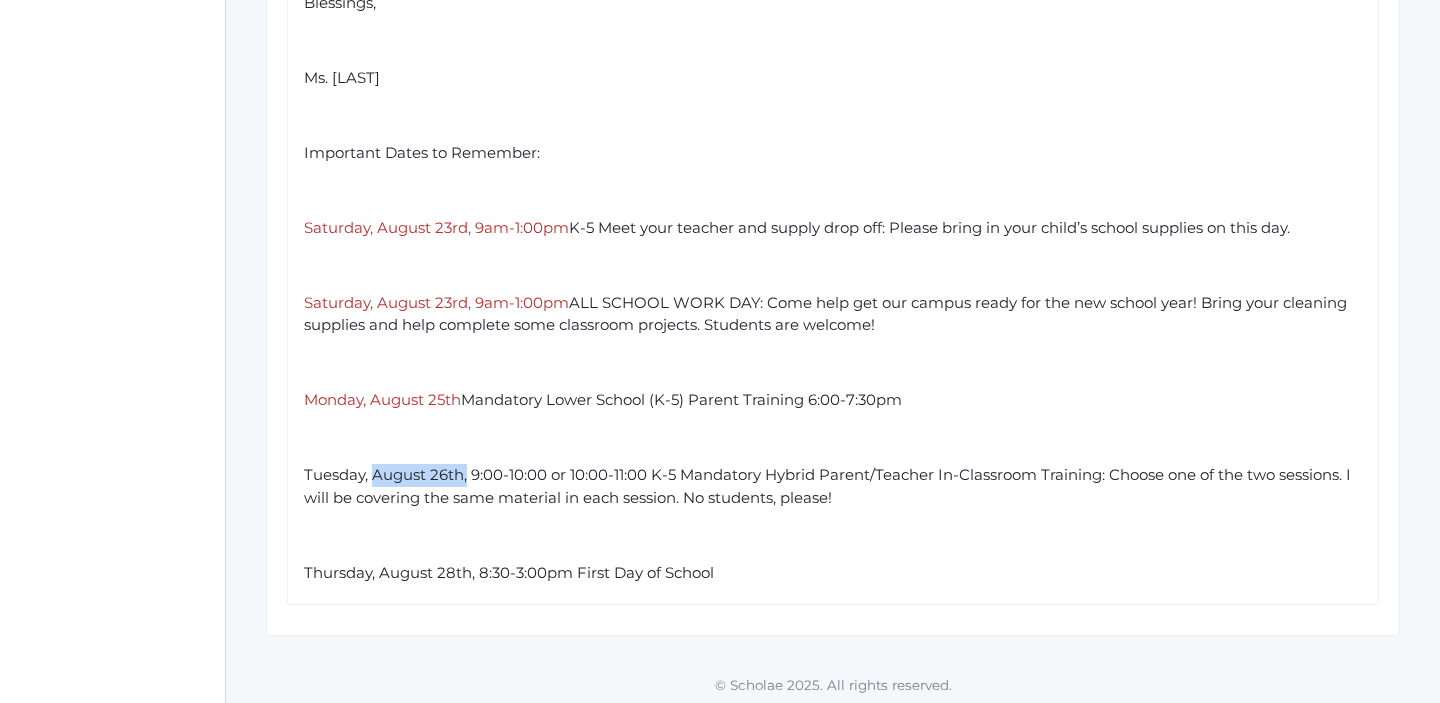 drag, startPoint x: 469, startPoint y: 474, endPoint x: 376, endPoint y: 474, distance: 93 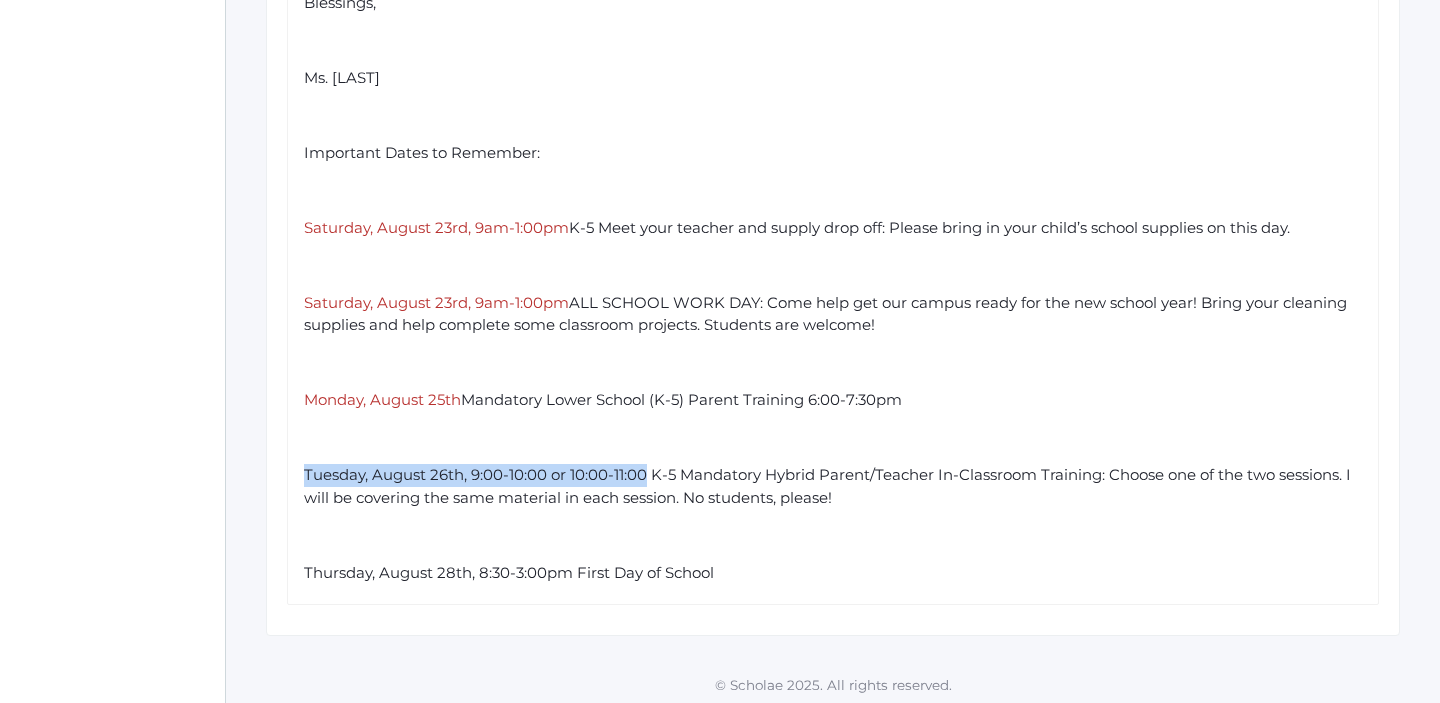 drag, startPoint x: 649, startPoint y: 472, endPoint x: 308, endPoint y: 479, distance: 341.07184 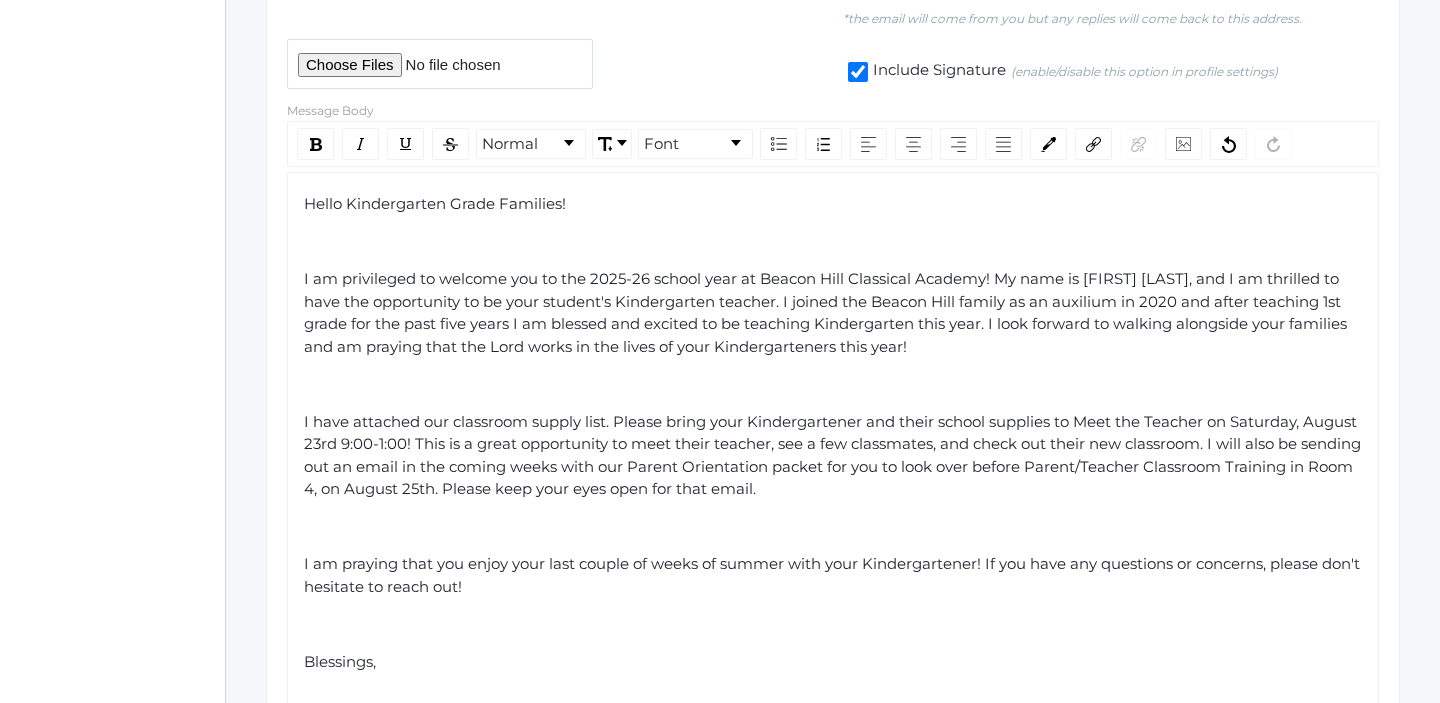 scroll, scrollTop: 391, scrollLeft: 0, axis: vertical 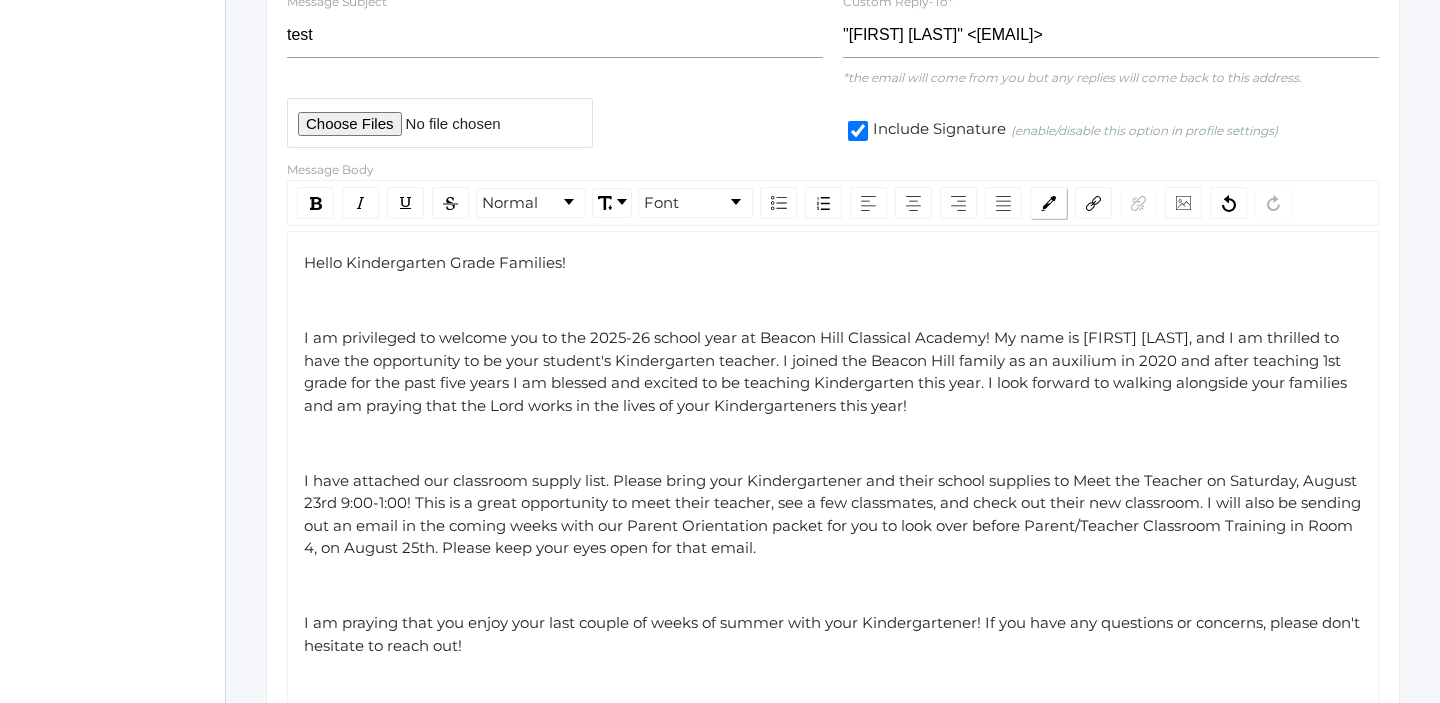 click 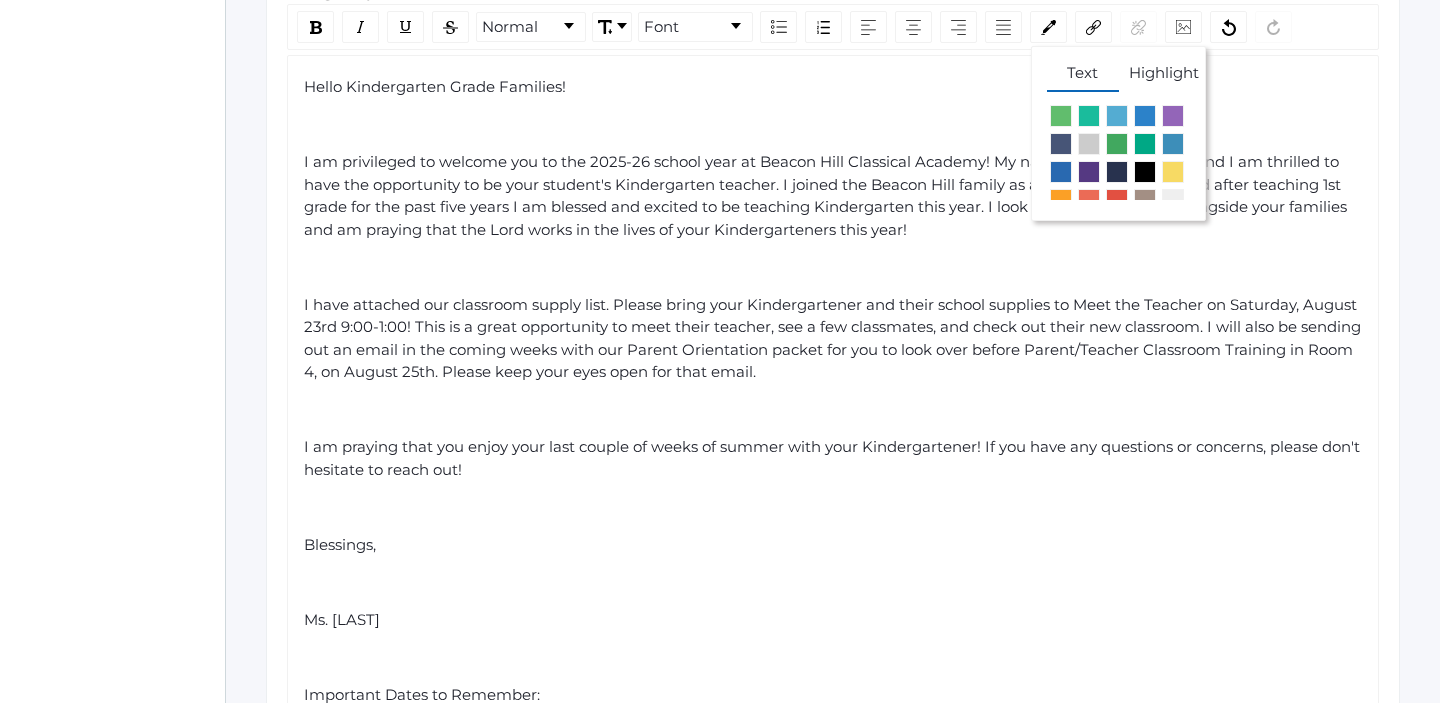 scroll, scrollTop: 600, scrollLeft: 0, axis: vertical 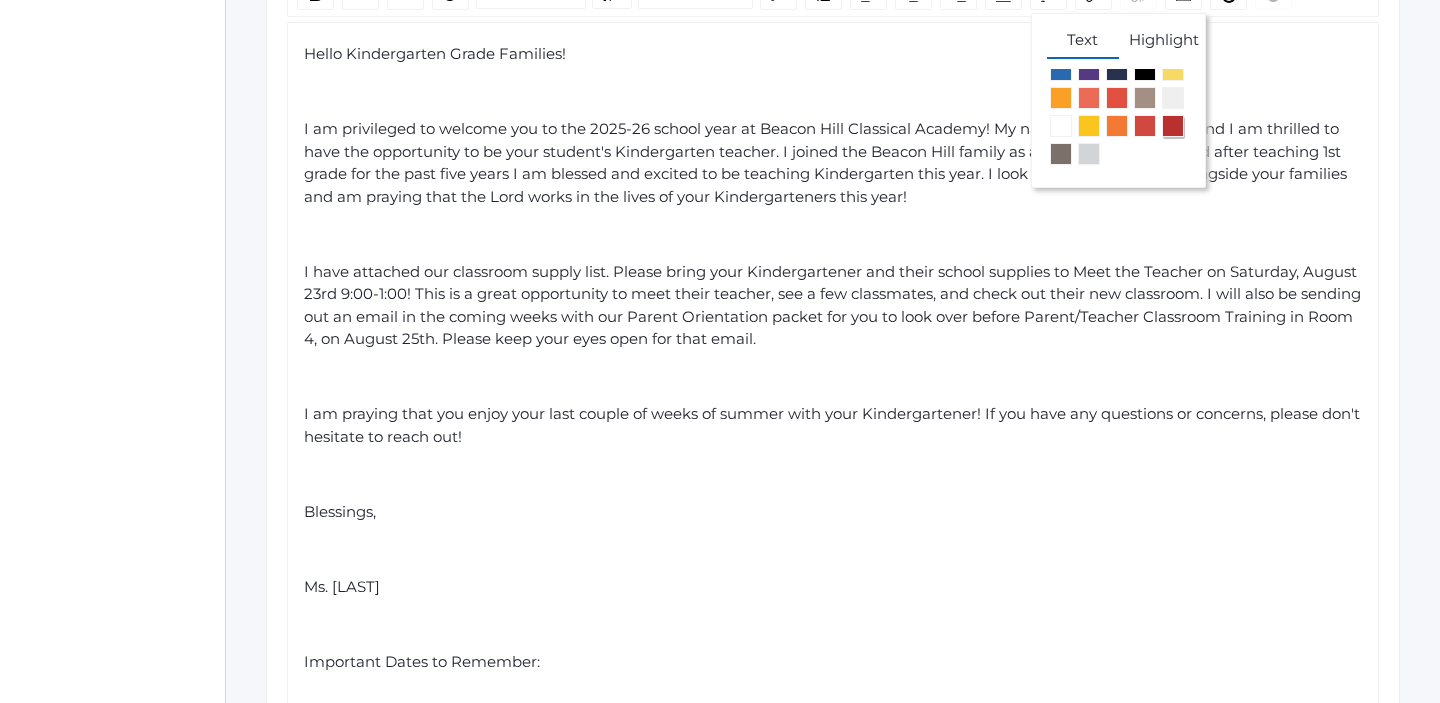 click 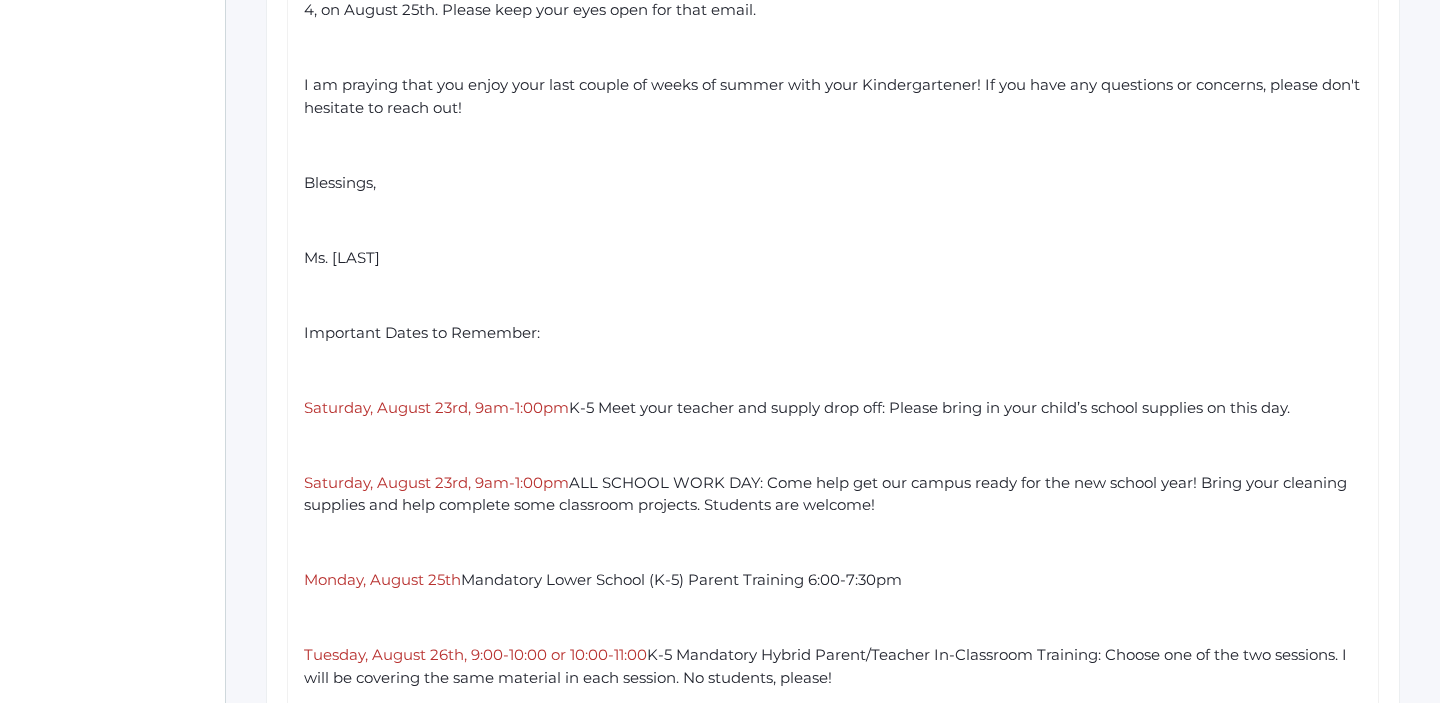 scroll, scrollTop: 1114, scrollLeft: 0, axis: vertical 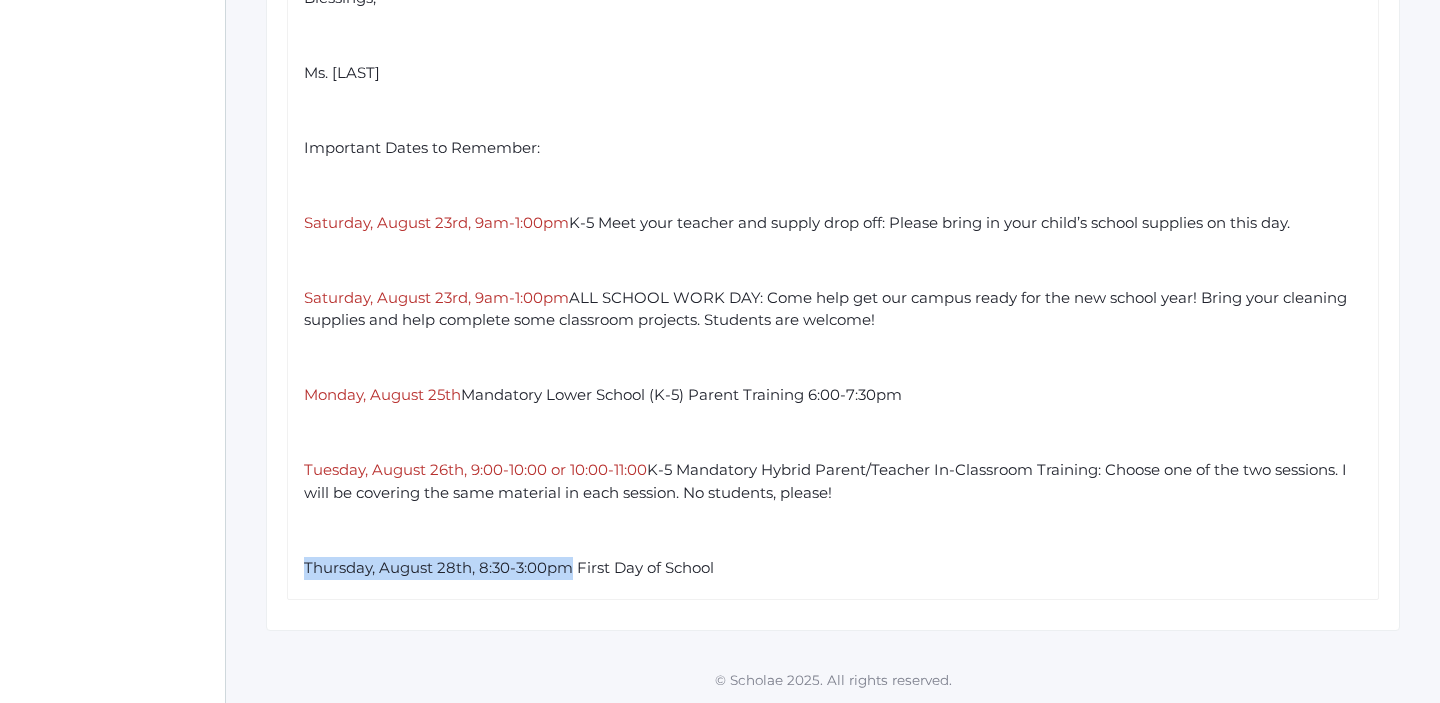 drag, startPoint x: 572, startPoint y: 564, endPoint x: 306, endPoint y: 563, distance: 266.0019 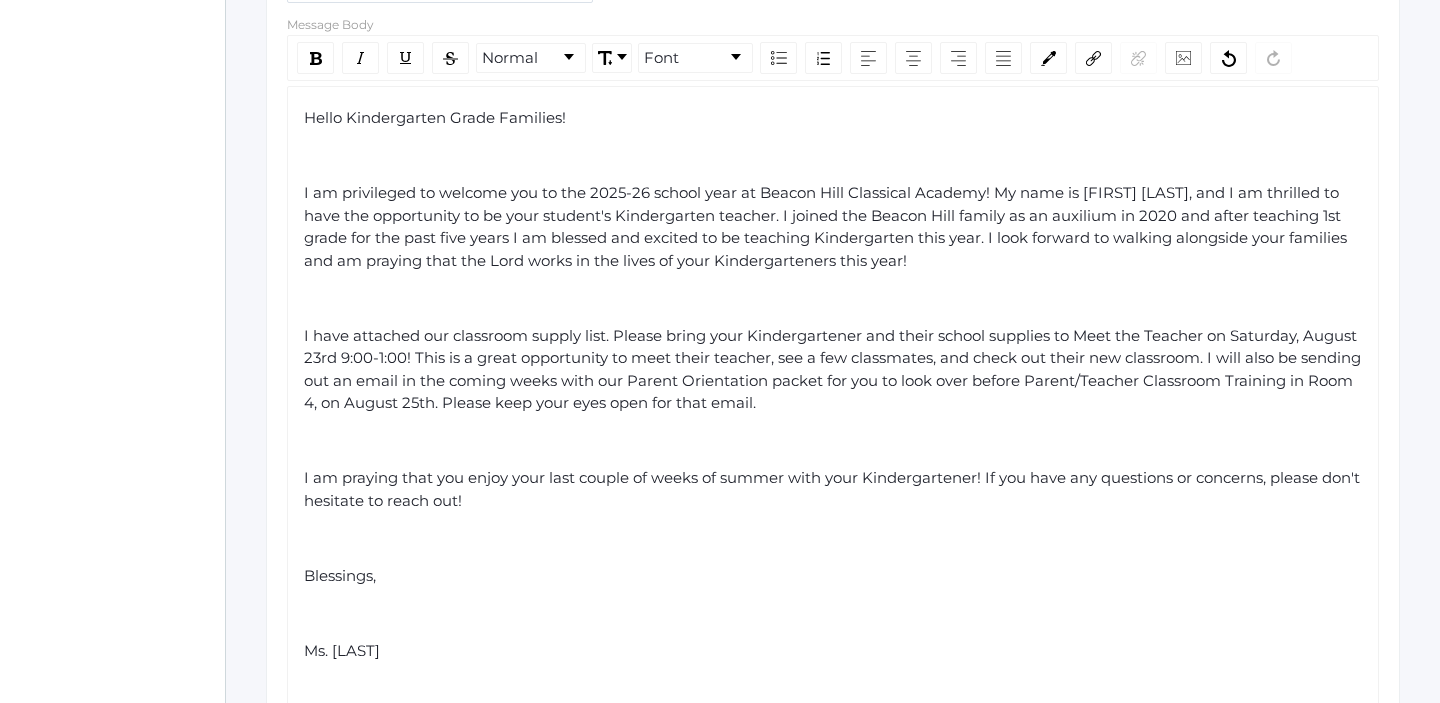 scroll, scrollTop: 517, scrollLeft: 0, axis: vertical 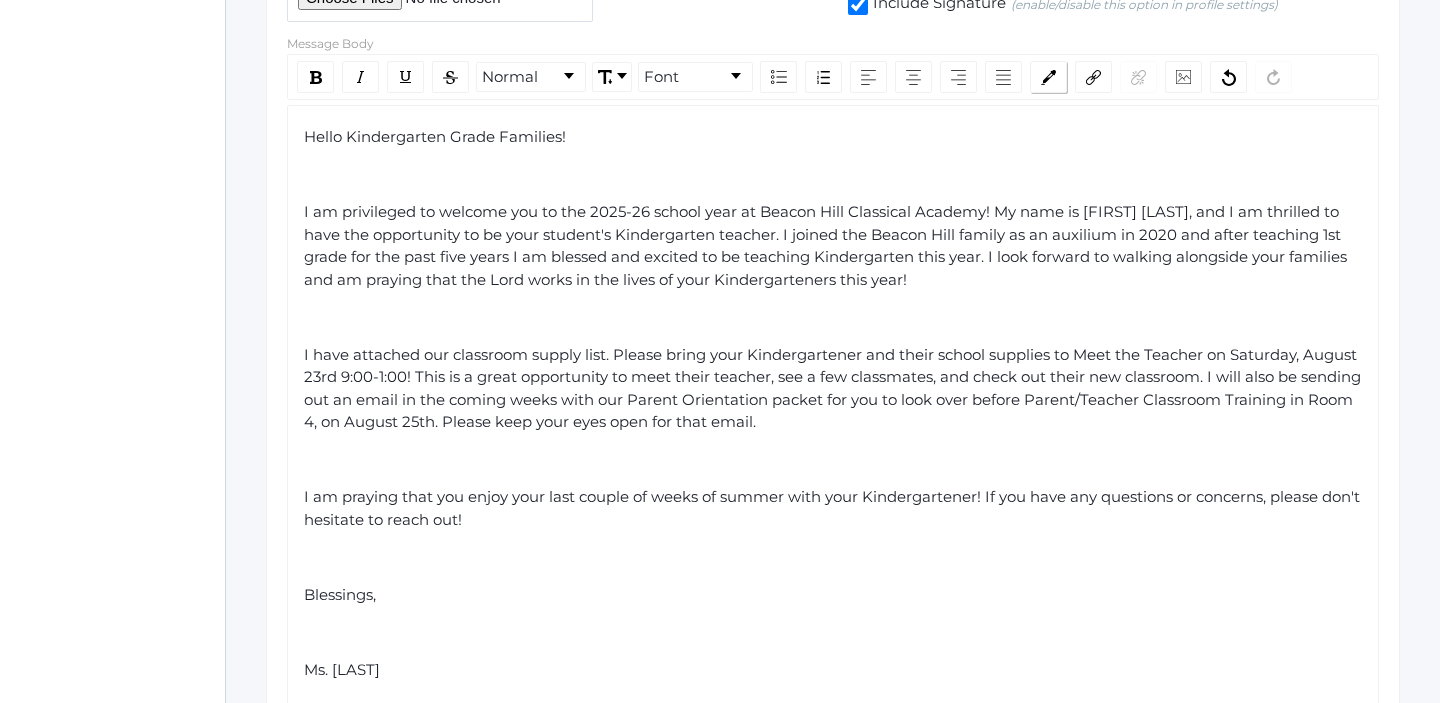 click 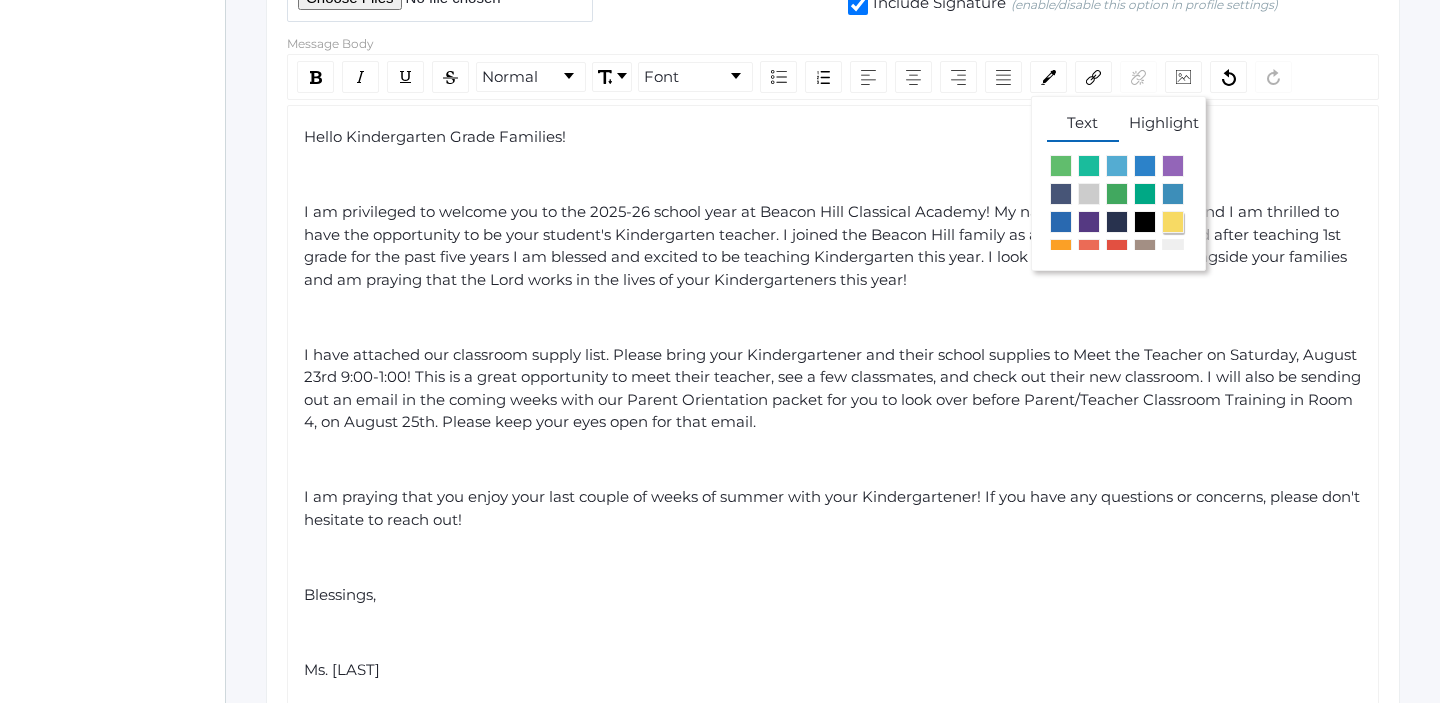 scroll, scrollTop: 69, scrollLeft: 0, axis: vertical 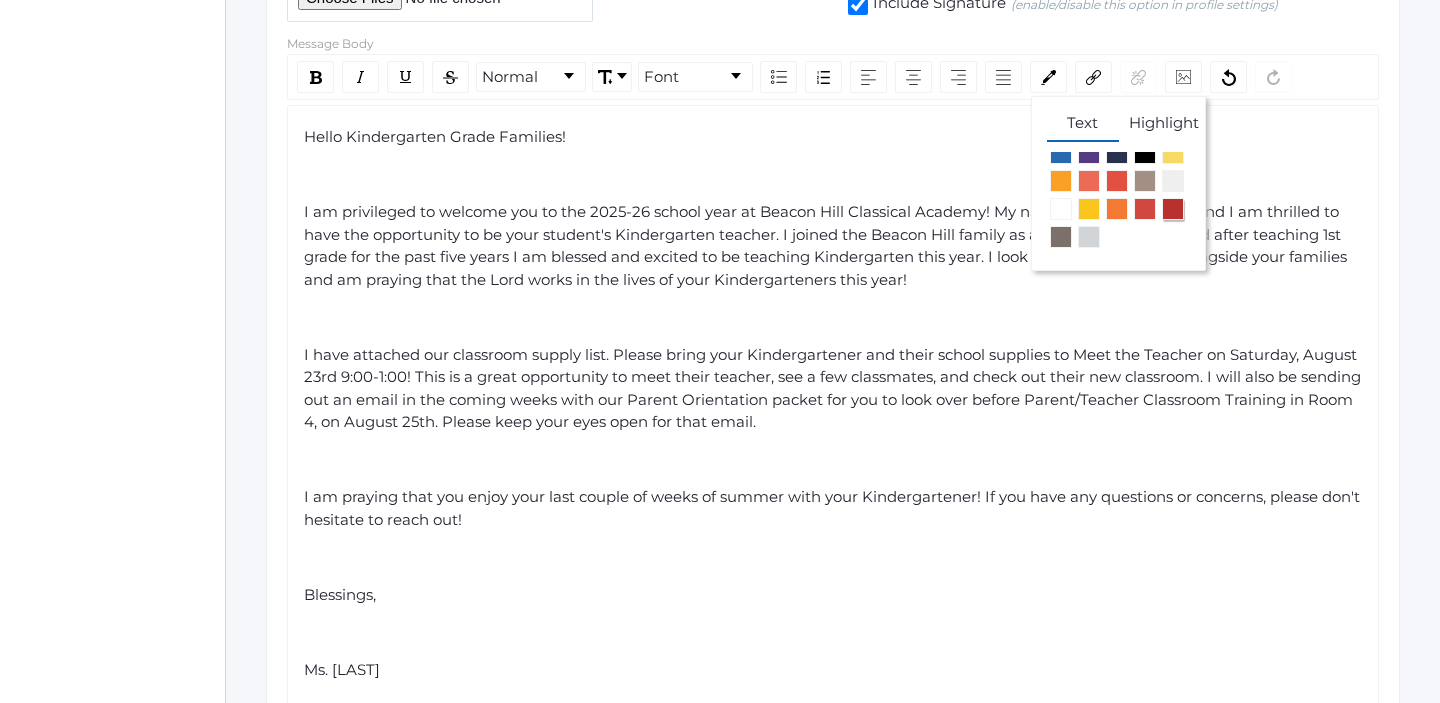 click 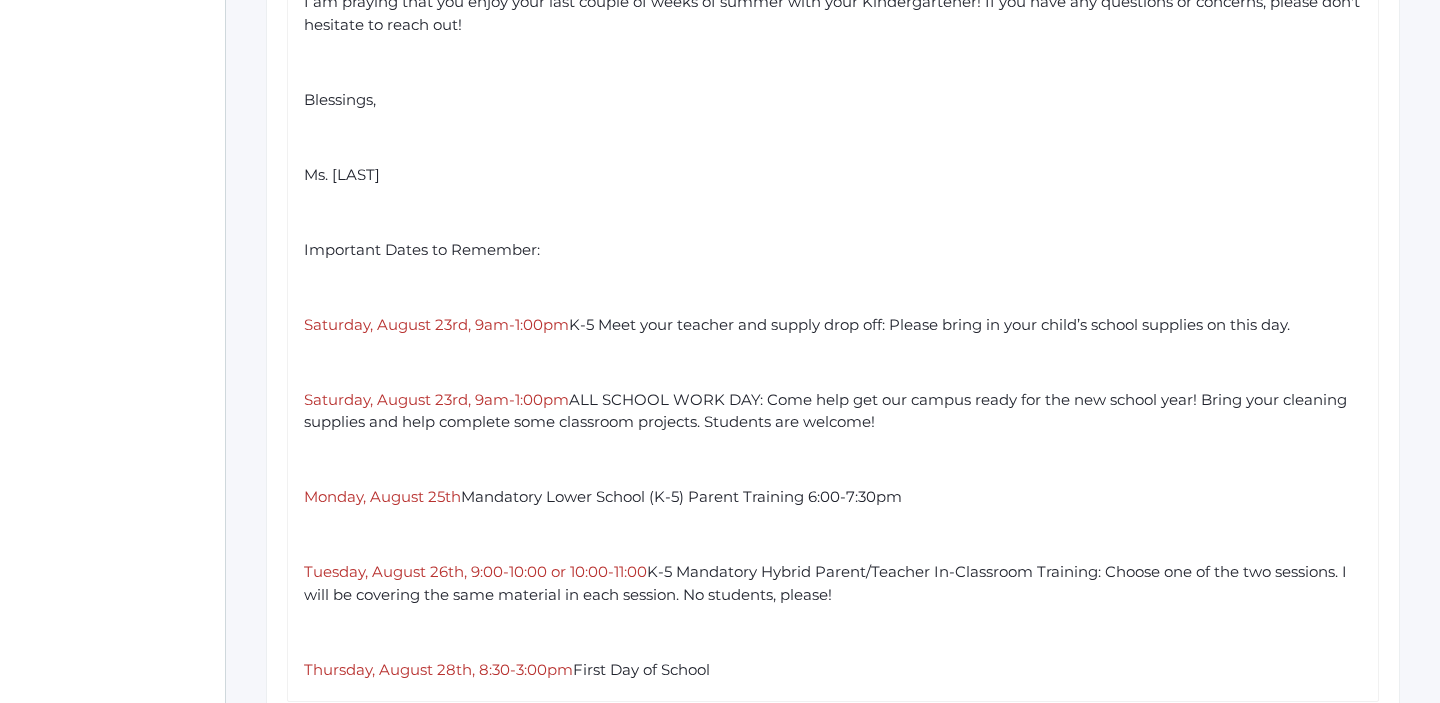 scroll, scrollTop: 1034, scrollLeft: 0, axis: vertical 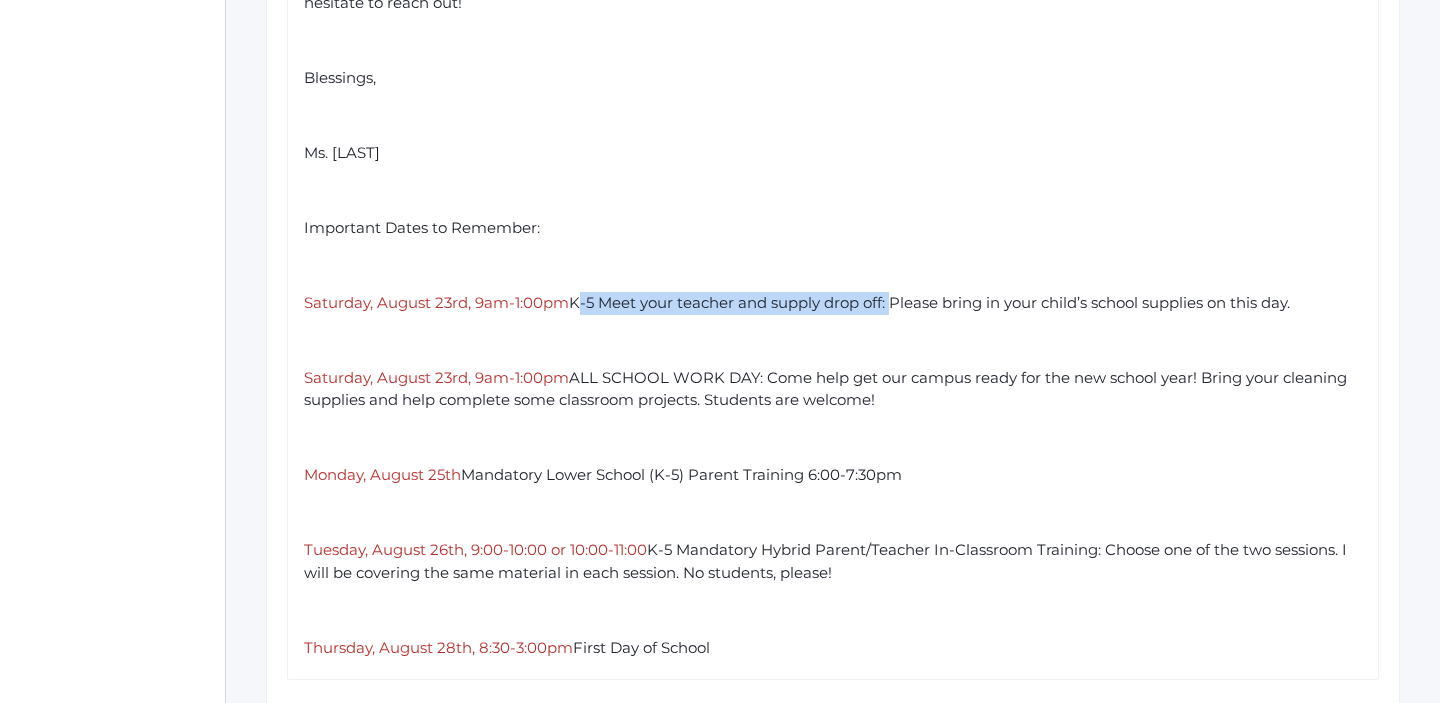 drag, startPoint x: 577, startPoint y: 301, endPoint x: 894, endPoint y: 310, distance: 317.12775 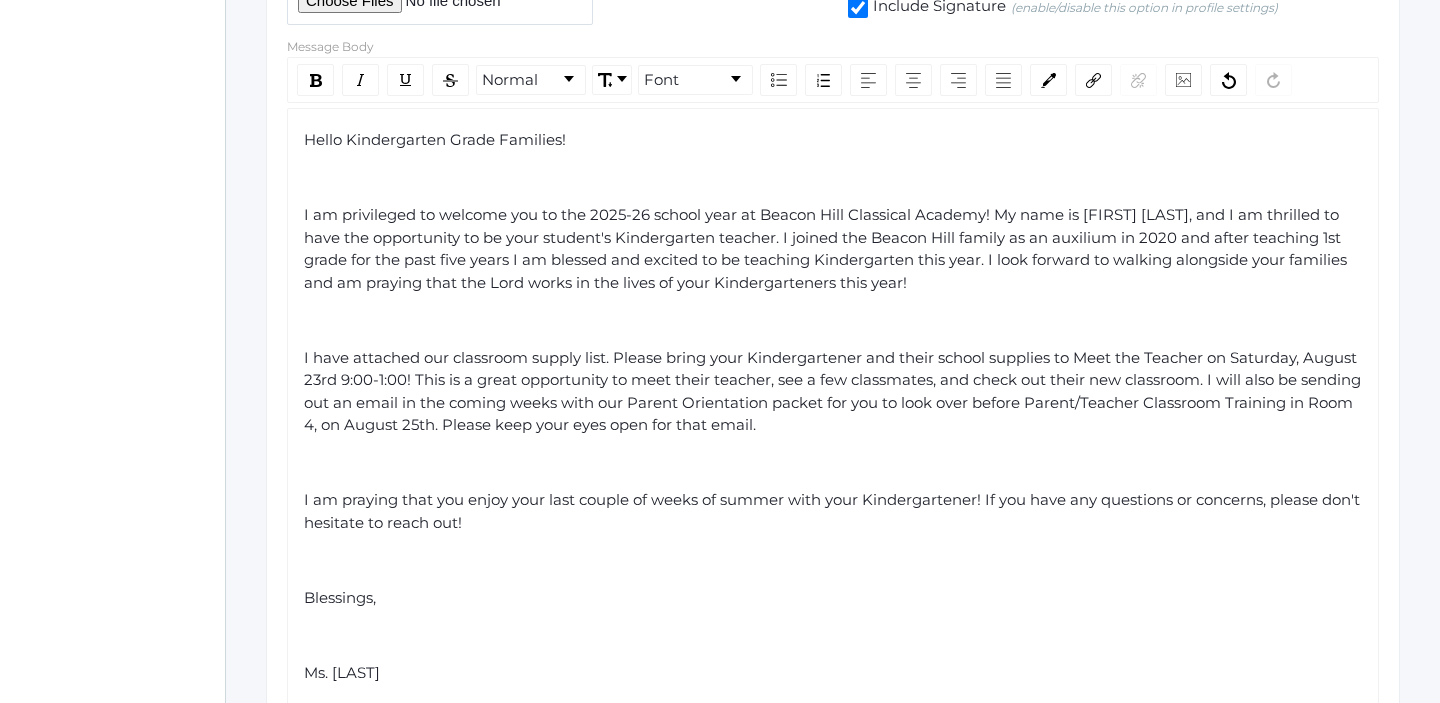 scroll, scrollTop: 467, scrollLeft: 0, axis: vertical 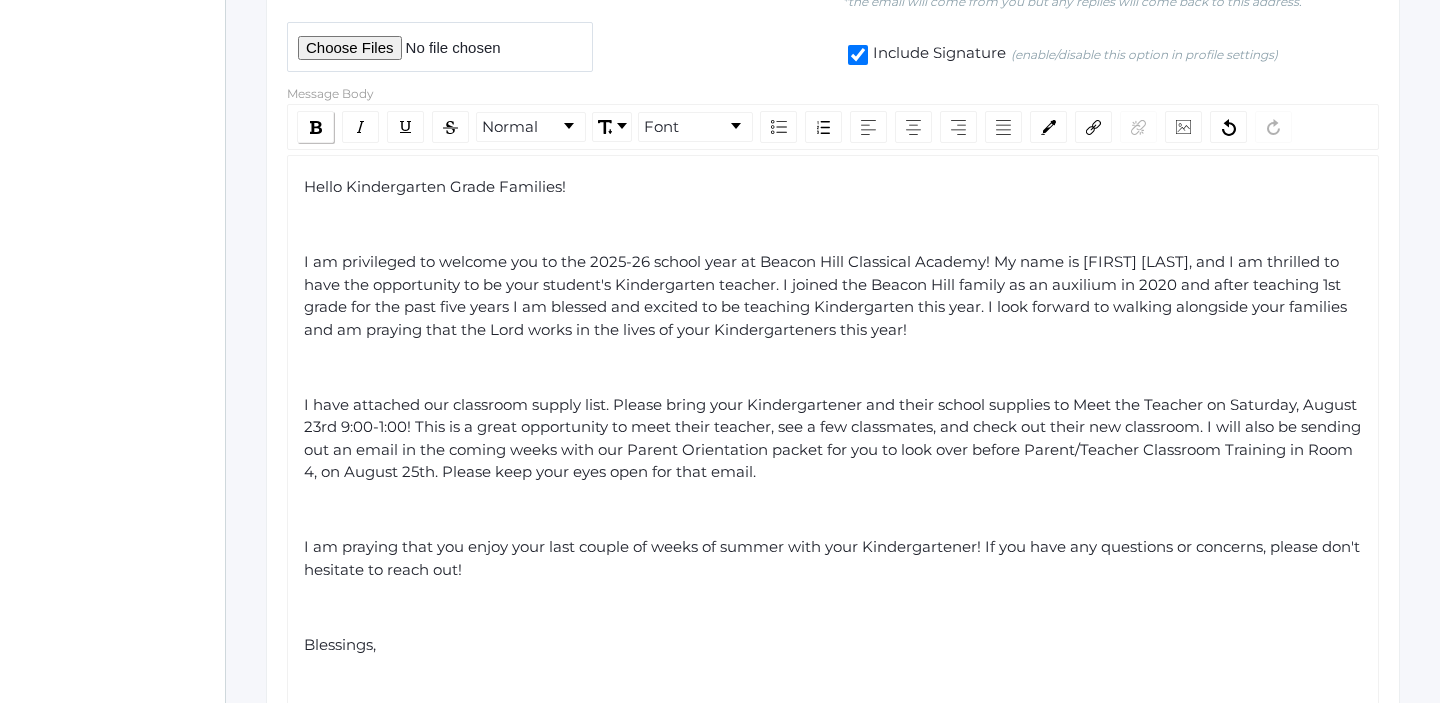 click 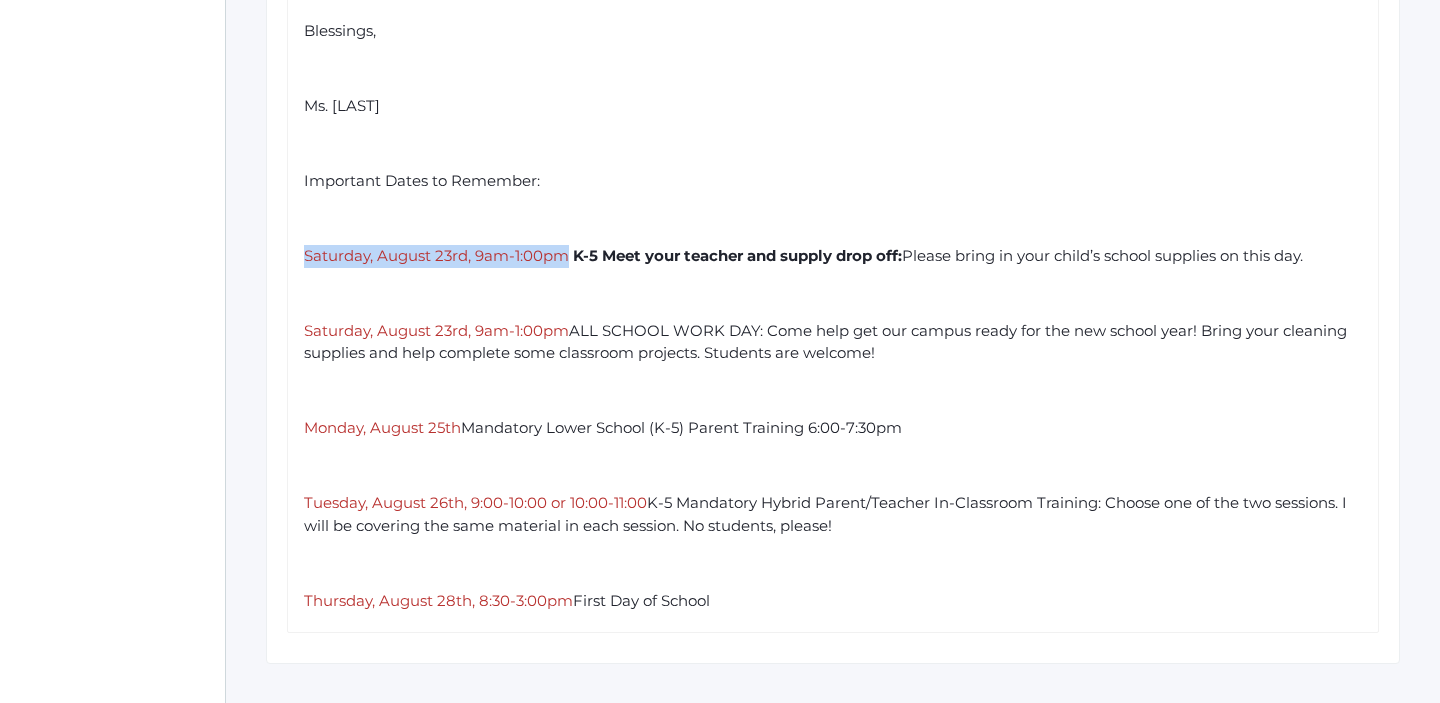 scroll, scrollTop: 1114, scrollLeft: 0, axis: vertical 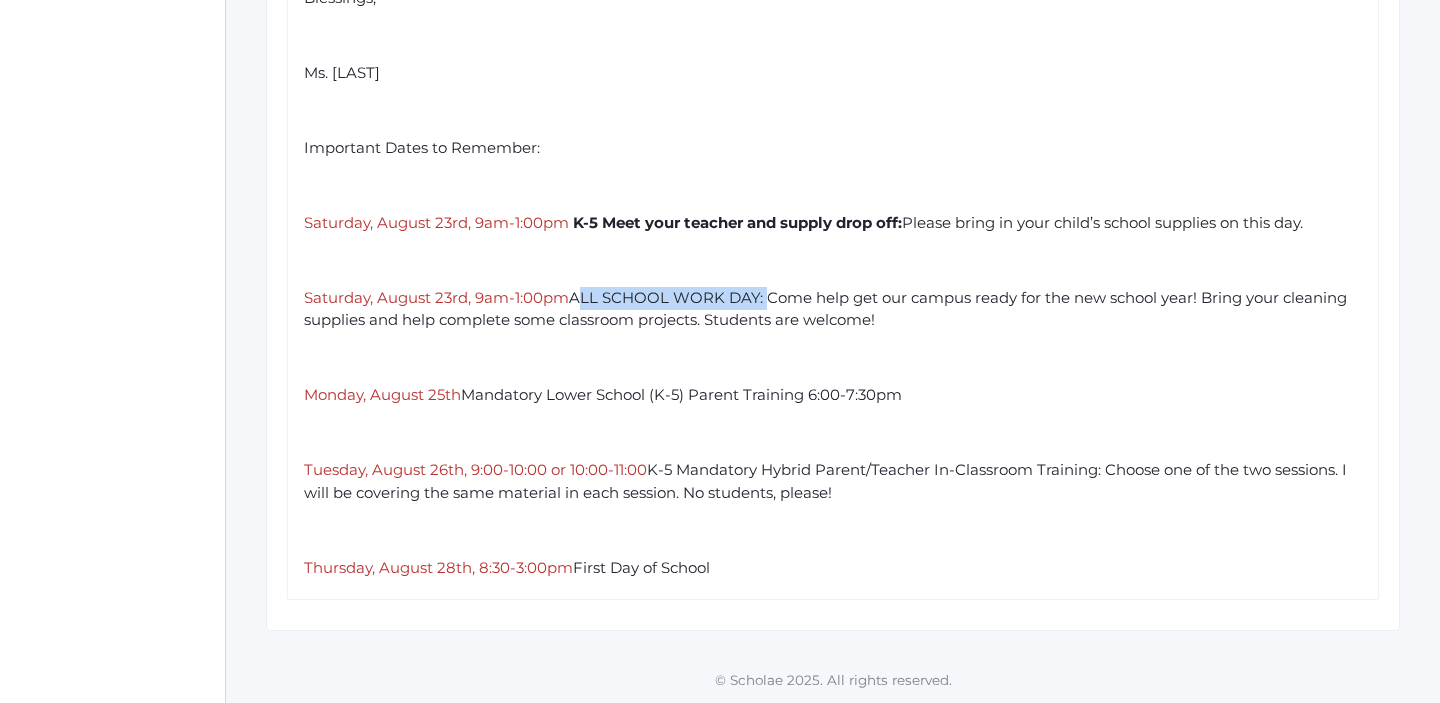 drag, startPoint x: 575, startPoint y: 298, endPoint x: 767, endPoint y: 303, distance: 192.0651 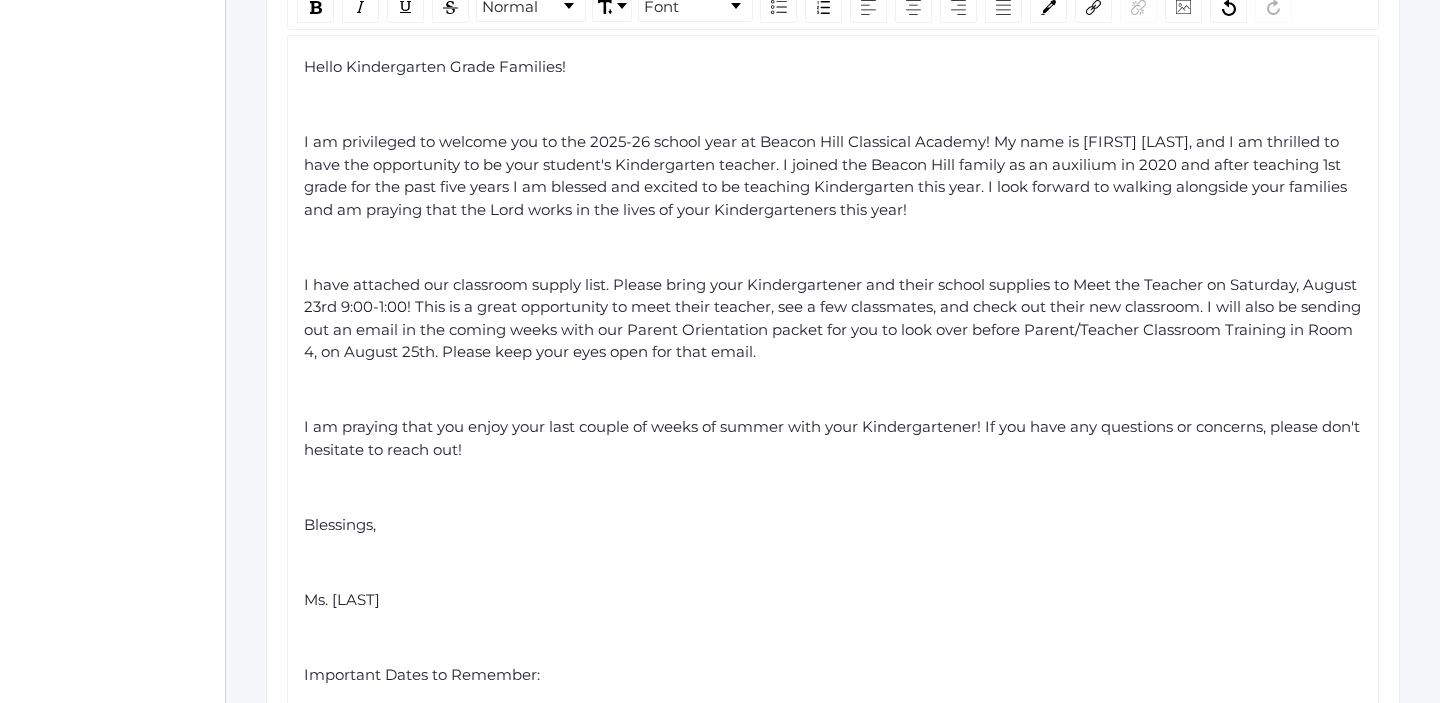 scroll, scrollTop: 584, scrollLeft: 0, axis: vertical 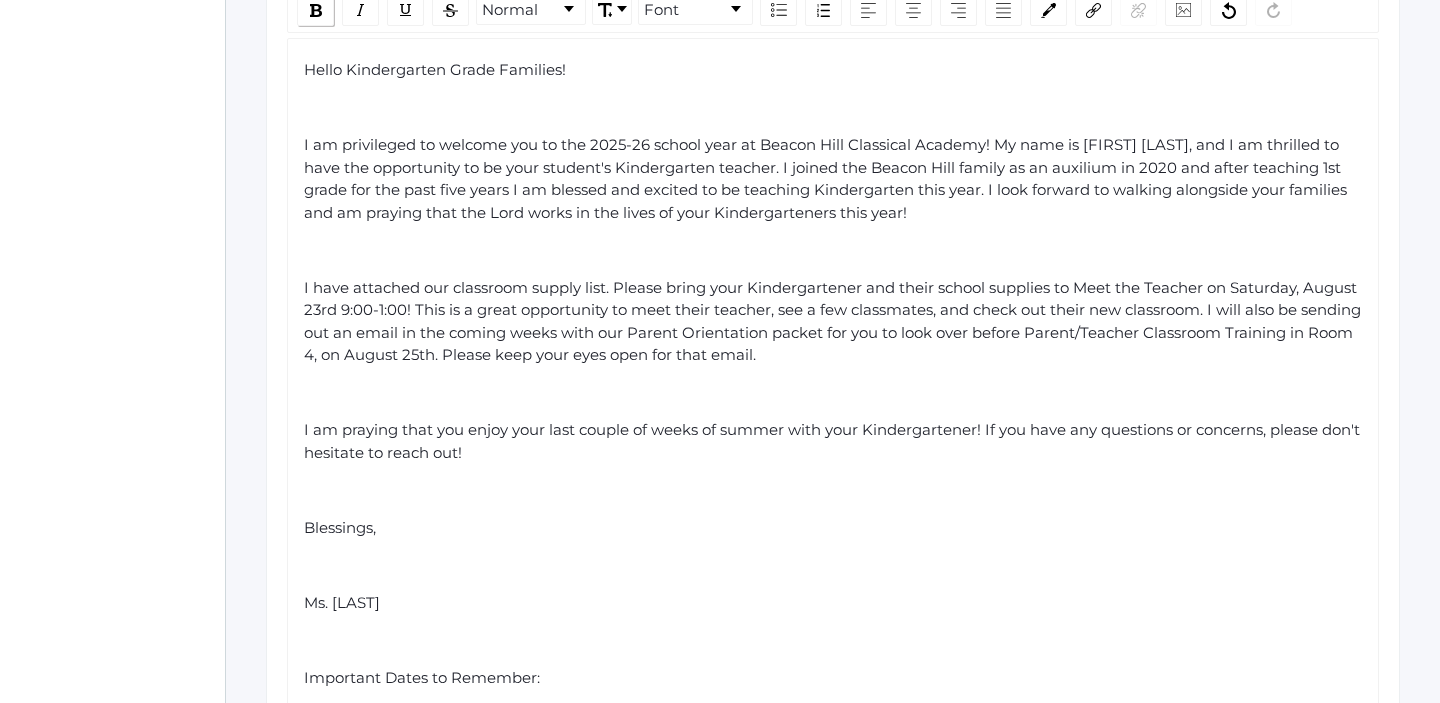 click 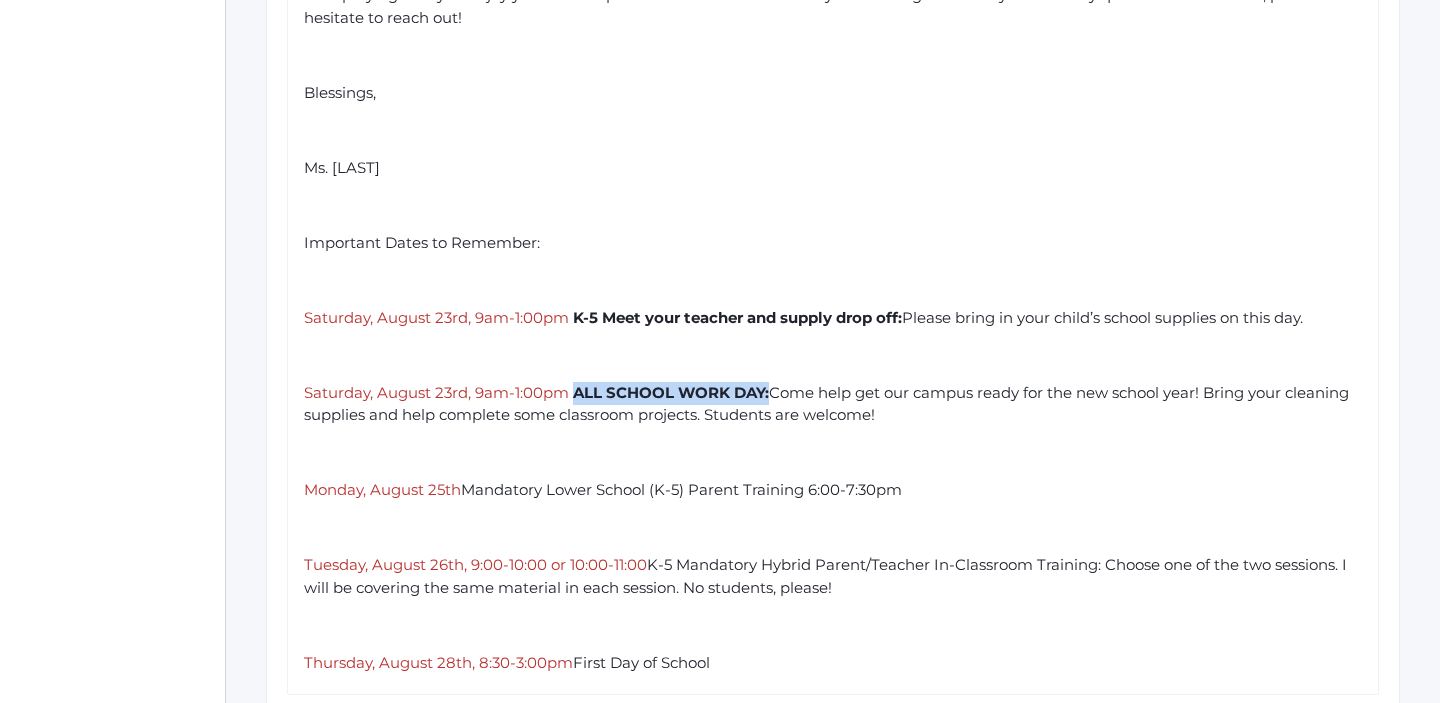 scroll, scrollTop: 1026, scrollLeft: 0, axis: vertical 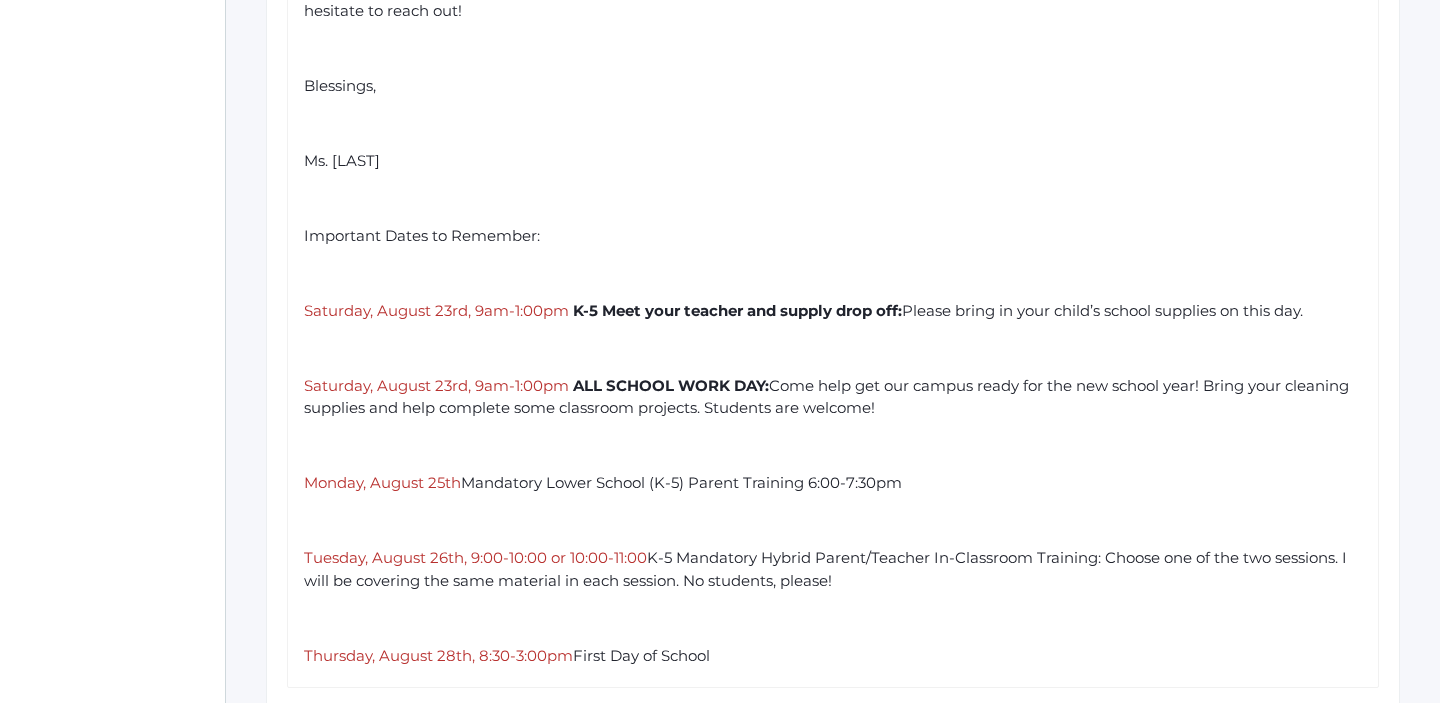 click on "Ms. Dewey" 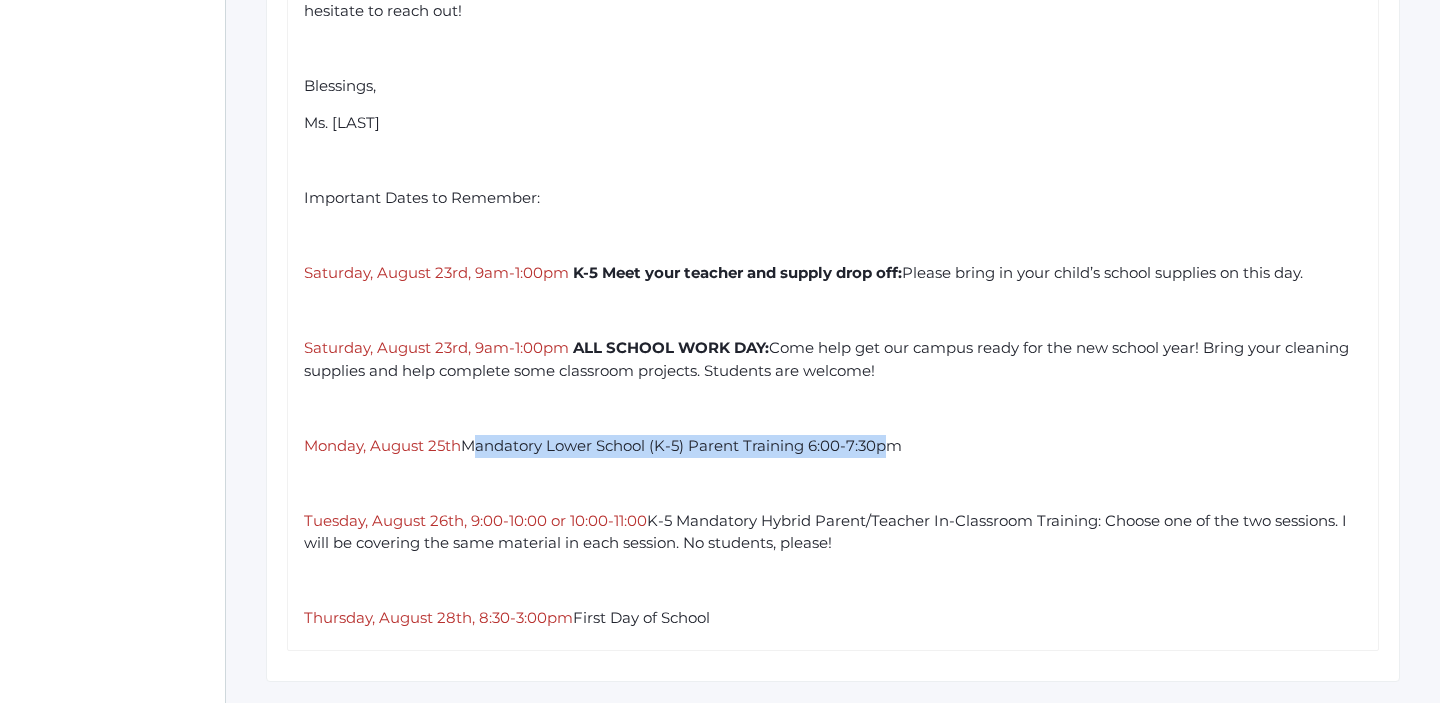 drag, startPoint x: 470, startPoint y: 449, endPoint x: 881, endPoint y: 442, distance: 411.0596 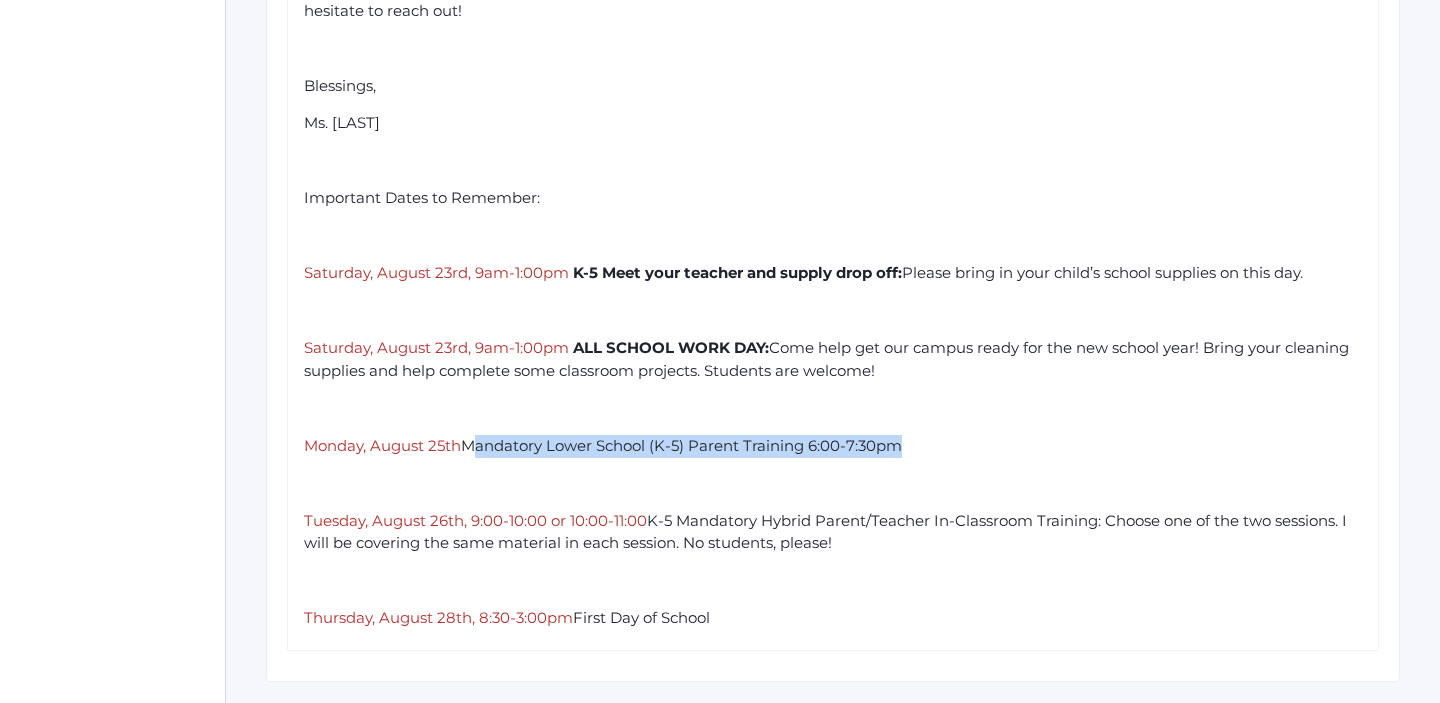 drag, startPoint x: 927, startPoint y: 449, endPoint x: 472, endPoint y: 453, distance: 455.01758 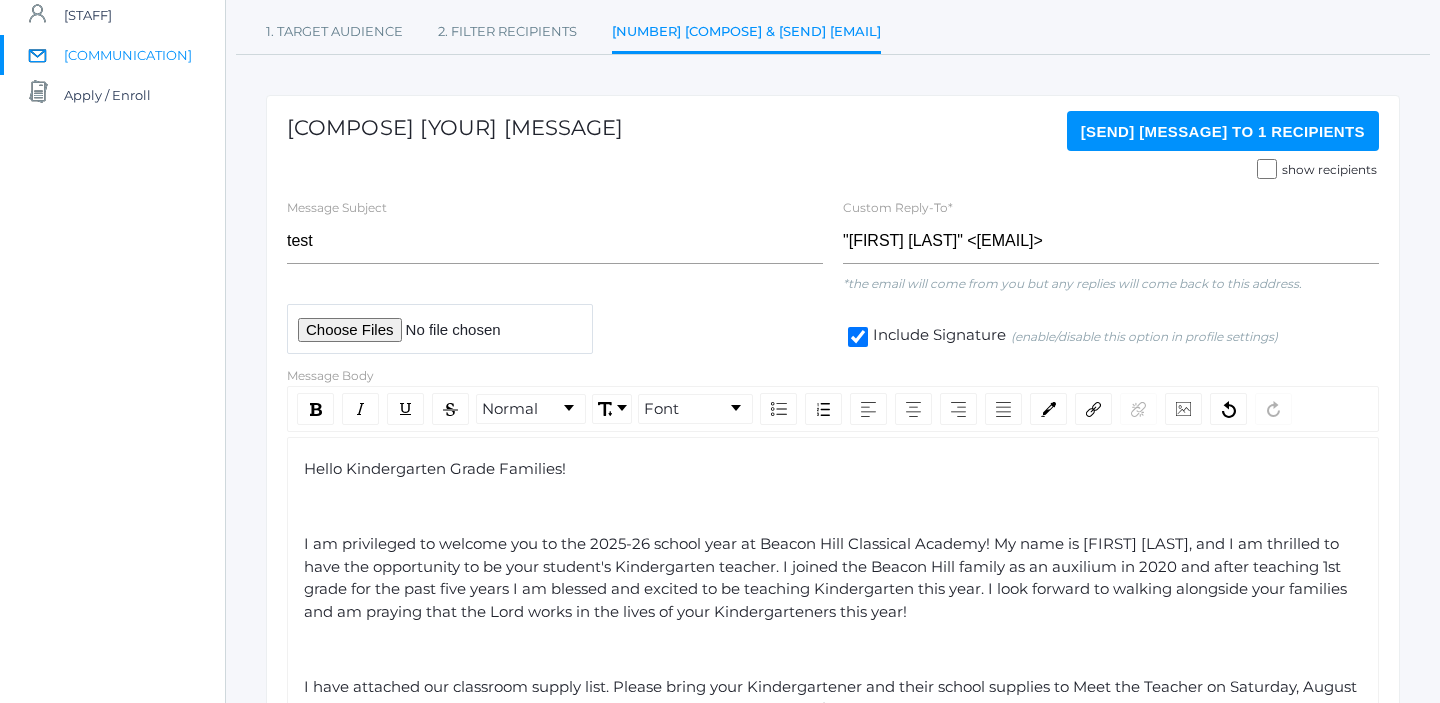 scroll, scrollTop: 254, scrollLeft: 0, axis: vertical 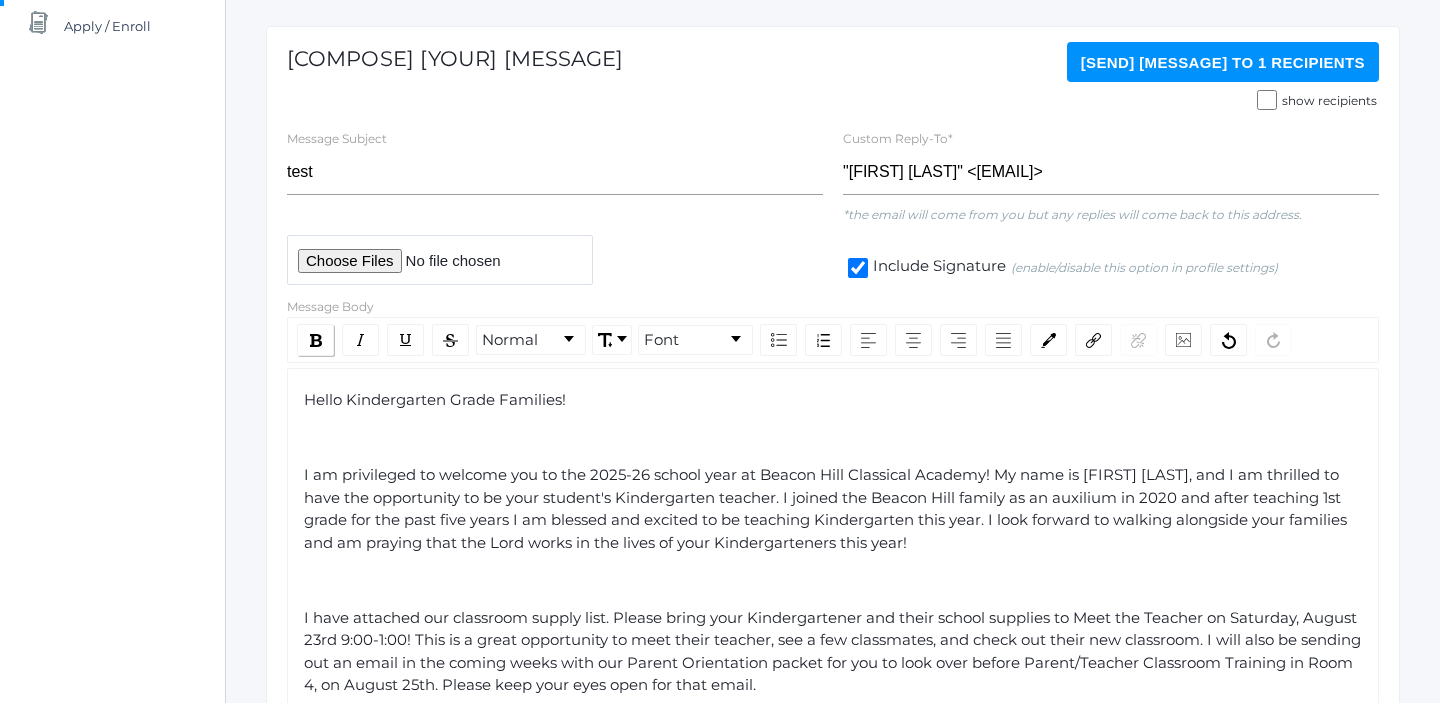 click 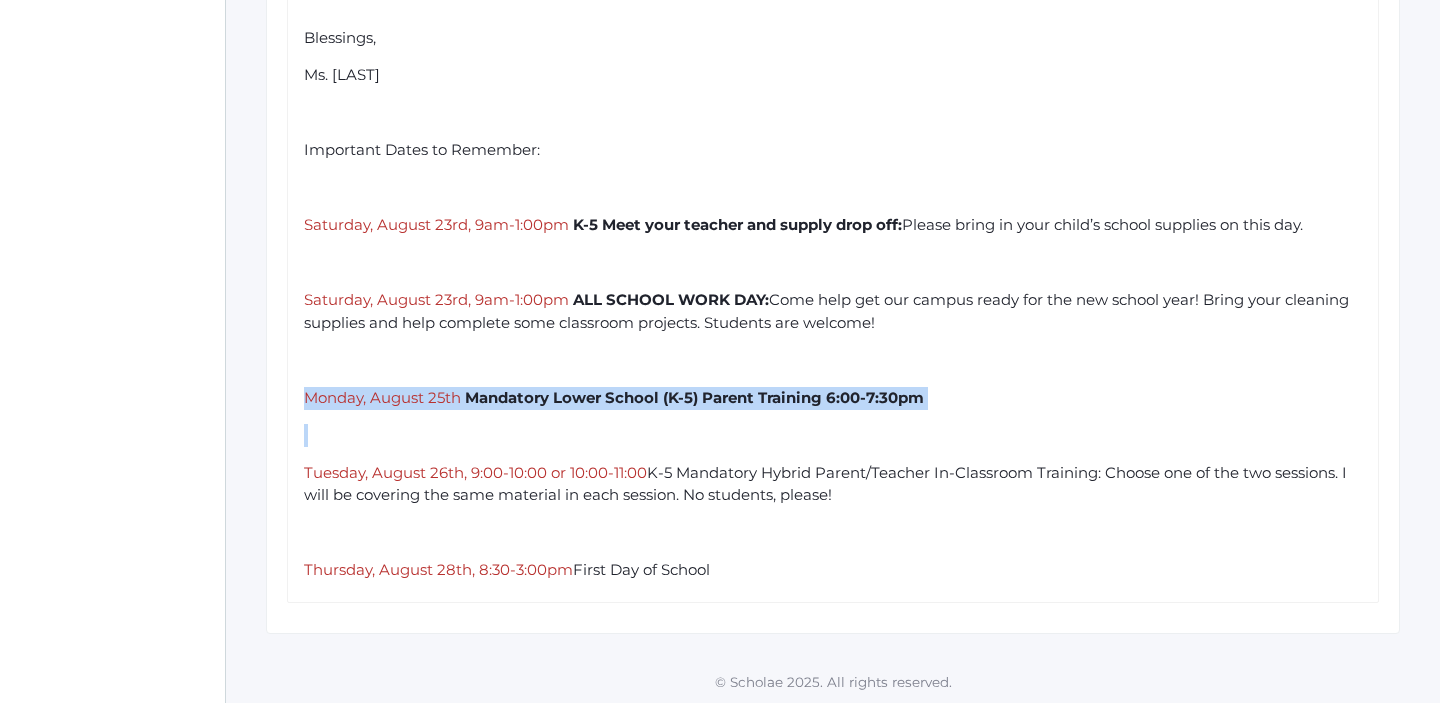 scroll, scrollTop: 1077, scrollLeft: 0, axis: vertical 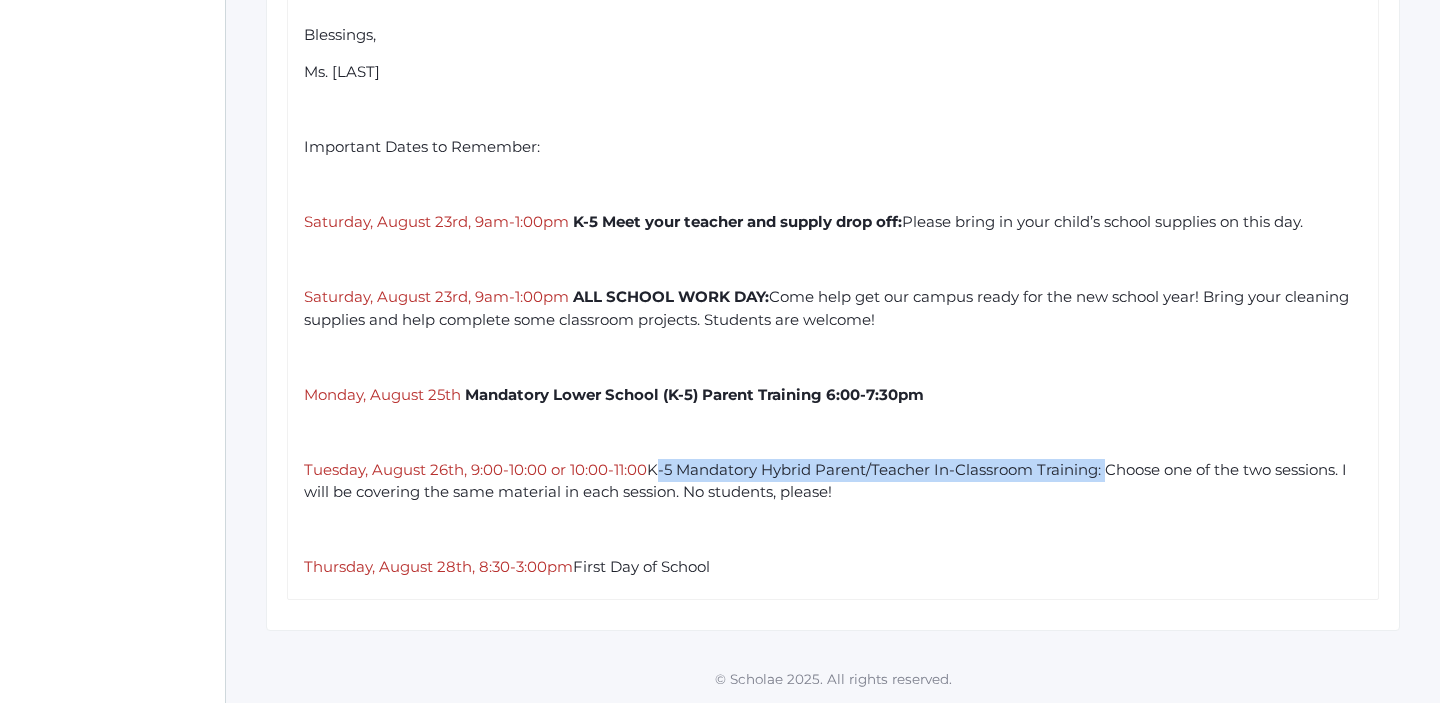drag, startPoint x: 653, startPoint y: 468, endPoint x: 1108, endPoint y: 481, distance: 455.18567 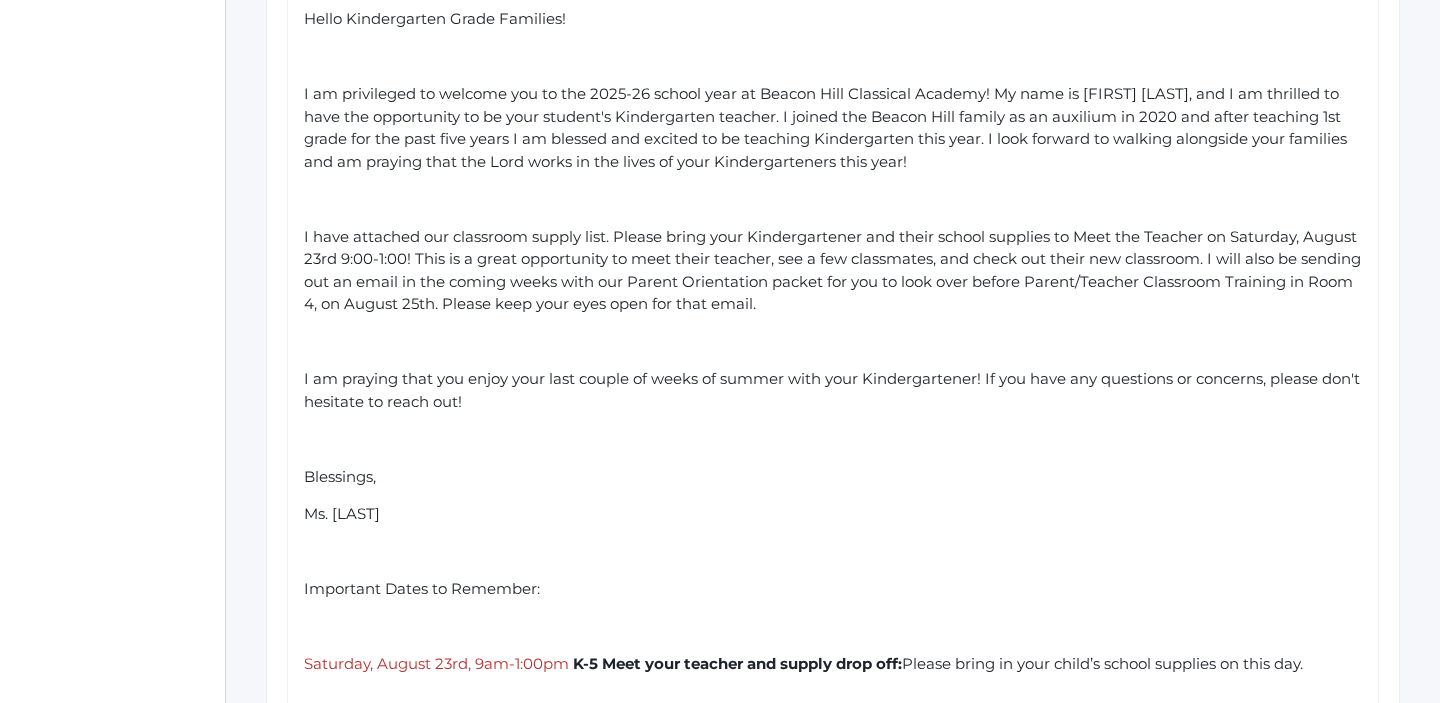 scroll, scrollTop: 162, scrollLeft: 0, axis: vertical 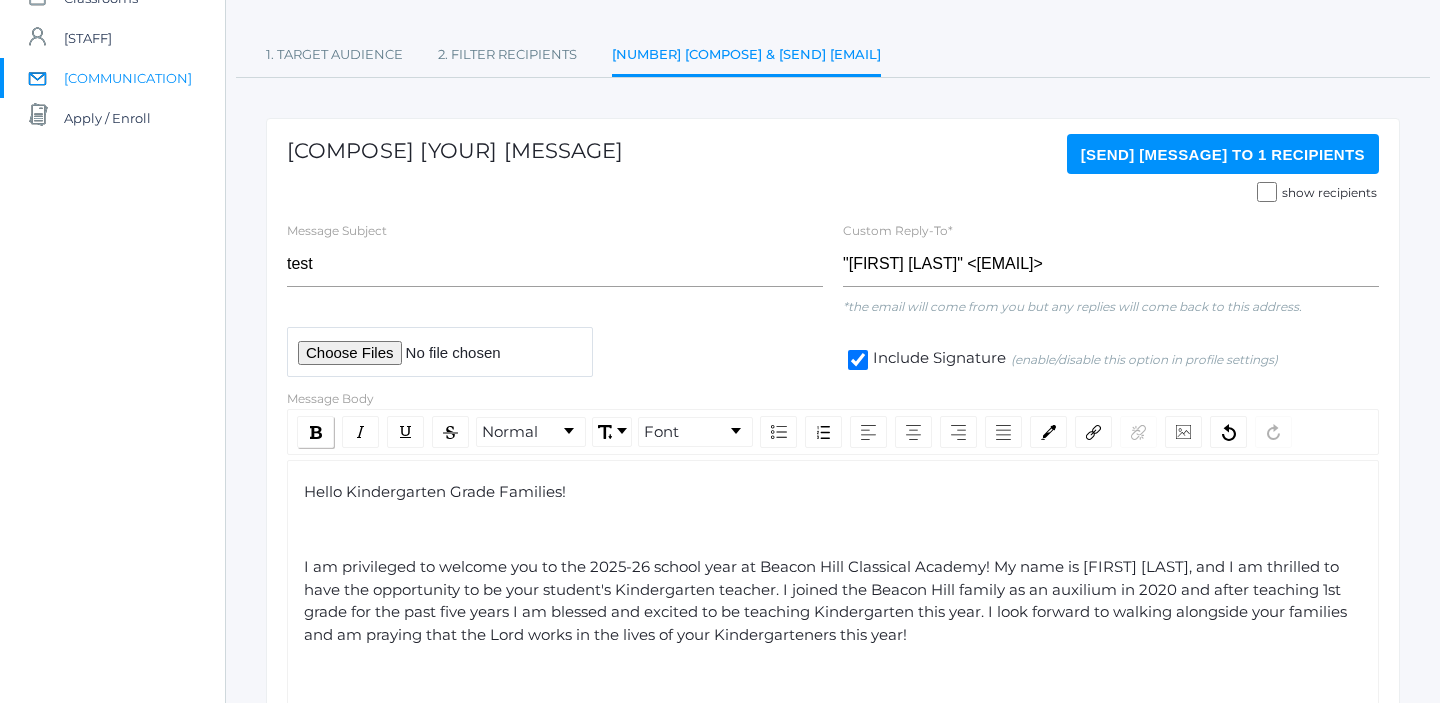 click 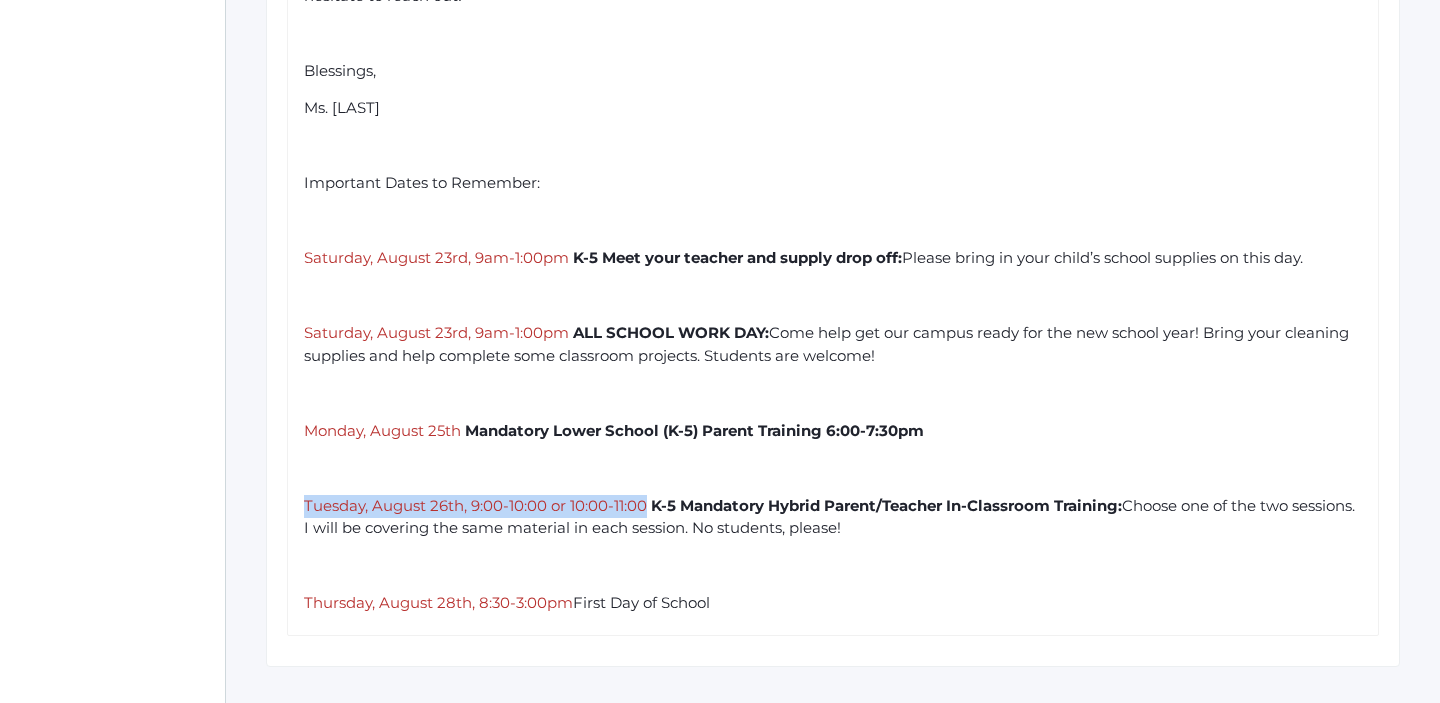 scroll, scrollTop: 1077, scrollLeft: 0, axis: vertical 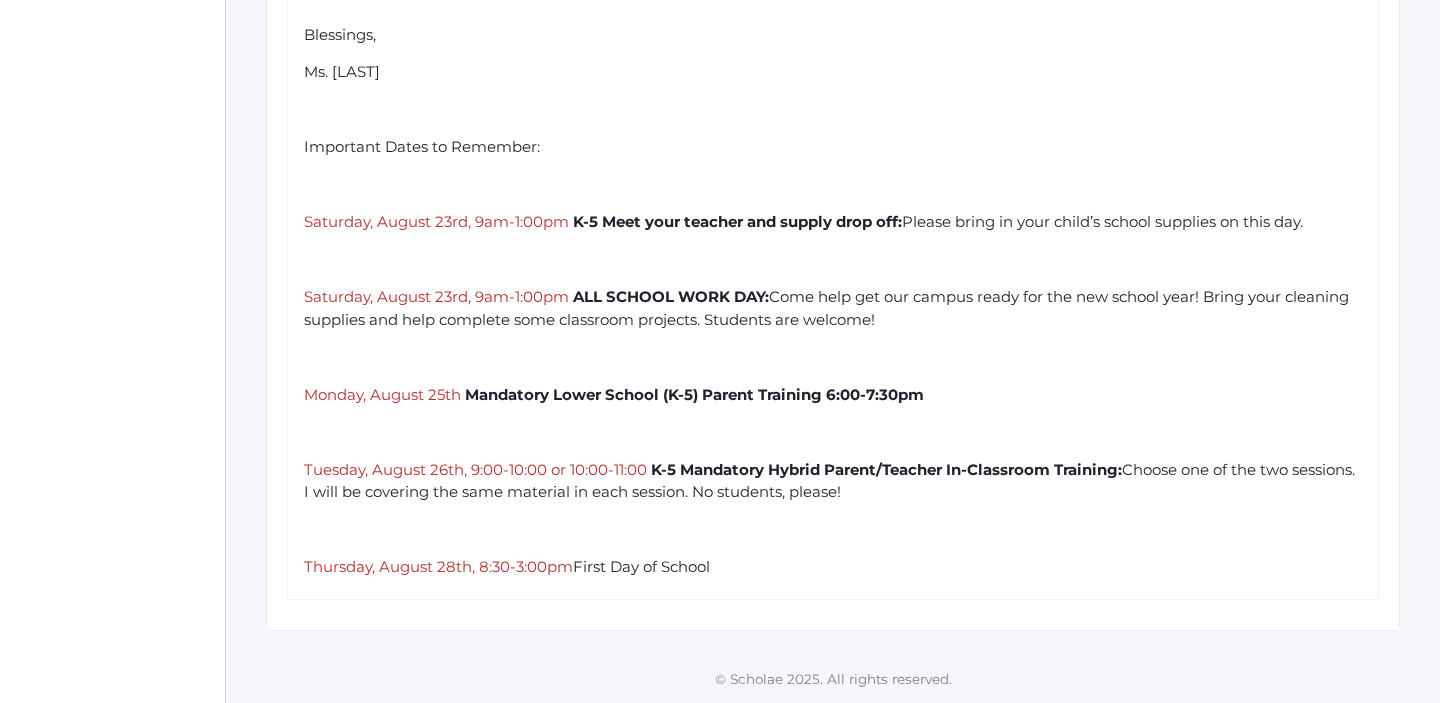 drag, startPoint x: 755, startPoint y: 575, endPoint x: 597, endPoint y: 572, distance: 158.02847 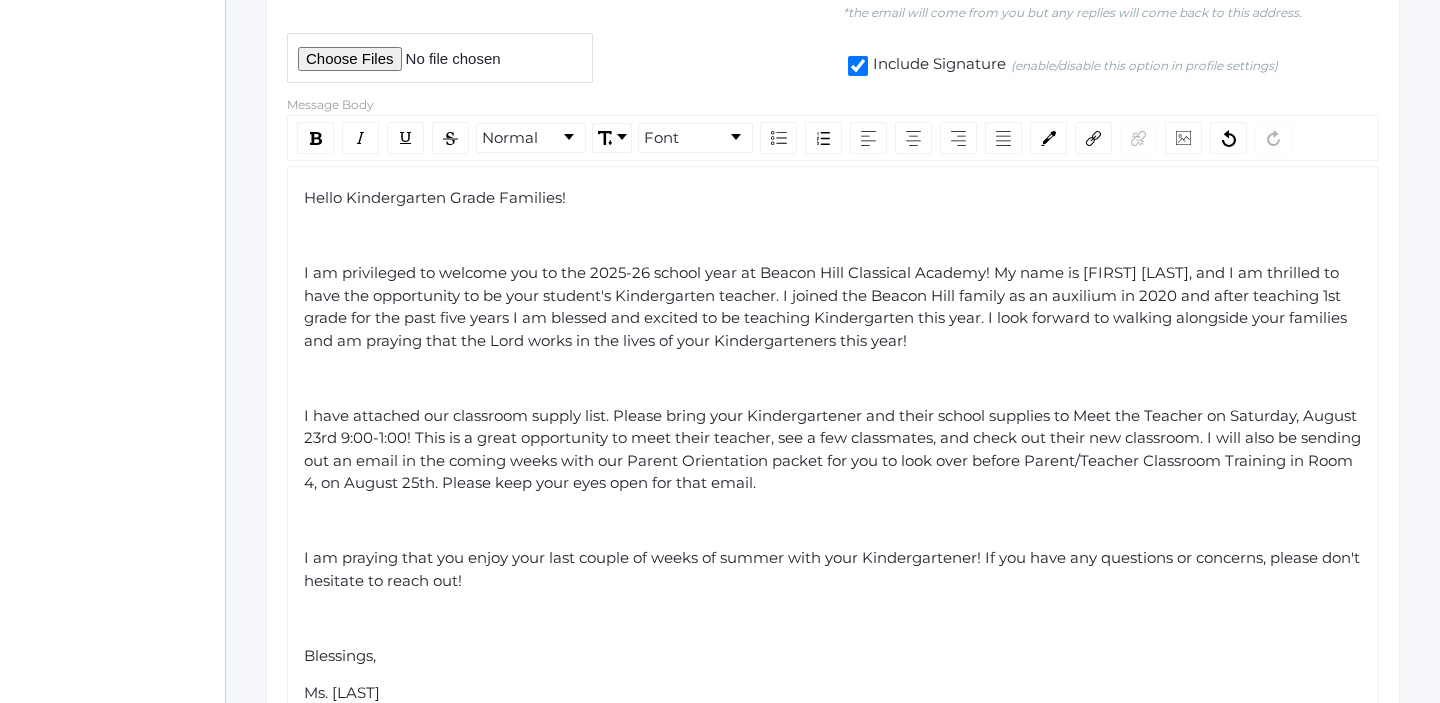 scroll, scrollTop: 316, scrollLeft: 0, axis: vertical 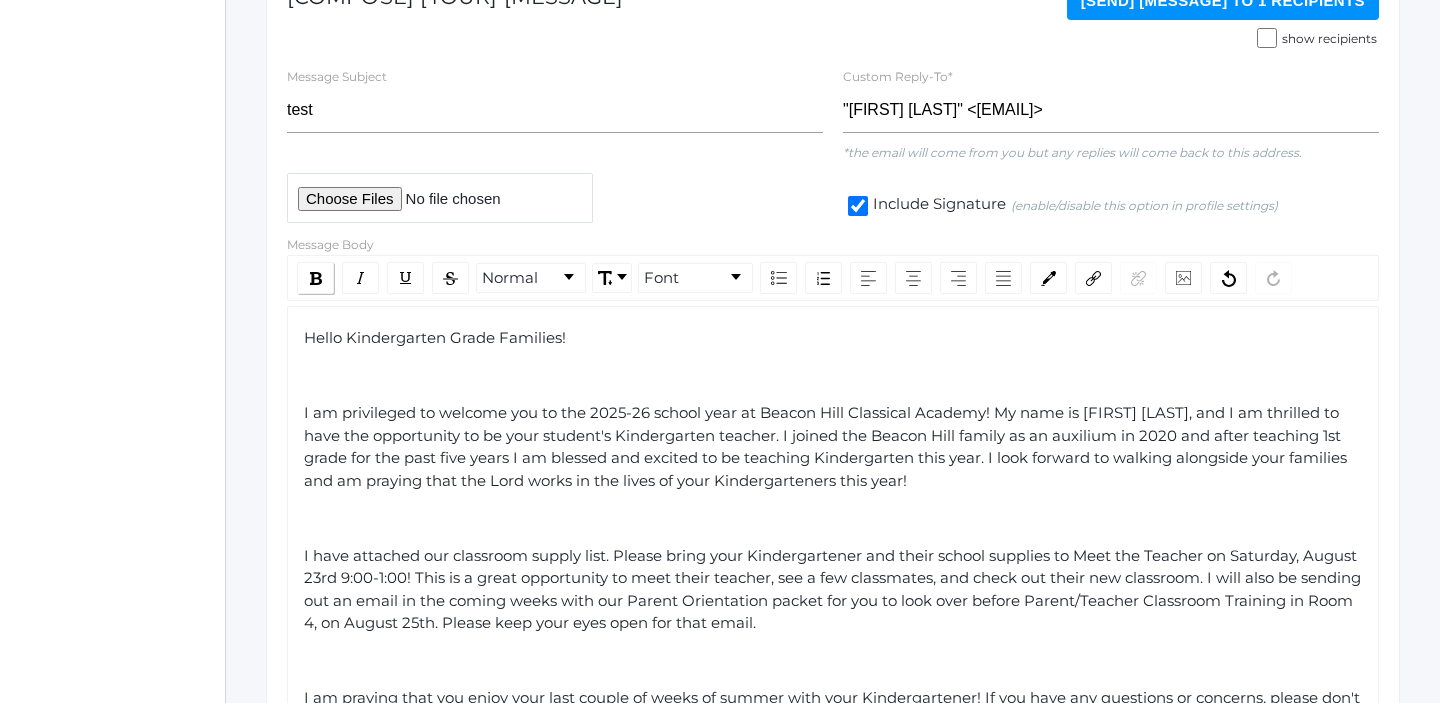 click 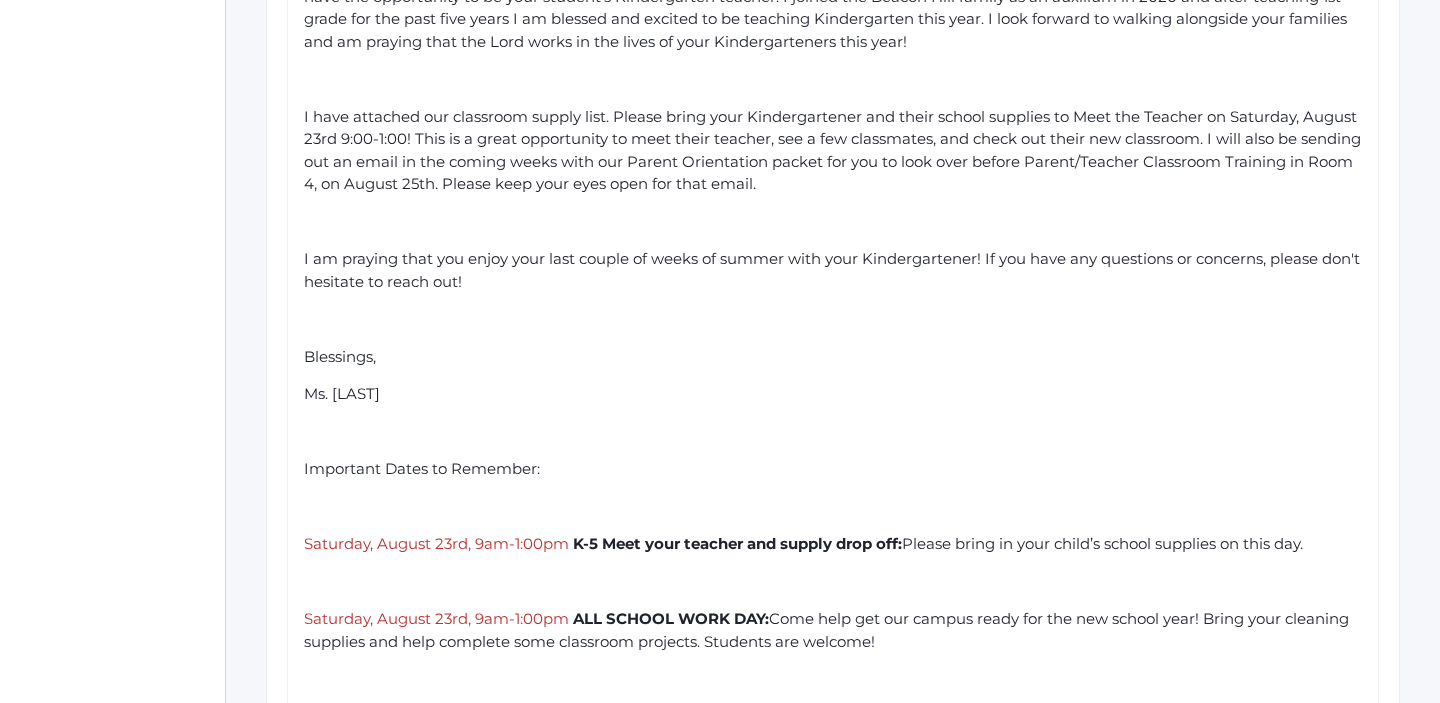scroll, scrollTop: 766, scrollLeft: 0, axis: vertical 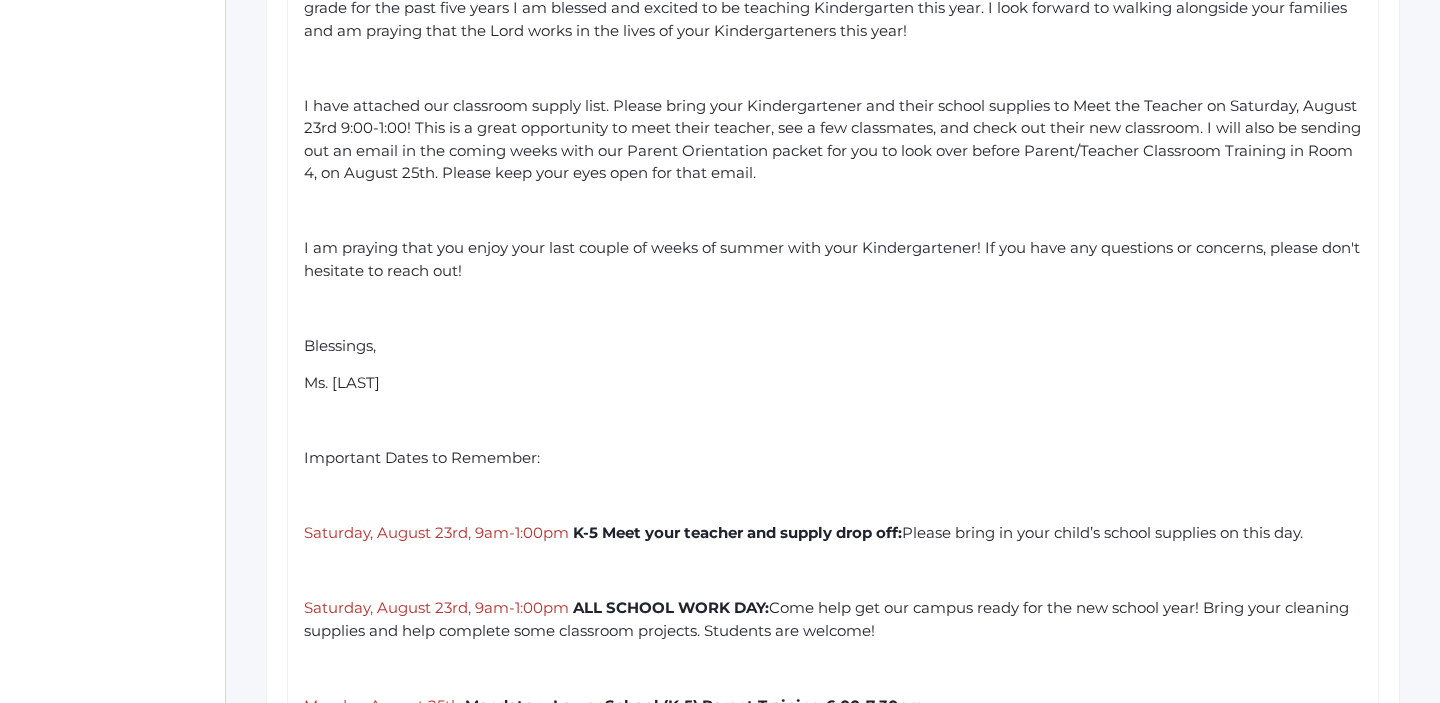click on "Saturday, August 23rd, 9am-1:00pm" 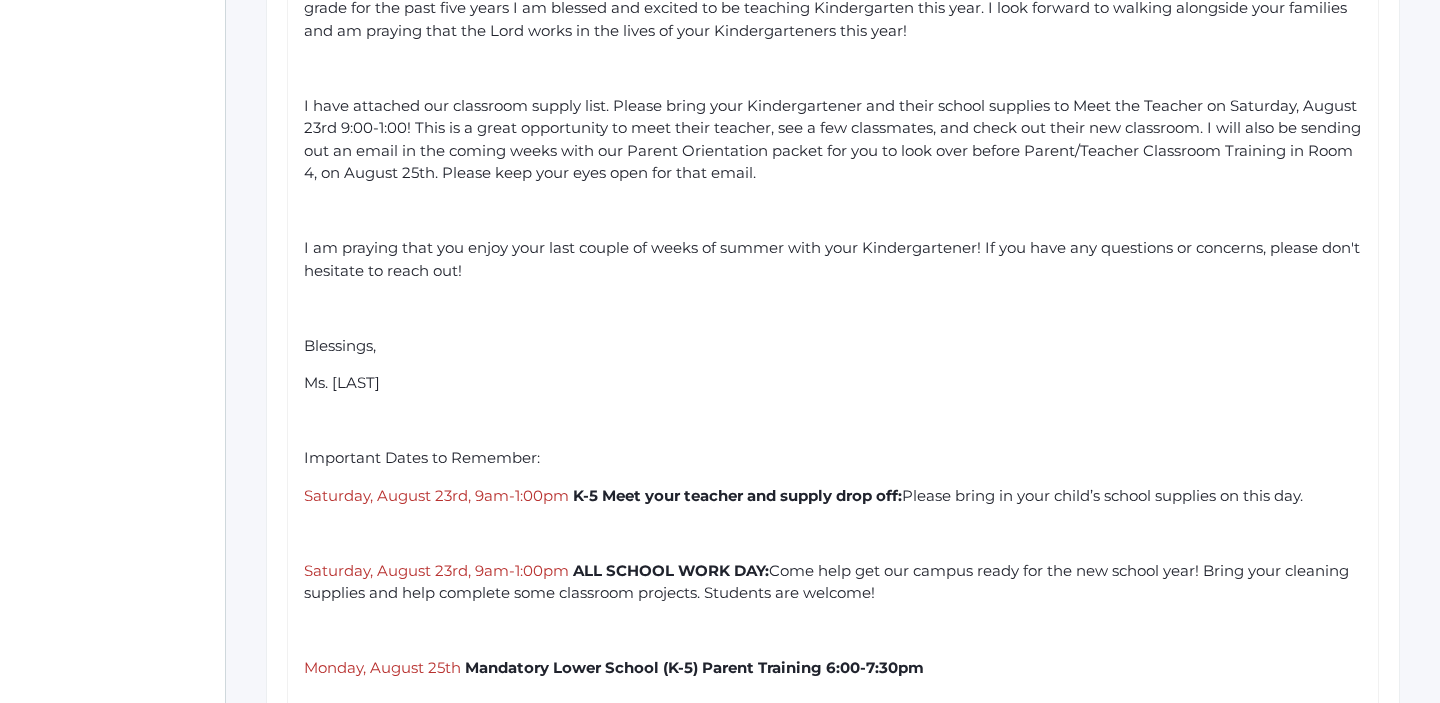click on "Saturday, August 23rd, 9am-1:00pm" 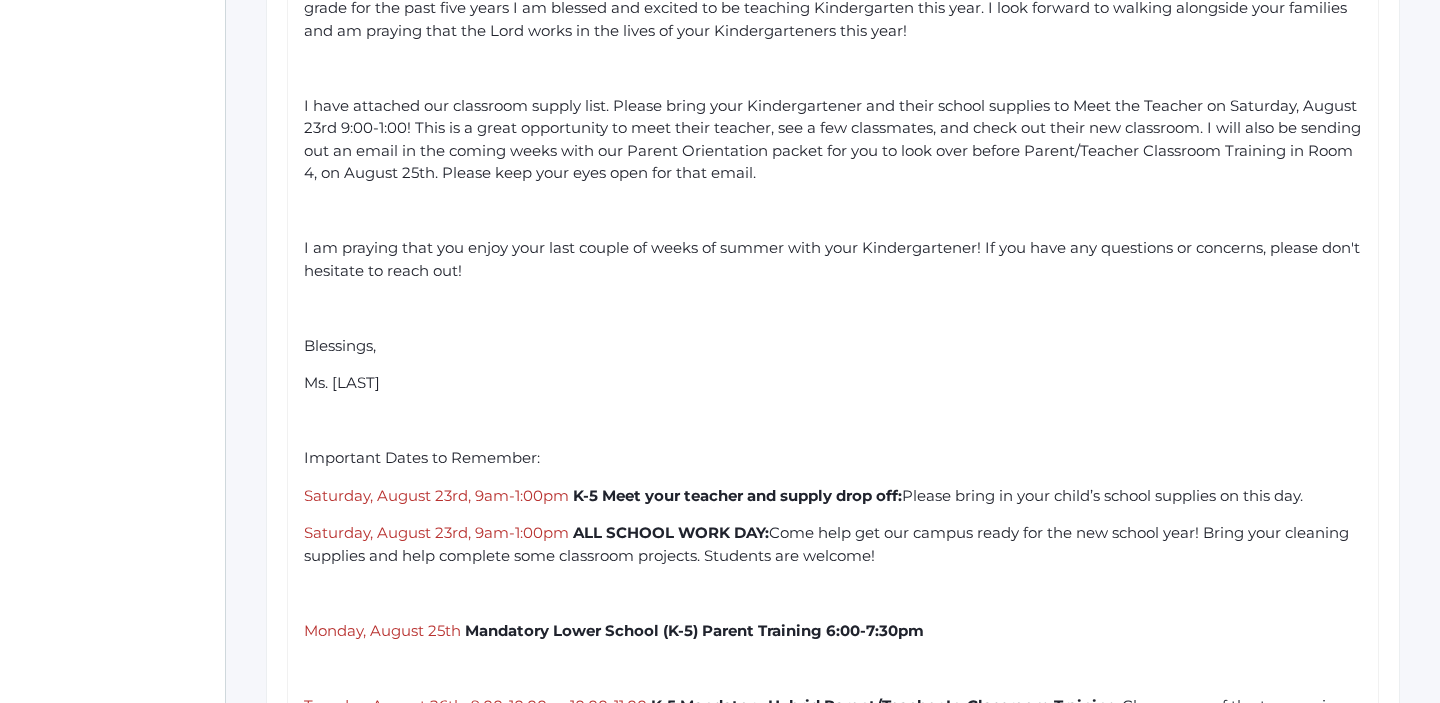 click on "Monday, August 25th" 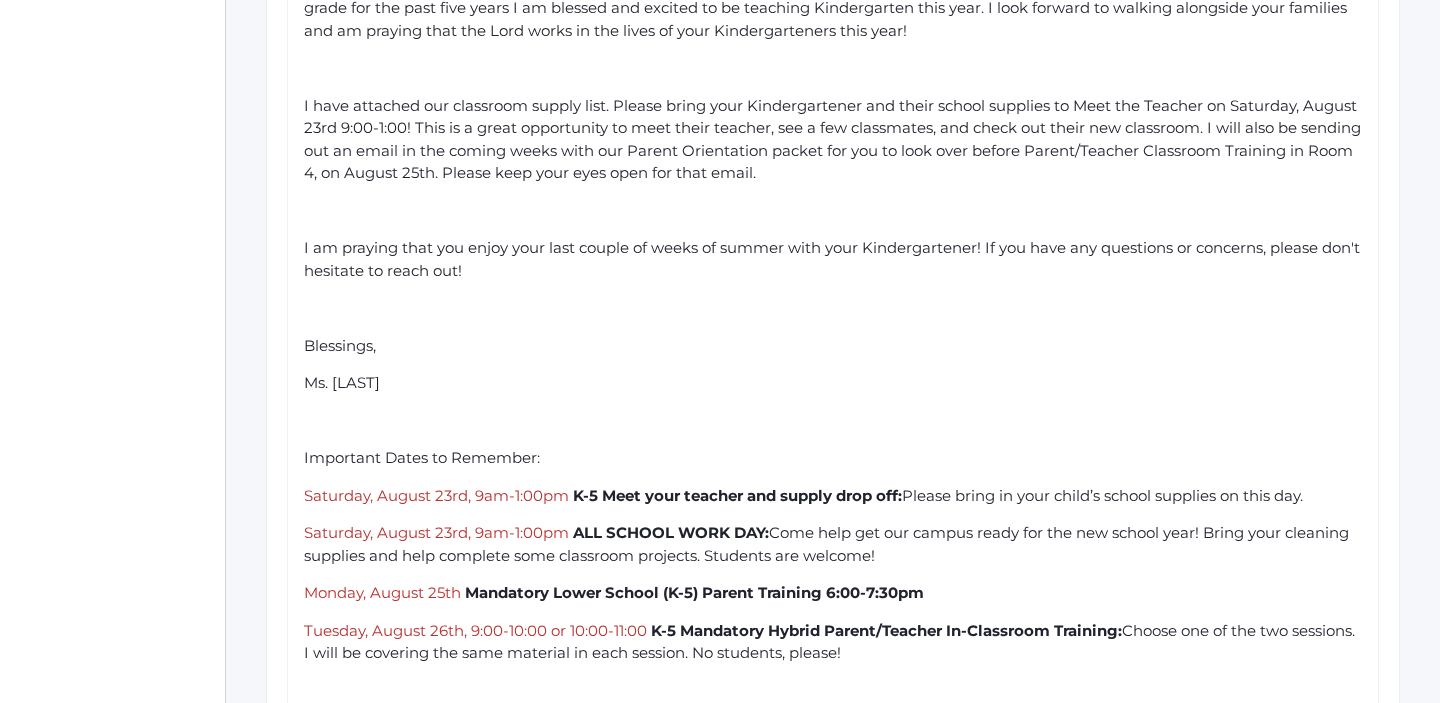 scroll, scrollTop: 927, scrollLeft: 0, axis: vertical 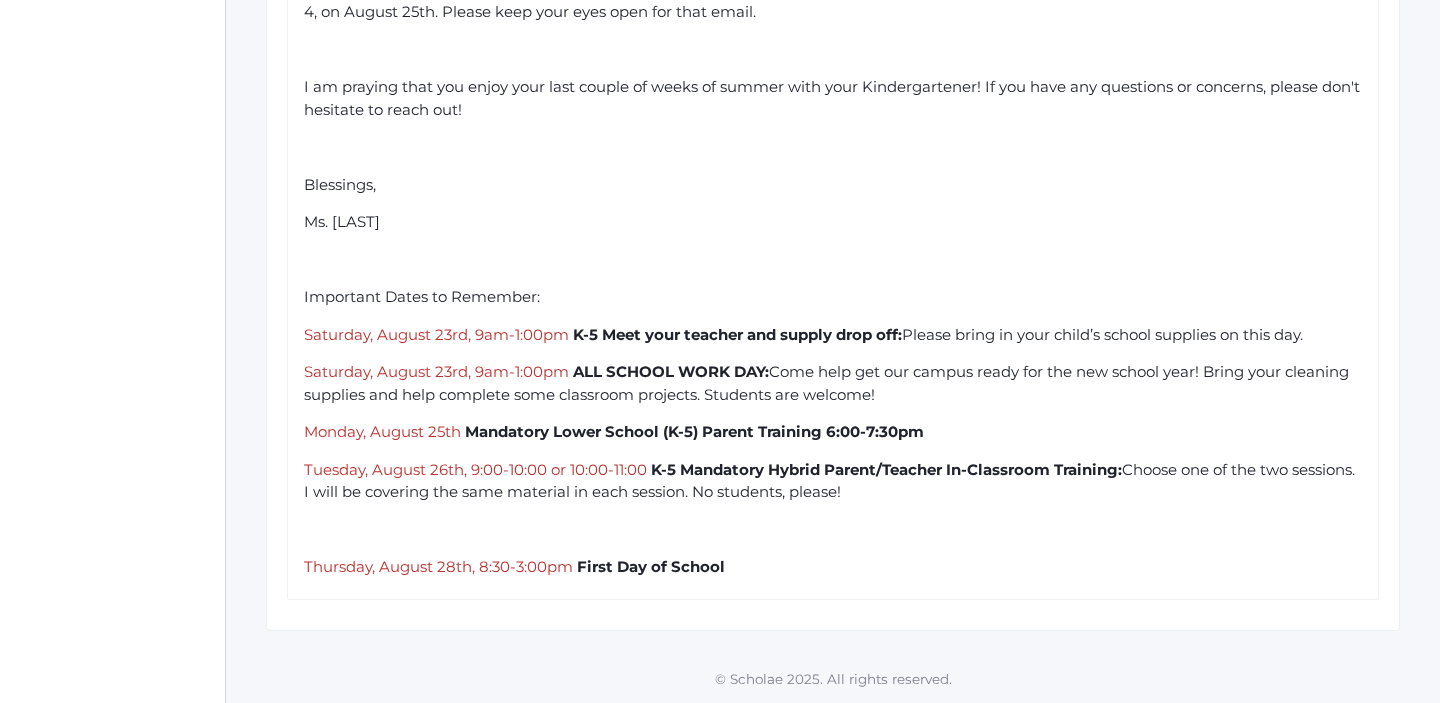 click on "Thursday, August 28th, 8:30-3:00pm" 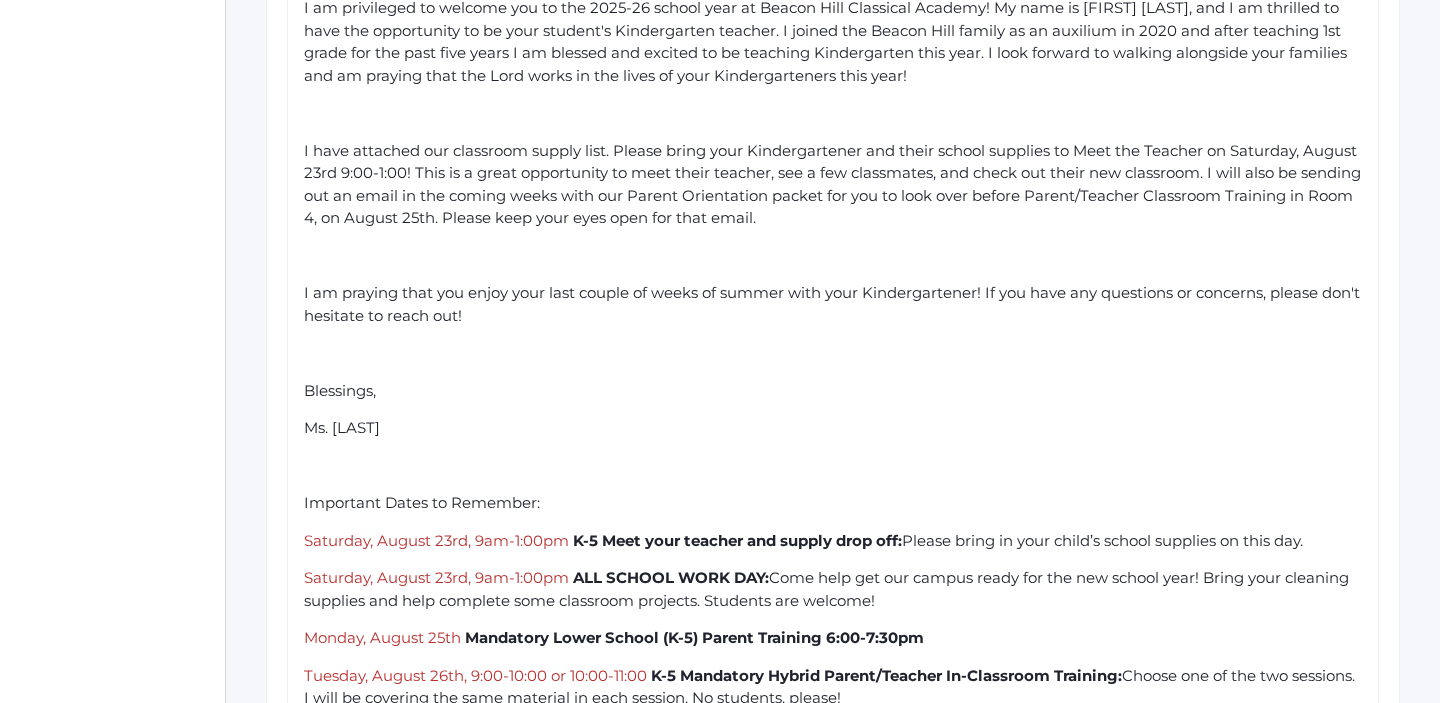 scroll, scrollTop: 720, scrollLeft: 0, axis: vertical 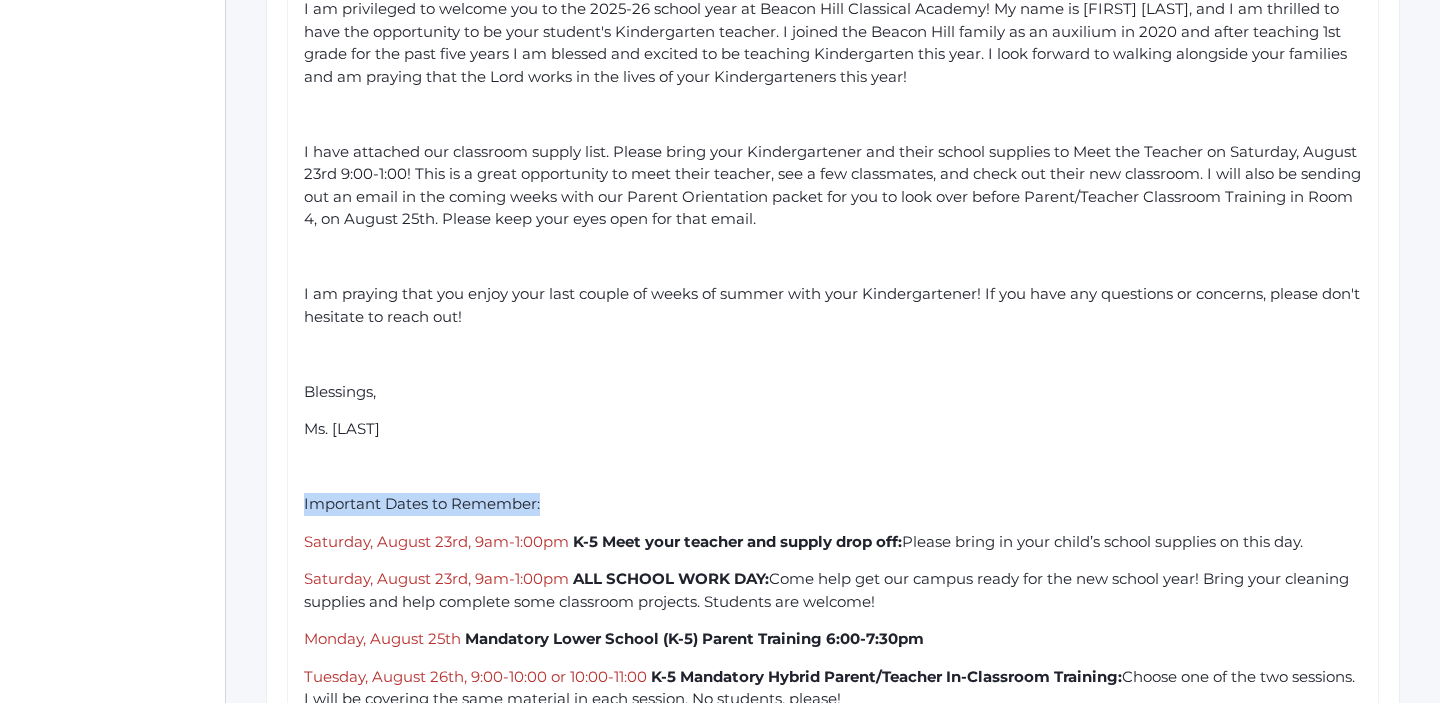 drag, startPoint x: 561, startPoint y: 498, endPoint x: 286, endPoint y: 508, distance: 275.18176 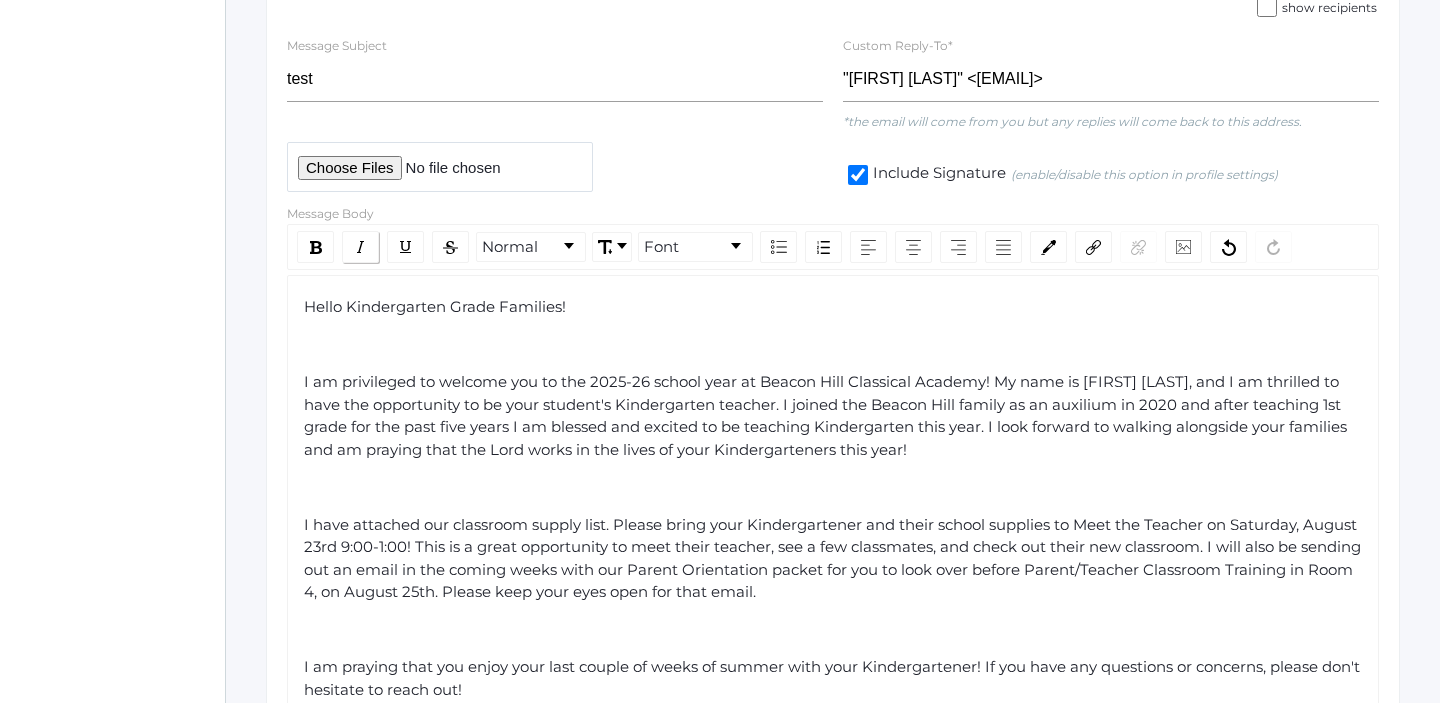 scroll, scrollTop: 343, scrollLeft: 0, axis: vertical 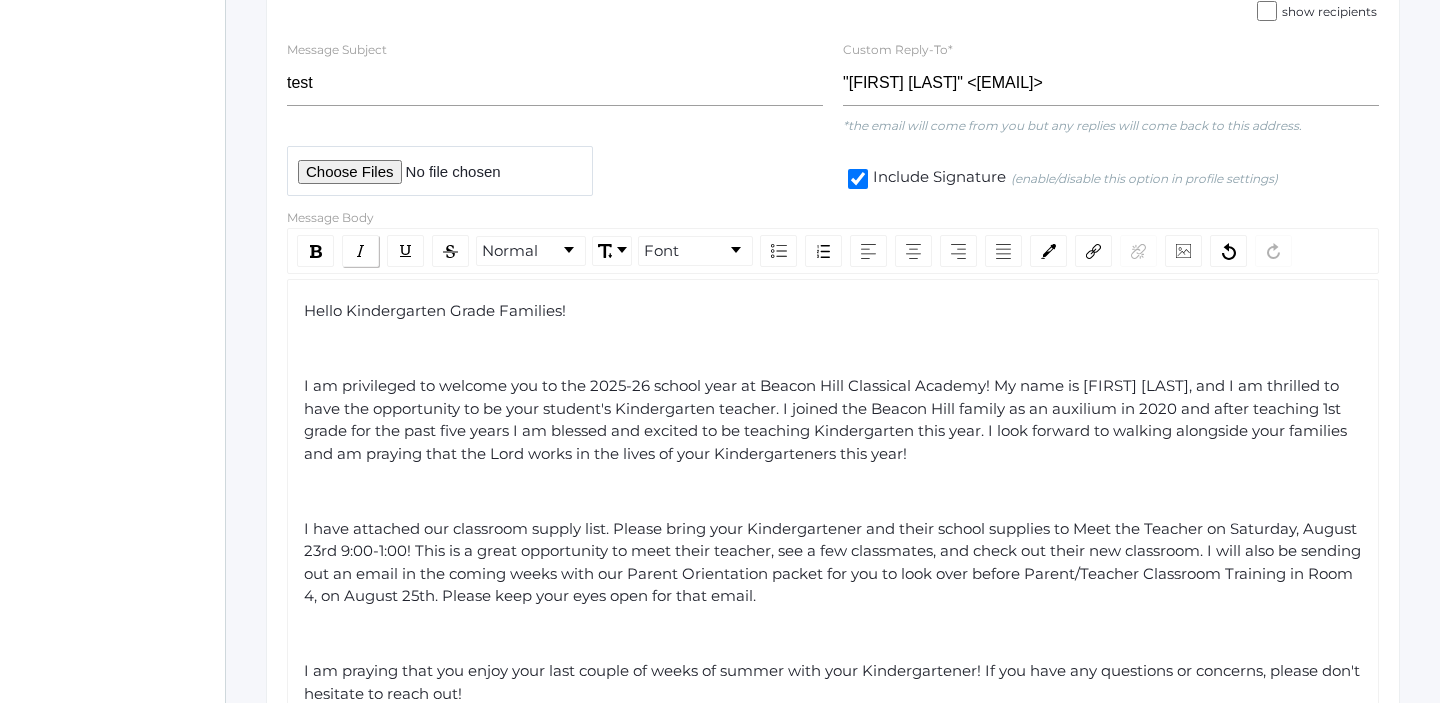 click 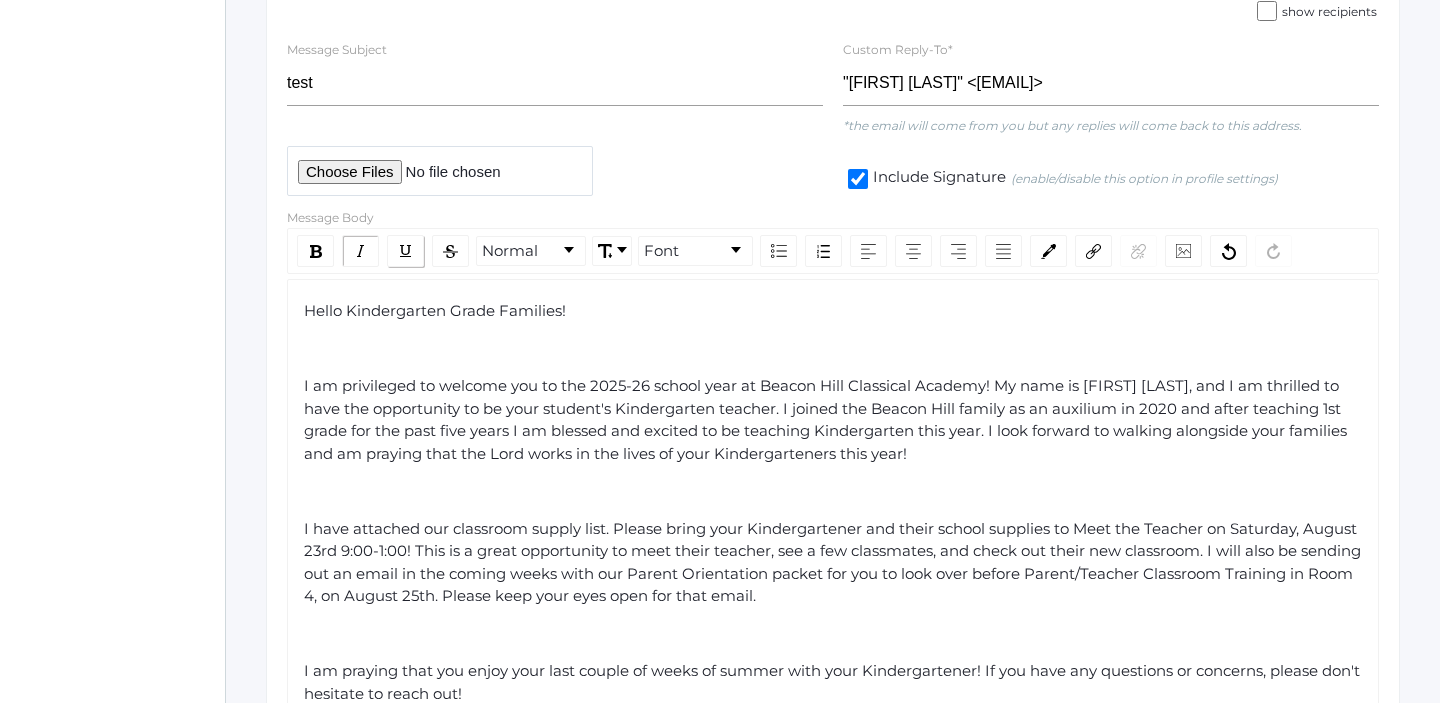click 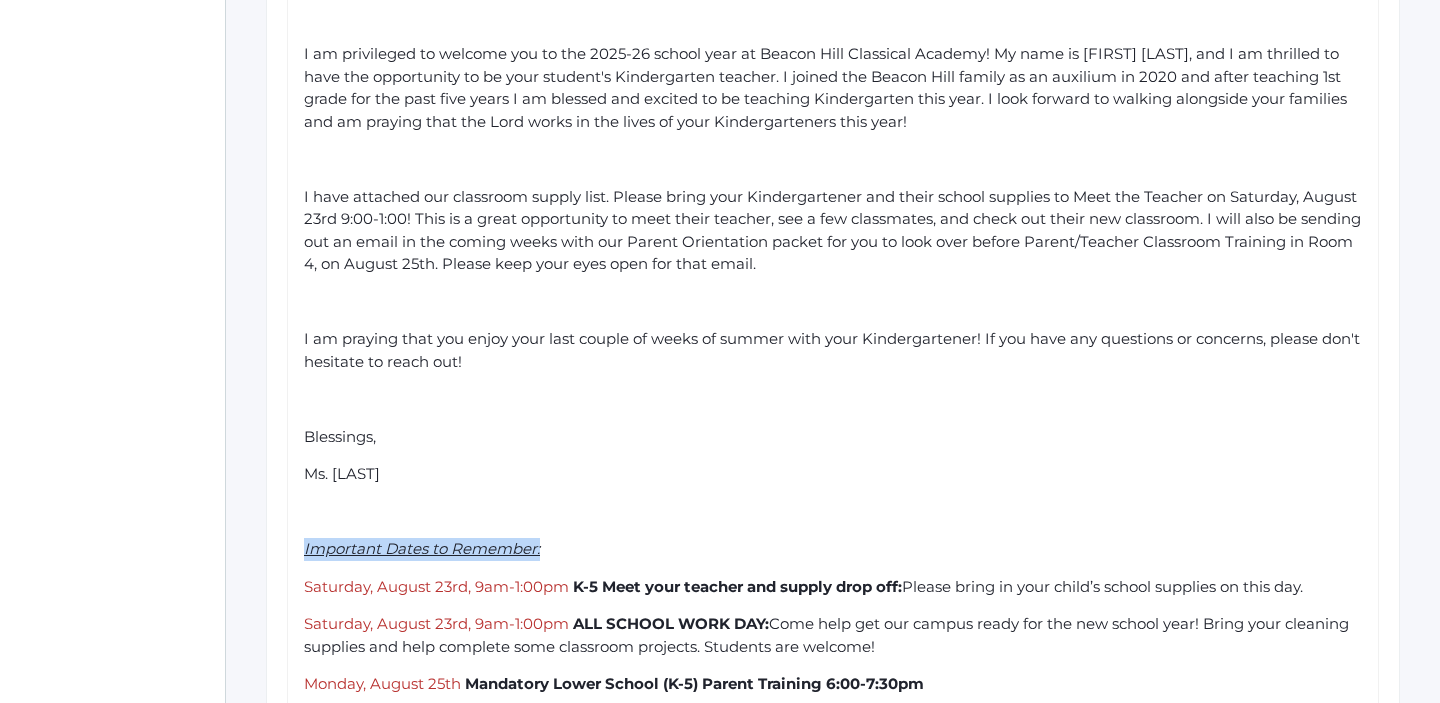 scroll, scrollTop: 706, scrollLeft: 0, axis: vertical 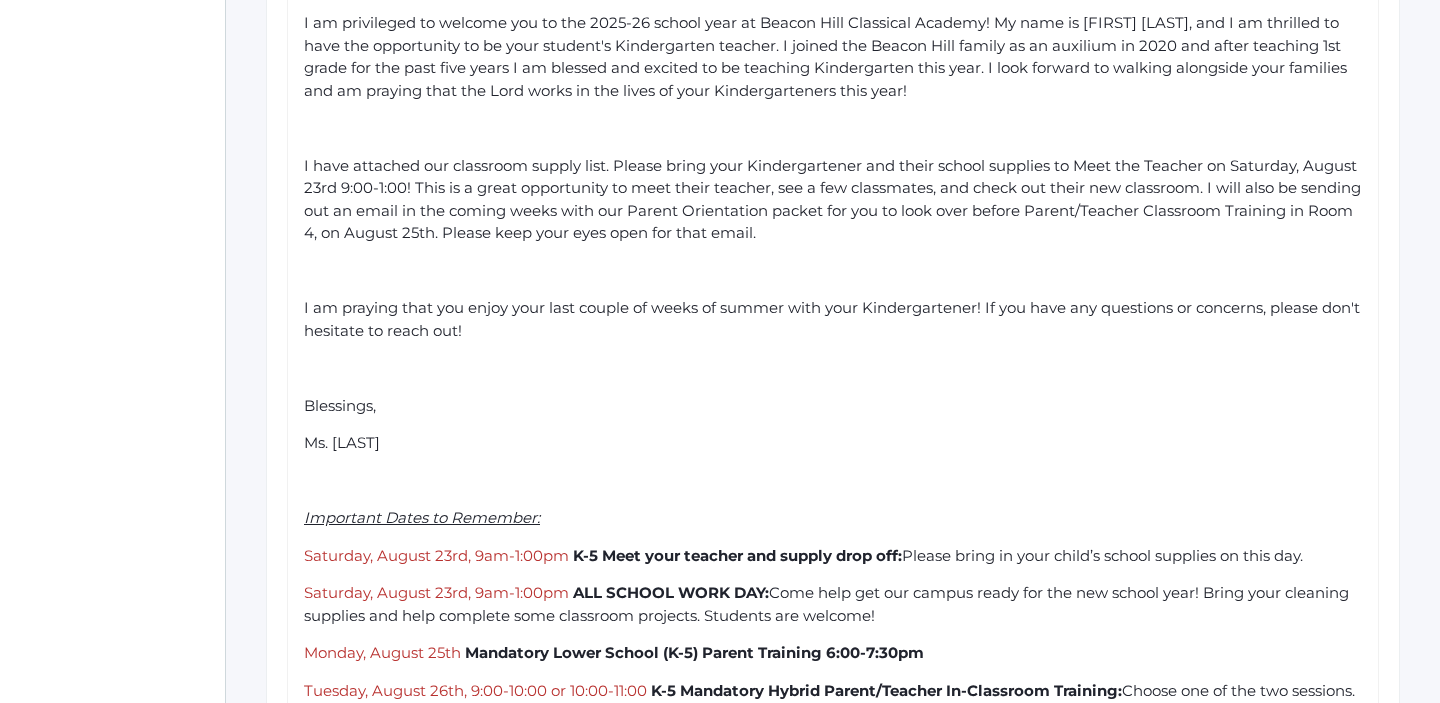 click on "Hello Kindergarten Grade Families! I am privileged to welcome you to the 2025-26 school year at Beacon Hill Classical Academy! My name is Jordyn Dewey, and I am thrilled to have the opportunity to be your student's Kindergarten teacher. I joined the Beacon Hill family as an auxilium in 2020 and after teaching 1st grade for the past five years I am blessed and excited to be teaching Kindergarten this year. I look forward to walking alongside your families and am praying that the Lord works in the lives of your Kindergarteners this year! I am praying that you enjoy your last couple of weeks of summer with your Kindergartener! If you have any questions or concerns, please don't hesitate to reach out! Blessings, Ms. Dewey Important Dates to Remember: Saturday, August 23rd, 9am-1:00pm   K-5 Meet your teacher and supply drop off:  Please bring in your child’s school supplies on this day.  Saturday, August 23rd, 9am-1:00pm   ALL SCHOOL WORK DAY: Monday, August 25th   Tuesday, August 26th, 9:00-10:00 or 10:00-11:00" 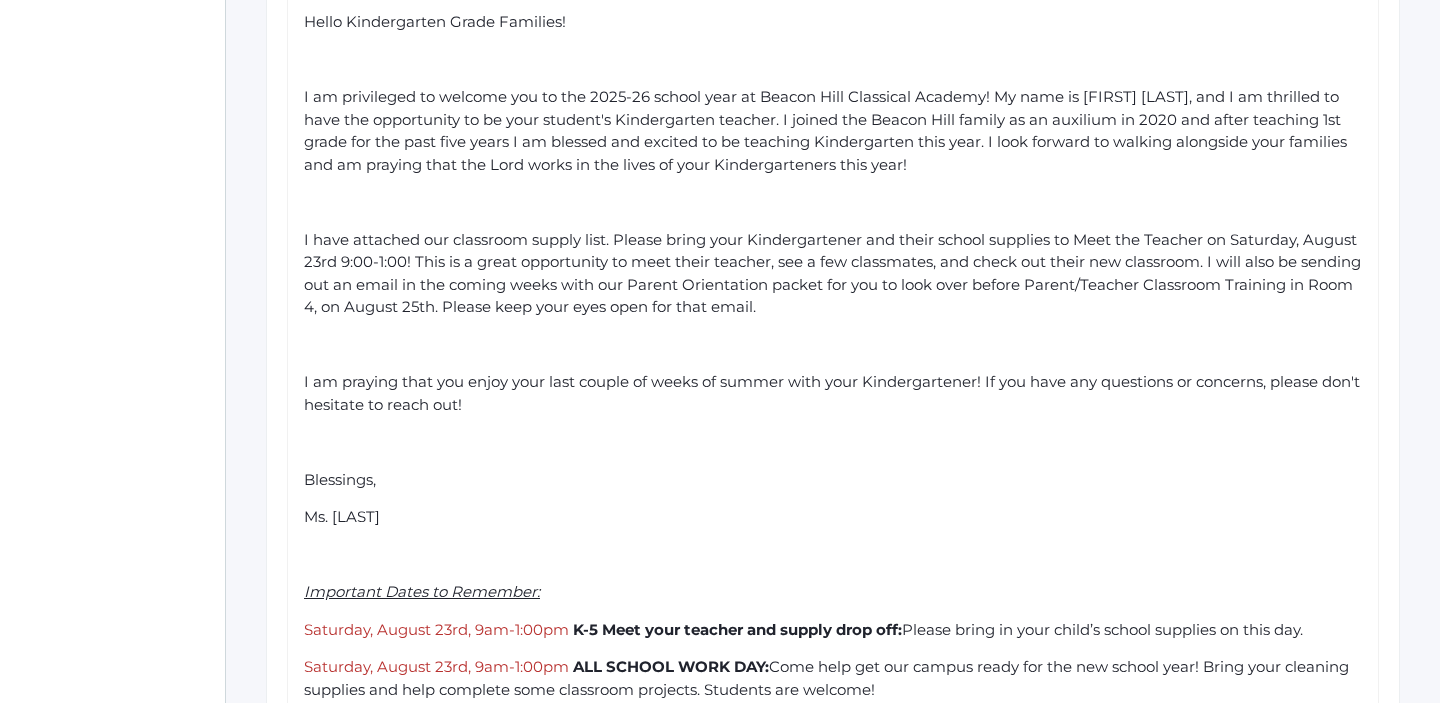 scroll, scrollTop: 468, scrollLeft: 0, axis: vertical 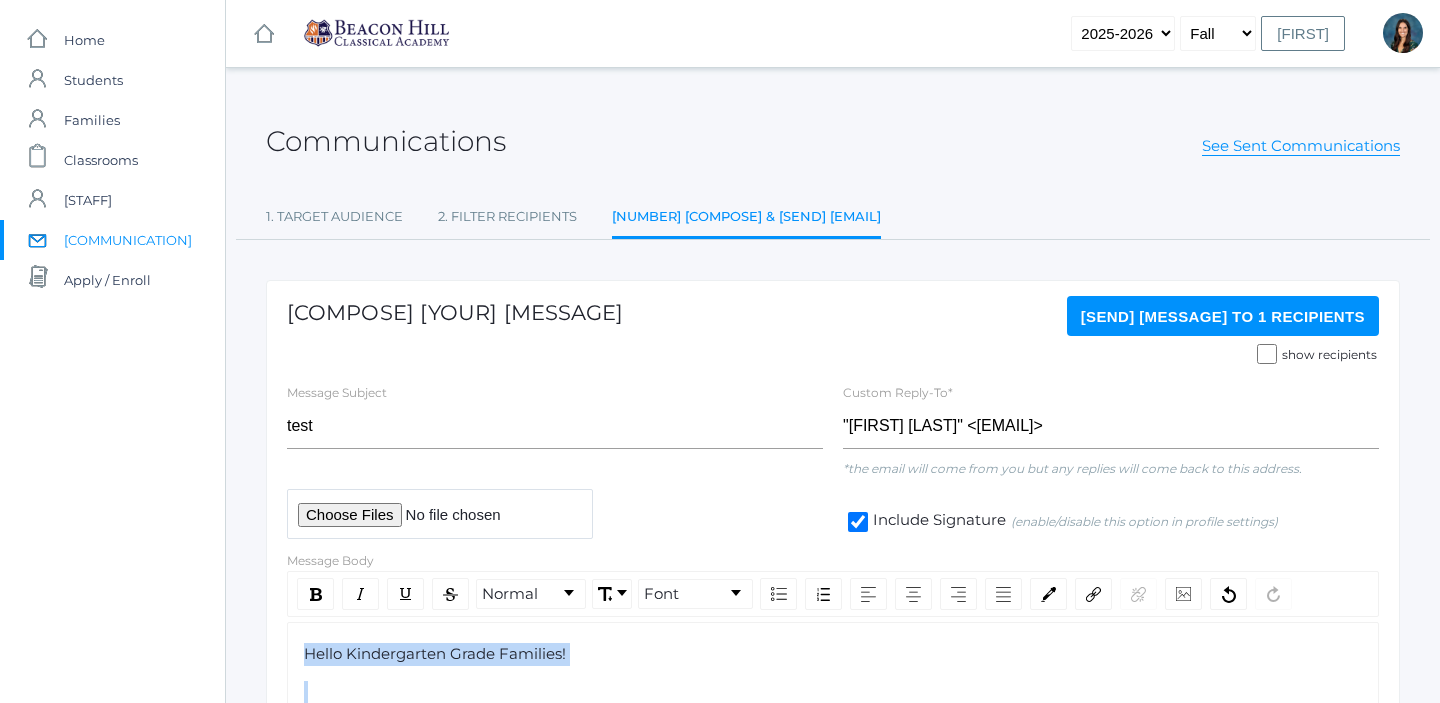 drag, startPoint x: 734, startPoint y: 563, endPoint x: 296, endPoint y: 562, distance: 438.00113 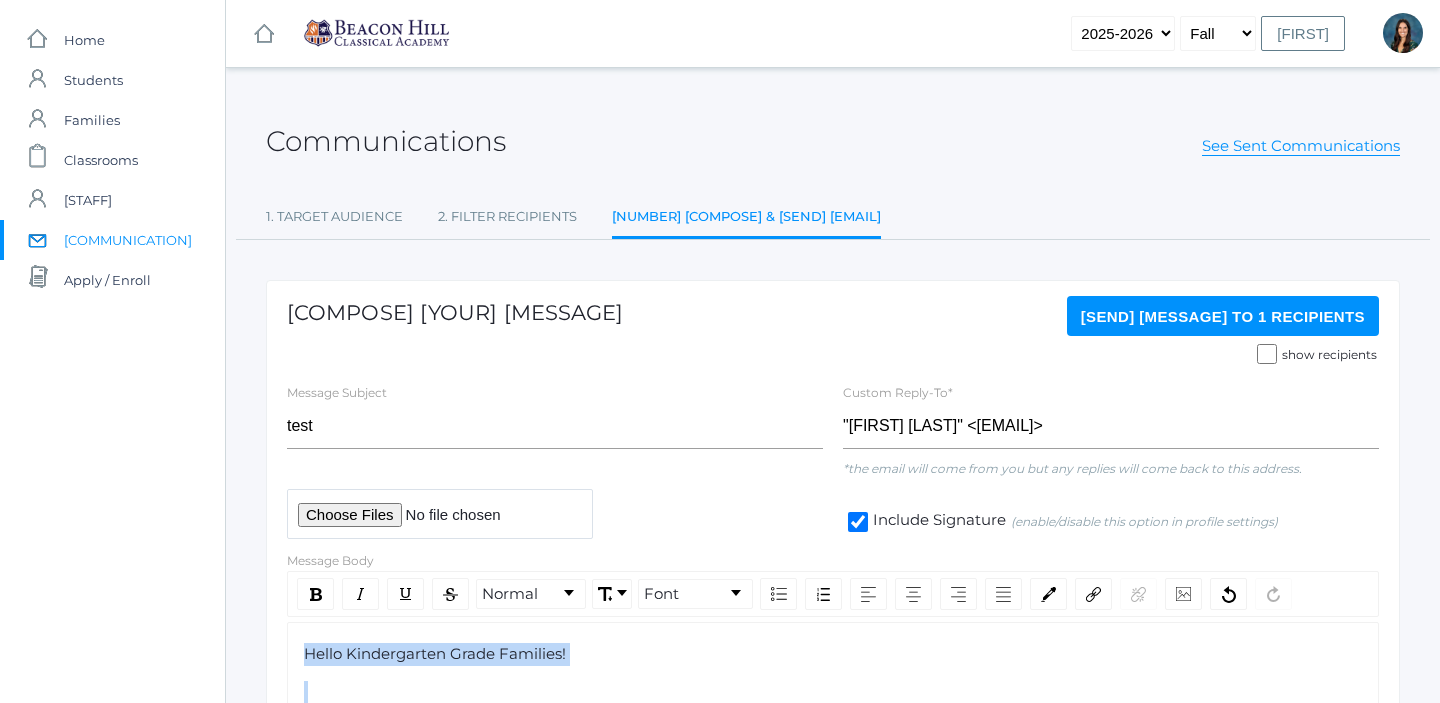 click on "Message Body Normal Font Hello Kindergarten Grade Families! I am privileged to welcome you to the 2025-26 school year at Beacon Hill Classical Academy! My name is Jordyn Dewey, and I am thrilled to have the opportunity to be your student's Kindergarten teacher. I joined the Beacon Hill family as an auxilium in 2020 and after teaching 1st grade for the past five years I am blessed and excited to be teaching Kindergarten this year. I look forward to walking alongside your families and am praying that the Lord works in the lives of your Kindergarteners this year! I am praying that you enjoy your last couple of weeks of summer with your Kindergartener! If you have any questions or concerns, please don't hesitate to reach out! Blessings, Ms. Dewey Important Dates to Remember: Saturday, August 23rd, 9am-1:00pm   K-5 Meet your teacher and supply drop off:  Please bring in your child’s school supplies on this day.  Saturday, August 23rd, 9am-1:00pm   ALL SCHOOL WORK DAY: Monday, August 25th" 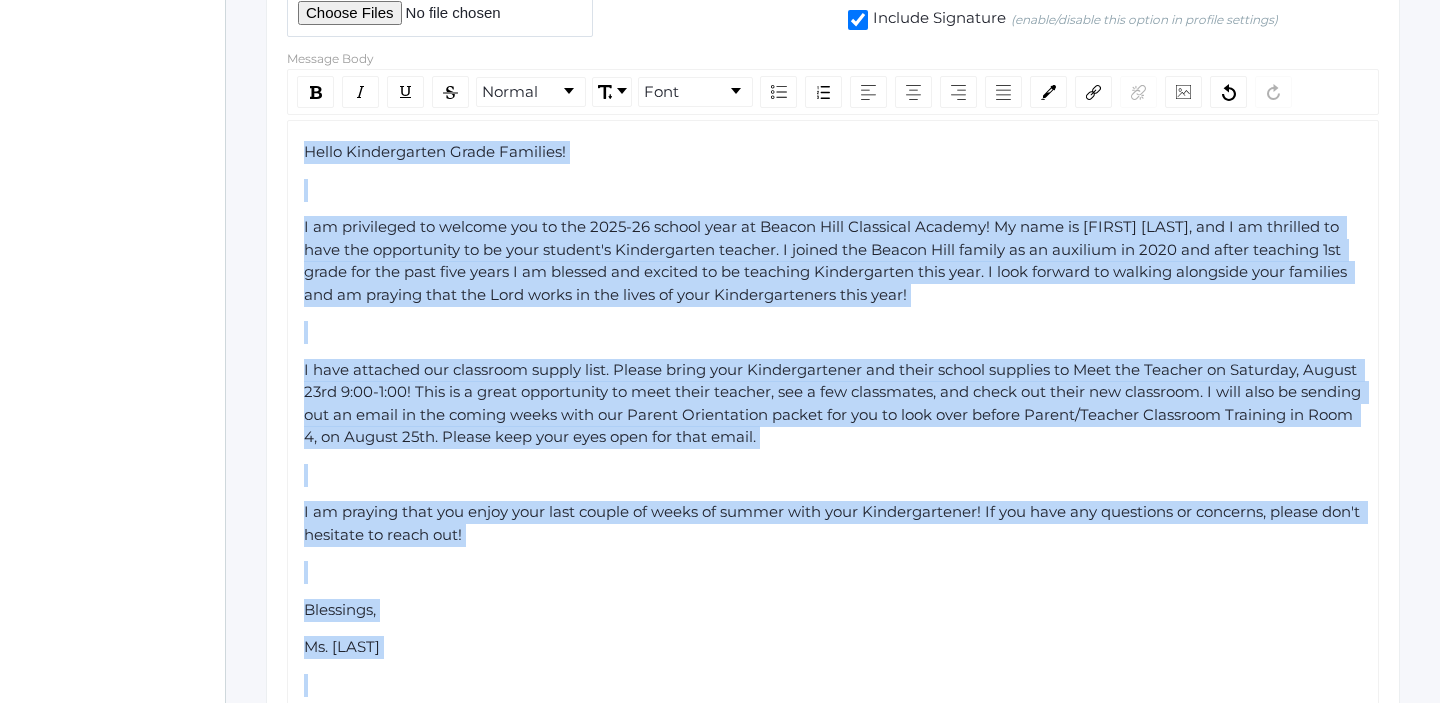 scroll, scrollTop: 504, scrollLeft: 0, axis: vertical 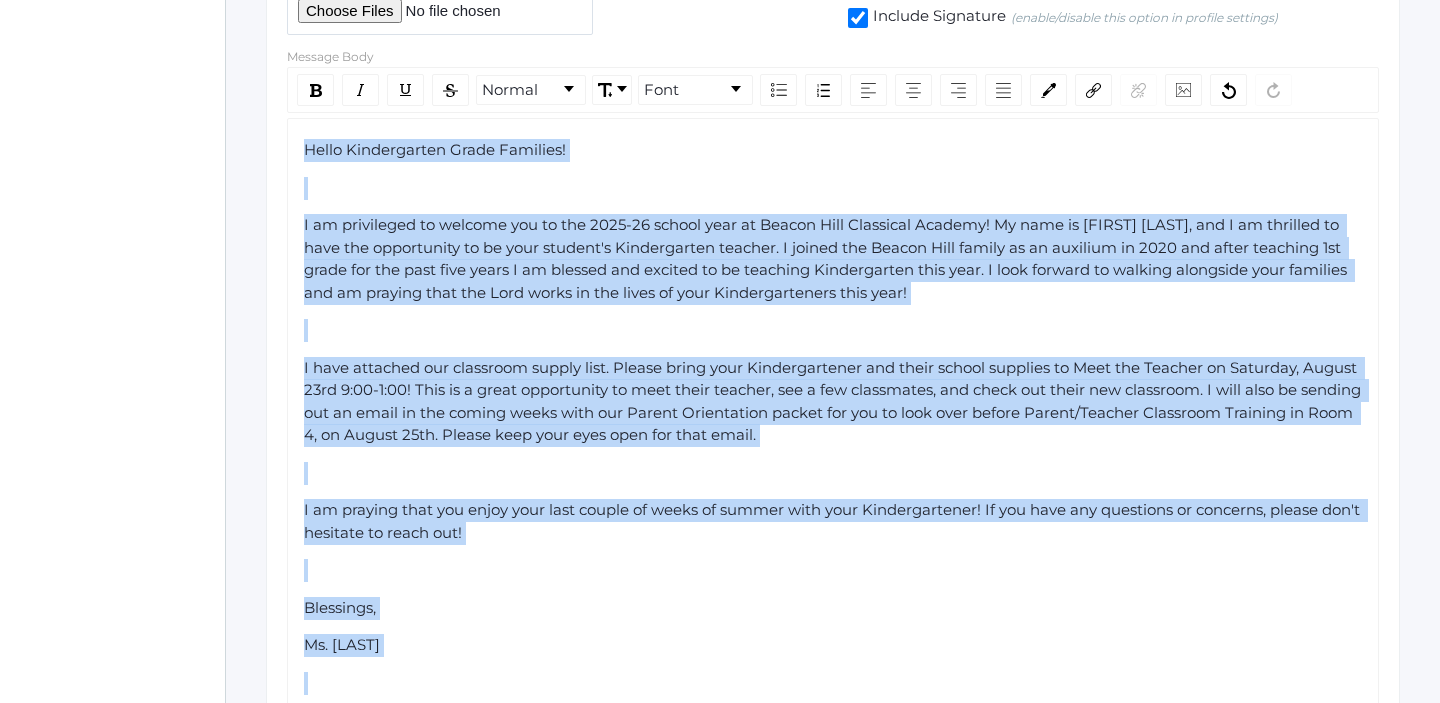 click on "Hello Kindergarten Grade Families! I am privileged to welcome you to the 2025-26 school year at Beacon Hill Classical Academy! My name is Jordyn Dewey, and I am thrilled to have the opportunity to be your student's Kindergarten teacher. I joined the Beacon Hill family as an auxilium in 2020 and after teaching 1st grade for the past five years I am blessed and excited to be teaching Kindergarten this year. I look forward to walking alongside your families and am praying that the Lord works in the lives of your Kindergarteners this year! I am praying that you enjoy your last couple of weeks of summer with your Kindergartener! If you have any questions or concerns, please don't hesitate to reach out! Blessings, Ms. Dewey Important Dates to Remember: Saturday, August 23rd, 9am-1:00pm   K-5 Meet your teacher and supply drop off:  Please bring in your child’s school supplies on this day.  Saturday, August 23rd, 9am-1:00pm   ALL SCHOOL WORK DAY: Monday, August 25th   Tuesday, August 26th, 9:00-10:00 or 10:00-11:00" 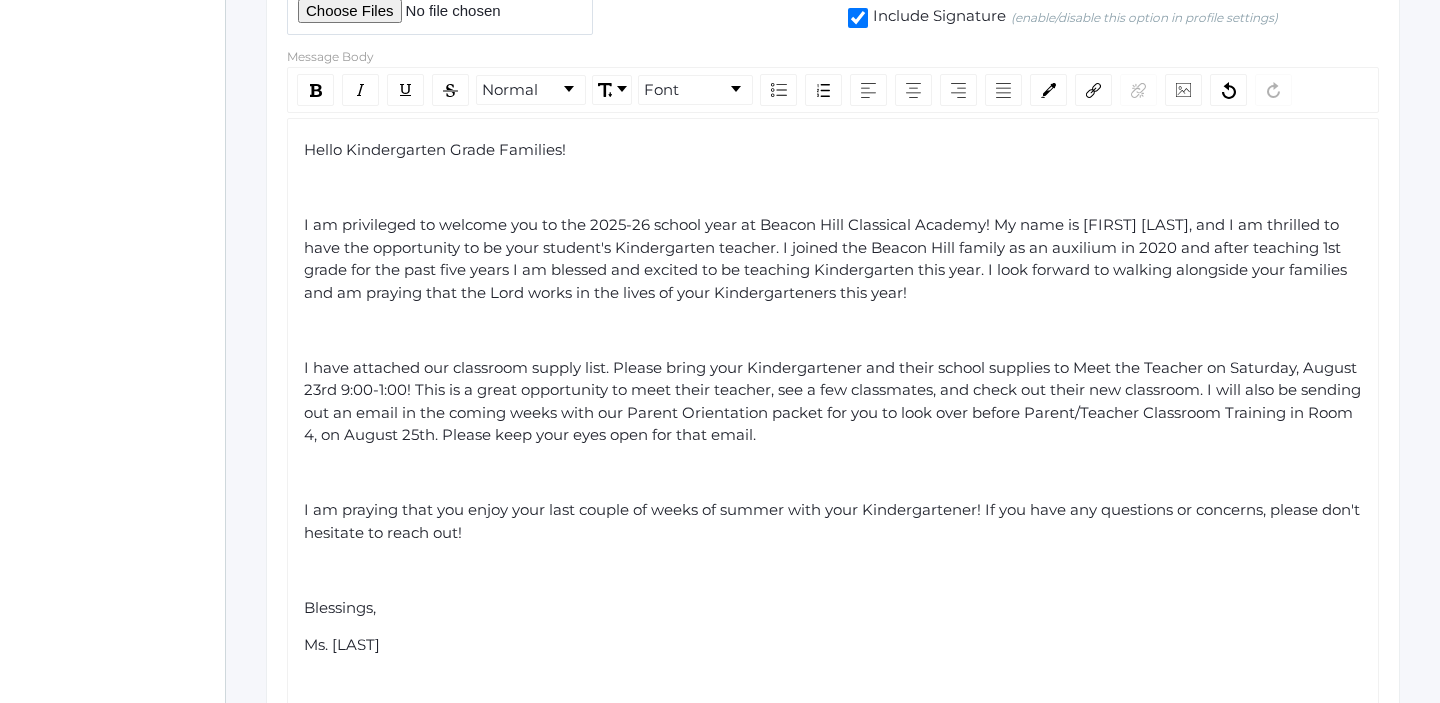 click on "Hello Kindergarten Grade Families!" 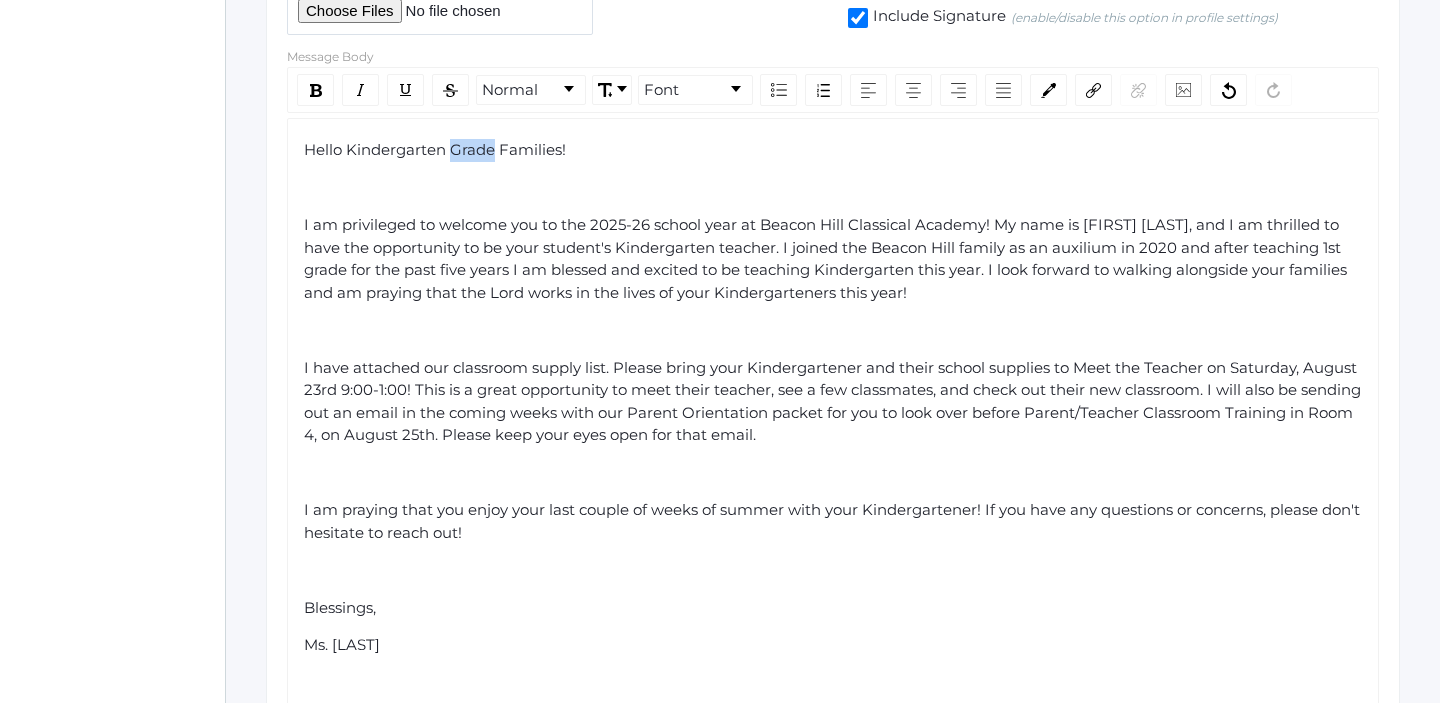 click on "Hello Kindergarten Grade Families!" 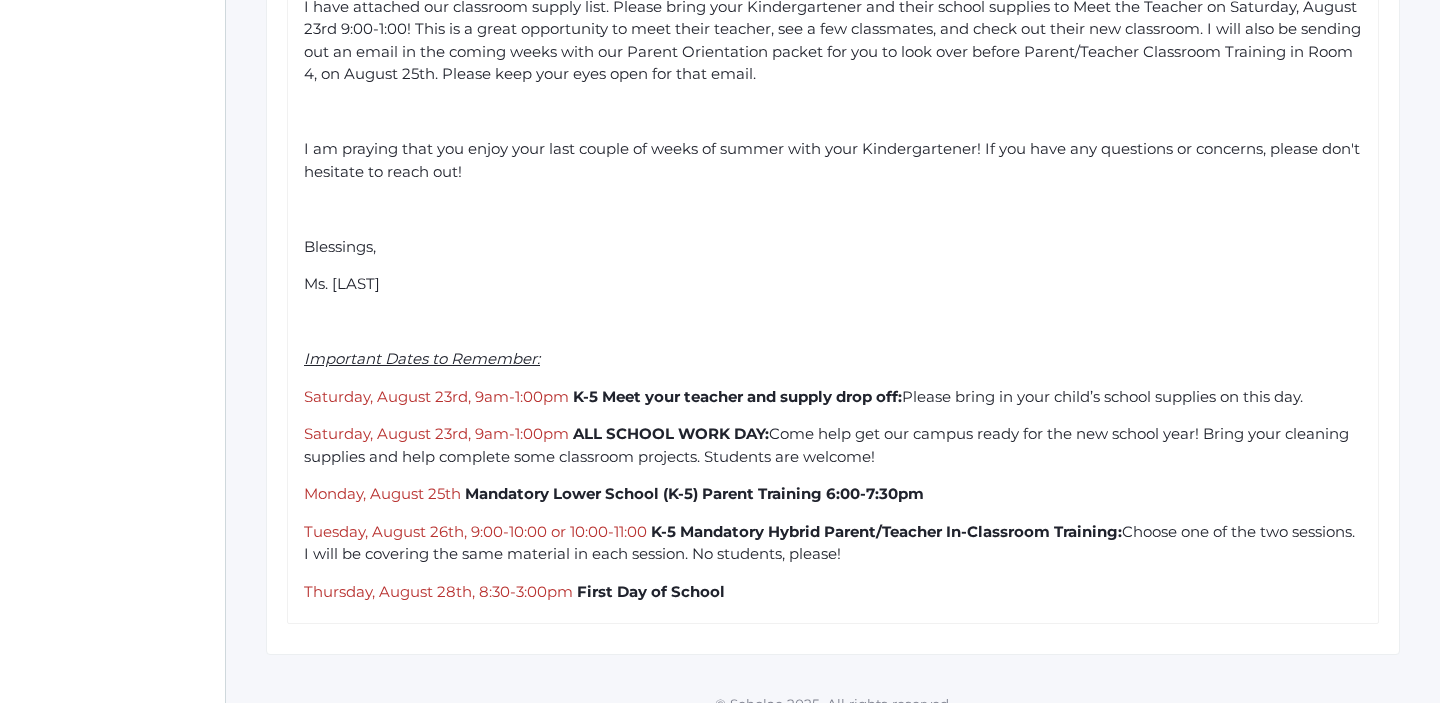 scroll, scrollTop: 889, scrollLeft: 0, axis: vertical 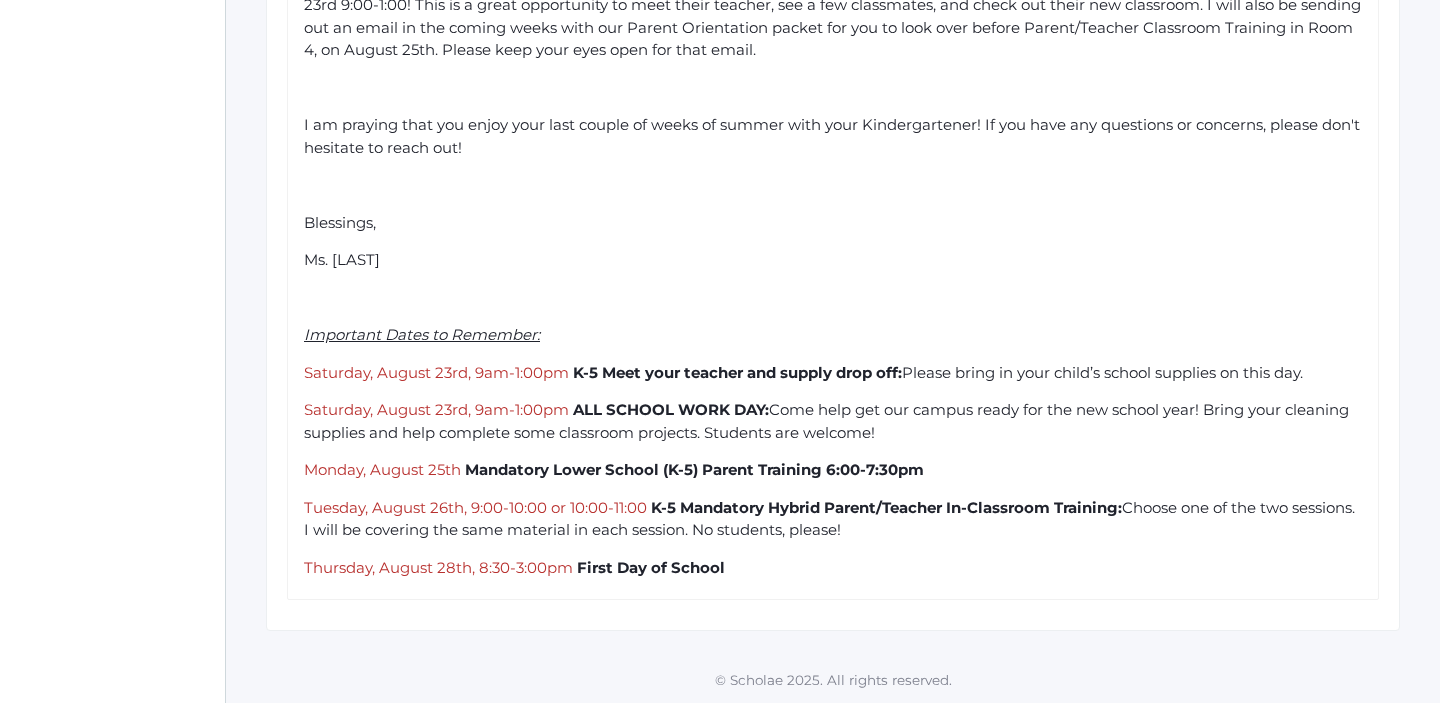 click on "Tuesday, August 26th, 9:00-10:00 or 10:00-11:00" 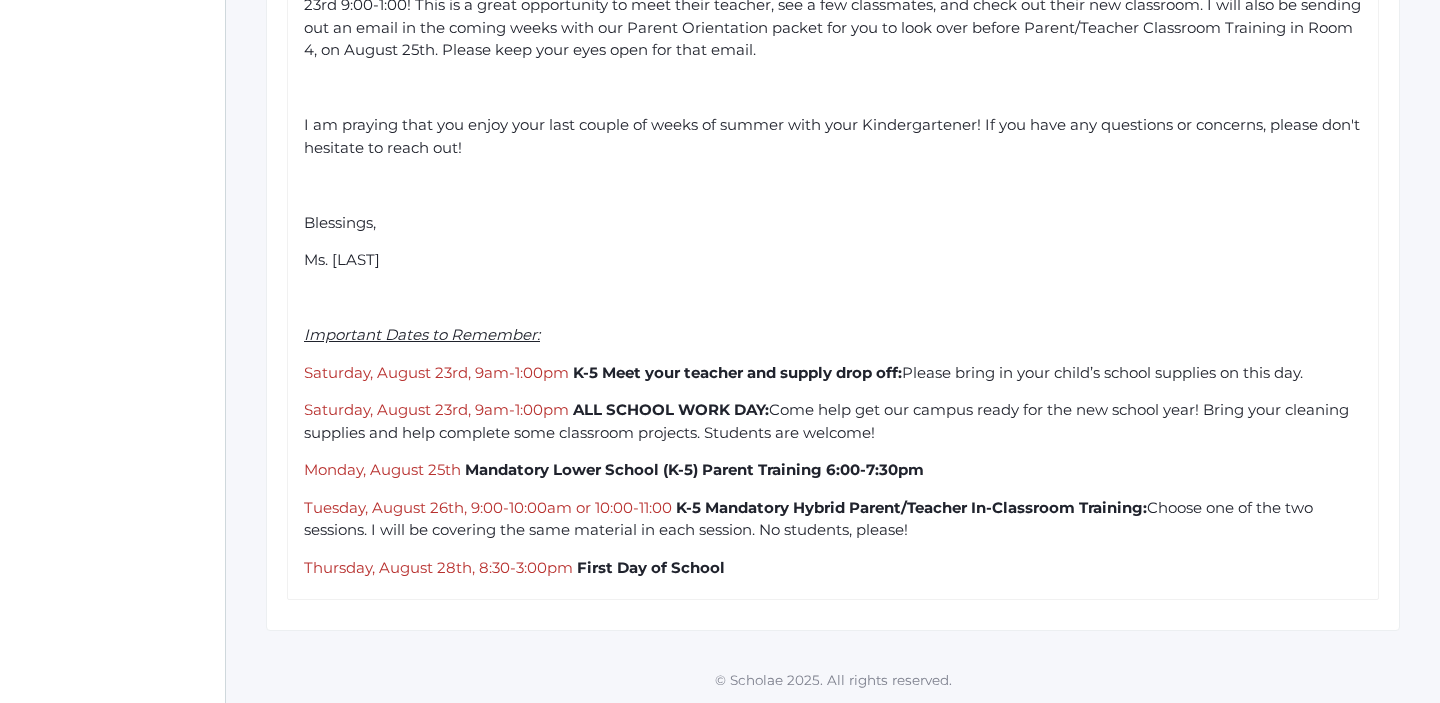 click 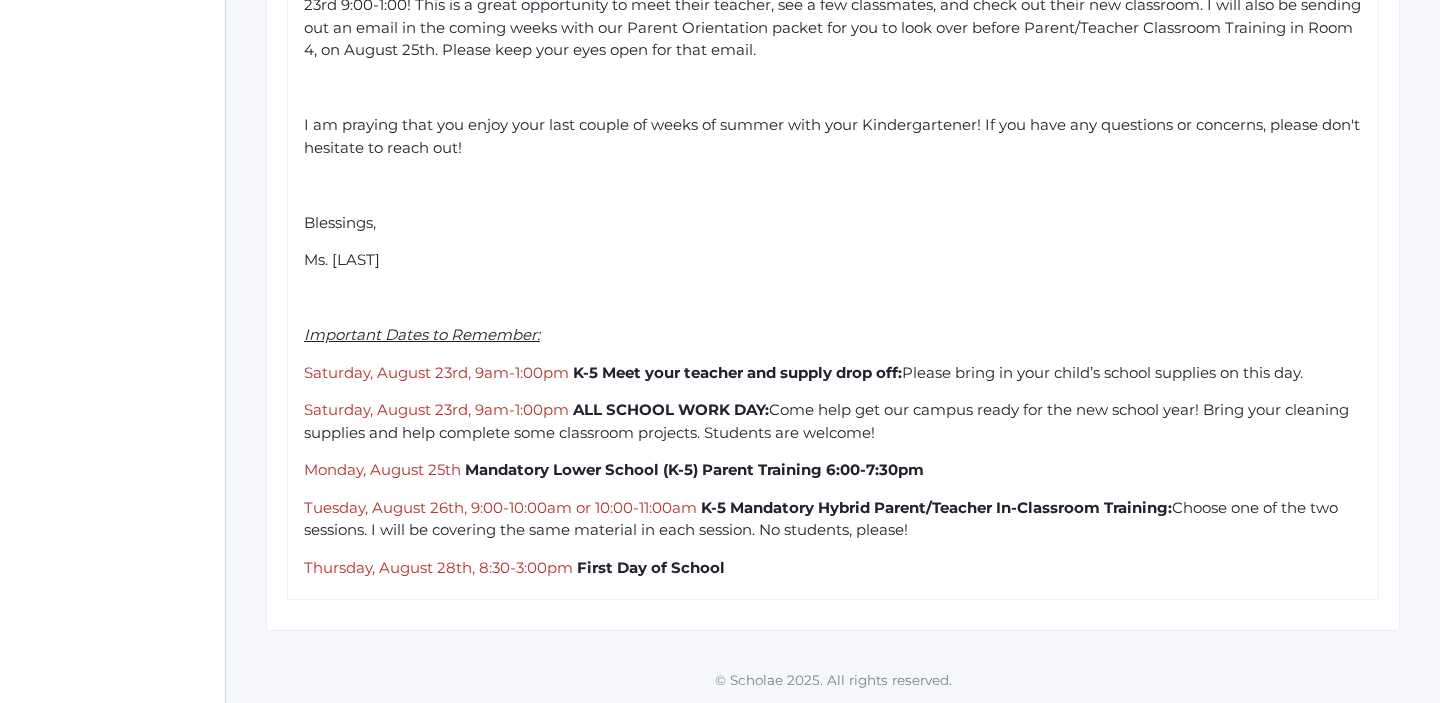 click on "Tuesday, August 26th, 9:00-10:00am or 10:00-11:00am" 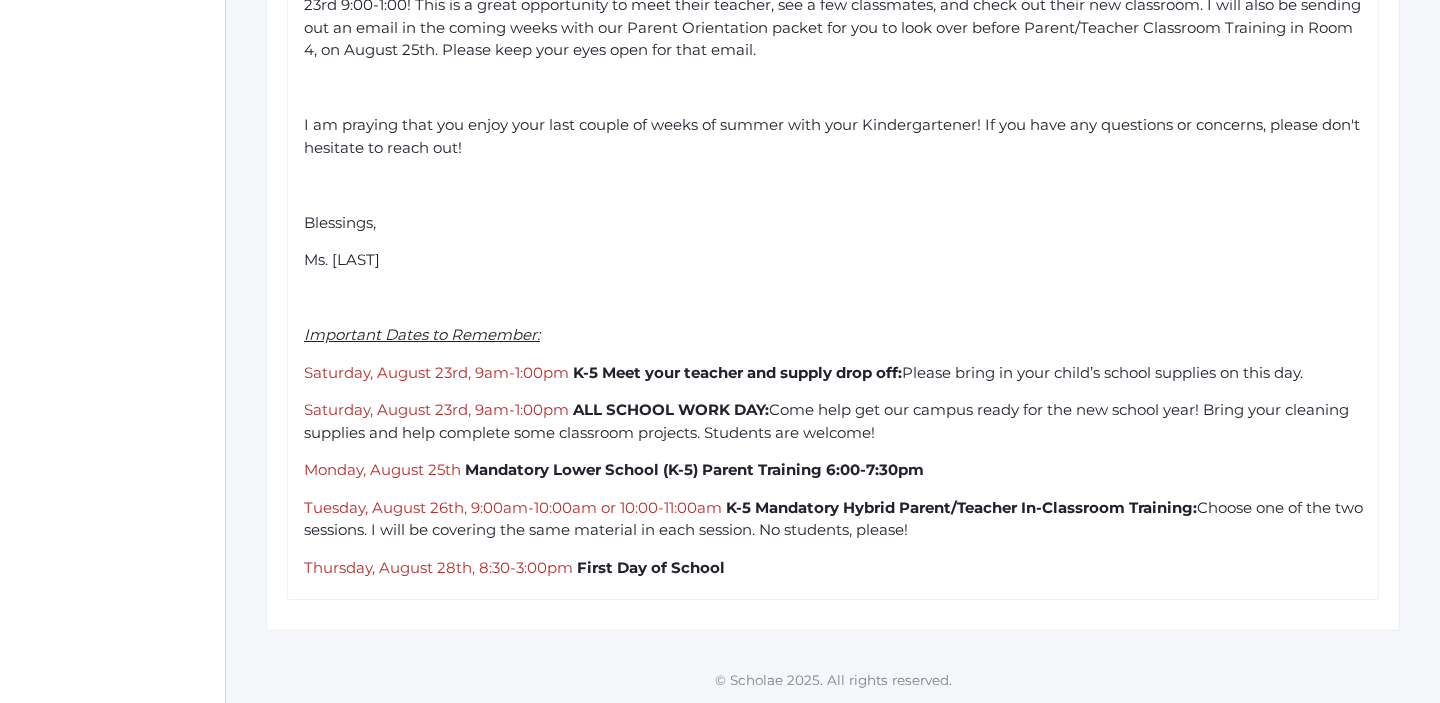 click on "Tuesday, August 26th, 9:00am-10:00am or 10:00-11:00am" 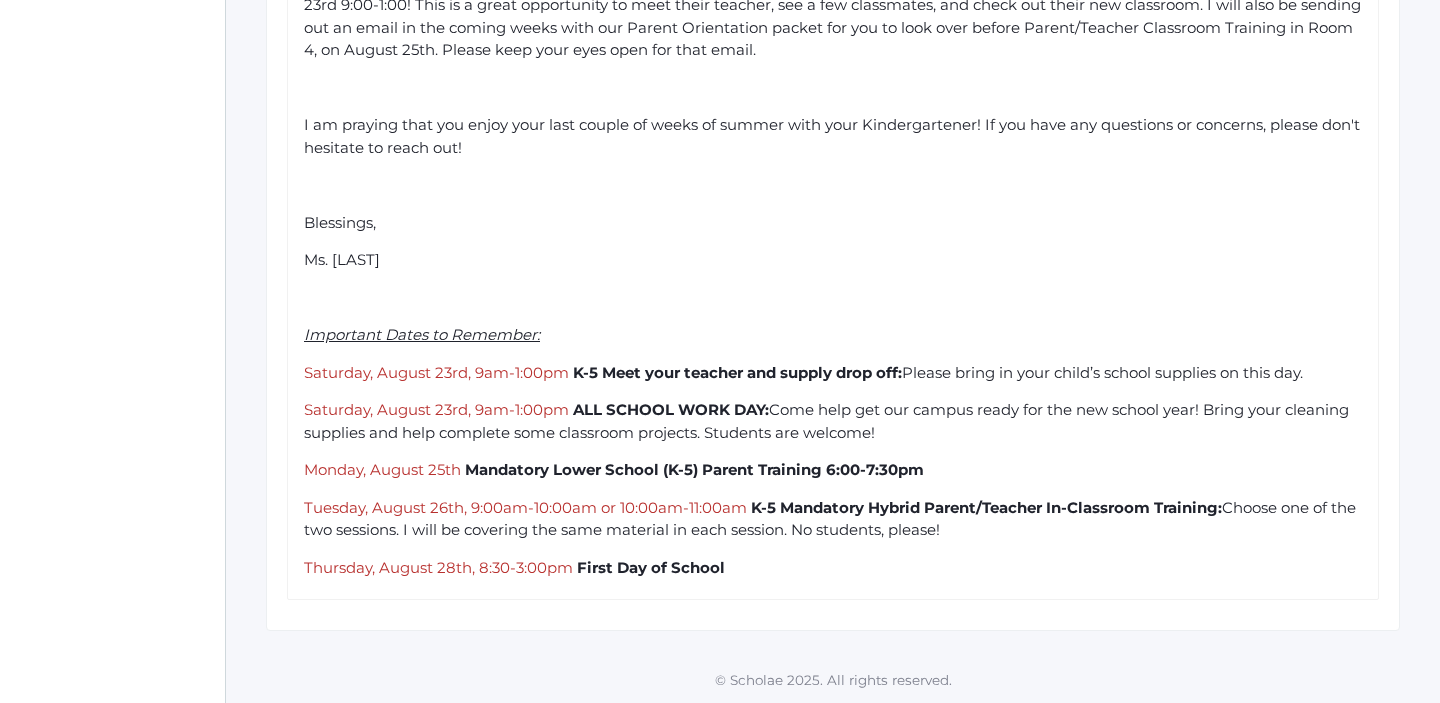 click on "Thursday, August 28th, 8:30-3:00pm" 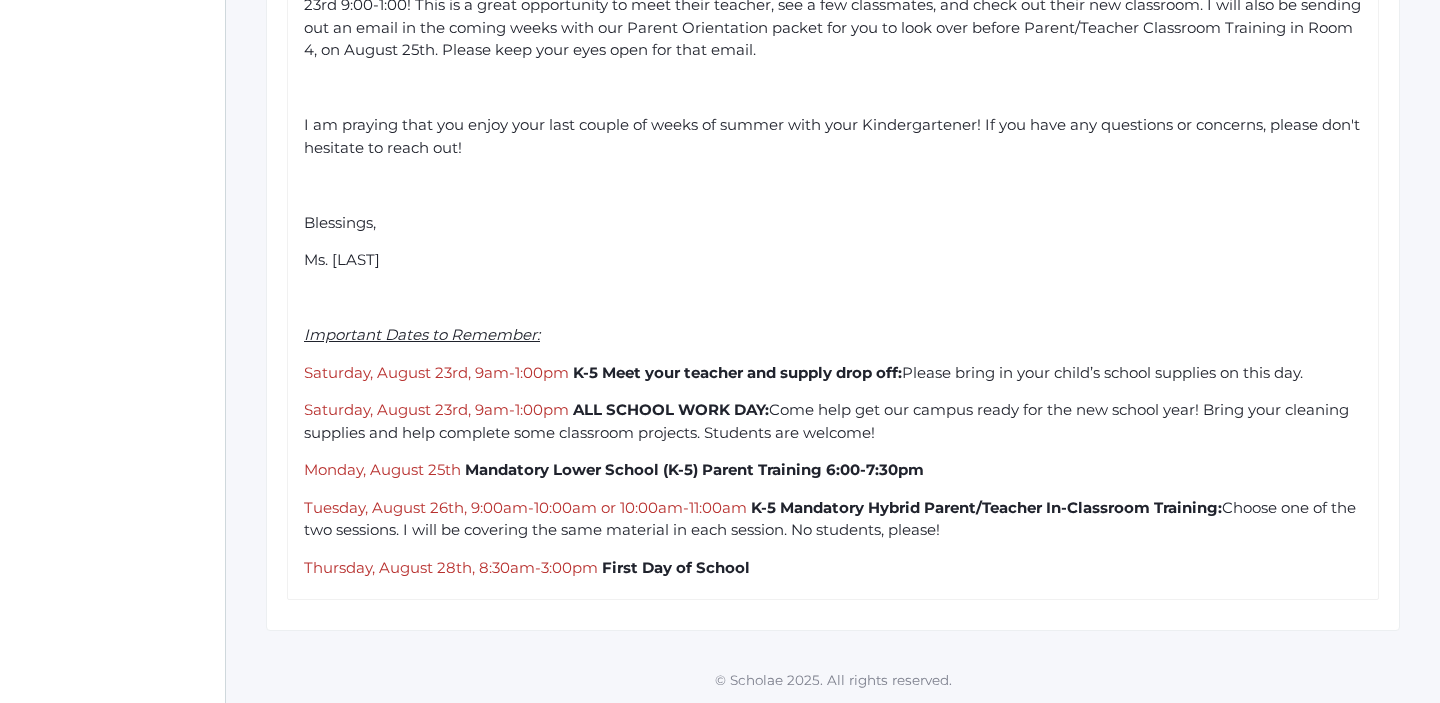 click on "Thursday, August 28th, 8:30am-3:00pm   First Day of School" 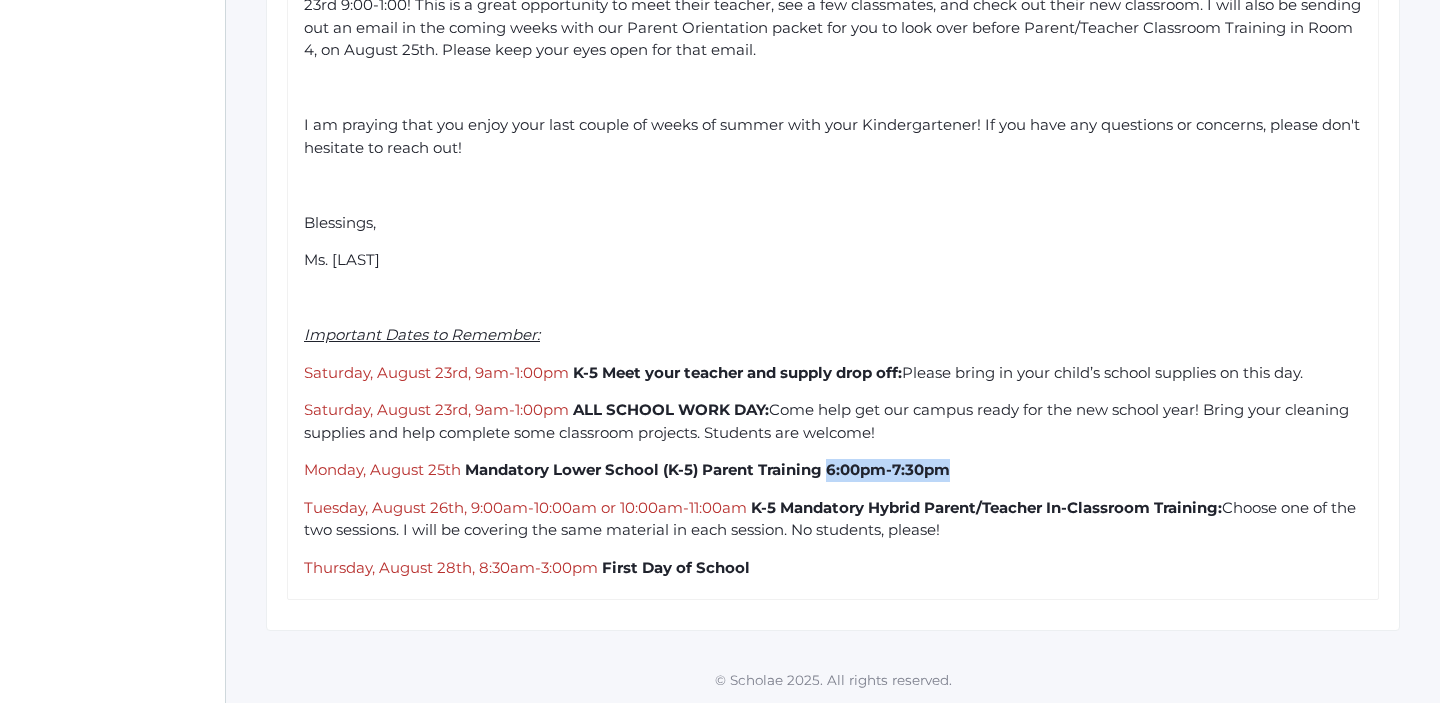 drag, startPoint x: 986, startPoint y: 472, endPoint x: 832, endPoint y: 473, distance: 154.00325 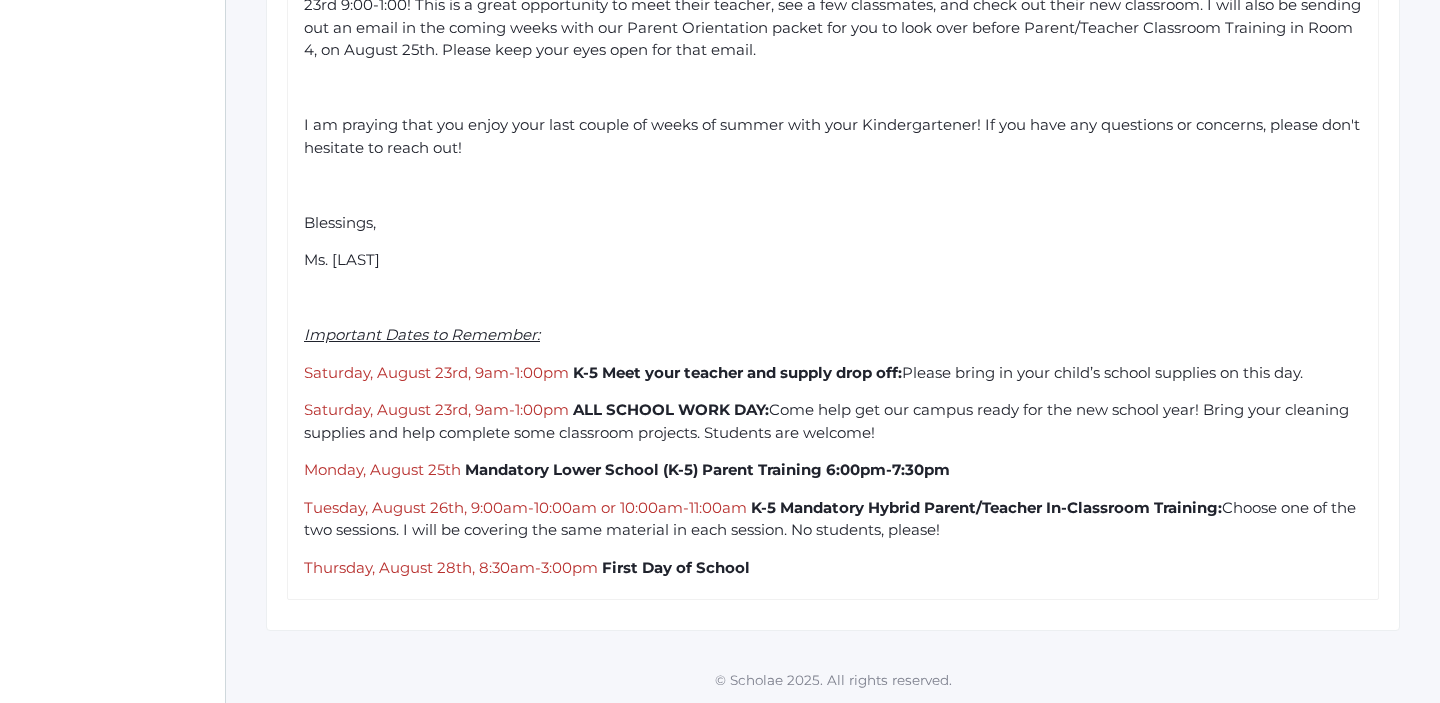 click on "Monday, August 25th" 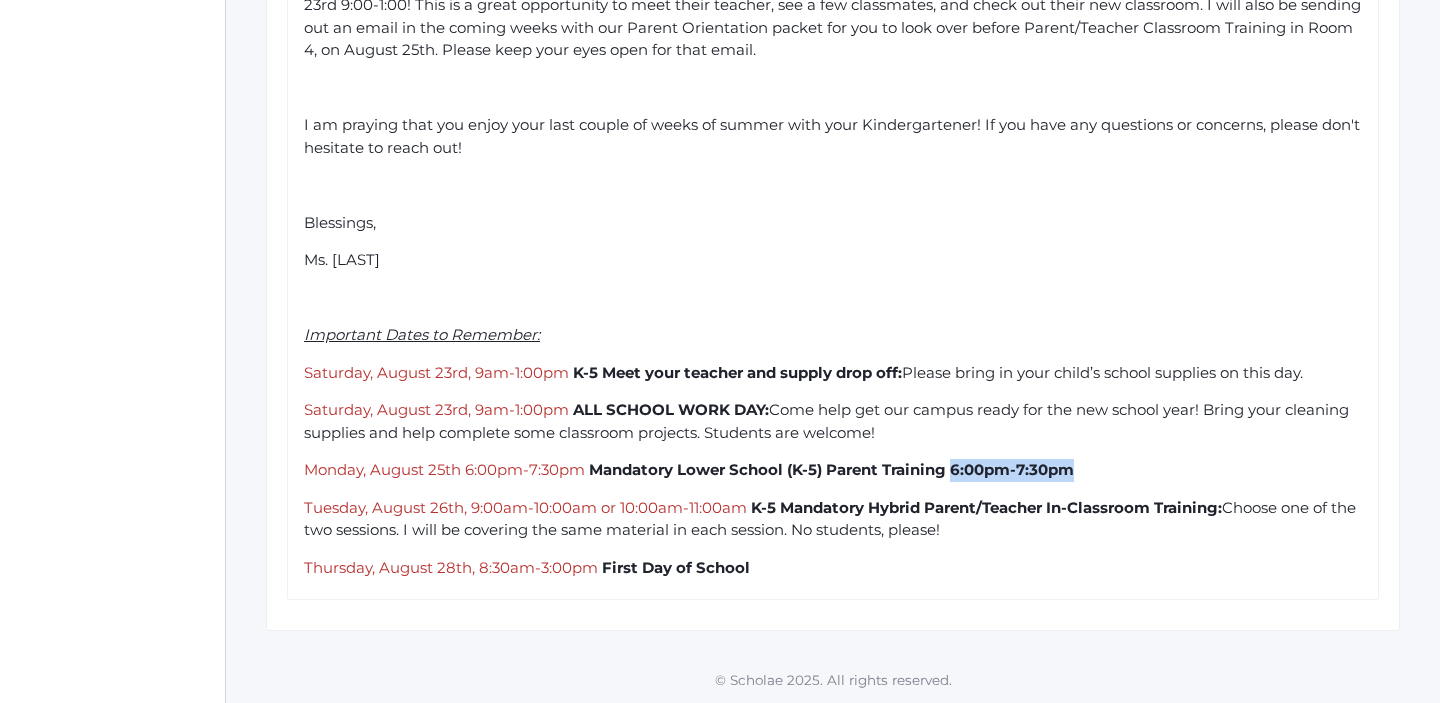 drag, startPoint x: 1087, startPoint y: 475, endPoint x: 958, endPoint y: 476, distance: 129.00388 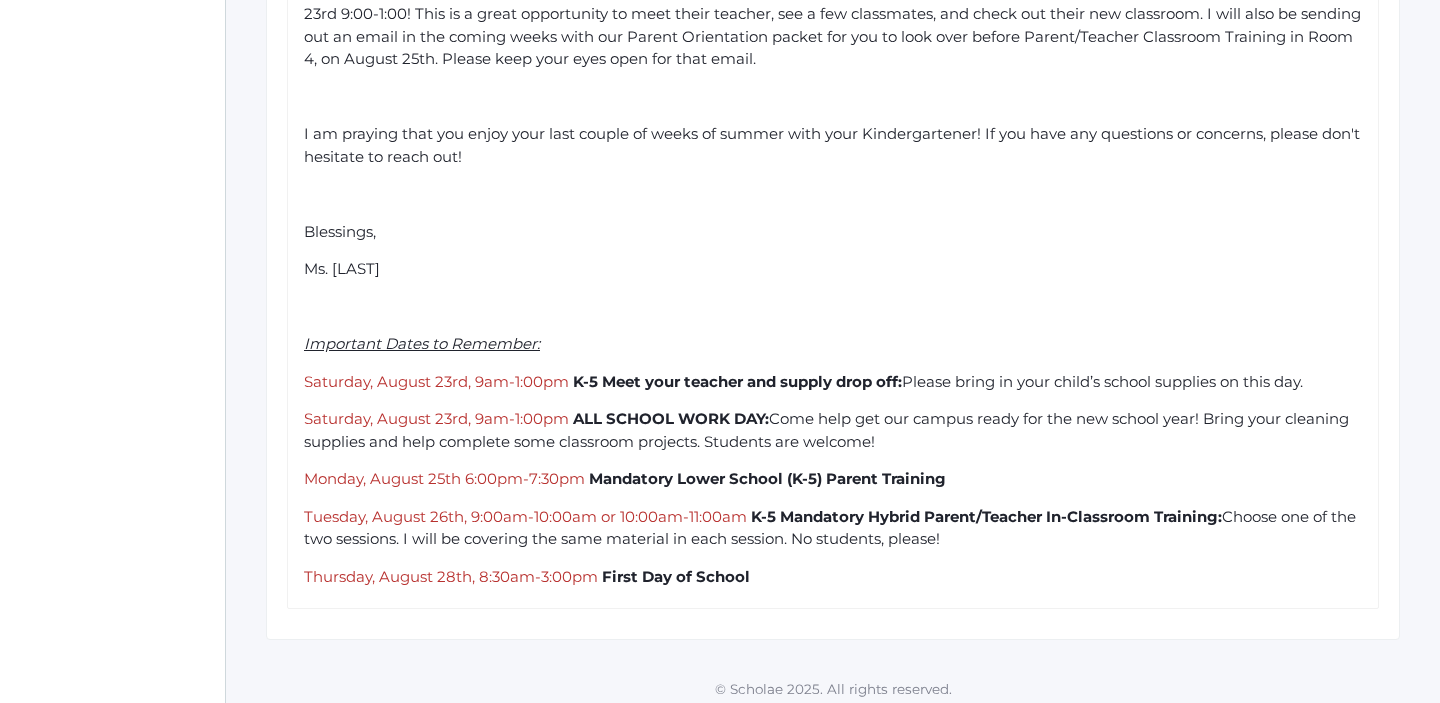 scroll, scrollTop: 882, scrollLeft: 0, axis: vertical 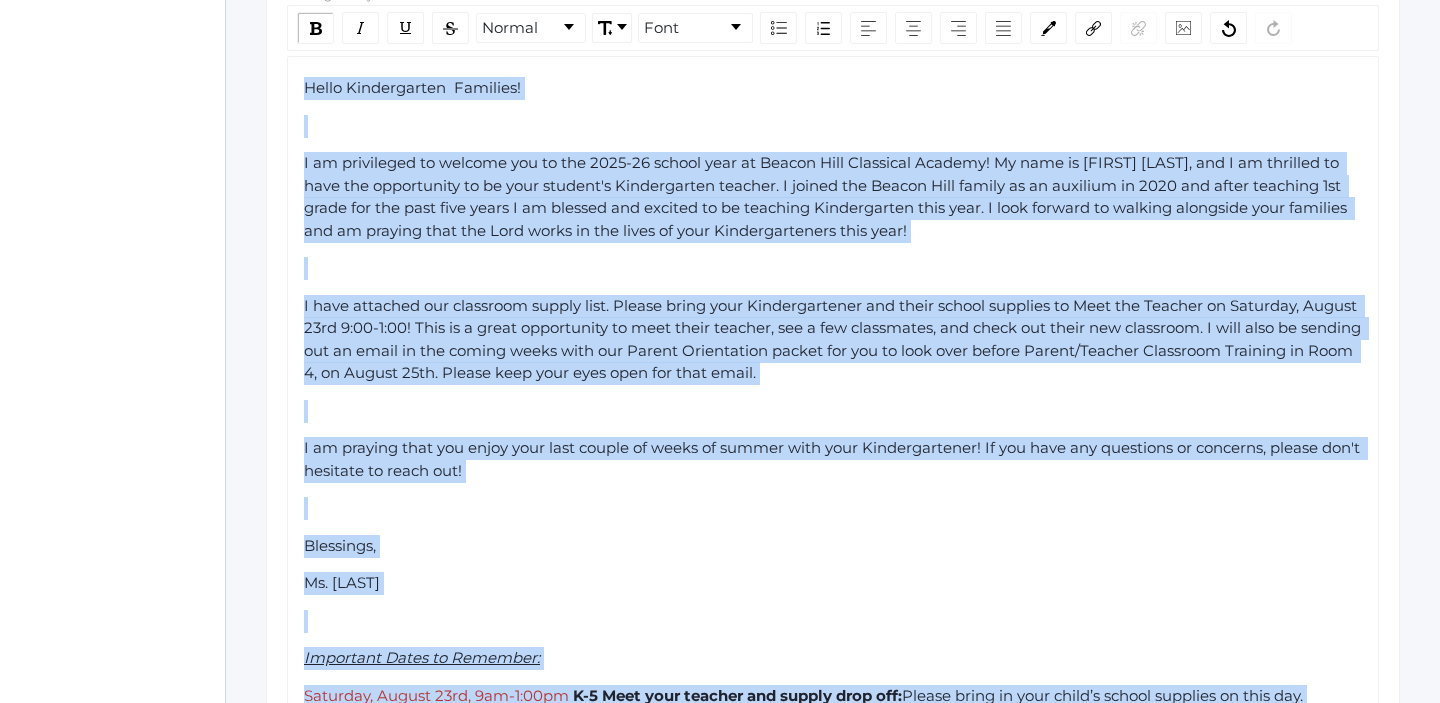 drag, startPoint x: 768, startPoint y: 577, endPoint x: 303, endPoint y: 74, distance: 685.0066 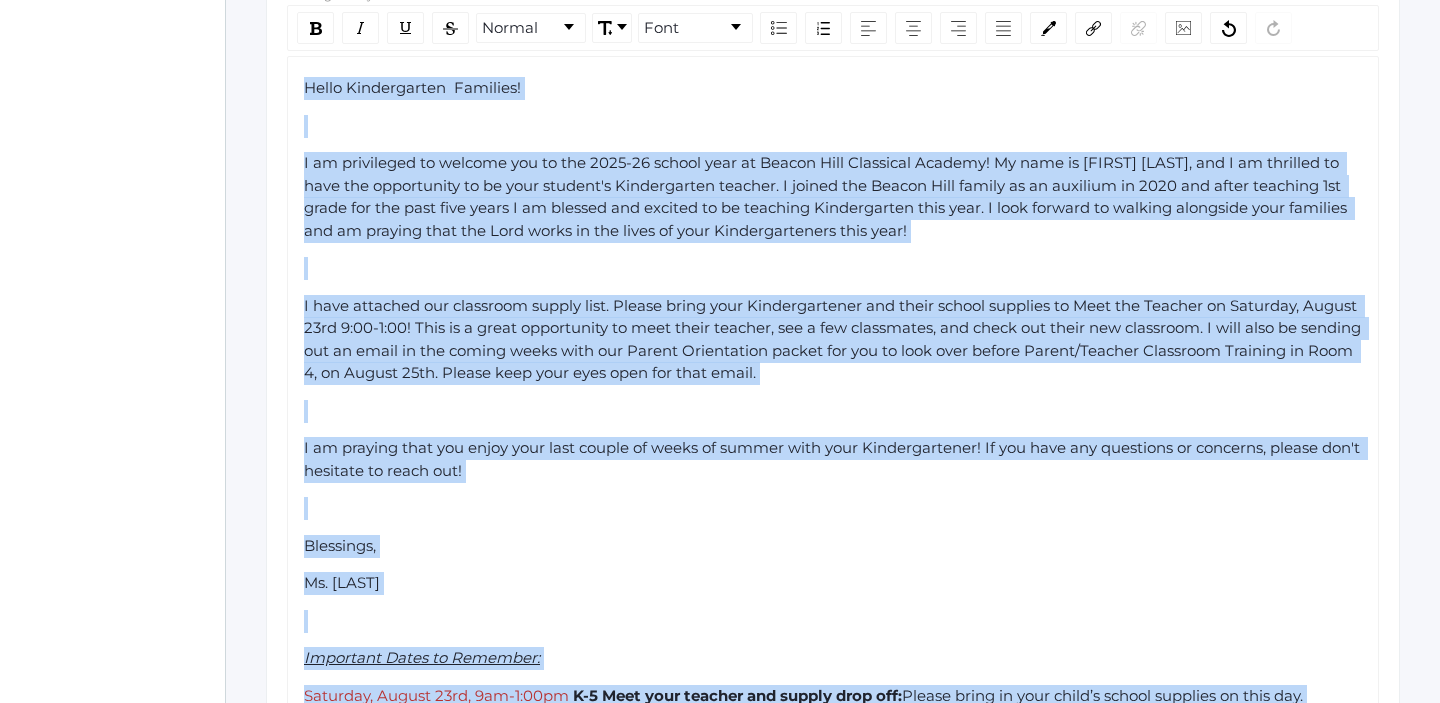 copy on "Hello Kindergarten  Families! I am privileged to welcome you to the 2025-26 school year at Beacon Hill Classical Academy! My name is Jordyn Dewey, and I am thrilled to have the opportunity to be your student's Kindergarten teacher. I joined the Beacon Hill family as an auxilium in 2020 and after teaching 1st grade for the past five years I am blessed and excited to be teaching Kindergarten this year. I look forward to walking alongside your families and am praying that the Lord works in the lives of your Kindergarteners this year! I have attached our classroom supply list. Please bring your Kindergartener and their school supplies to Meet the Teacher on Saturday, August 23rd 9:00-1:00! This is a great opportunity to meet their teacher, see a few classmates, and check out their new classroom. I will also be sending out an email in the coming weeks with our Parent Orientation packet for you to look over before Parent/Teacher Classroom Training in Room 4, on August 25th. Please keep your eyes open for that em..." 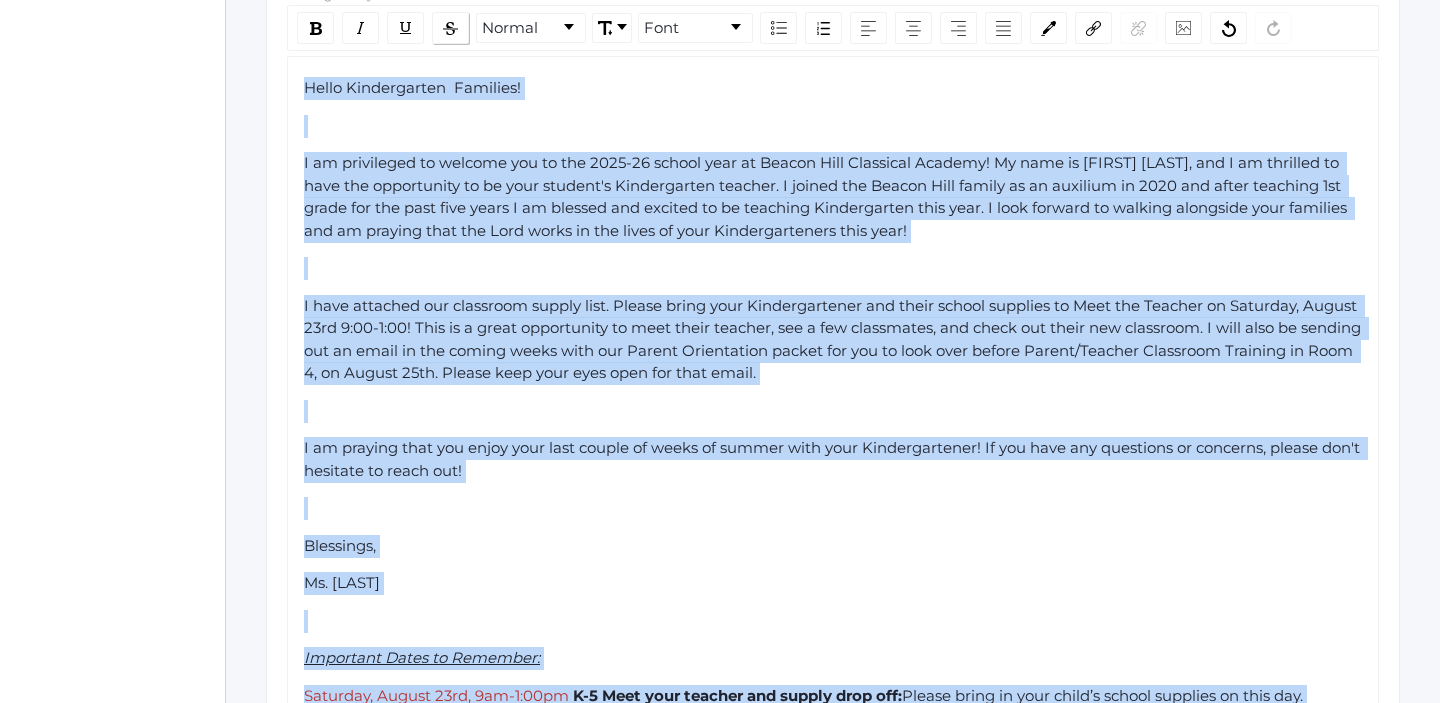 copy on "Hello Kindergarten  Families! I am privileged to welcome you to the 2025-26 school year at Beacon Hill Classical Academy! My name is Jordyn Dewey, and I am thrilled to have the opportunity to be your student's Kindergarten teacher. I joined the Beacon Hill family as an auxilium in 2020 and after teaching 1st grade for the past five years I am blessed and excited to be teaching Kindergarten this year. I look forward to walking alongside your families and am praying that the Lord works in the lives of your Kindergarteners this year! I have attached our classroom supply list. Please bring your Kindergartener and their school supplies to Meet the Teacher on Saturday, August 23rd 9:00-1:00! This is a great opportunity to meet their teacher, see a few classmates, and check out their new classroom. I will also be sending out an email in the coming weeks with our Parent Orientation packet for you to look over before Parent/Teacher Classroom Training in Room 4, on August 25th. Please keep your eyes open for that em..." 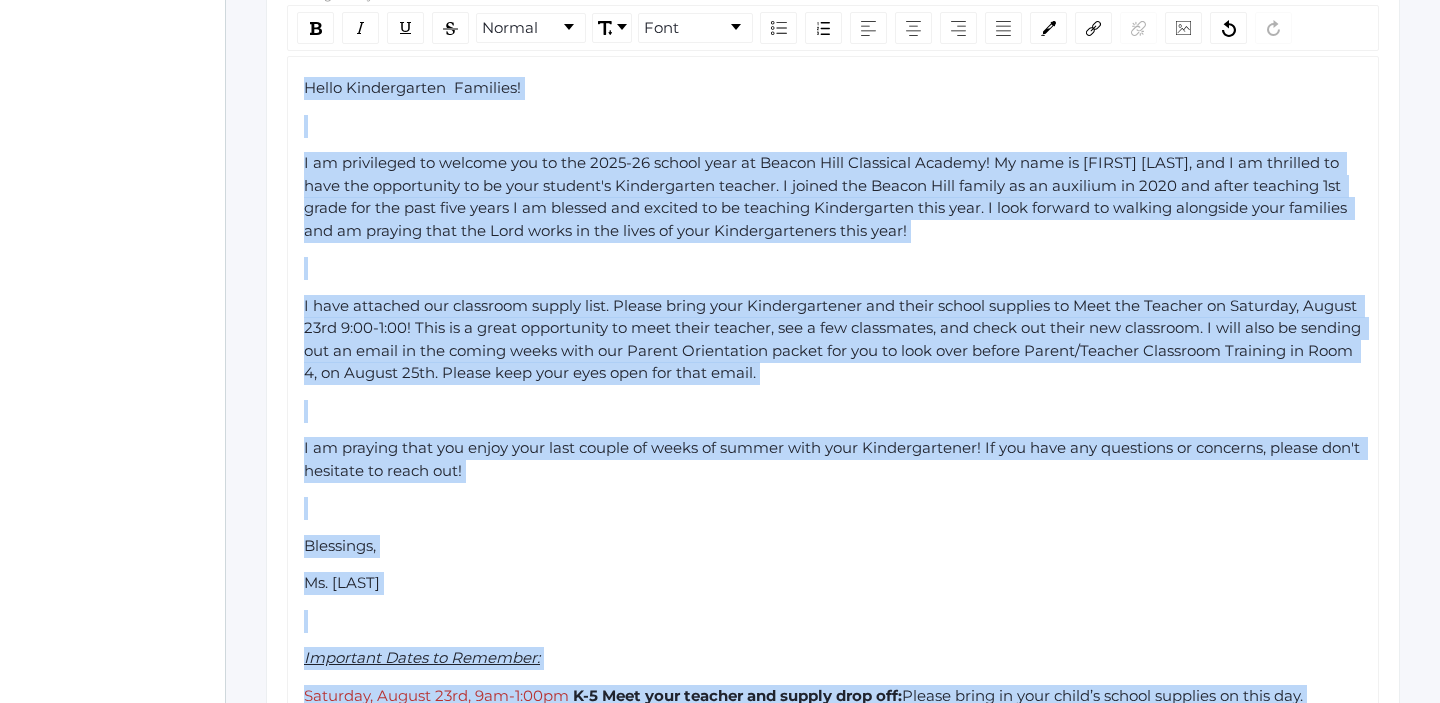 click on "I have attached our classroom supply list. Please bring your Kindergartener and their school supplies to Meet the Teacher on Saturday, August 23rd 9:00-1:00! This is a great opportunity to meet their teacher, see a few classmates, and check out their new classroom. I will also be sending out an email in the coming weeks with our Parent Orientation packet for you to look over before Parent/Teacher Classroom Training in Room 4, on August 25th. Please keep your eyes open for that email." 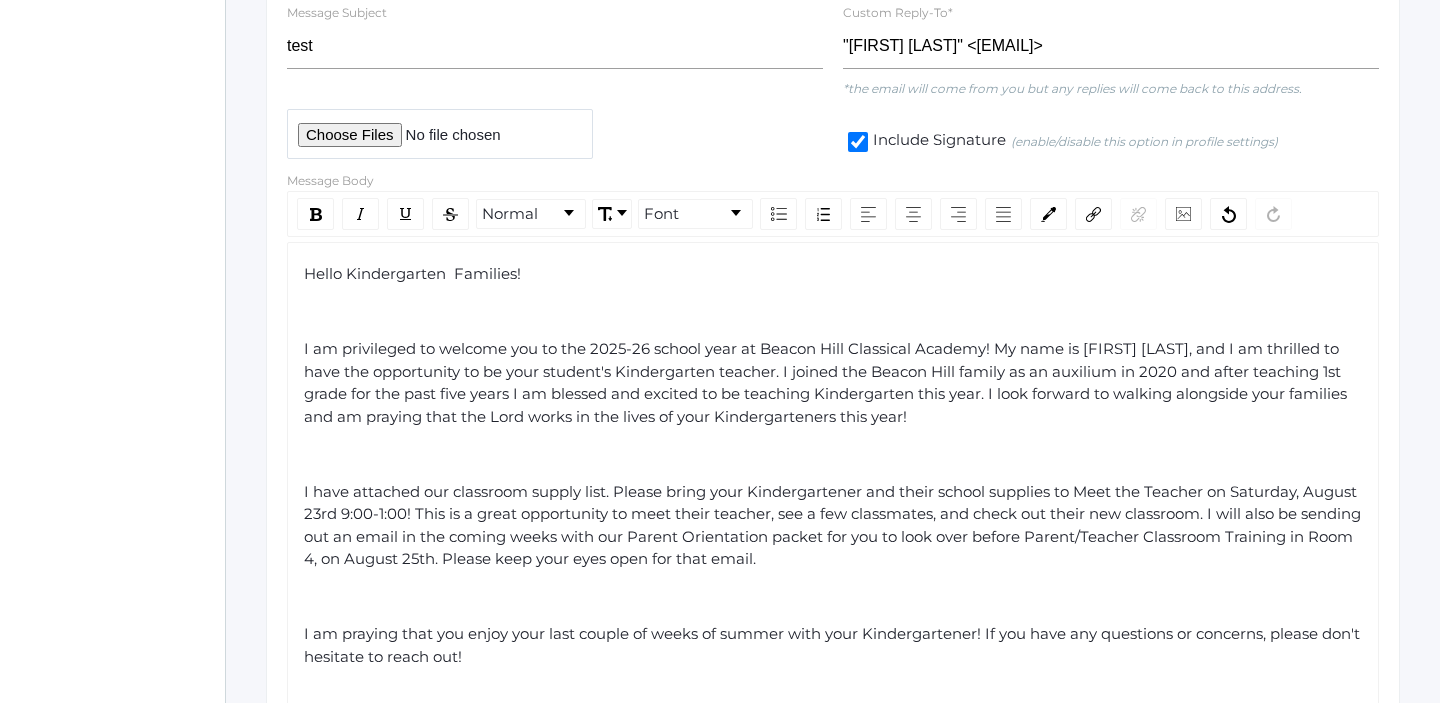 scroll, scrollTop: 369, scrollLeft: 0, axis: vertical 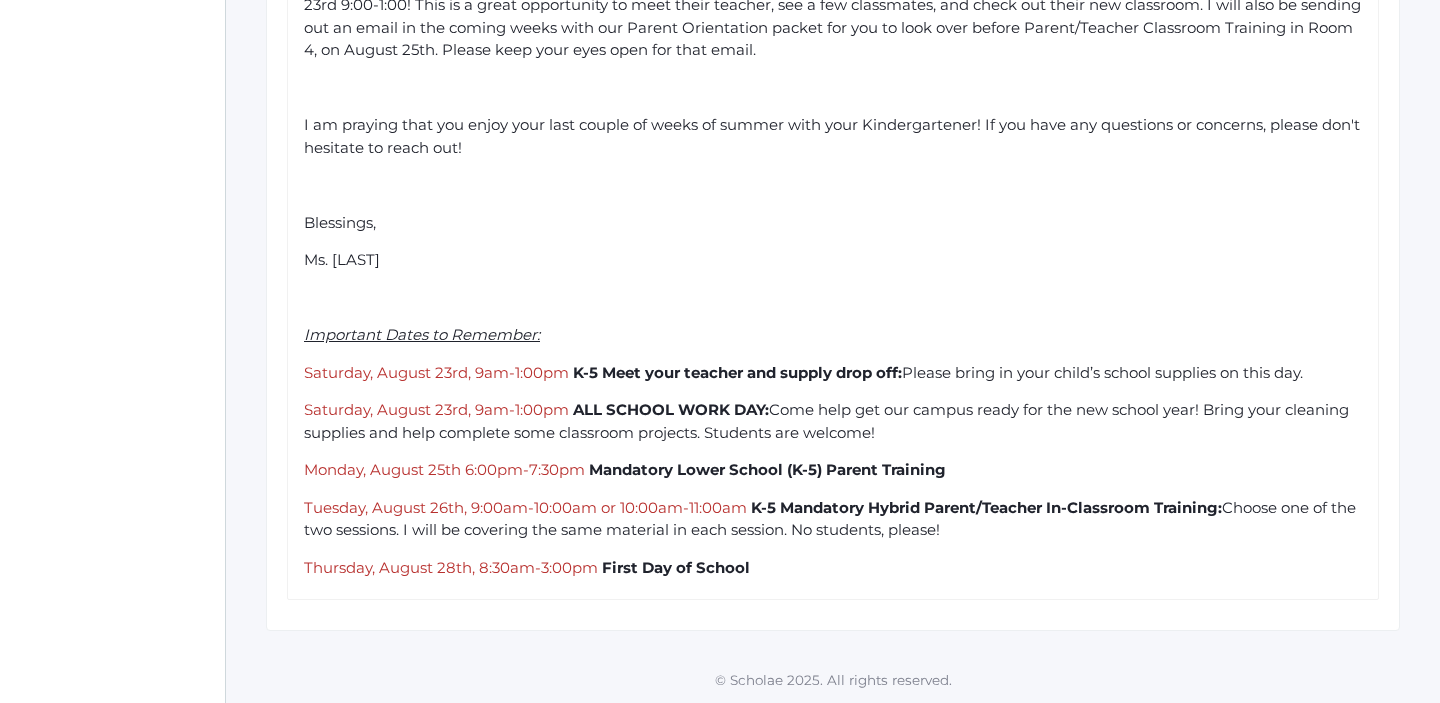 drag, startPoint x: 306, startPoint y: 335, endPoint x: 761, endPoint y: 576, distance: 514.88446 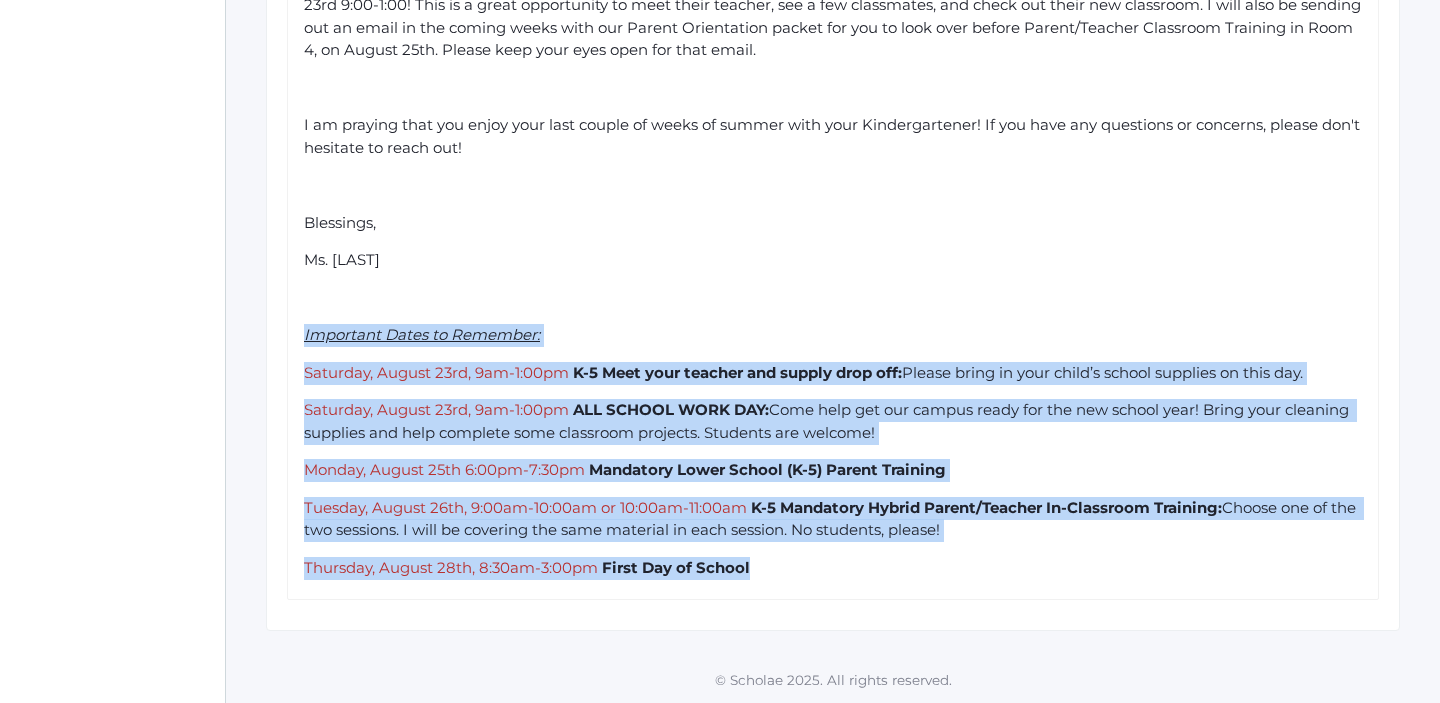 drag, startPoint x: 763, startPoint y: 571, endPoint x: 305, endPoint y: 338, distance: 513.8609 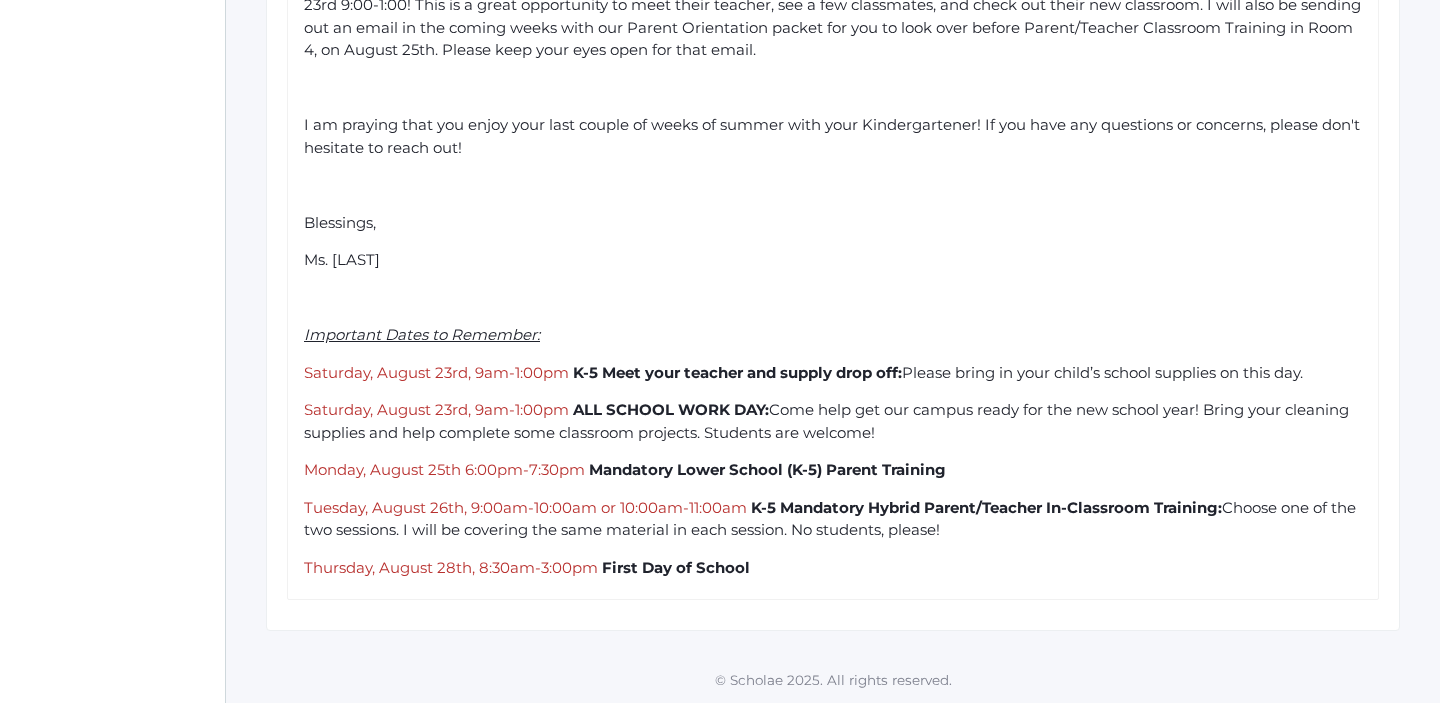 click on "Ms. Dewey" 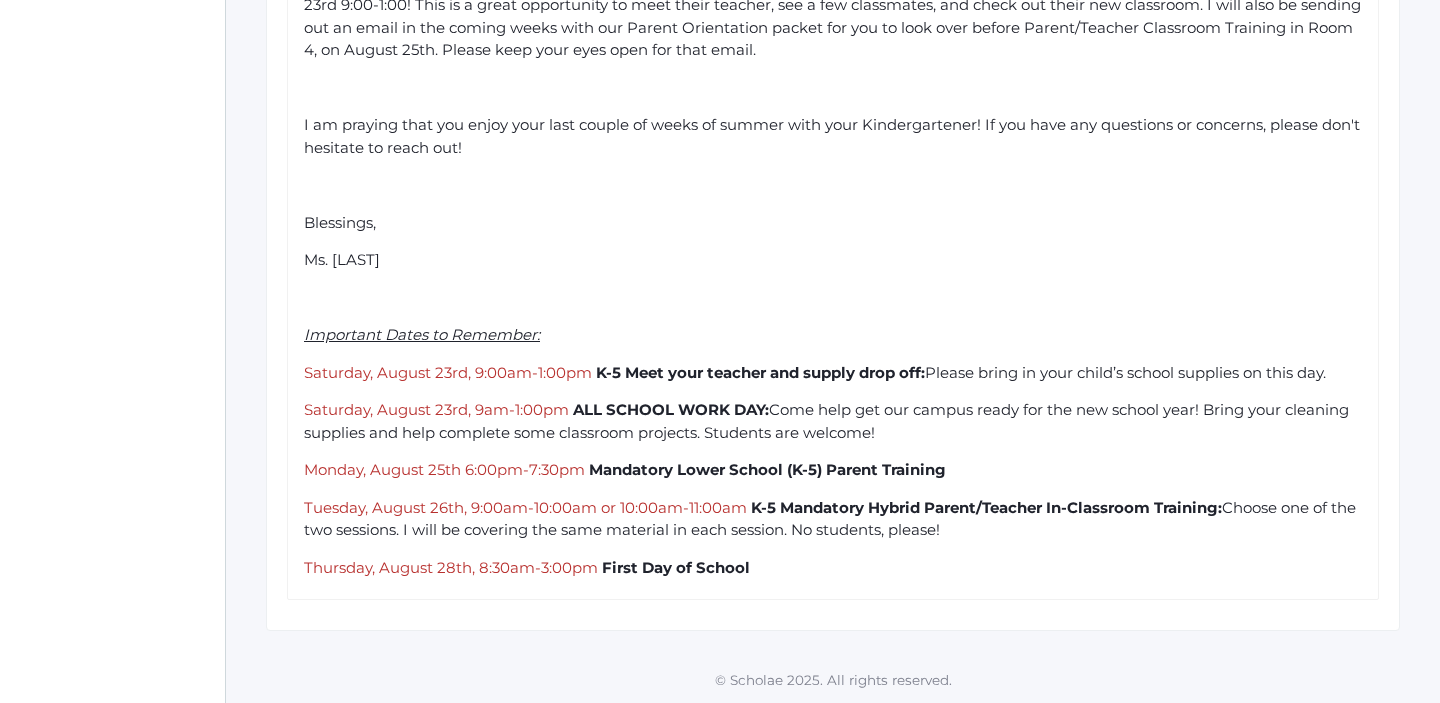 click on "Saturday, August 23rd, 9am-1:00pm" 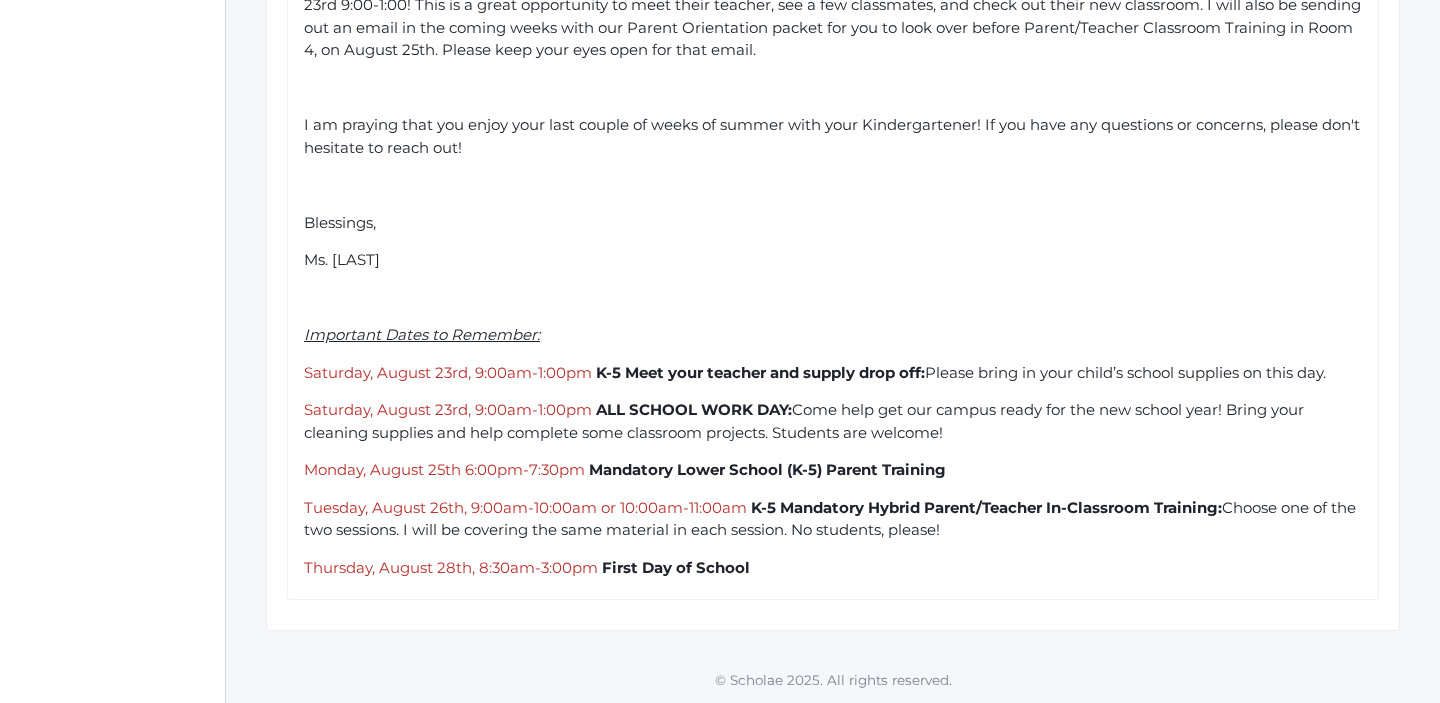 click on "Thursday, August 28th, 8:30am-3:00pm   First Day of School" 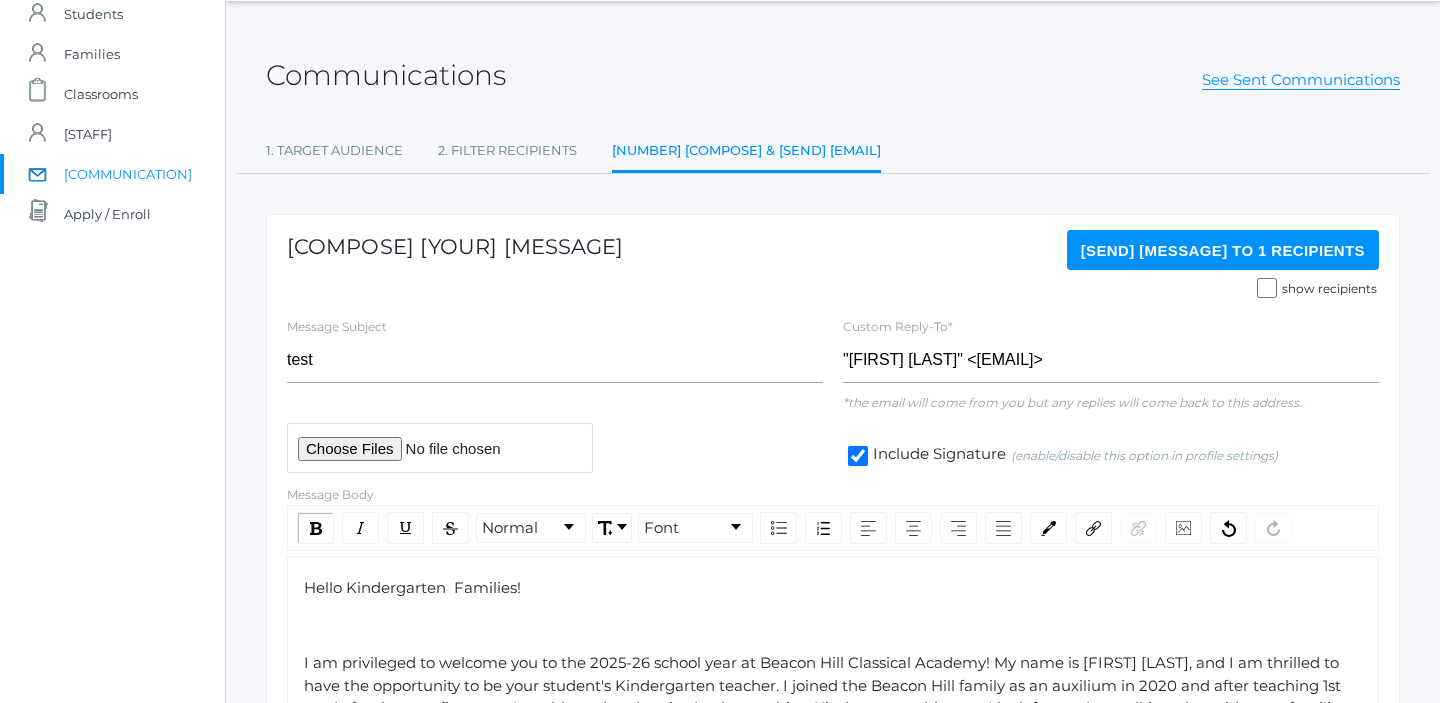 scroll, scrollTop: 64, scrollLeft: 0, axis: vertical 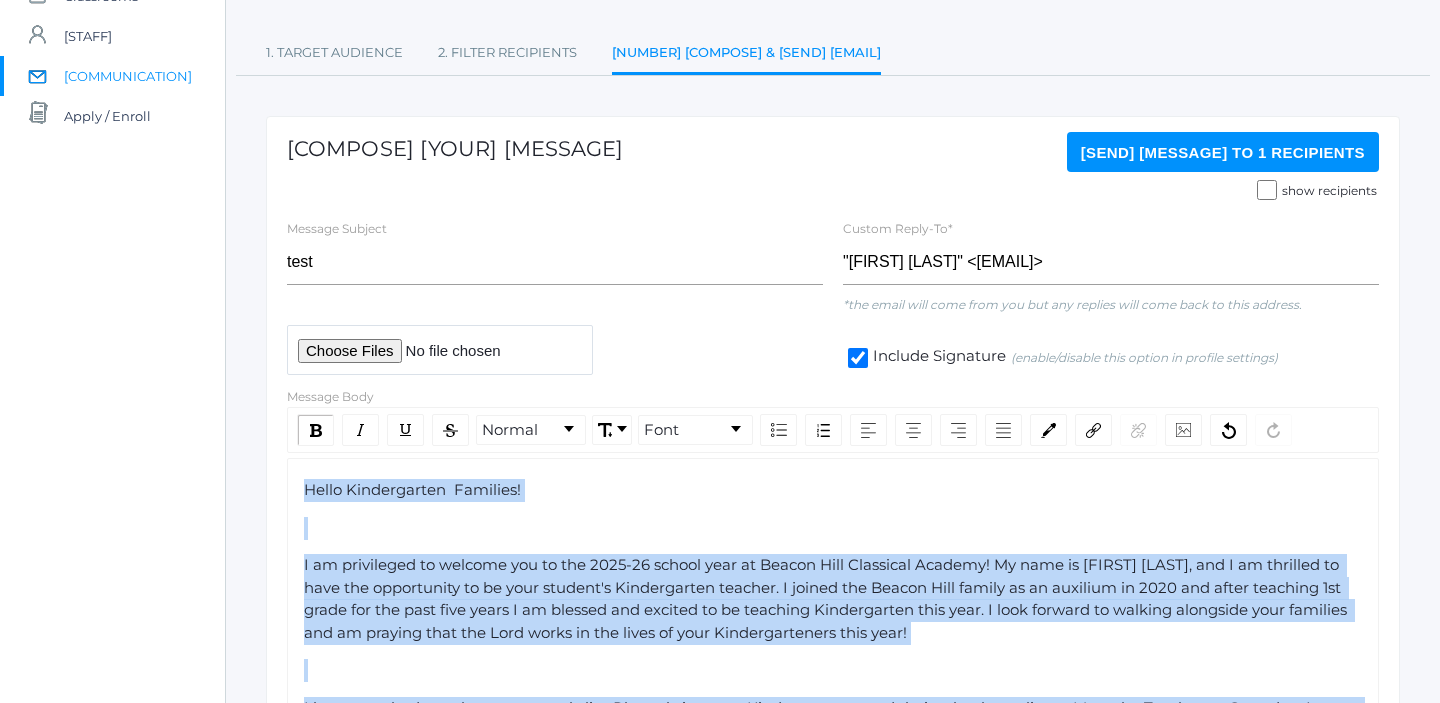 drag, startPoint x: 757, startPoint y: 577, endPoint x: 305, endPoint y: 496, distance: 459.20038 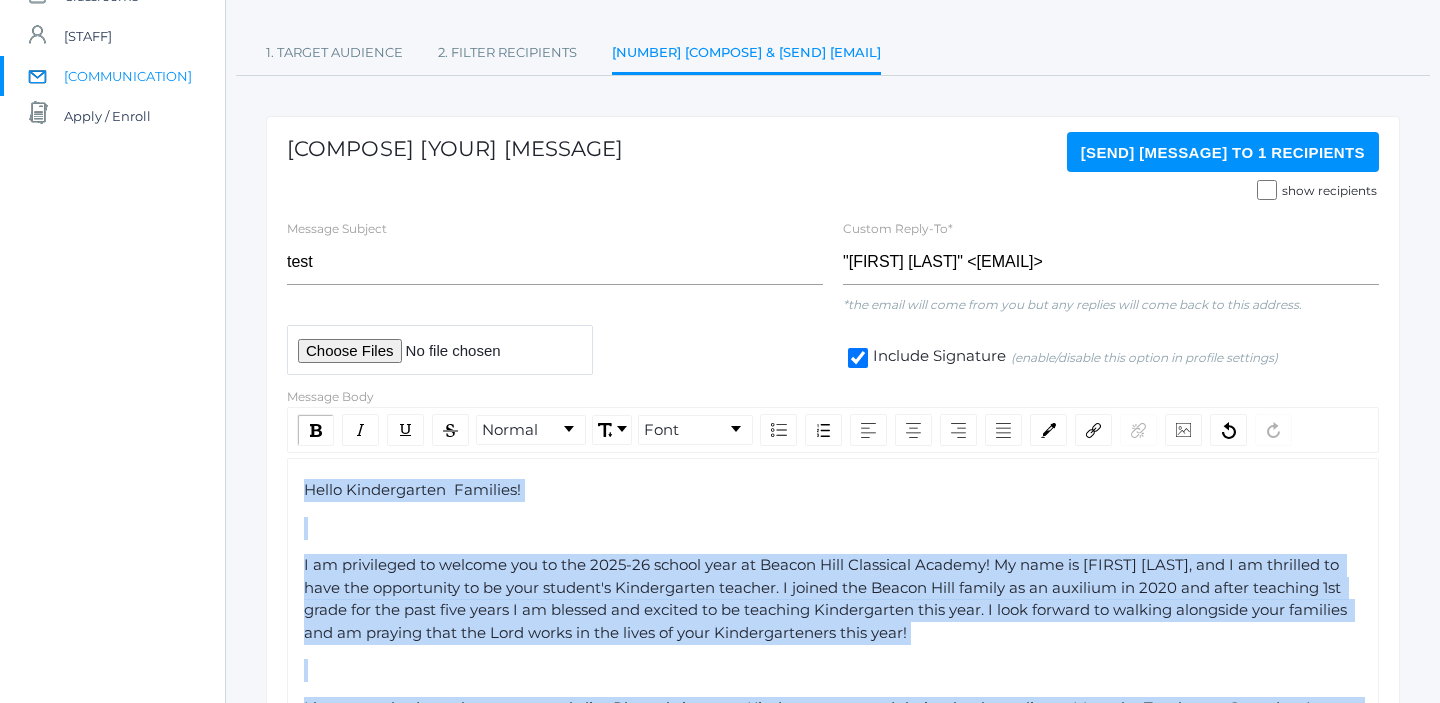 click on "Hello Kindergarten  Families! I am privileged to welcome you to the 2025-26 school year at Beacon Hill Classical Academy! My name is Jordyn Dewey, and I am thrilled to have the opportunity to be your student's Kindergarten teacher. I joined the Beacon Hill family as an auxilium in 2020 and after teaching 1st grade for the past five years I am blessed and excited to be teaching Kindergarten this year. I look forward to walking alongside your families and am praying that the Lord works in the lives of your Kindergarteners this year! I am praying that you enjoy your last couple of weeks of summer with your Kindergartener! If you have any questions or concerns, please don't hesitate to reach out! Blessings, Ms. Dewey Important Dates to Remember: Saturday, August 23rd, 9:00am-1:00pm   K-5 Meet your teacher and supply drop off:  Please bring in your child’s school supplies on this day.  Saturday, August 23rd, 9:00am-1:00pm   ALL SCHOOL WORK DAY: Monday, August 25th 6:00pm-7:30pm       First Day of School" 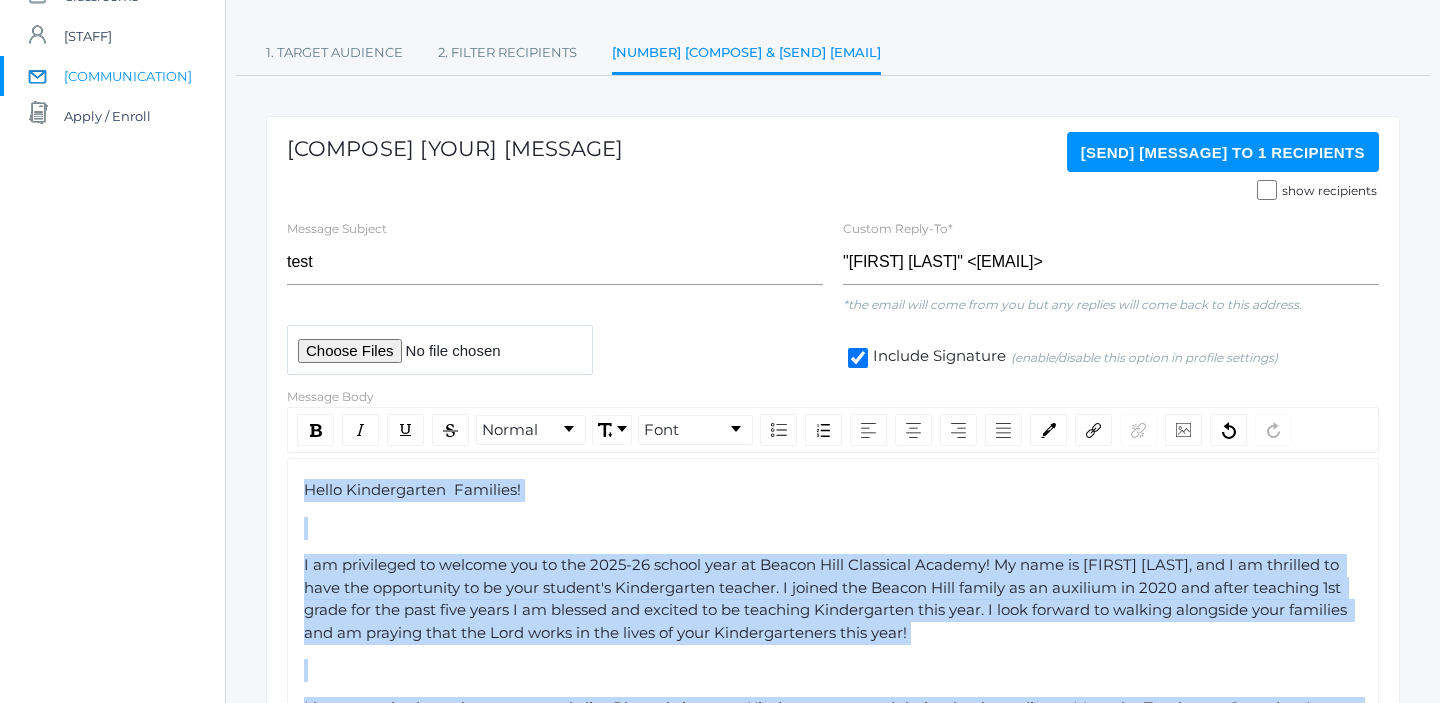 copy on "Hello Kindergarten  Families! I am privileged to welcome you to the 2025-26 school year at Beacon Hill Classical Academy! My name is Jordyn Dewey, and I am thrilled to have the opportunity to be your student's Kindergarten teacher. I joined the Beacon Hill family as an auxilium in 2020 and after teaching 1st grade for the past five years I am blessed and excited to be teaching Kindergarten this year. I look forward to walking alongside your families and am praying that the Lord works in the lives of your Kindergarteners this year! I have attached our classroom supply list. Please bring your Kindergartener and their school supplies to Meet the Teacher on Saturday, August 23rd 9:00-1:00! This is a great opportunity to meet their teacher, see a few classmates, and check out their new classroom. I will also be sending out an email in the coming weeks with our Parent Orientation packet for you to look over before Parent/Teacher Classroom Training in Room 4, on August 25th. Please keep your eyes open for that em..." 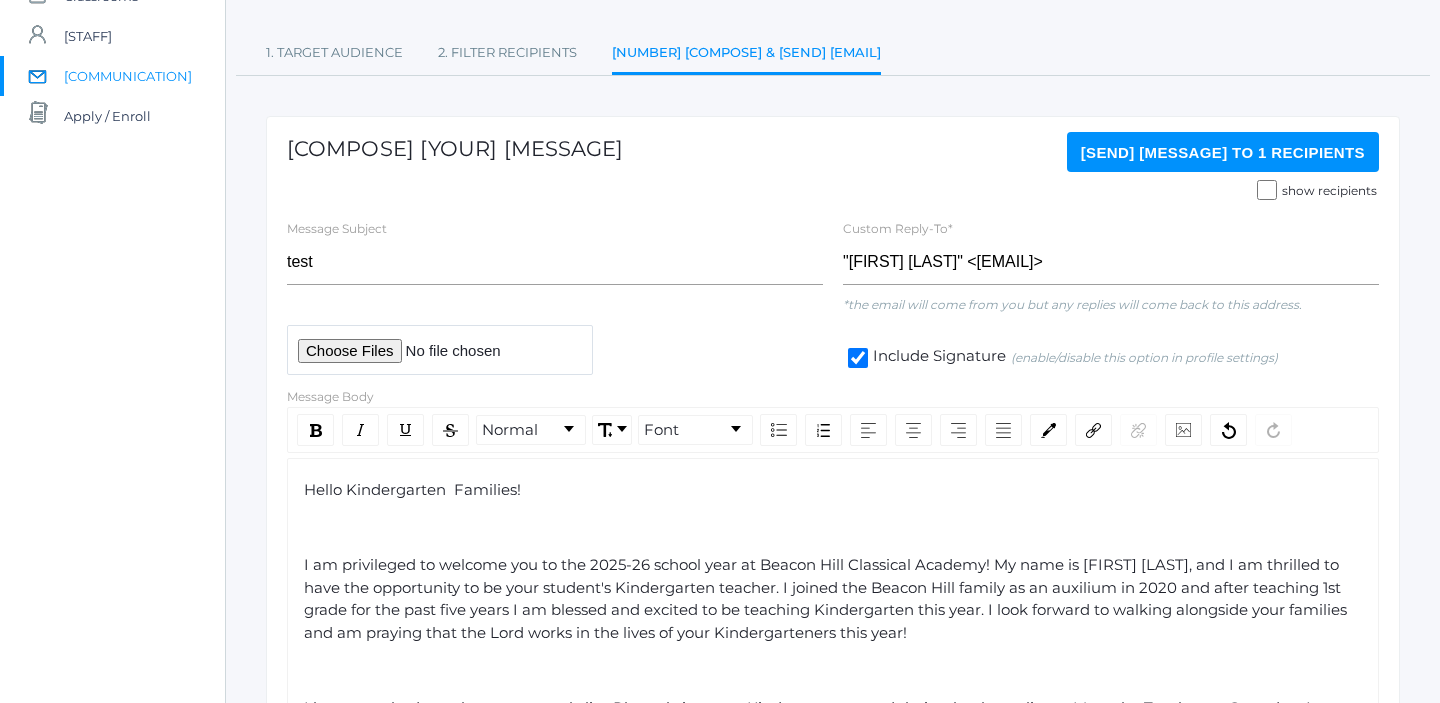 click on "Send Message   to 1 recipients" 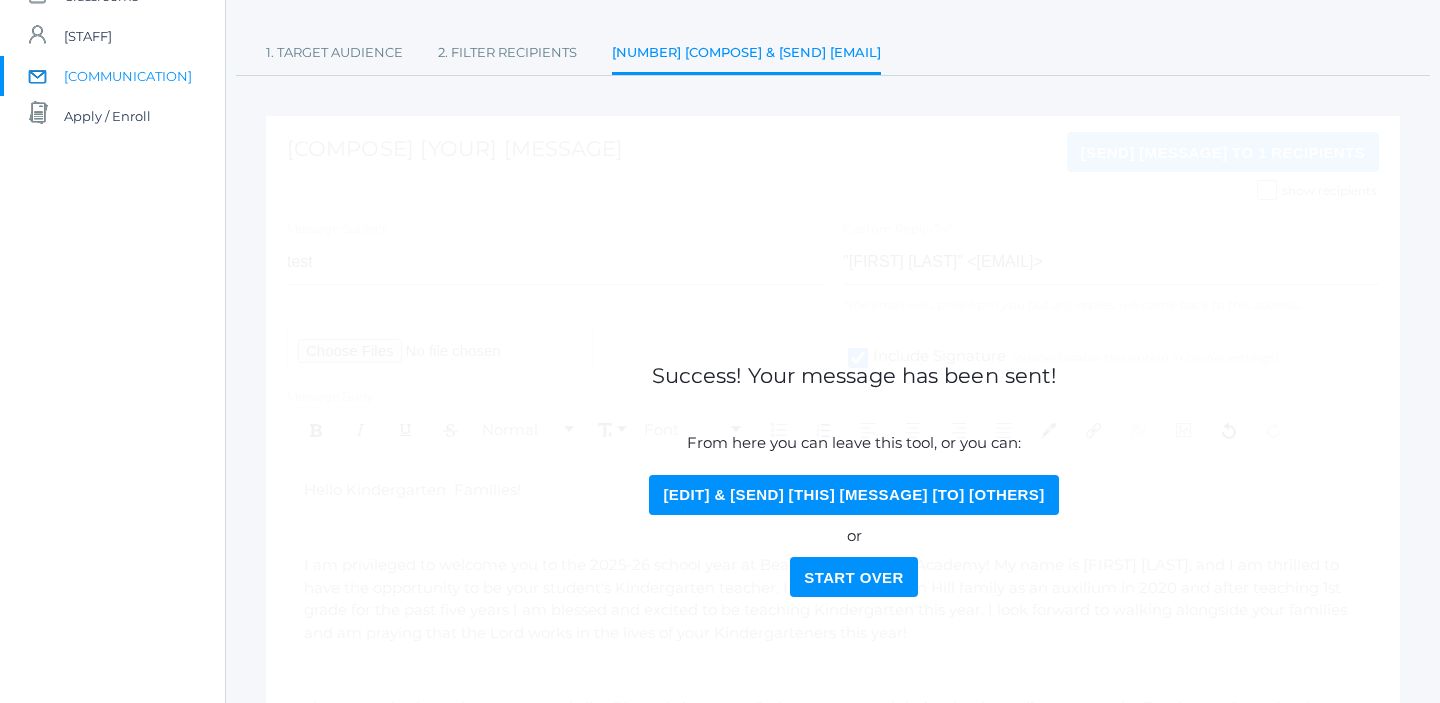 click on "Edit & Send this Message to Others" 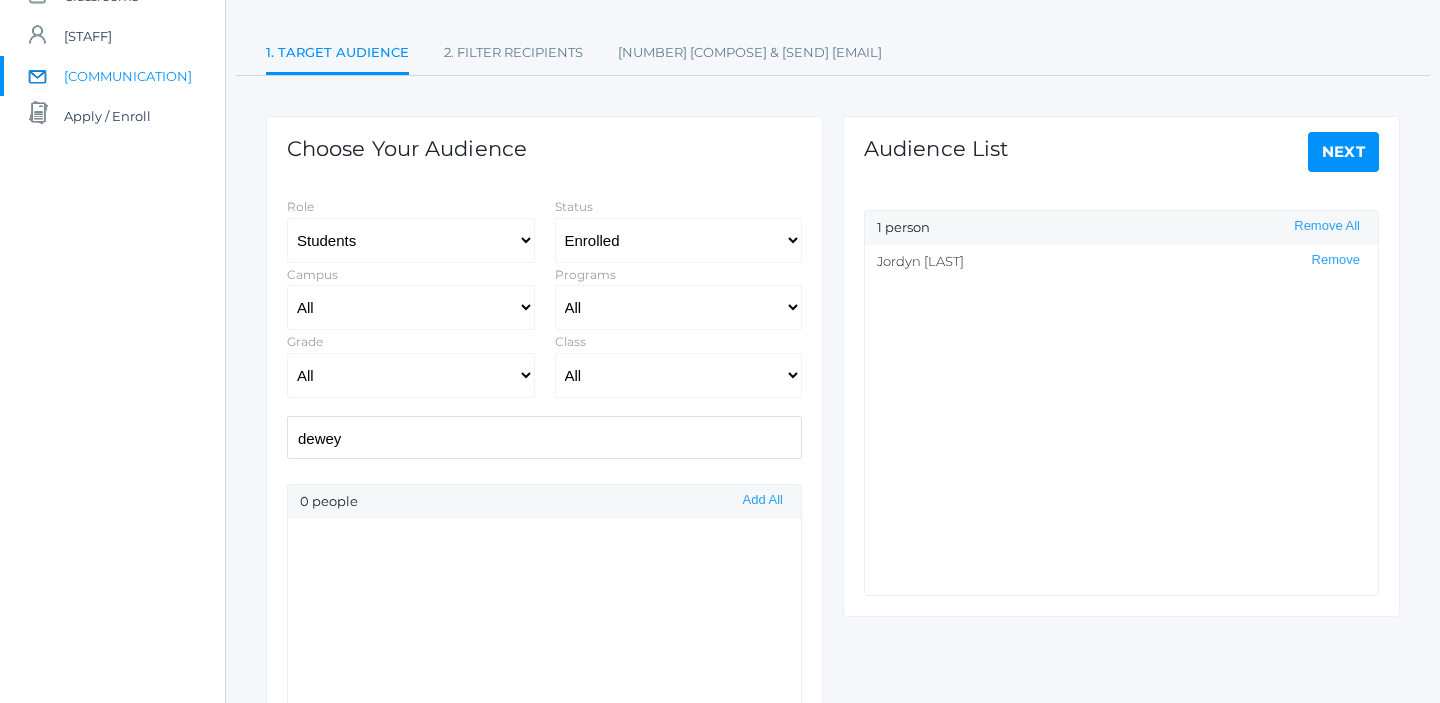 drag, startPoint x: 370, startPoint y: 437, endPoint x: 246, endPoint y: 431, distance: 124.14507 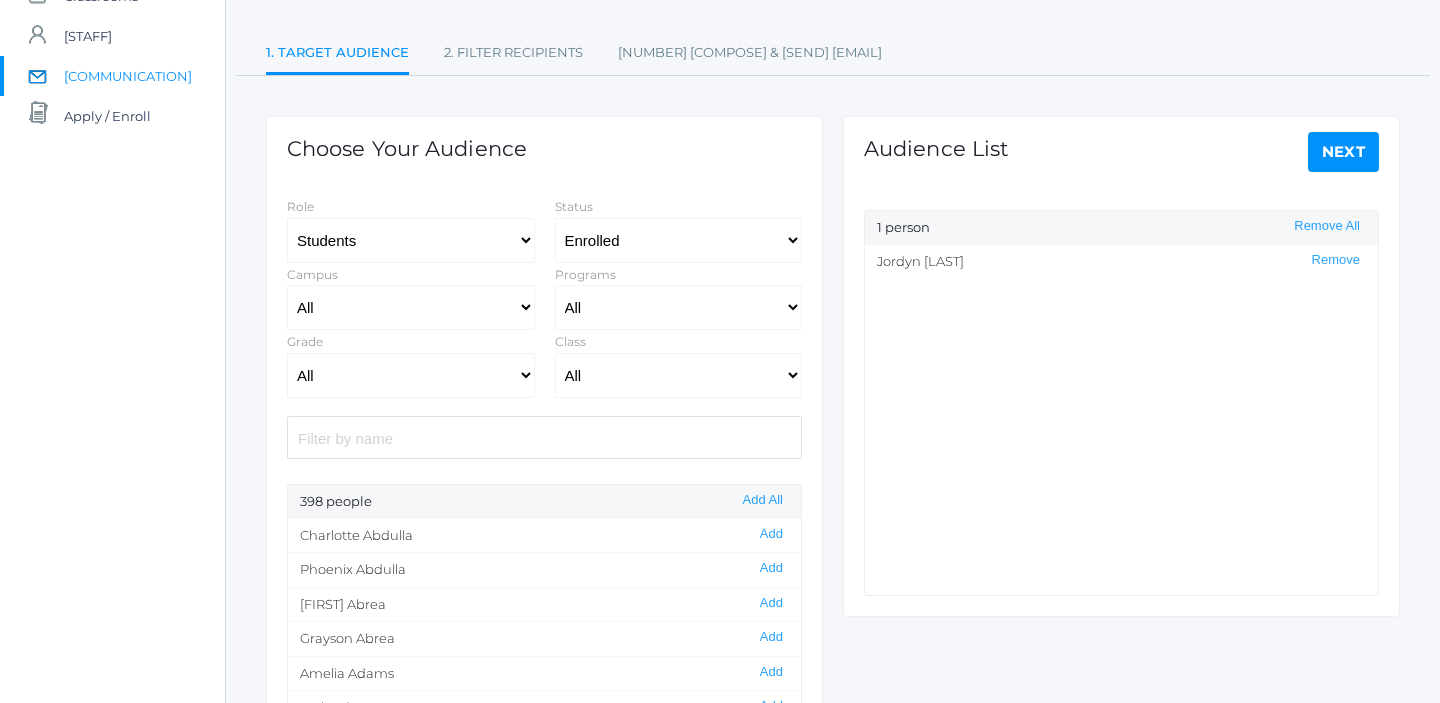type 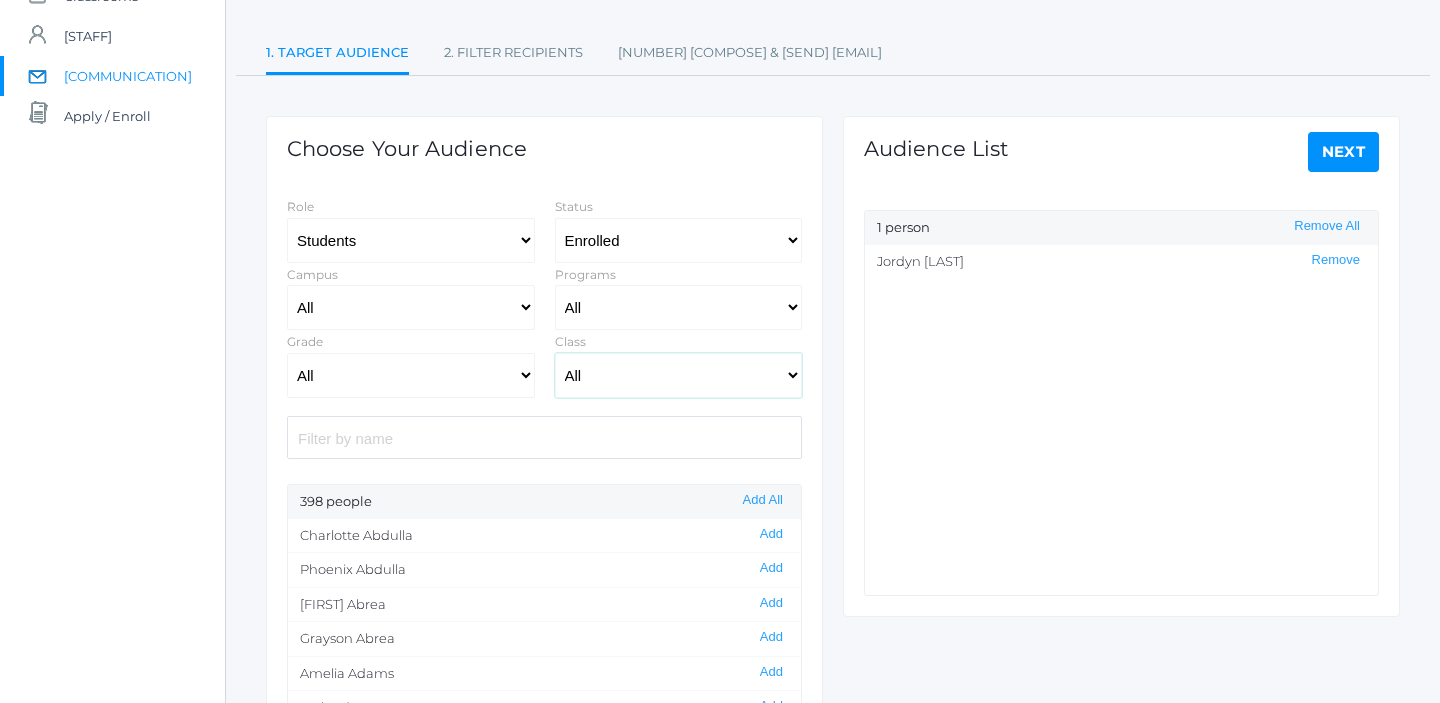click on "All 01LA - First Grade Barber 01LA - First Grade Watson 02LA - Second Grade Balli 02LA - Second Grade Nicholls 03LA - Third Grade Deutsch 03LA - Third Grade Webster 04LA - Fourth Grade Bradley 04LA - Fourth Grade Chaffin 05ART - Art 5 Bence 05ART - Art 5 Salazar 05CITIZEN - Citizenship and Stewardship 5 Bence 05CITIZEN - Citizenship and Stewardship 5 Salazar 05LA - Language Arts 5 Bence 05LA - Language Arts 5 Salazar 05LATIN - Latin 5 Bence 05LATIN - Latin 5 Salazar 05MATH - Mathematics 5 Bence 05MATH - Mathematics 5 Salazar 05SCI - Science 5 Bence 05SCI - Science 5 Salazar 05SOCS - Social Studies 5 Bence 05SOCS - Social Studies 5 Salazar 06ART - Art 6 06DISC - Discipleship 6 Boys 06DISC - Discipleship 6 Girls 06FT - 06 Full Time Music 06FT - 6th Full Time Academic Lab 06FT - 6th Full Time Comp/Lit 06FT - 6th Full Time History 6 06FT - 6TH Full Time History Tuesday 06FT - 6th Full Time Latin 6 06FT - 6TH Full Time Lit/Comp Tuesday 06FT - 6th Full Time Math 6 06FT - 6th Full Time P.E. 06LATIN - Latin 6" 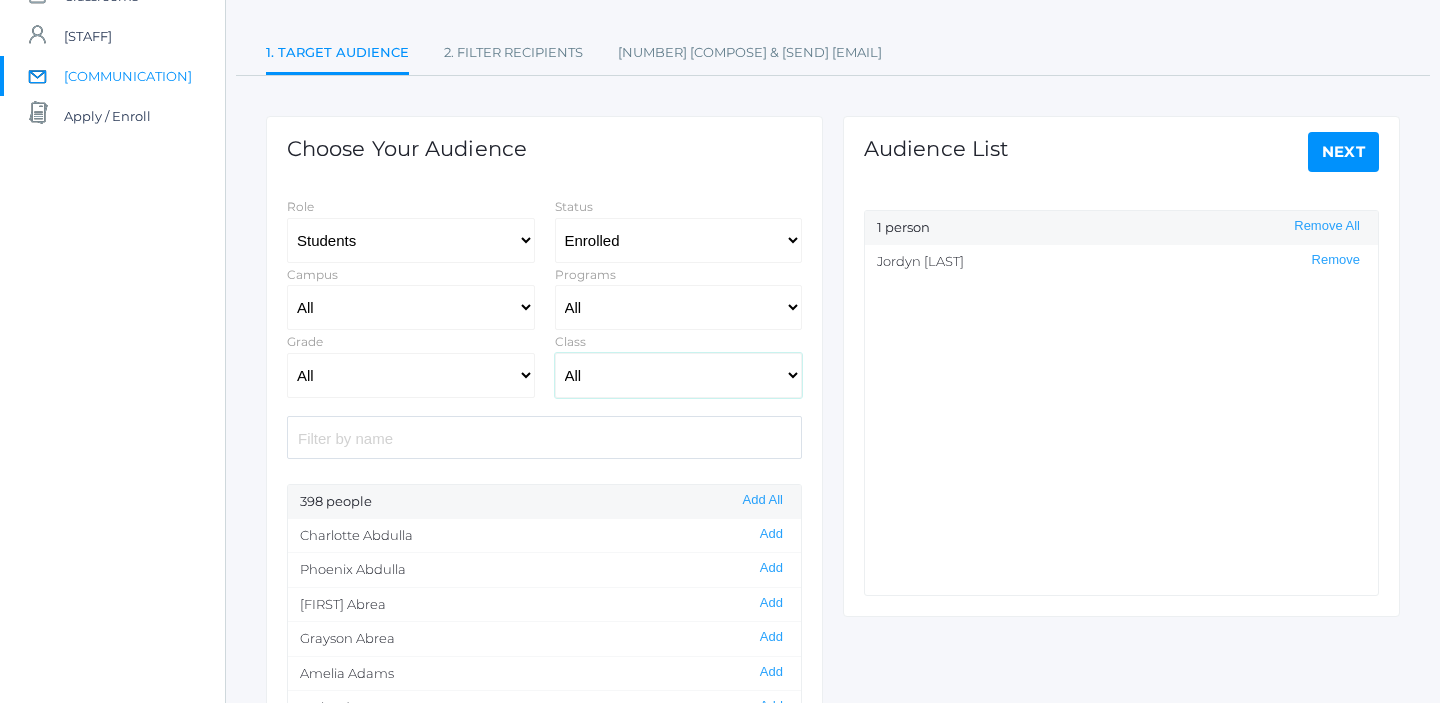 select on "1957" 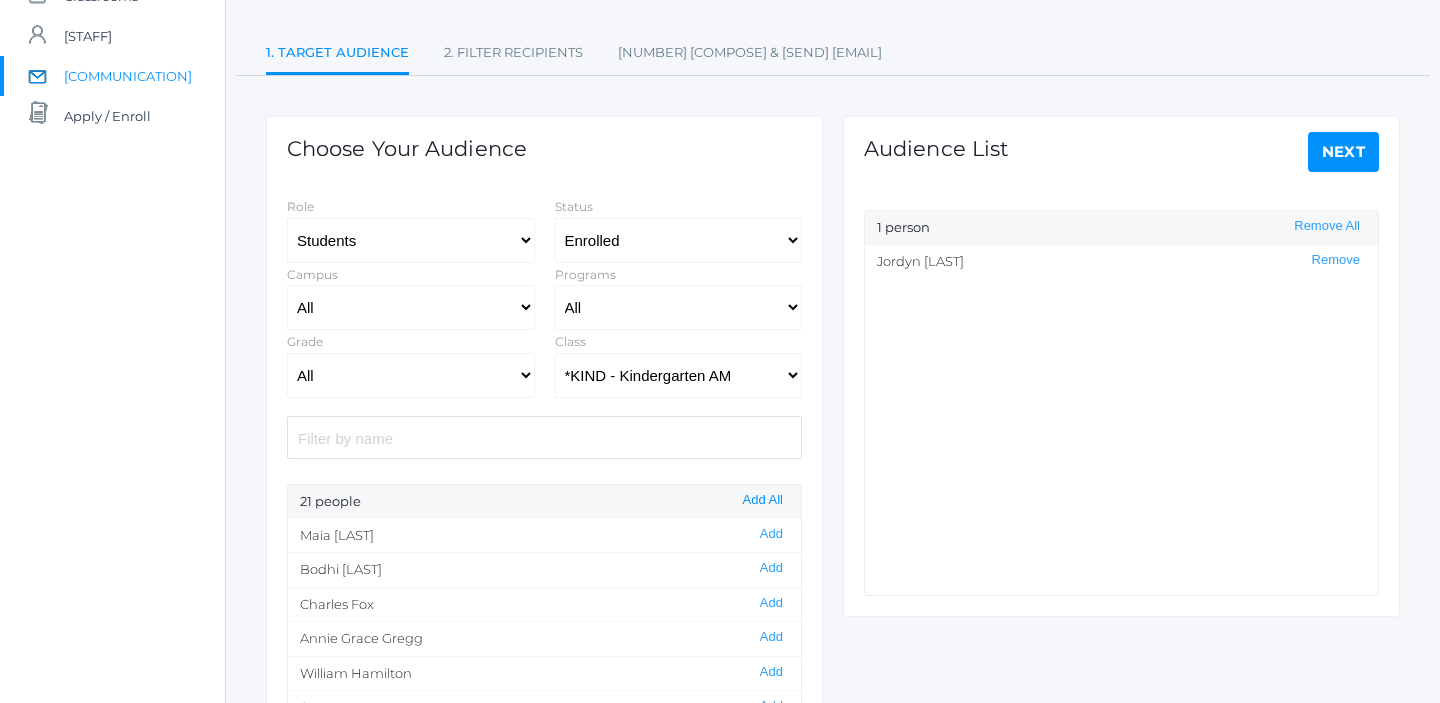click on "Add All" 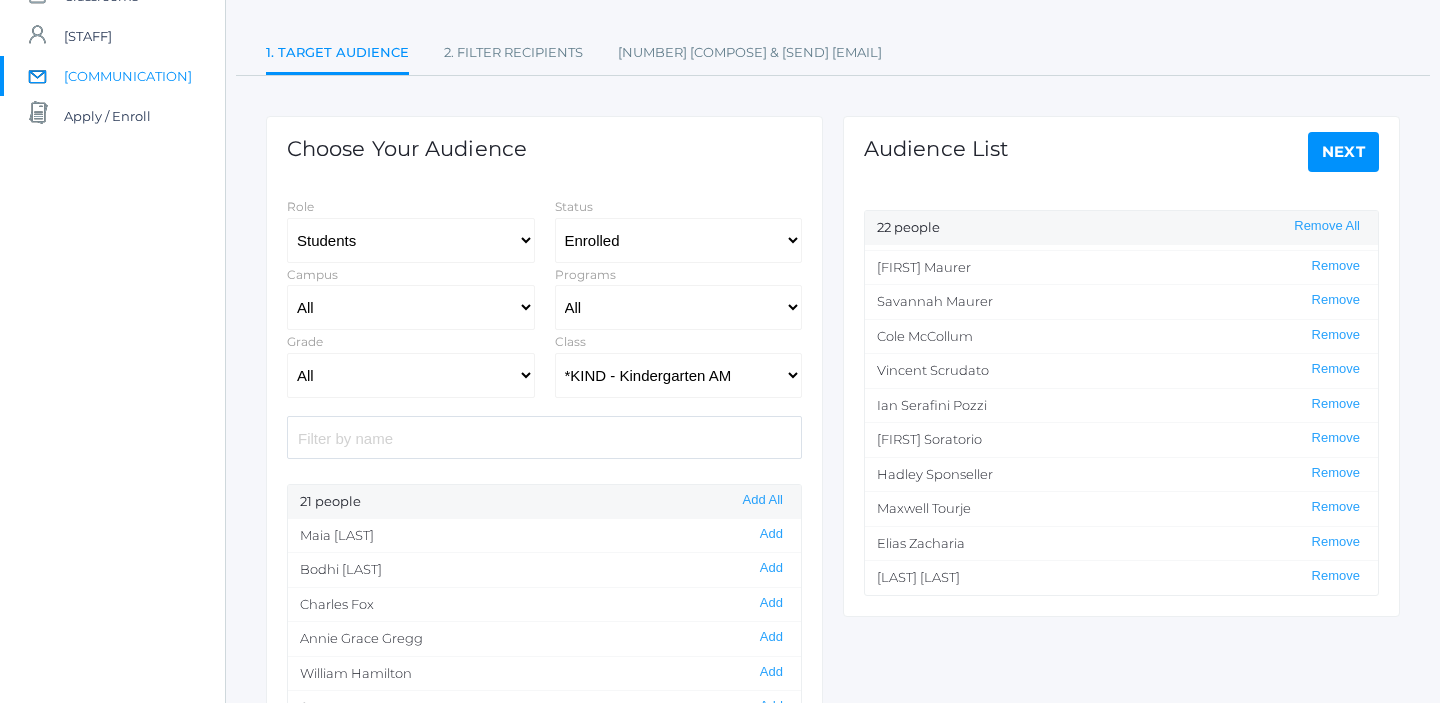 scroll, scrollTop: 407, scrollLeft: 0, axis: vertical 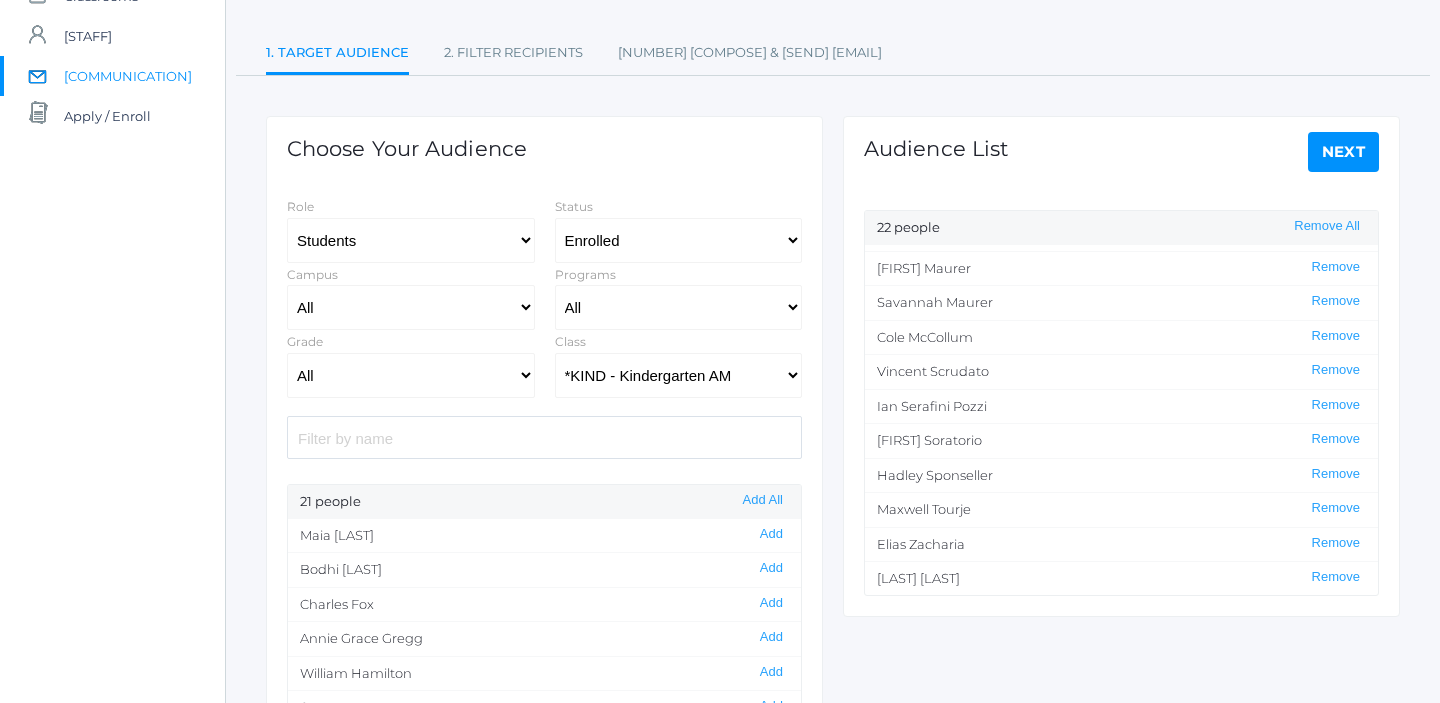 click on "Next" 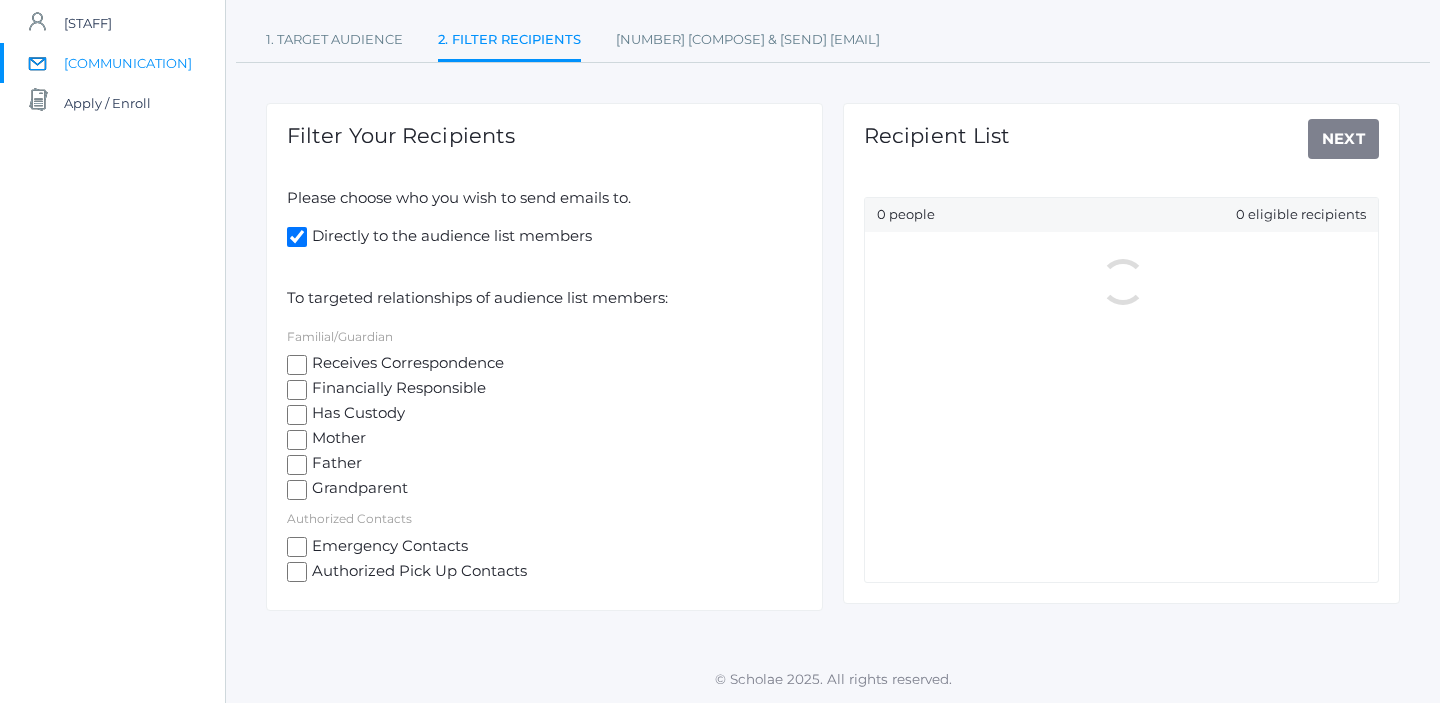 scroll, scrollTop: 175, scrollLeft: 0, axis: vertical 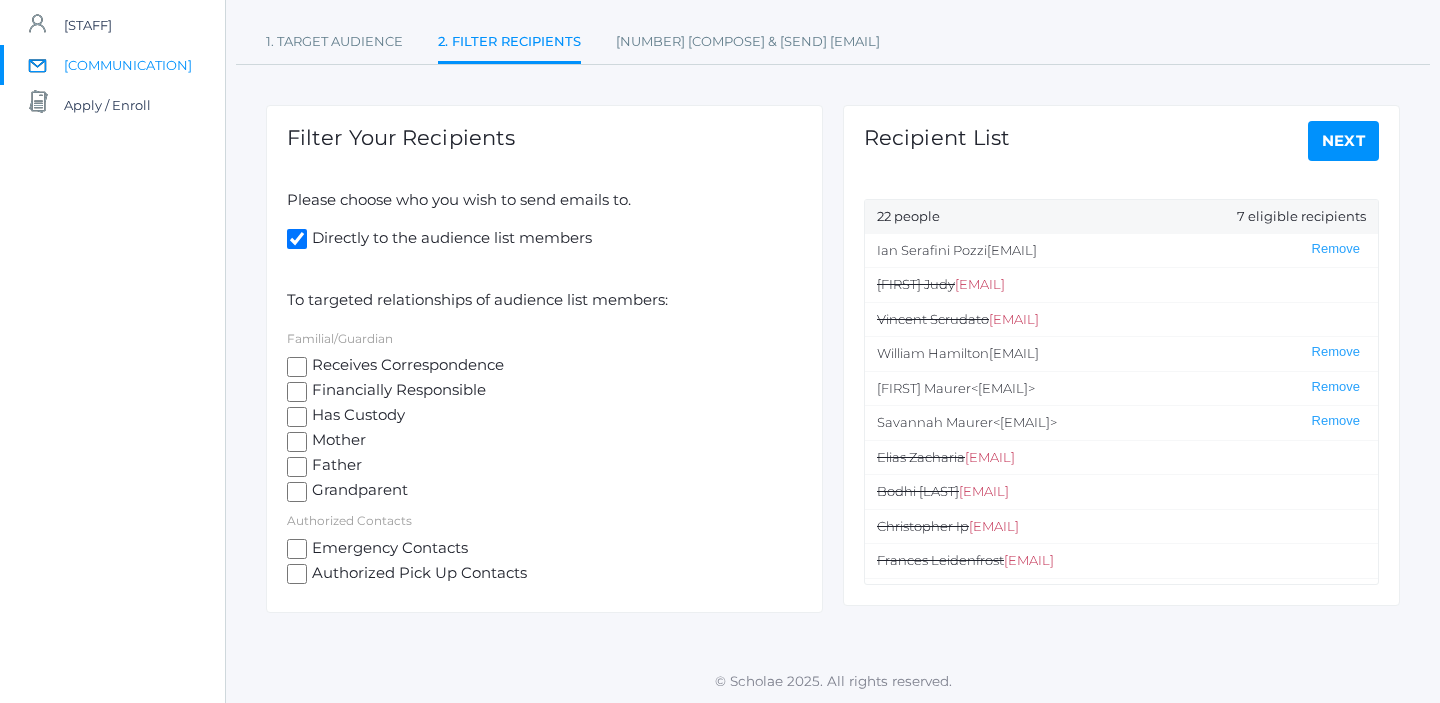 click on "Mother" 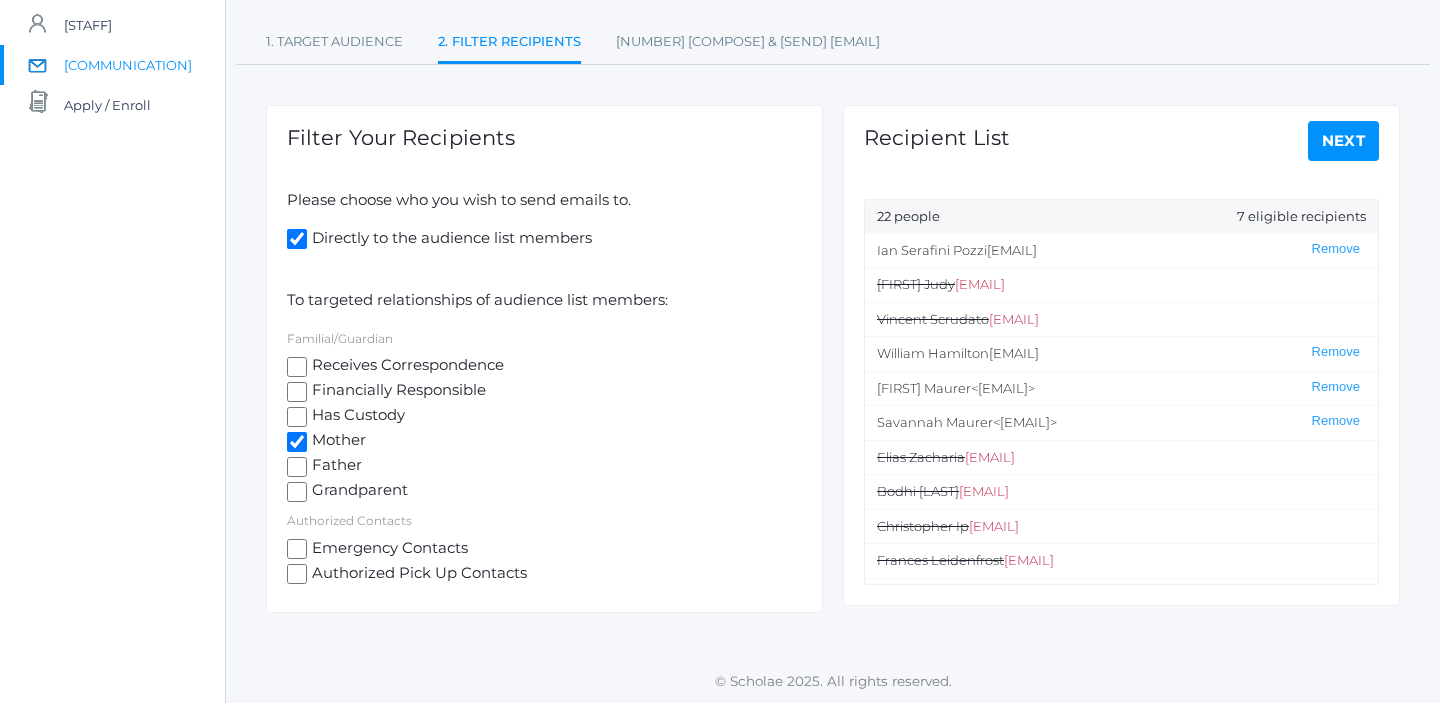 checkbox on "true" 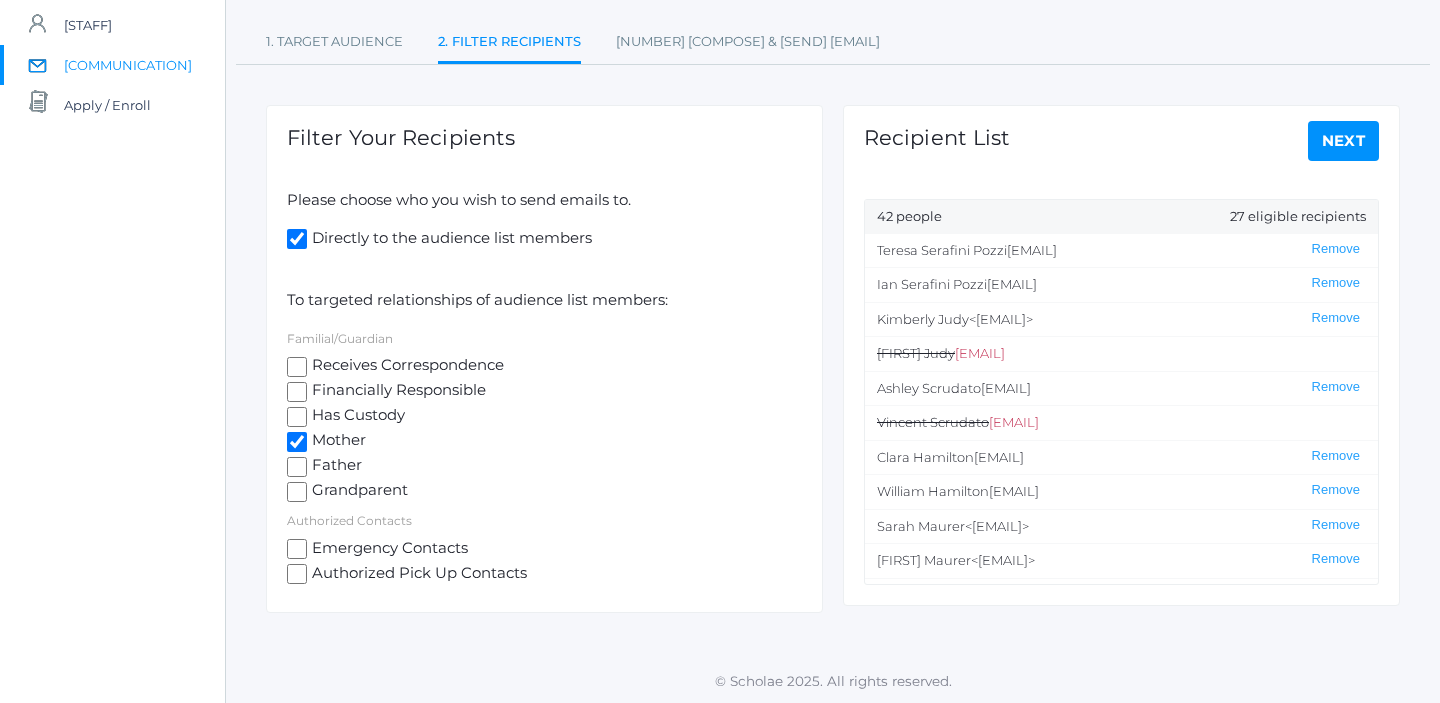 click on "Father" 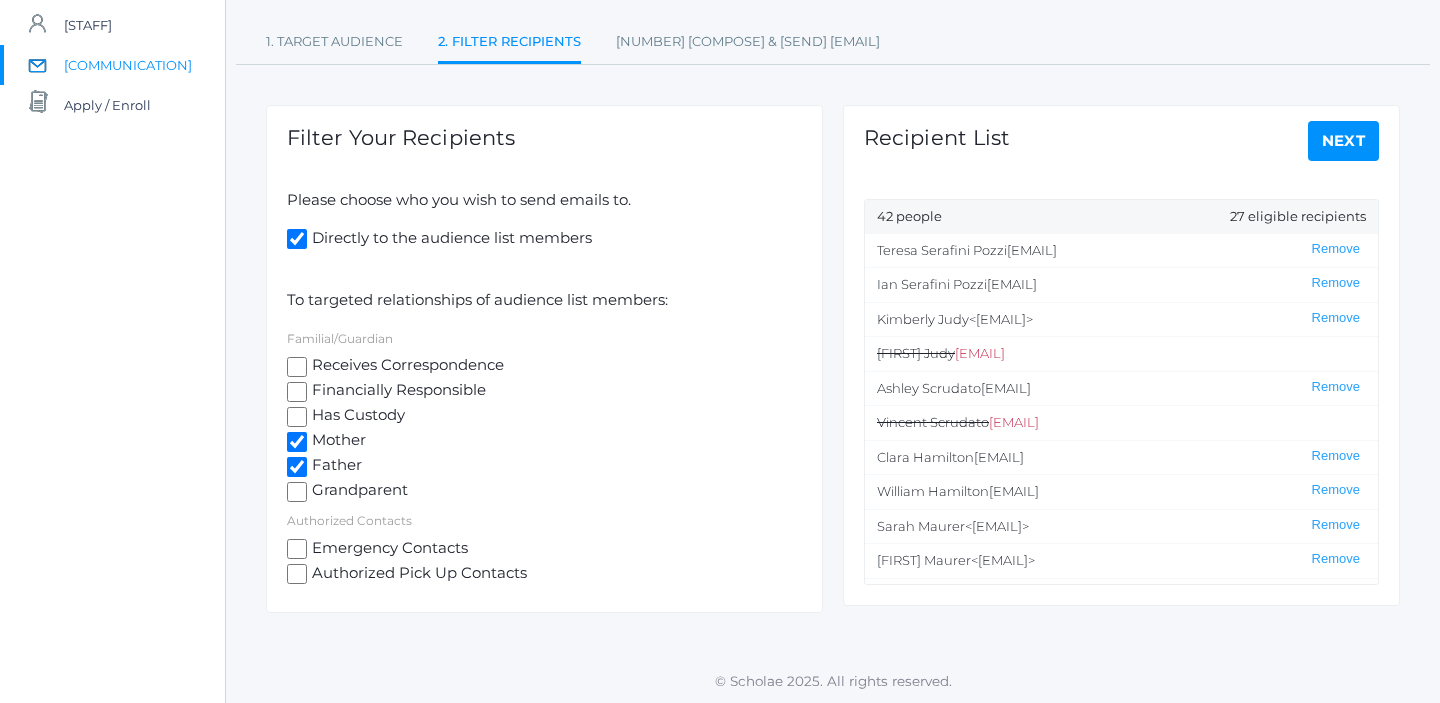 checkbox on "true" 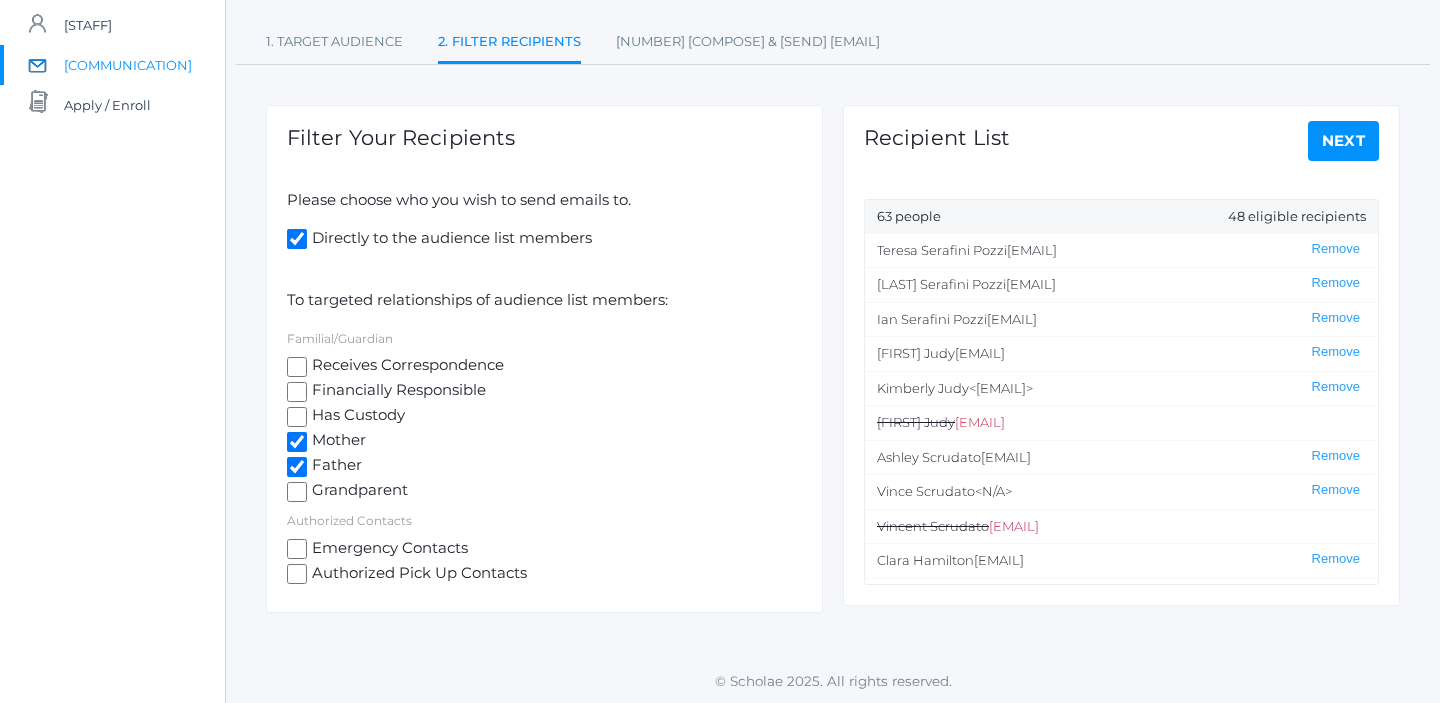 click on "Receives Correspondence" 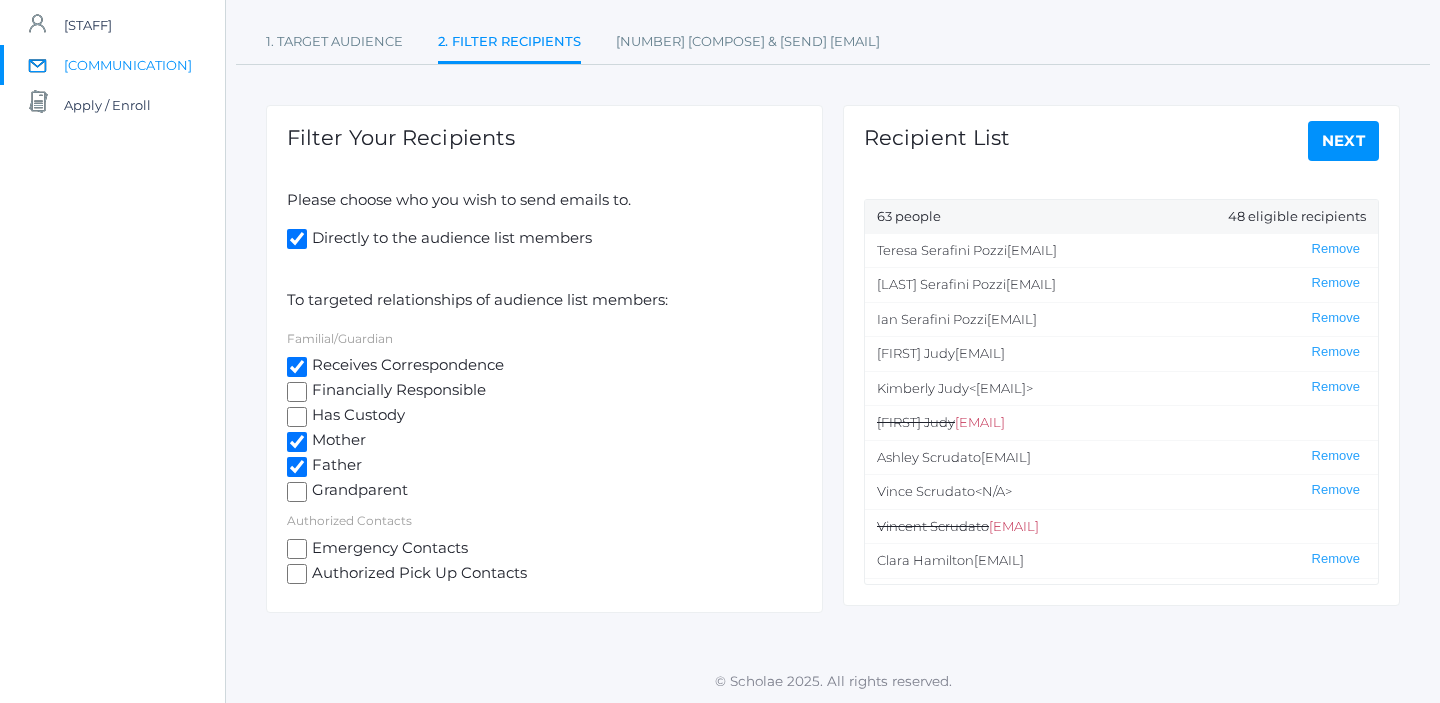 click on "Receives Correspondence" 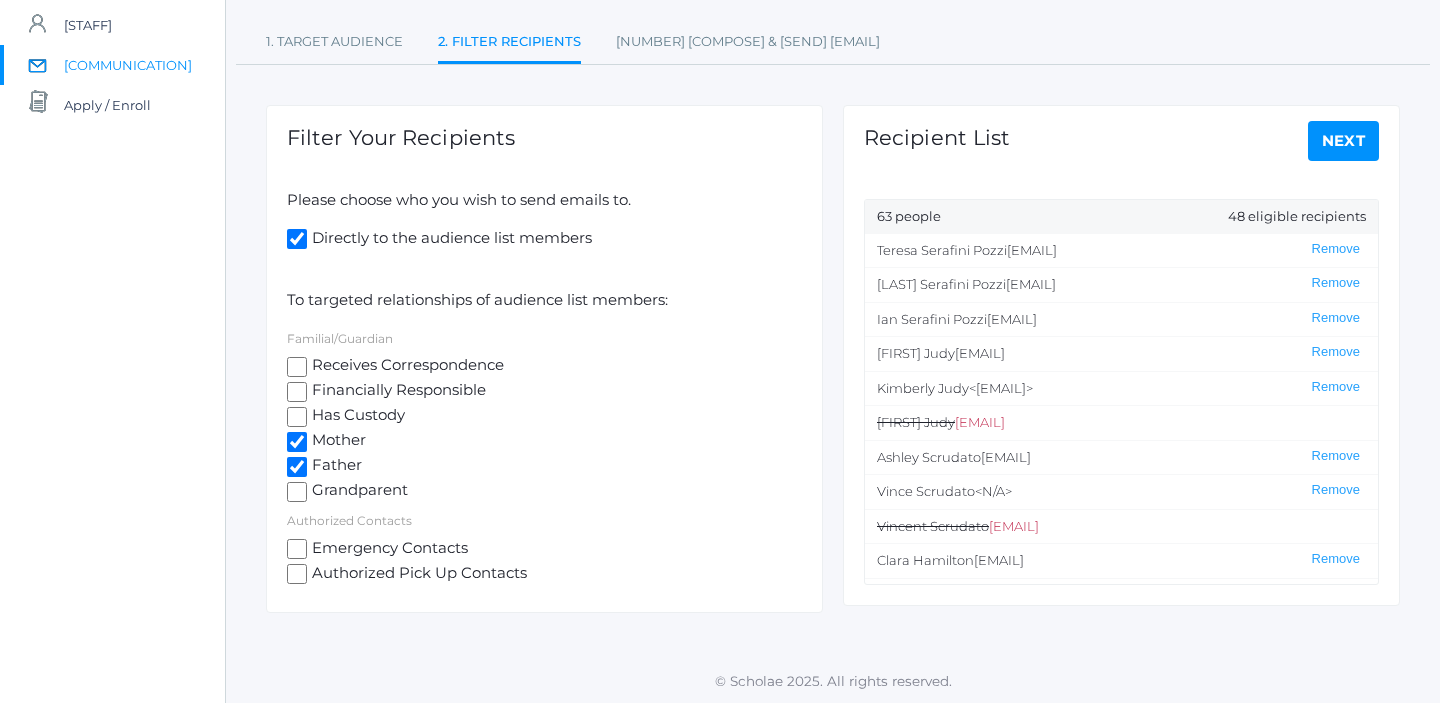 checkbox on "false" 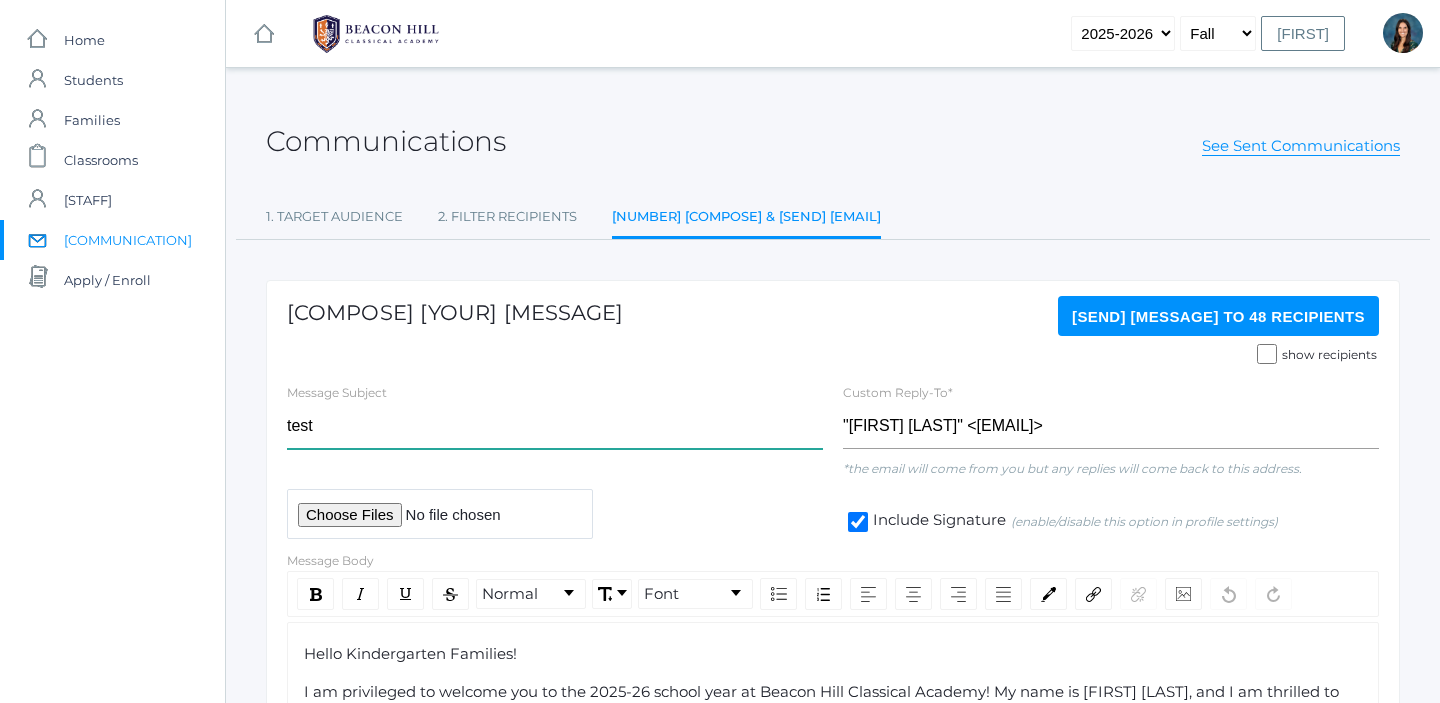 drag, startPoint x: 355, startPoint y: 420, endPoint x: 236, endPoint y: 421, distance: 119.0042 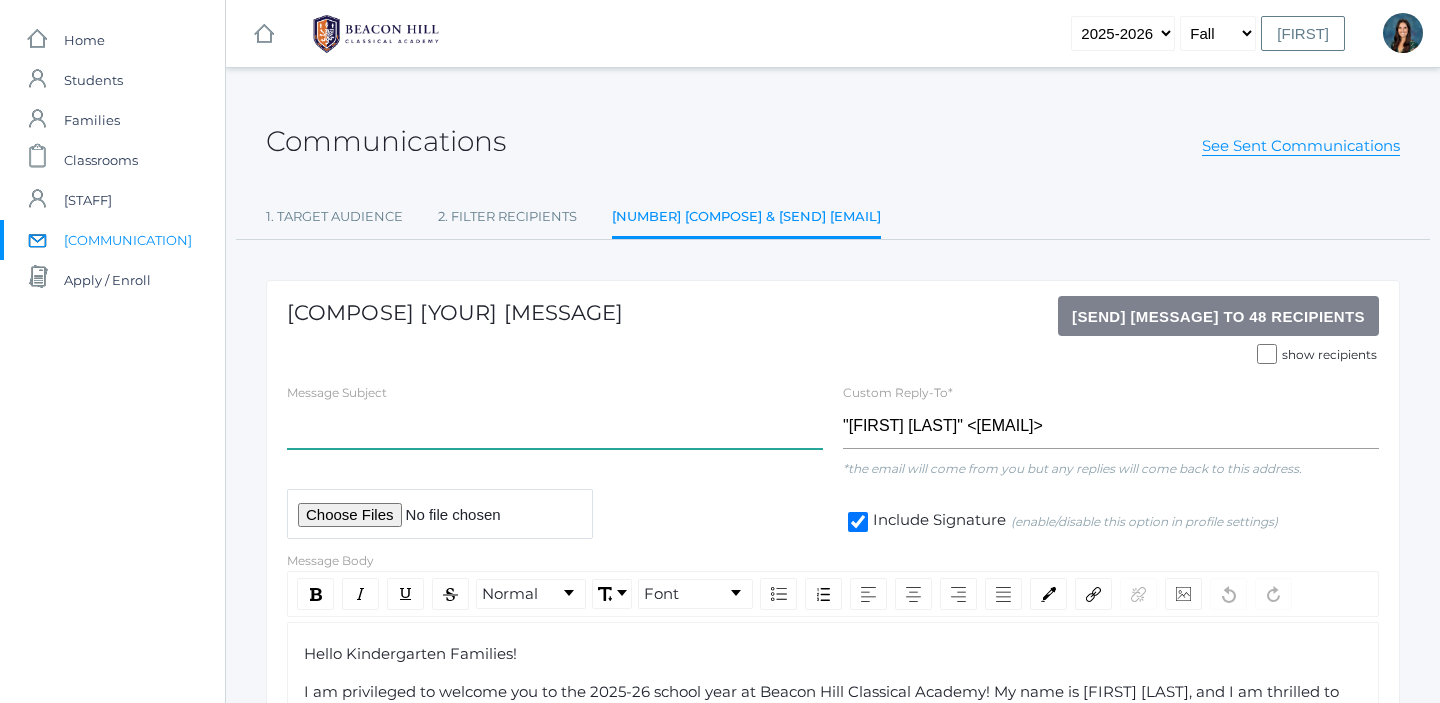 type 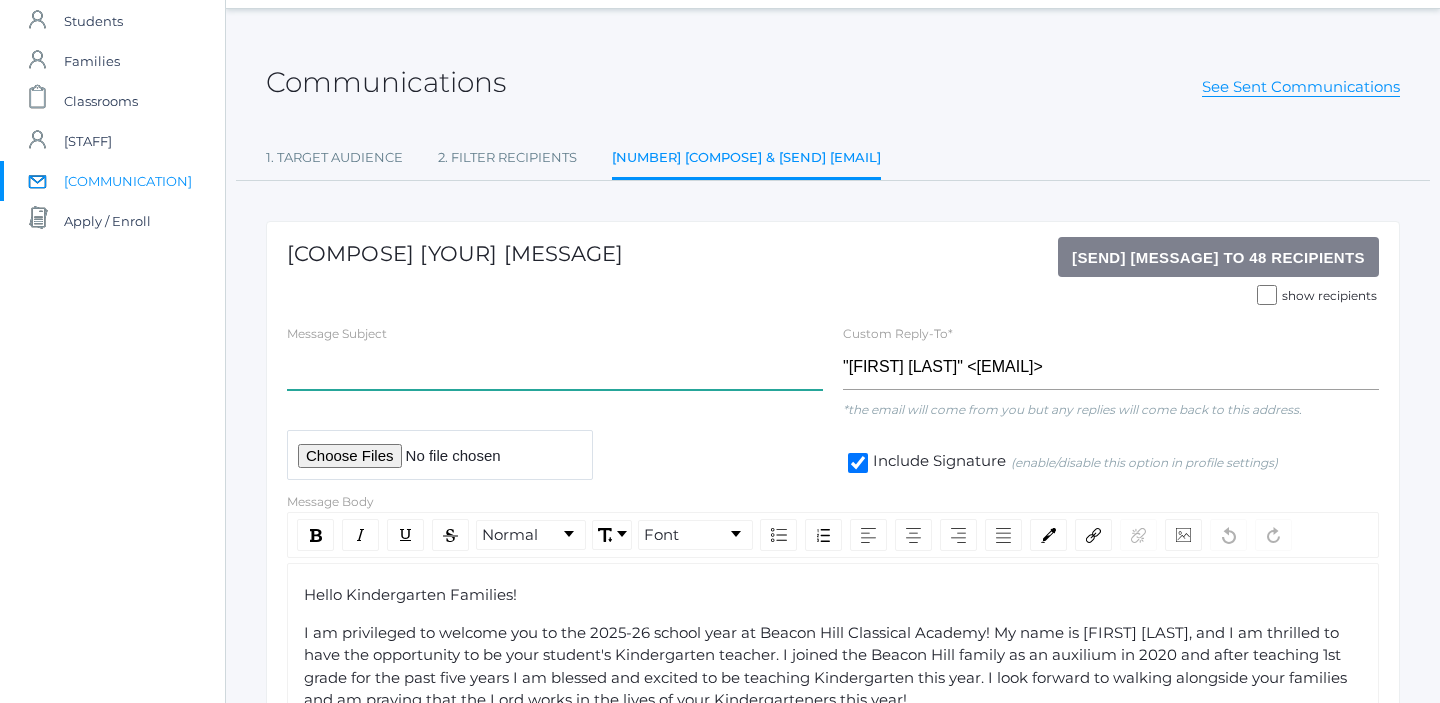 scroll, scrollTop: 58, scrollLeft: 0, axis: vertical 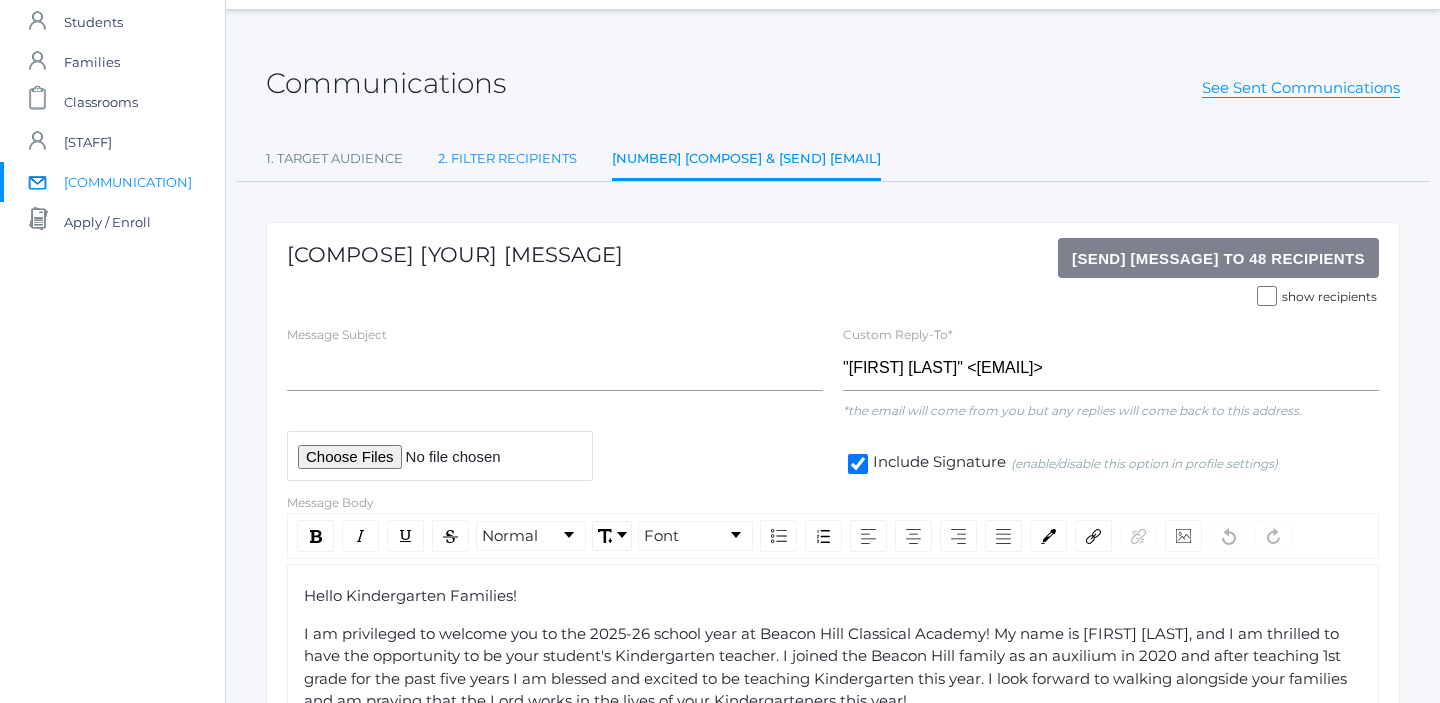 click on "2. Filter Recipients" 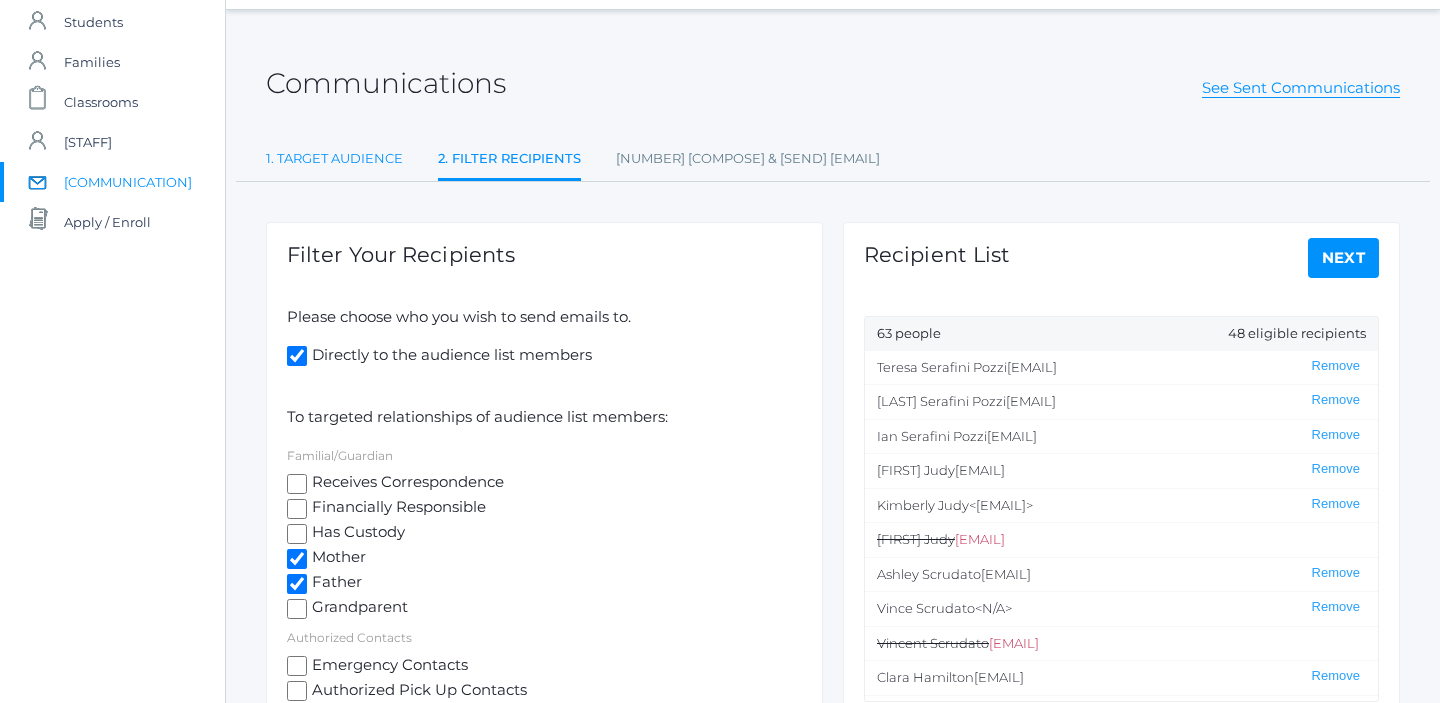 click on "1. Target Audience" 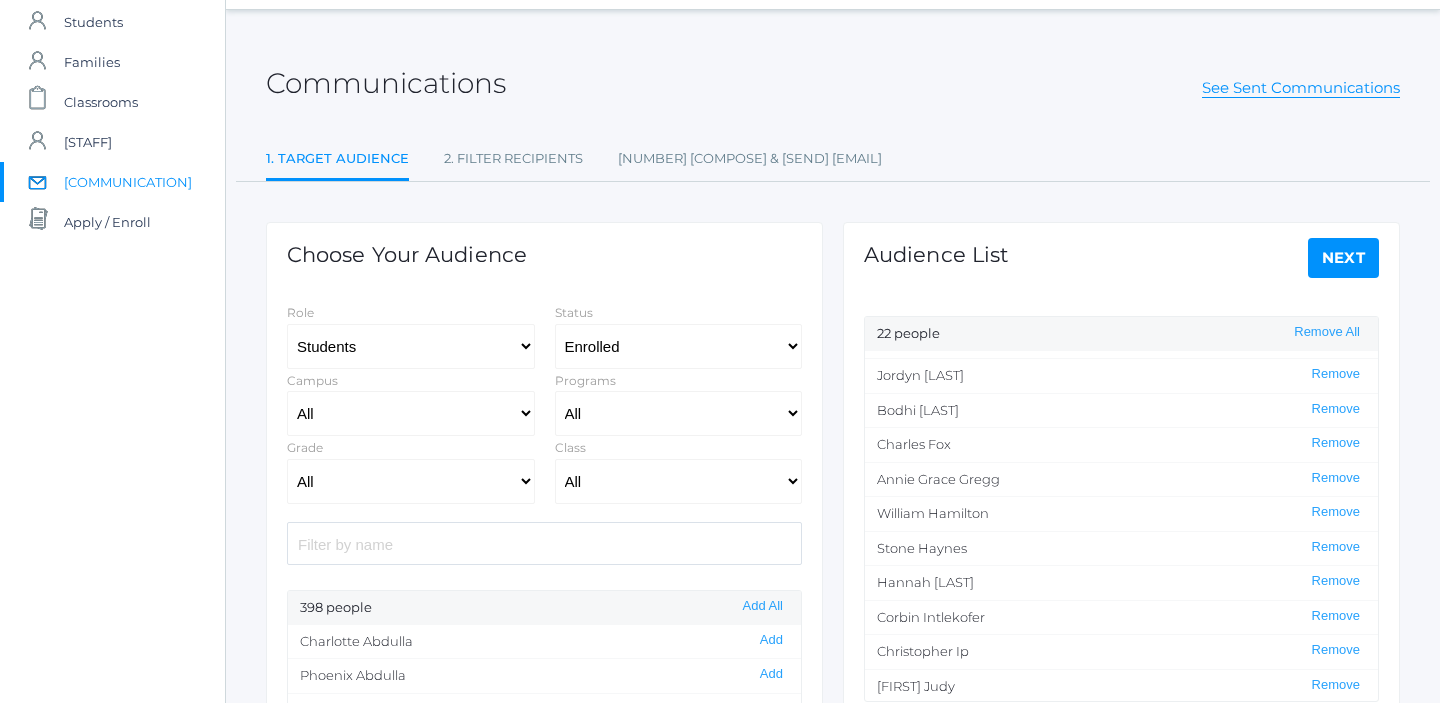 scroll, scrollTop: 48, scrollLeft: 0, axis: vertical 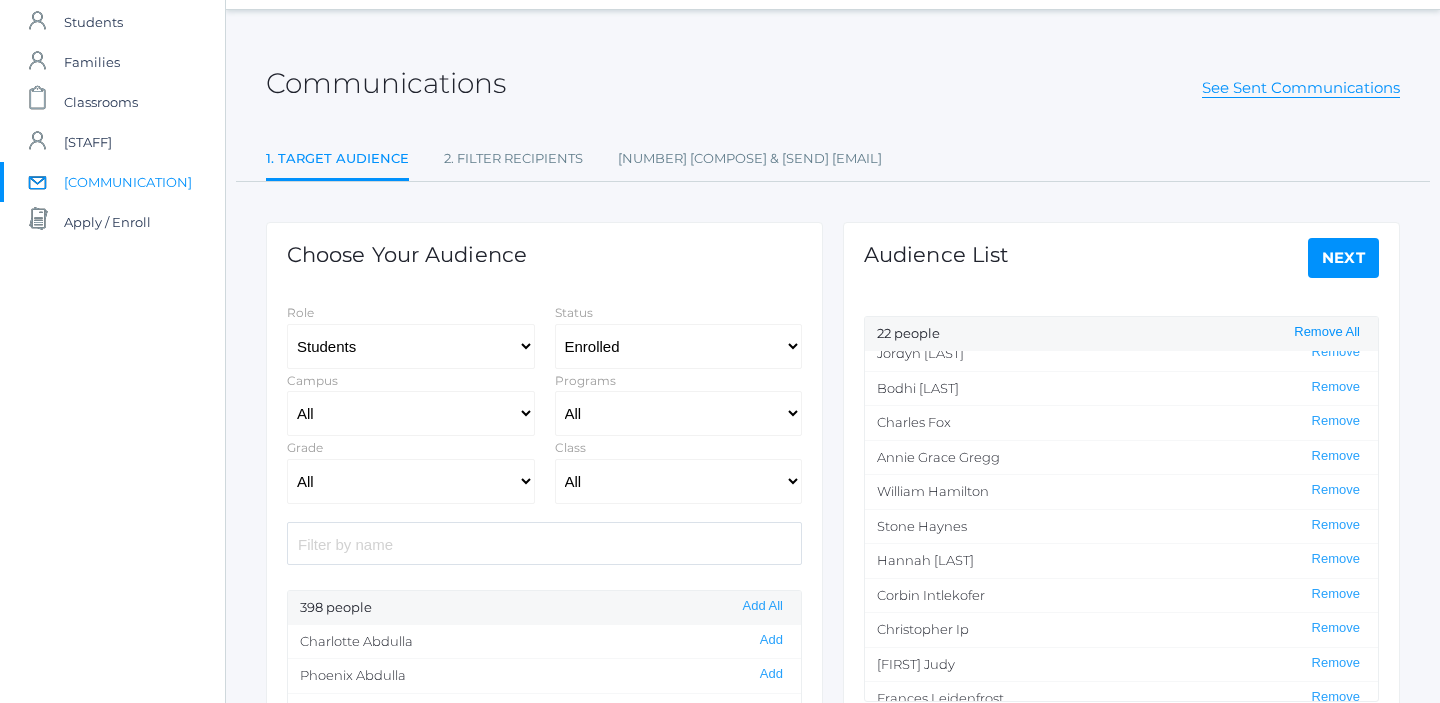 click on "Remove All" 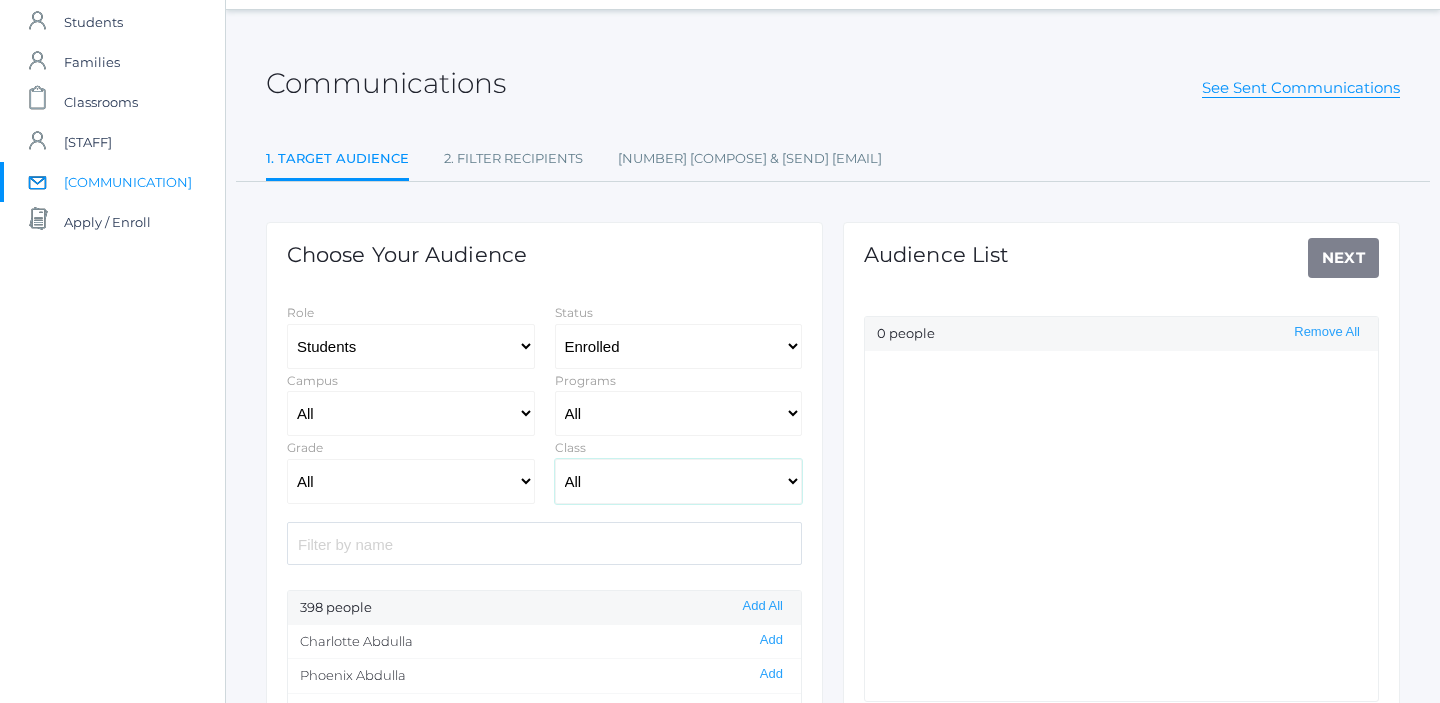 click on "All 01LA - First Grade Barber 01LA - First Grade Watson 02LA - Second Grade Balli 02LA - Second Grade Nicholls 03LA - Third Grade Deutsch 03LA - Third Grade Webster 04LA - Fourth Grade Bradley 04LA - Fourth Grade Chaffin 05ART - Art 5 Bence 05ART - Art 5 Salazar 05CITIZEN - Citizenship and Stewardship 5 Bence 05CITIZEN - Citizenship and Stewardship 5 Salazar 05LA - Language Arts 5 Bence 05LA - Language Arts 5 Salazar 05LATIN - Latin 5 Bence 05LATIN - Latin 5 Salazar 05MATH - Mathematics 5 Bence 05MATH - Mathematics 5 Salazar 05SCI - Science 5 Bence 05SCI - Science 5 Salazar 05SOCS - Social Studies 5 Bence 05SOCS - Social Studies 5 Salazar 06ART - Art 6 06DISC - Discipleship 6 Boys 06DISC - Discipleship 6 Girls 06FT - 06 Full Time Music 06FT - 6th Full Time Academic Lab 06FT - 6th Full Time Comp/Lit 06FT - 6th Full Time History 6 06FT - 6TH Full Time History Tuesday 06FT - 6th Full Time Latin 6 06FT - 6TH Full Time Lit/Comp Tuesday 06FT - 6th Full Time Math 6 06FT - 6th Full Time P.E. 06LATIN - Latin 6" 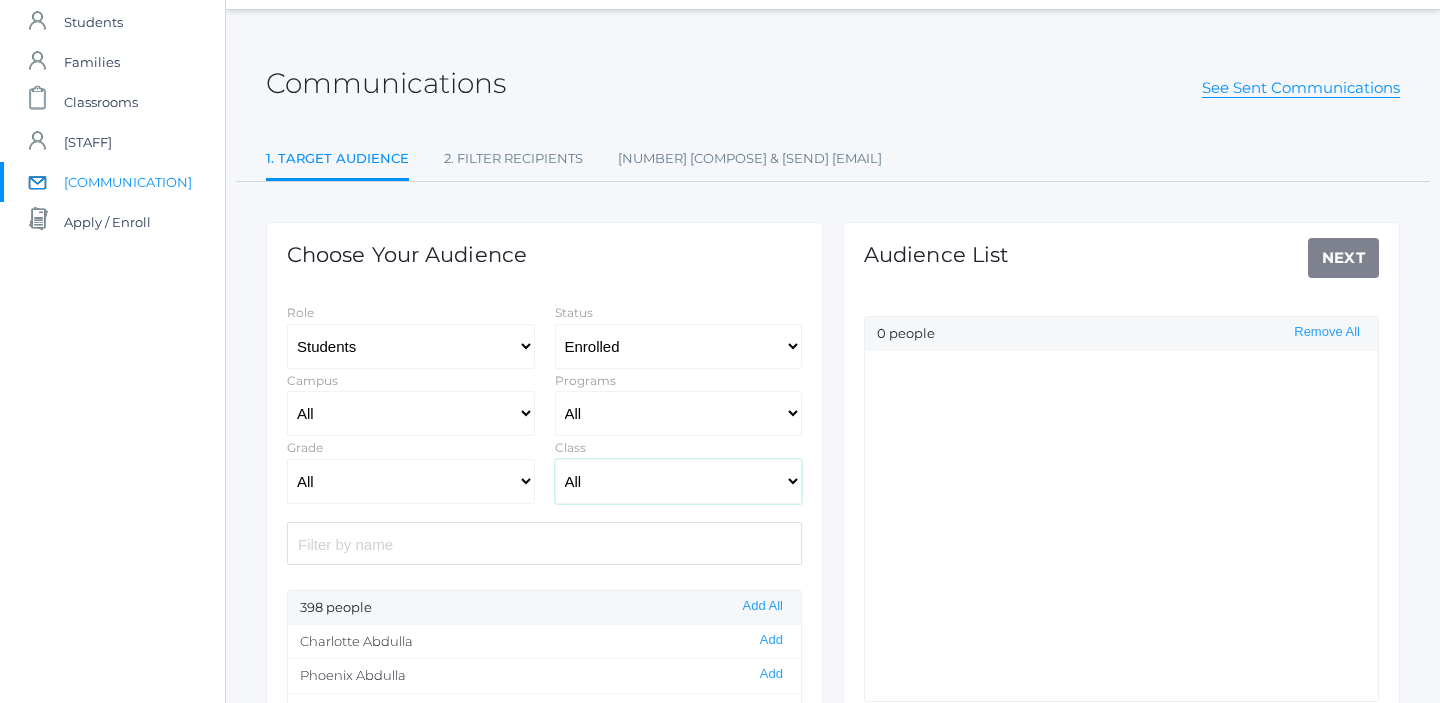 click on "All 01LA - First Grade Barber 01LA - First Grade Watson 02LA - Second Grade Balli 02LA - Second Grade Nicholls 03LA - Third Grade Deutsch 03LA - Third Grade Webster 04LA - Fourth Grade Bradley 04LA - Fourth Grade Chaffin 05ART - Art 5 Bence 05ART - Art 5 Salazar 05CITIZEN - Citizenship and Stewardship 5 Bence 05CITIZEN - Citizenship and Stewardship 5 Salazar 05LA - Language Arts 5 Bence 05LA - Language Arts 5 Salazar 05LATIN - Latin 5 Bence 05LATIN - Latin 5 Salazar 05MATH - Mathematics 5 Bence 05MATH - Mathematics 5 Salazar 05SCI - Science 5 Bence 05SCI - Science 5 Salazar 05SOCS - Social Studies 5 Bence 05SOCS - Social Studies 5 Salazar 06ART - Art 6 06DISC - Discipleship 6 Boys 06DISC - Discipleship 6 Girls 06FT - 06 Full Time Music 06FT - 6th Full Time Academic Lab 06FT - 6th Full Time Comp/Lit 06FT - 6th Full Time History 6 06FT - 6TH Full Time History Tuesday 06FT - 6th Full Time Latin 6 06FT - 6TH Full Time Lit/Comp Tuesday 06FT - 6th Full Time Math 6 06FT - 6th Full Time P.E. 06LATIN - Latin 6" 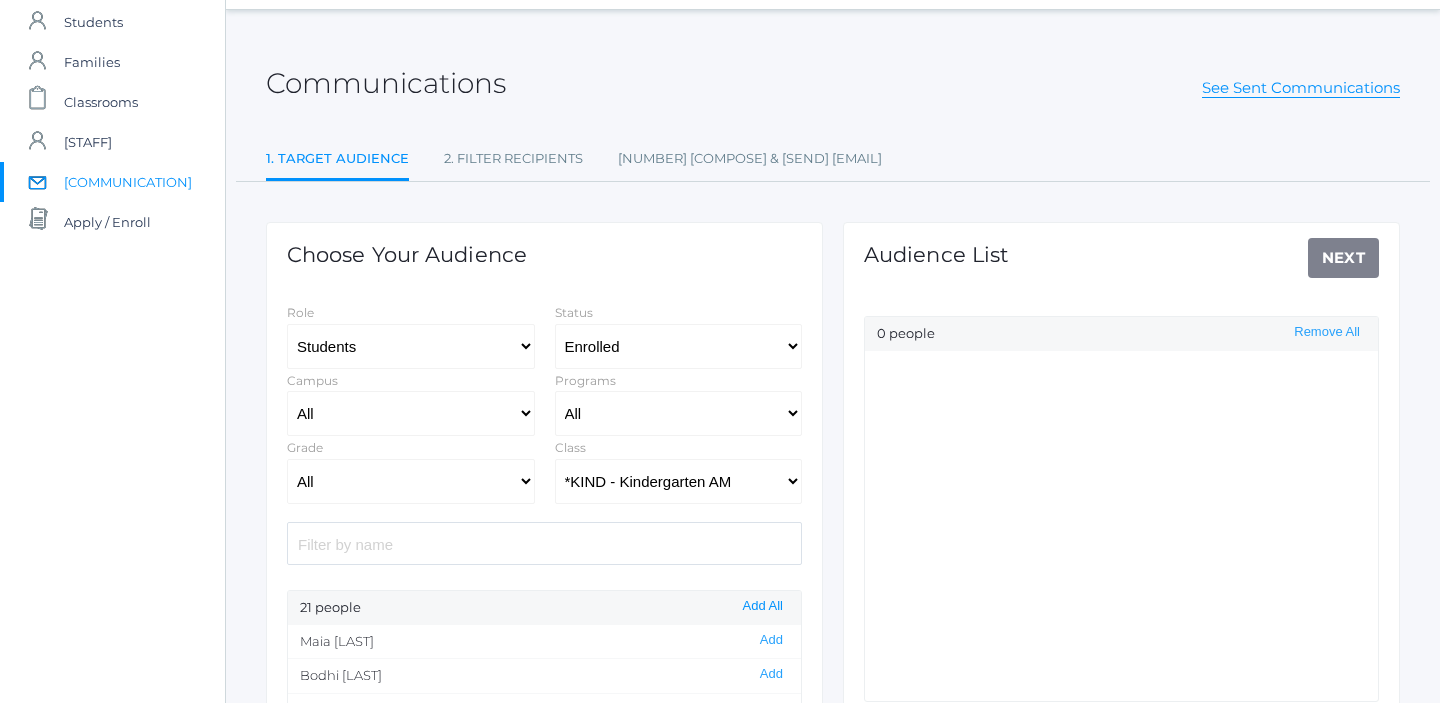 click on "Add All" 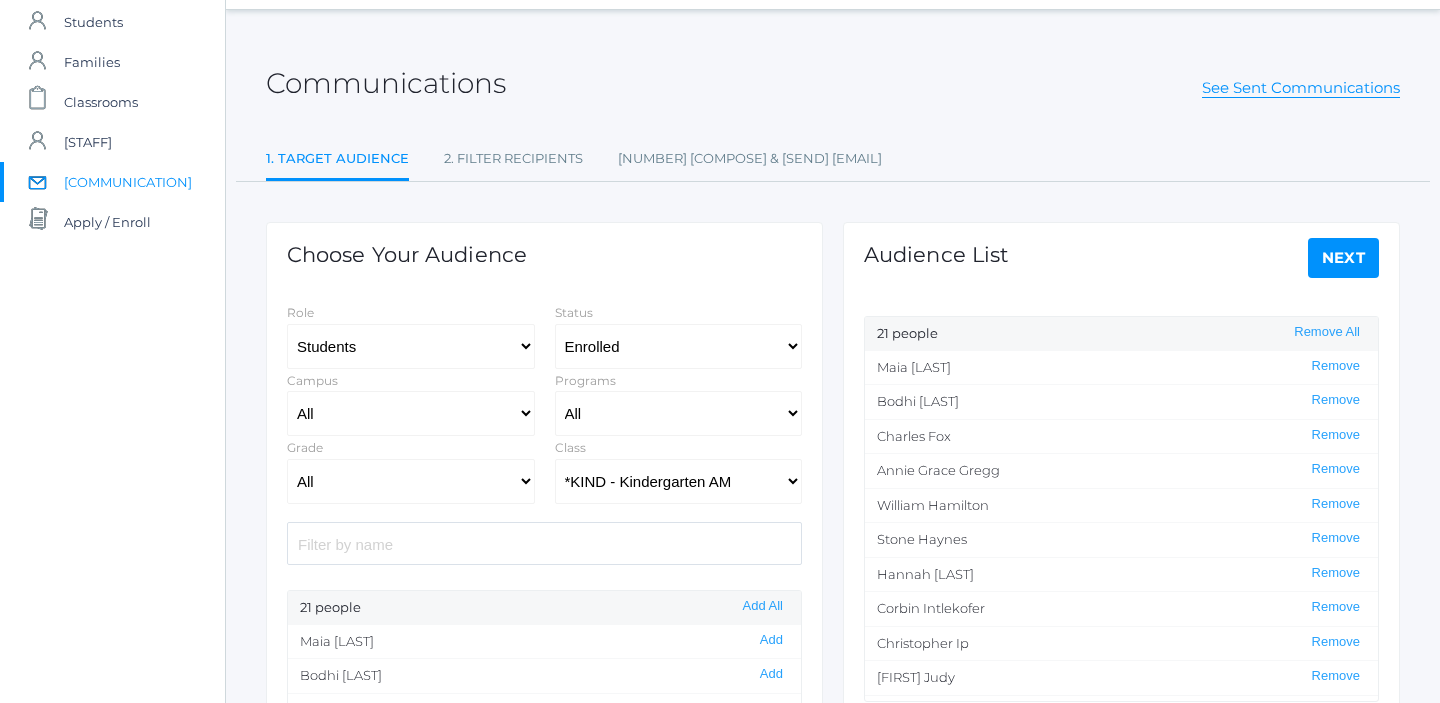 click on "Next" 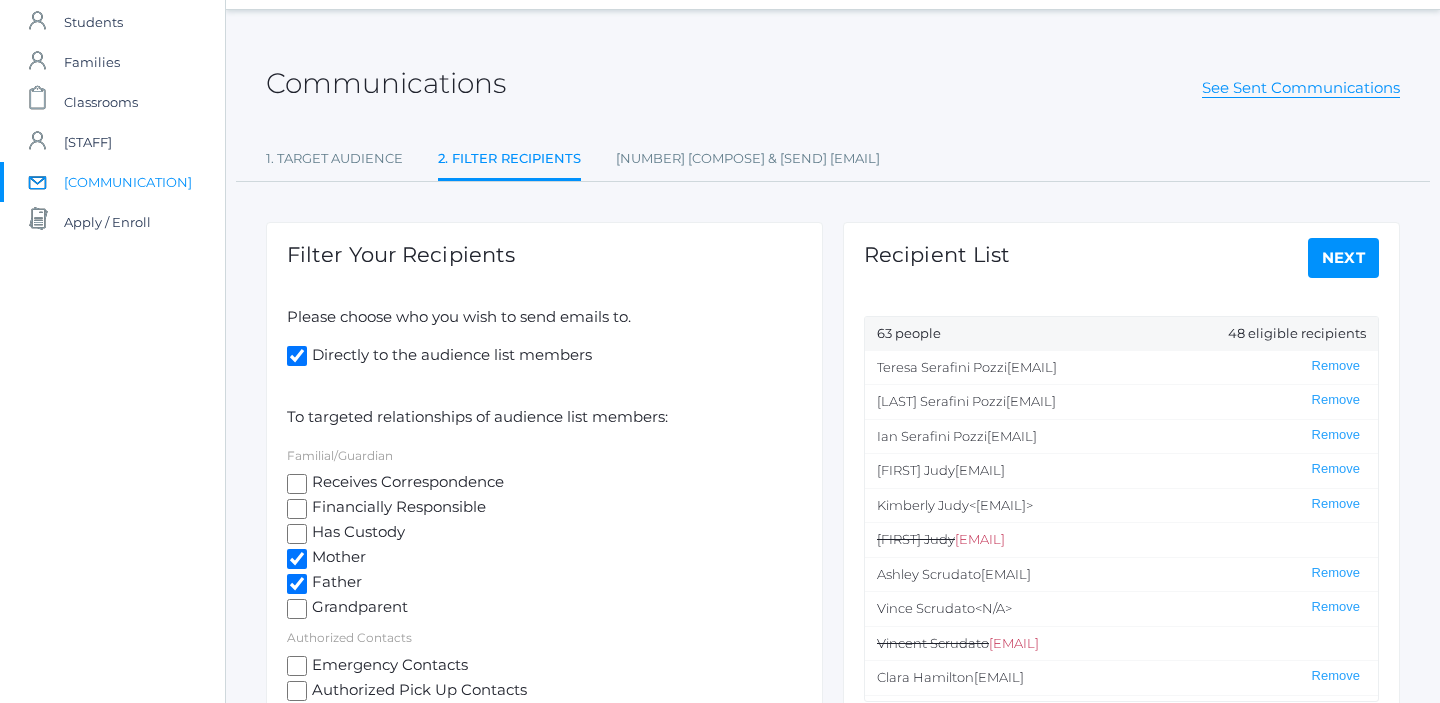 scroll, scrollTop: 0, scrollLeft: 0, axis: both 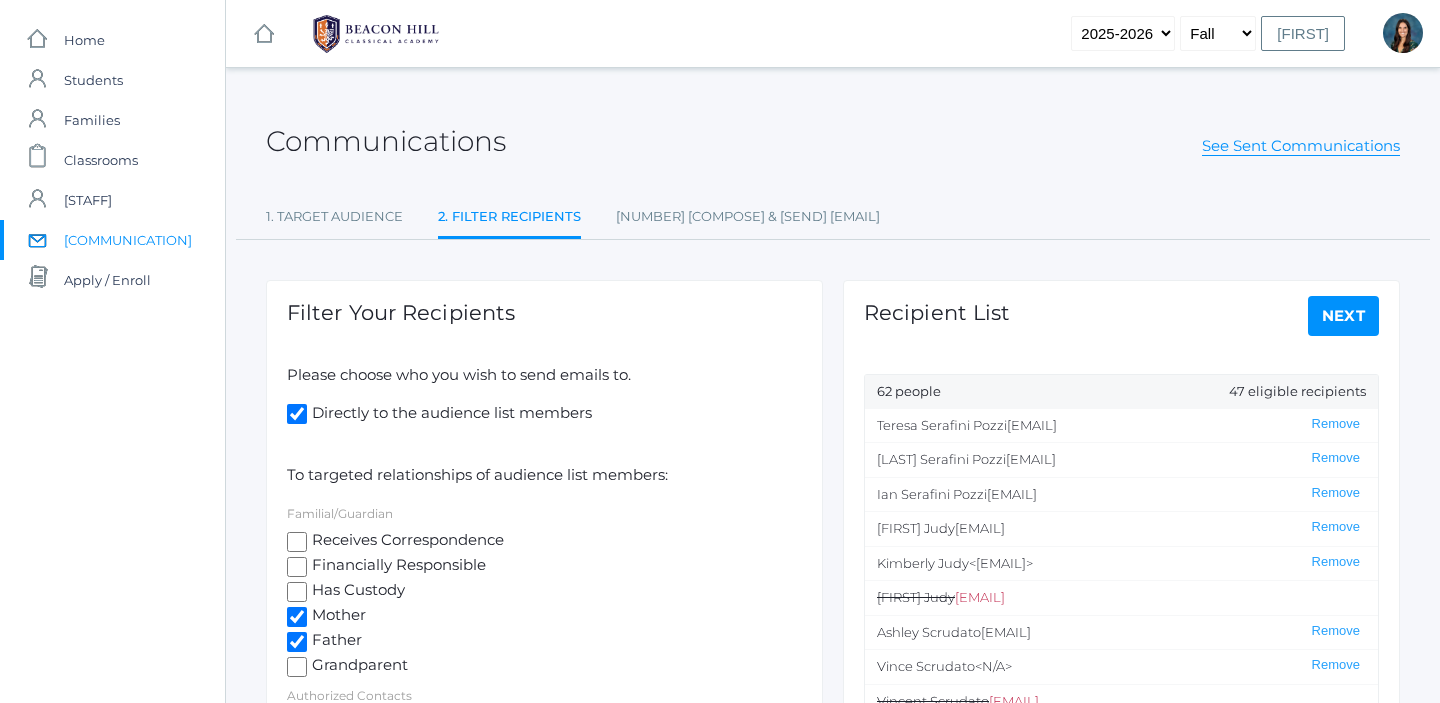 click on "Next" 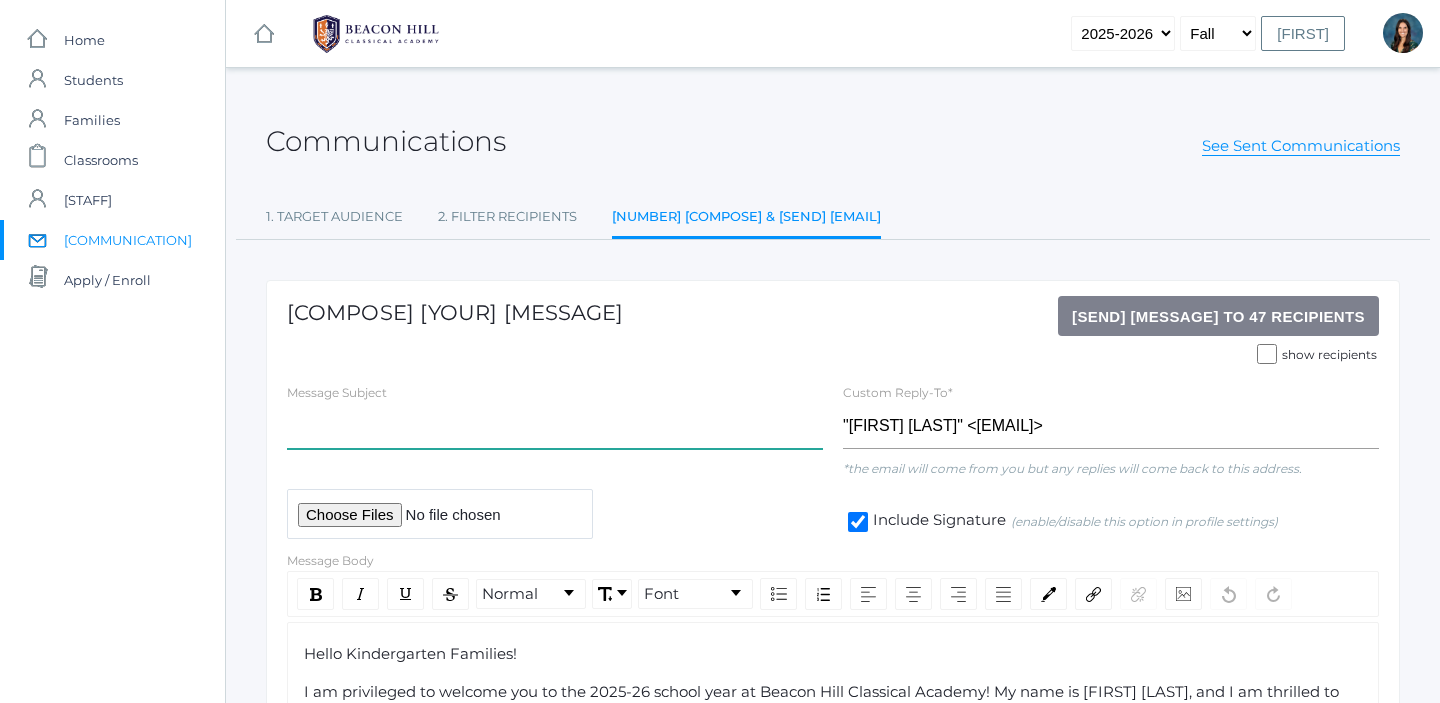 click 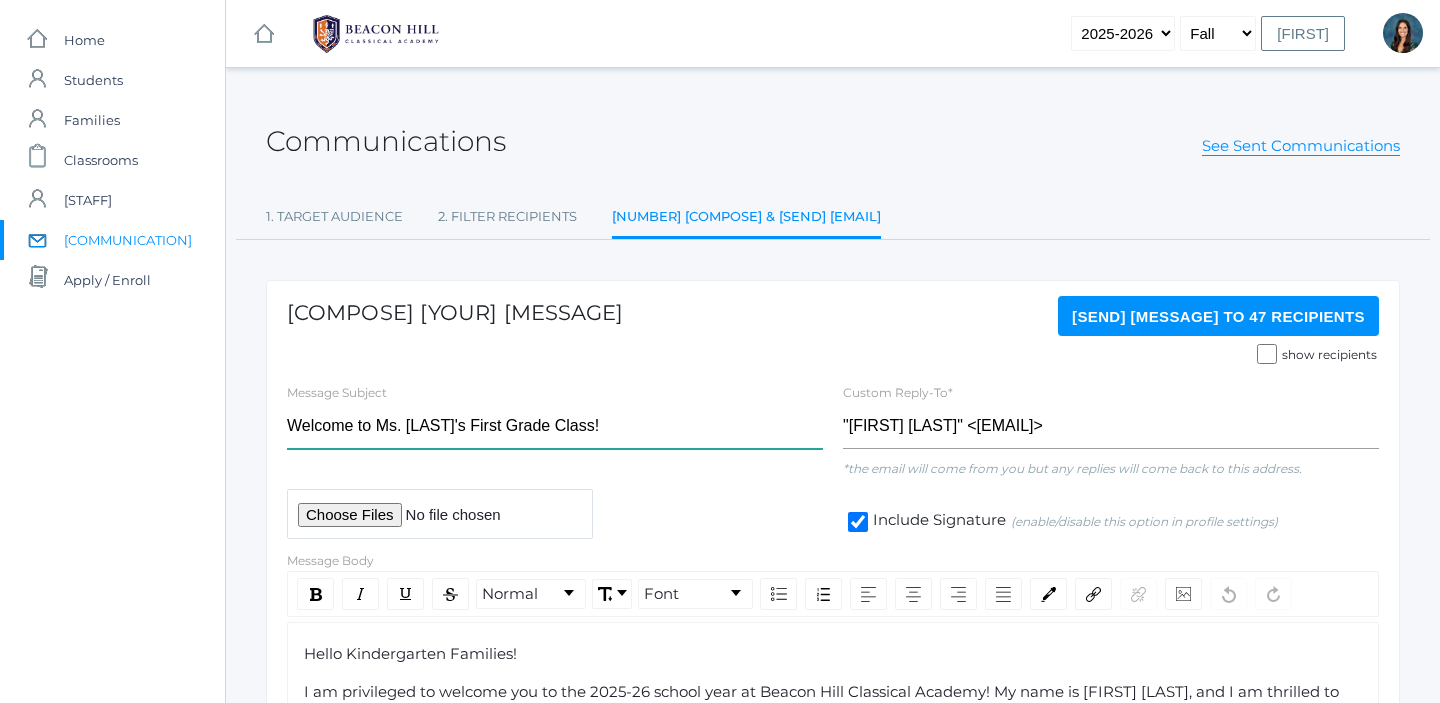 click on "Welcome to Ms. Dewey's First Grade Class!" 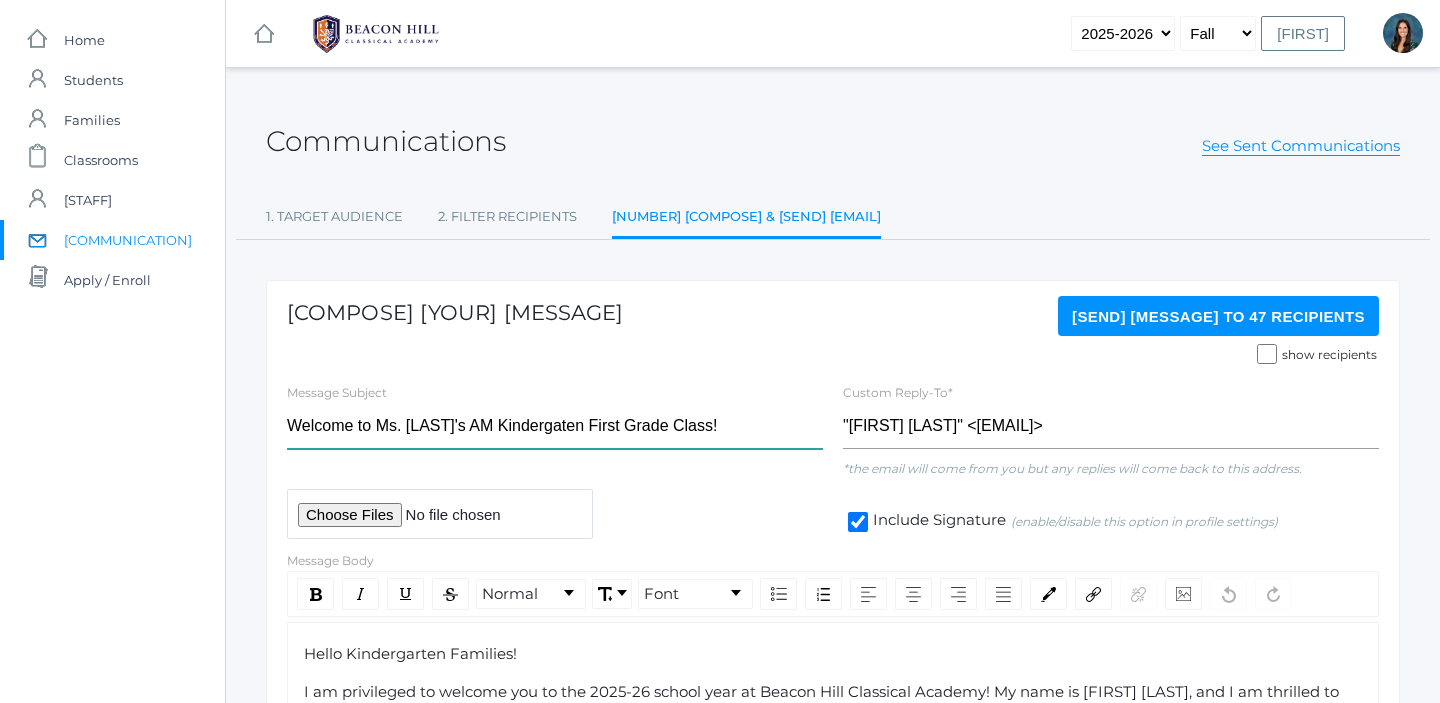 click on "Welcome to Ms. Dewey's AM Kindergaten  First Grade Class!" 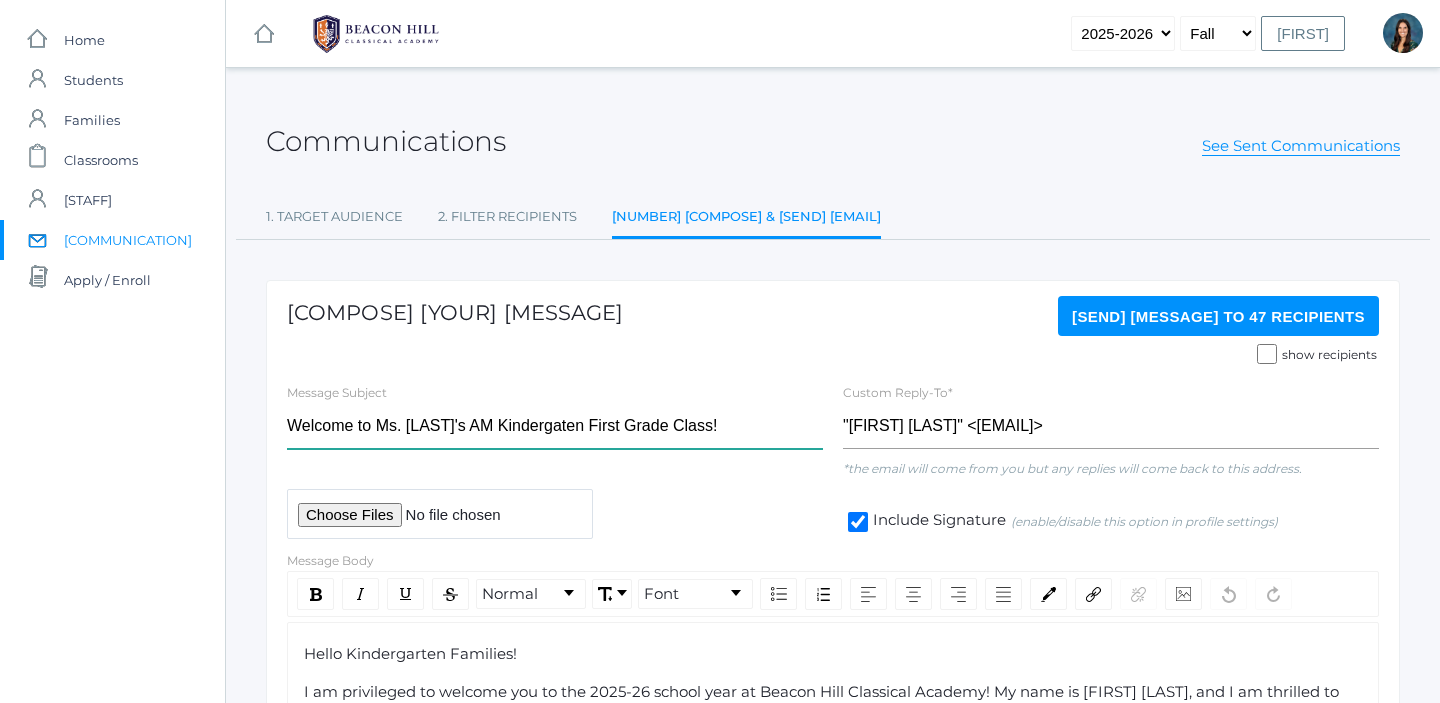 click on "Welcome to Ms. Dewey's AM Kindergaten  First Grade Class!" 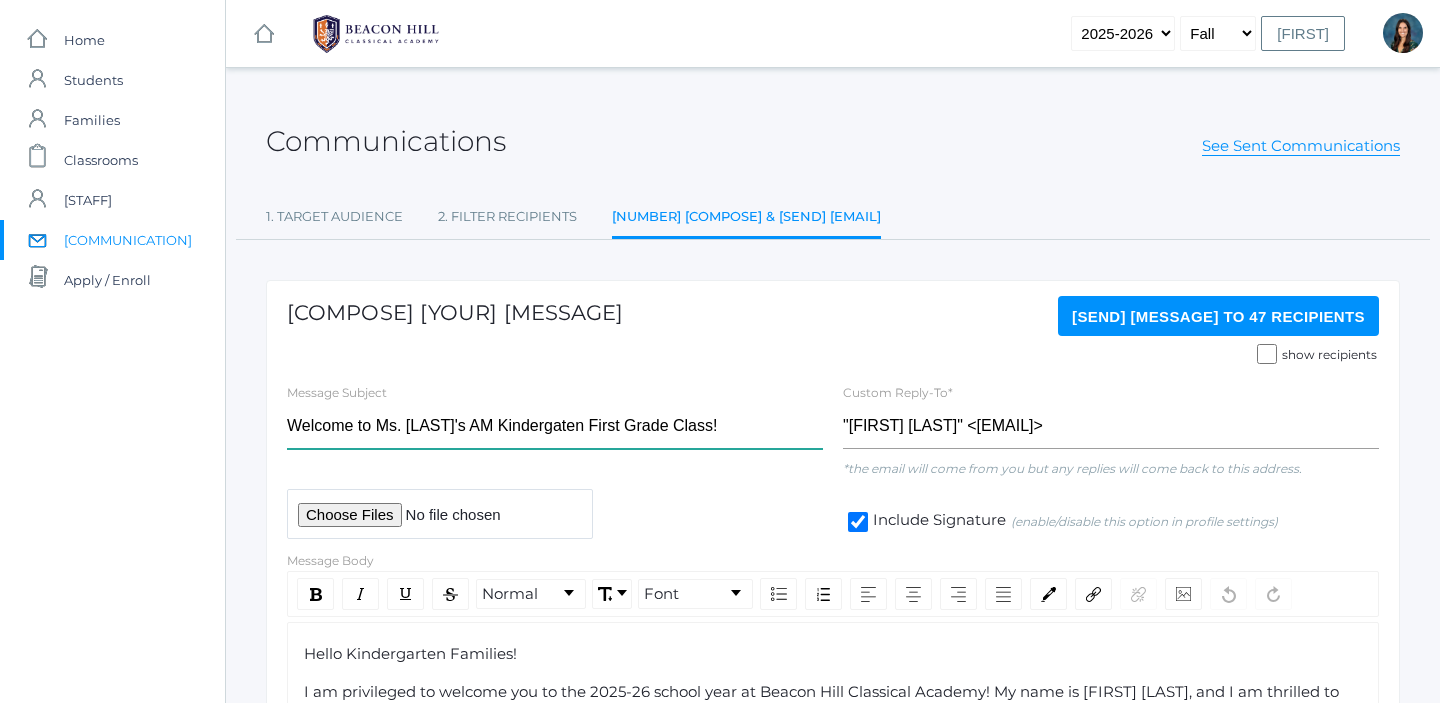 click on "Welcome to Ms. Dewey's AM Kindergaten  First Grade Class!" 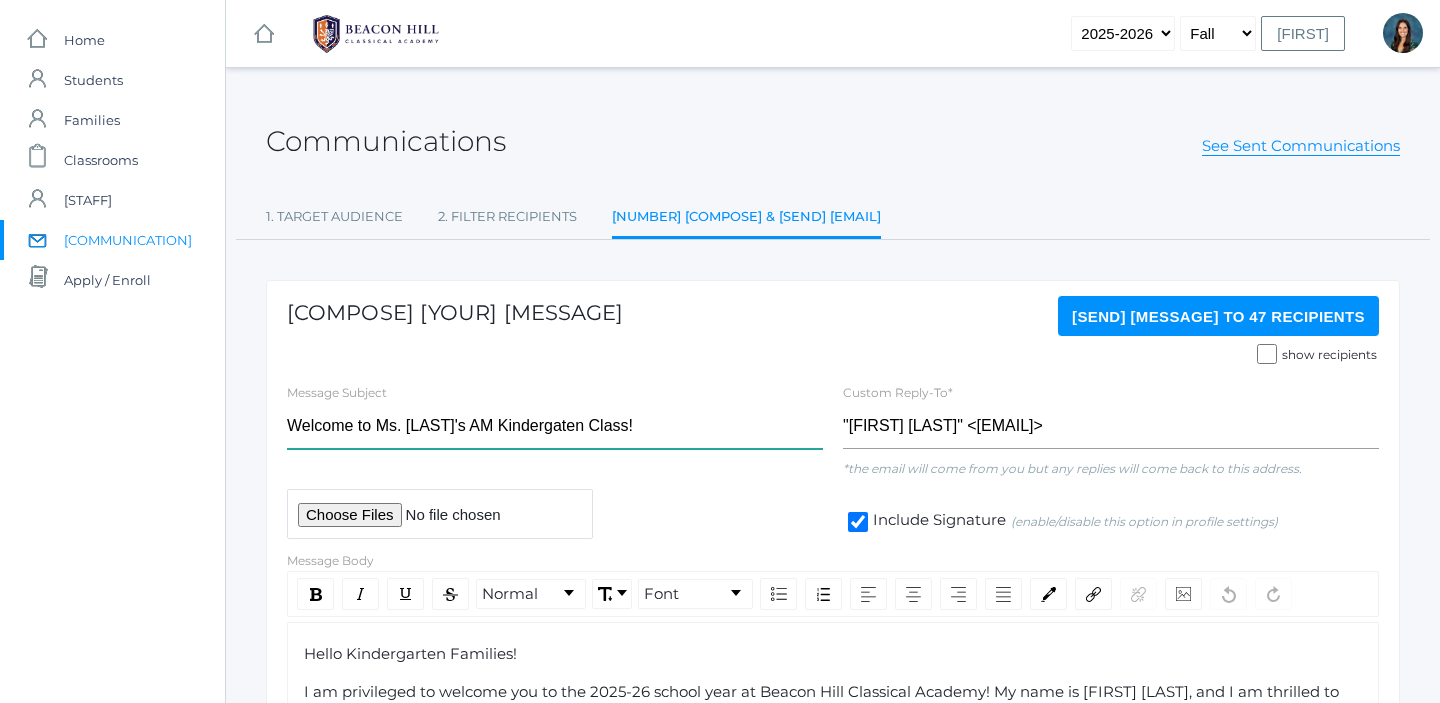 click on "Welcome to Ms. Dewey's AM Kindergaten Class!" 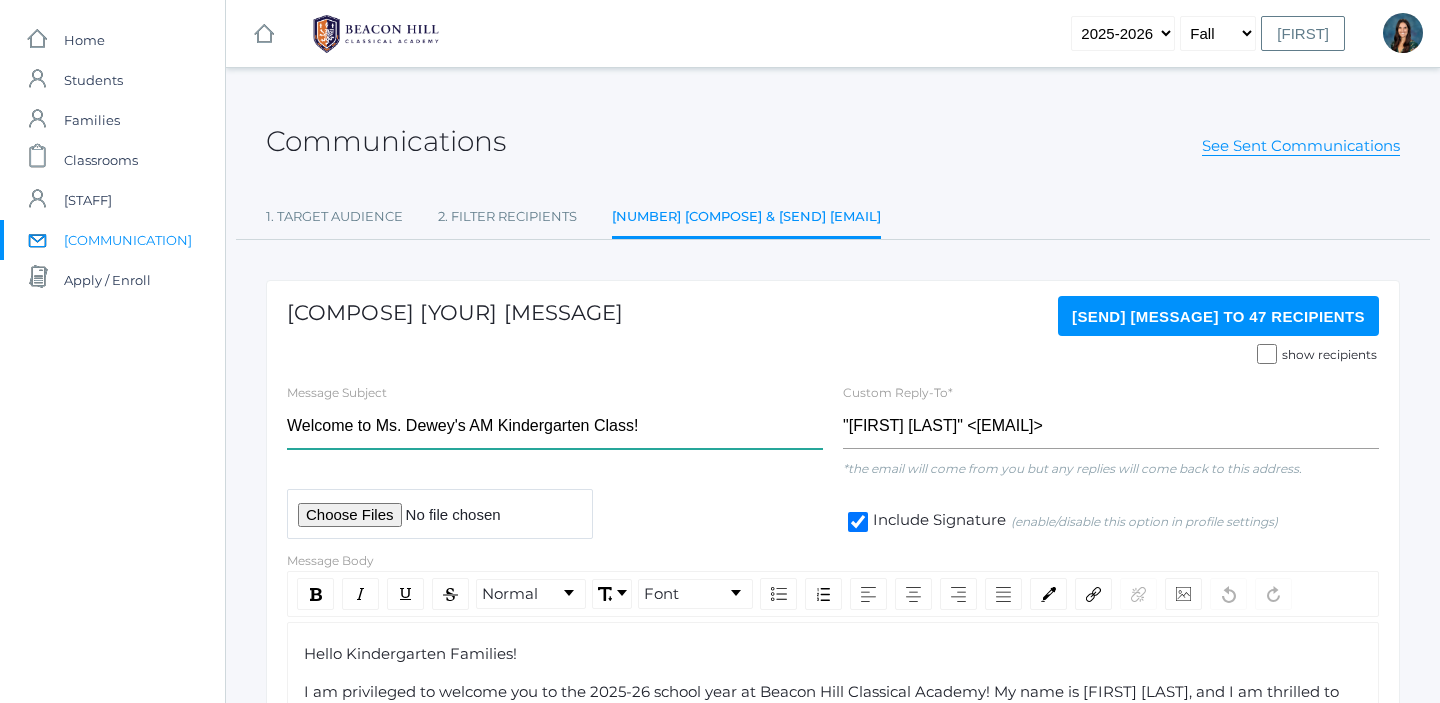 click on "Welcome to Ms. Dewey's AM Kindergarten Class!" 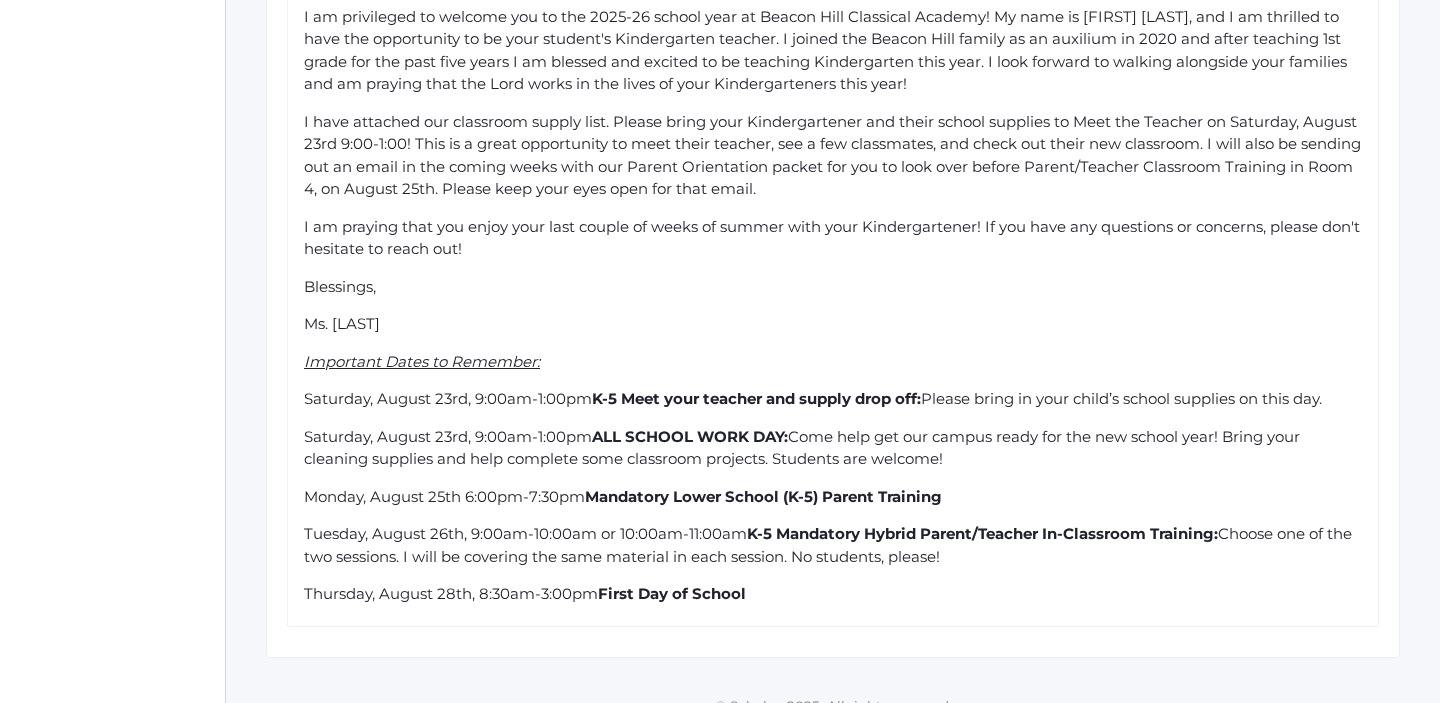 scroll, scrollTop: 697, scrollLeft: 0, axis: vertical 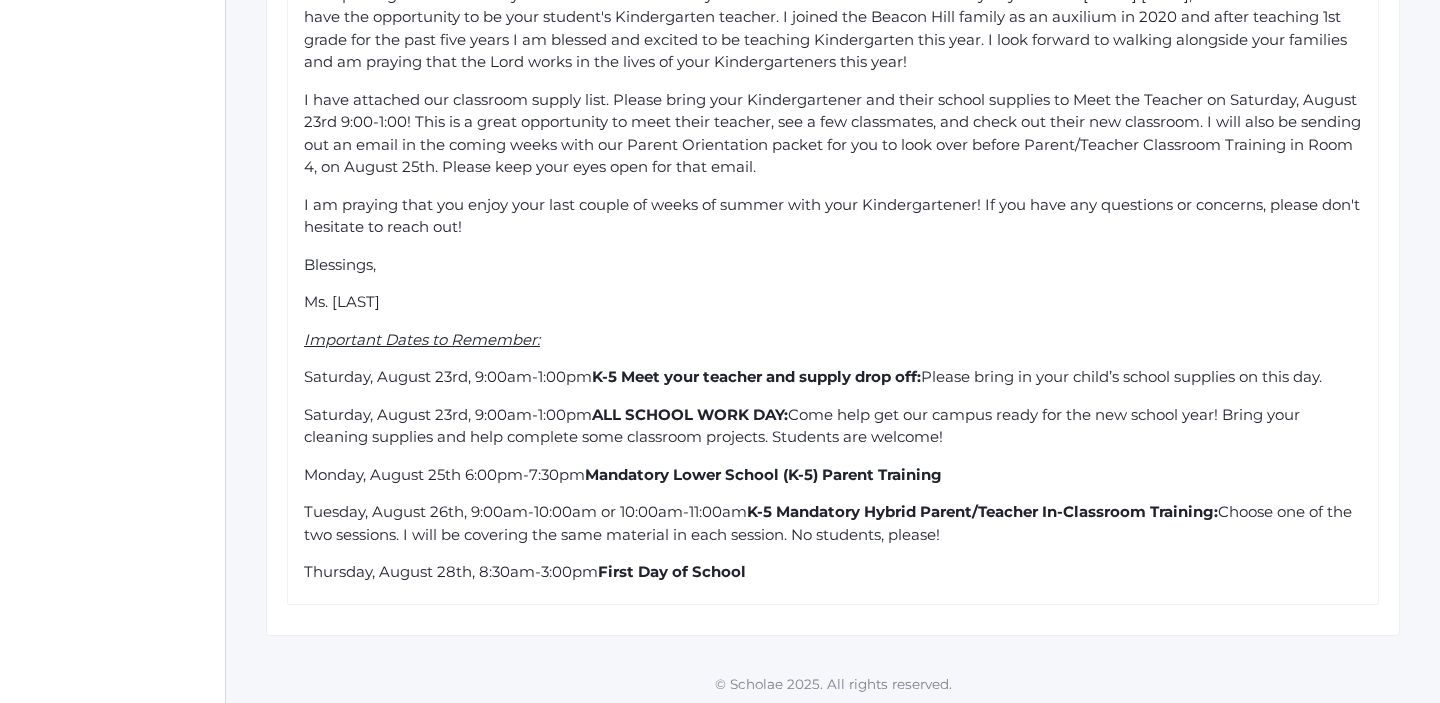 type on "Welcome to Ms. Dewey's AM Kindergarten Class!" 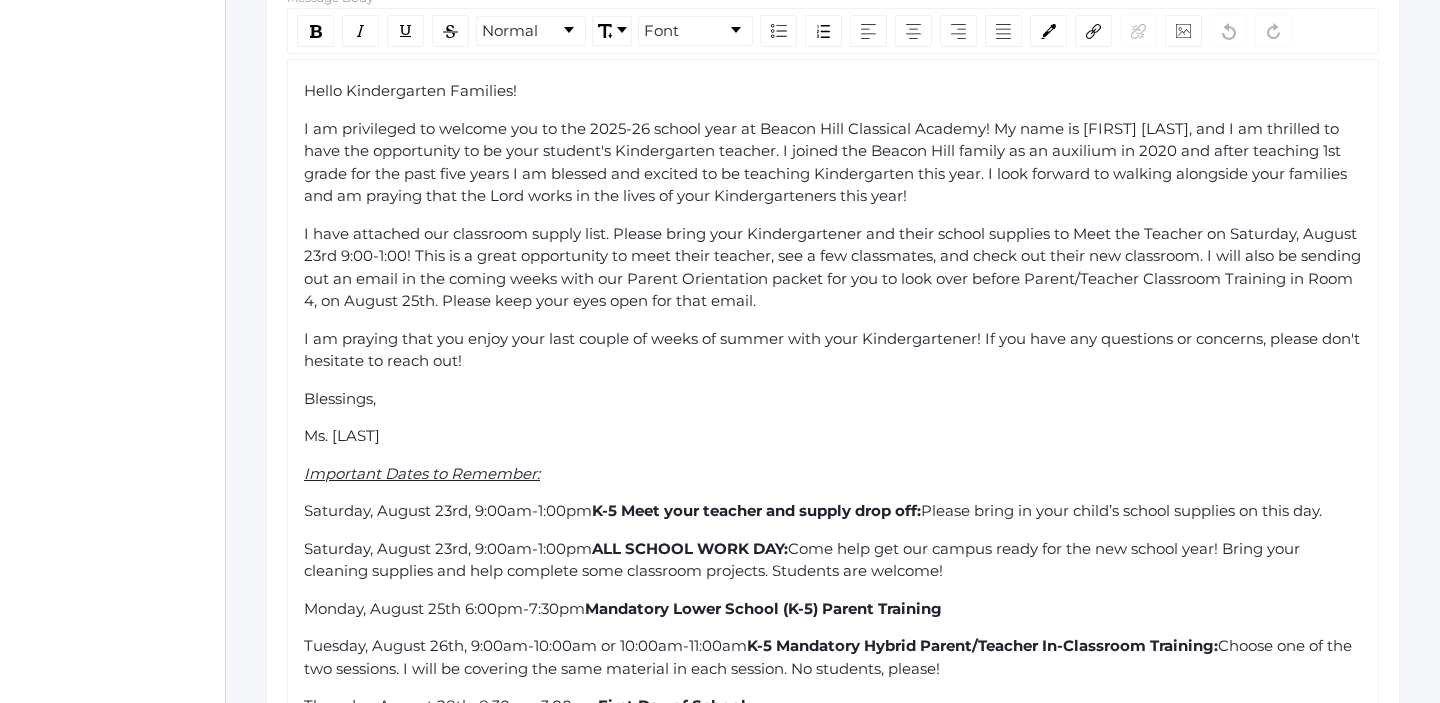 scroll, scrollTop: 564, scrollLeft: 0, axis: vertical 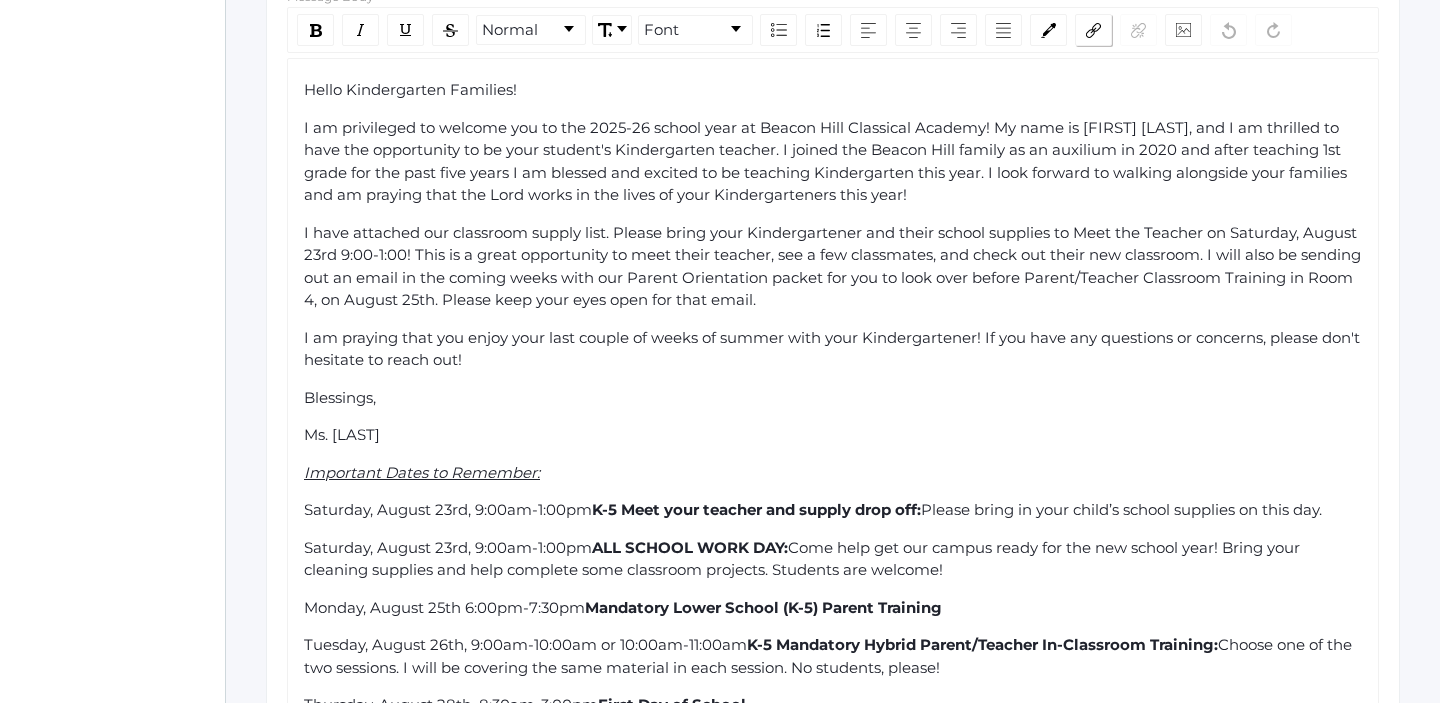 click 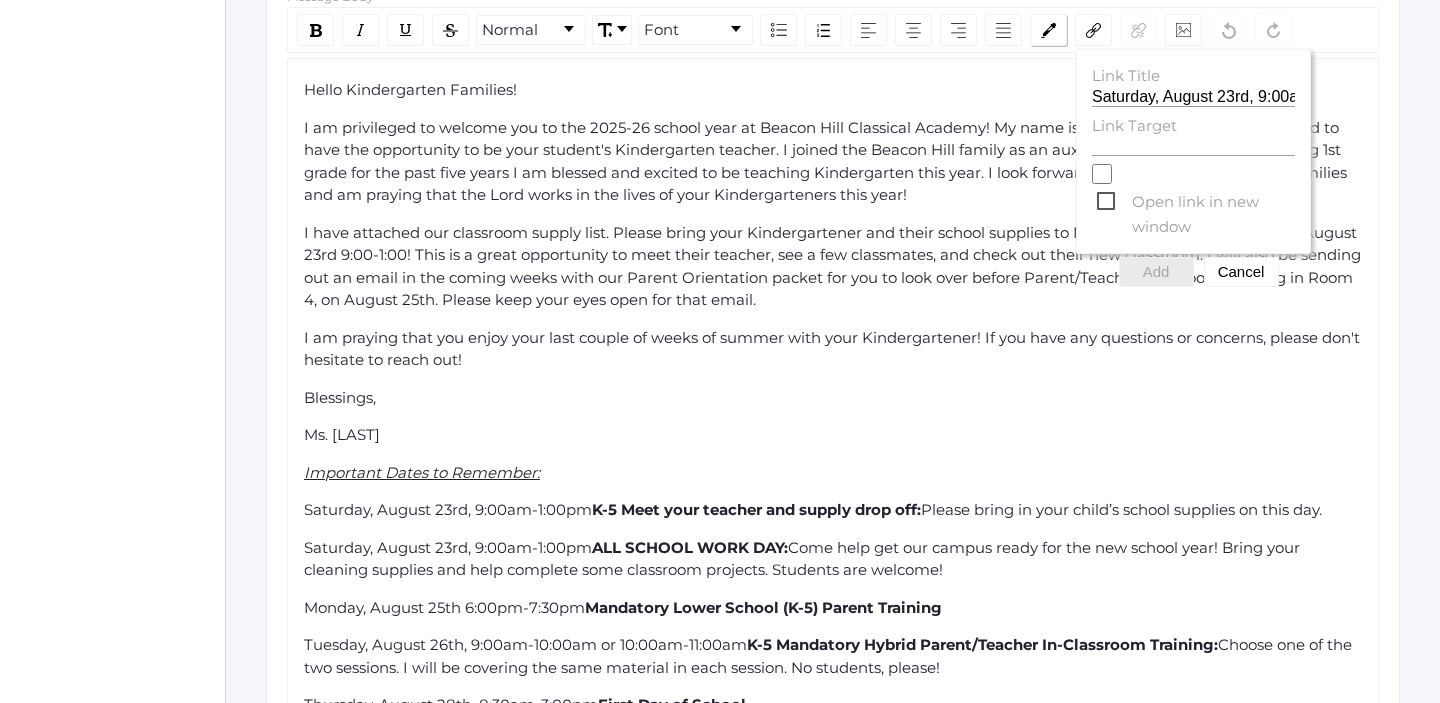 click 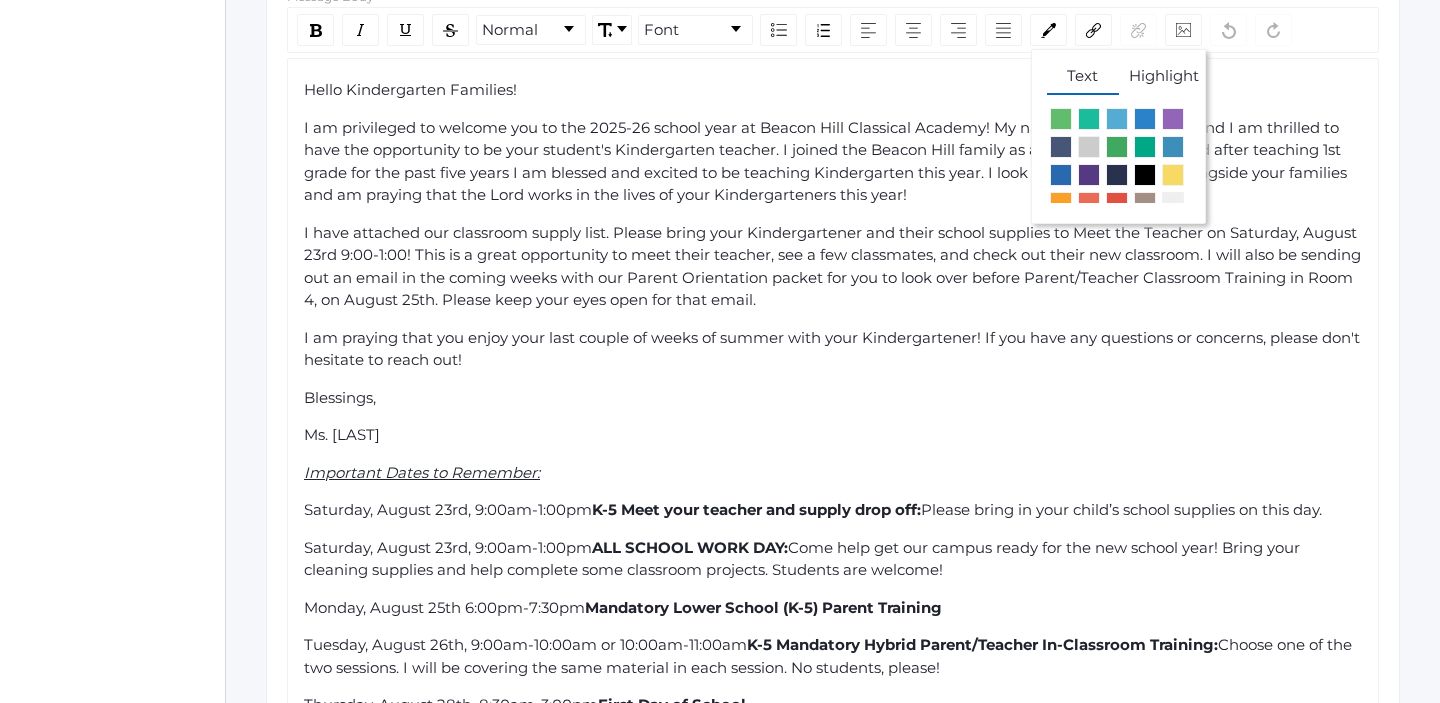 scroll, scrollTop: 69, scrollLeft: 0, axis: vertical 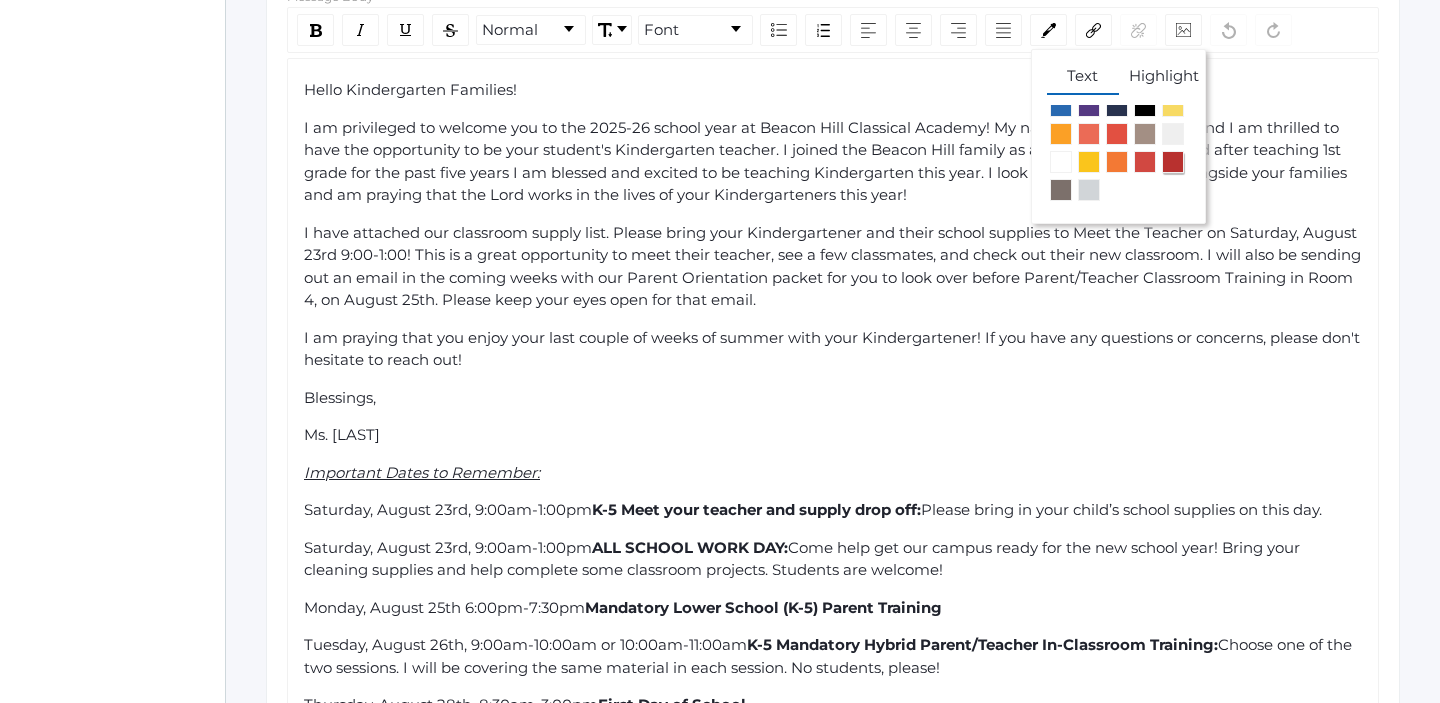 click 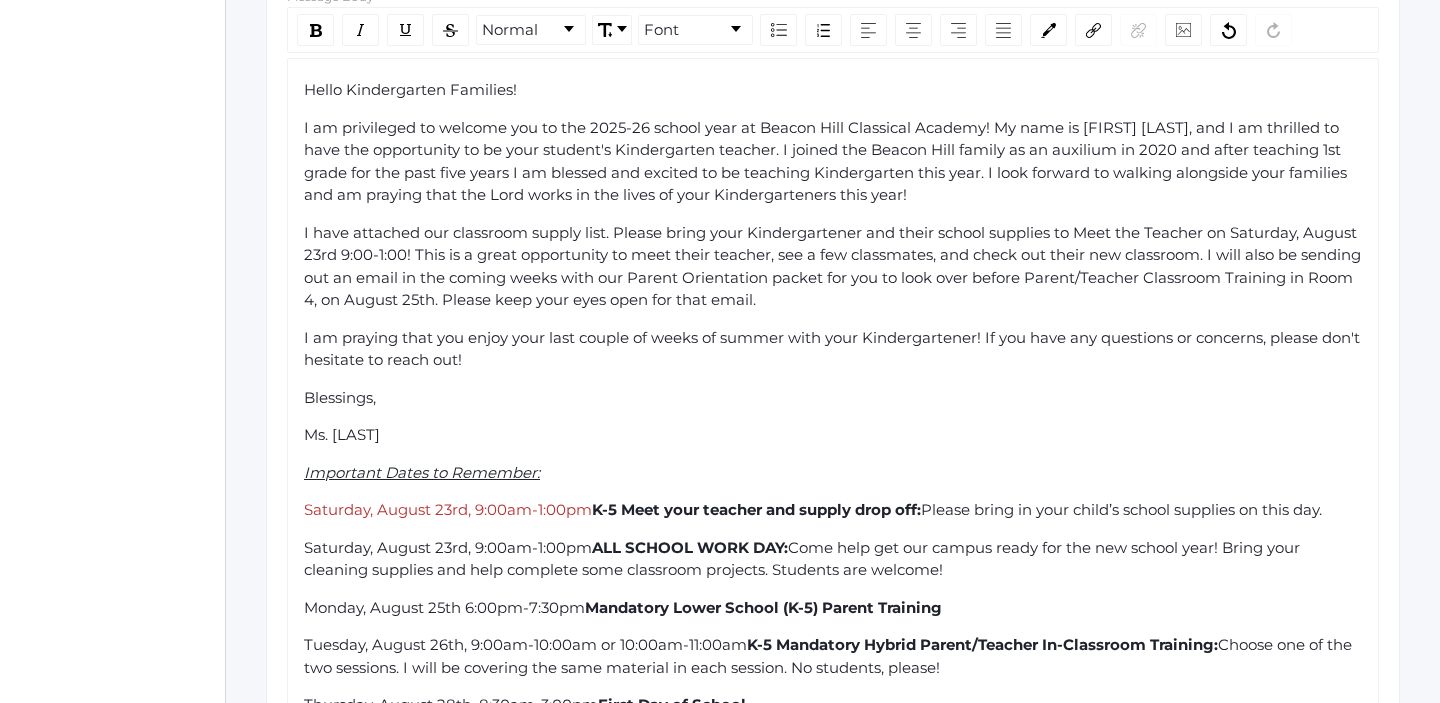 drag, startPoint x: 595, startPoint y: 550, endPoint x: 304, endPoint y: 553, distance: 291.01547 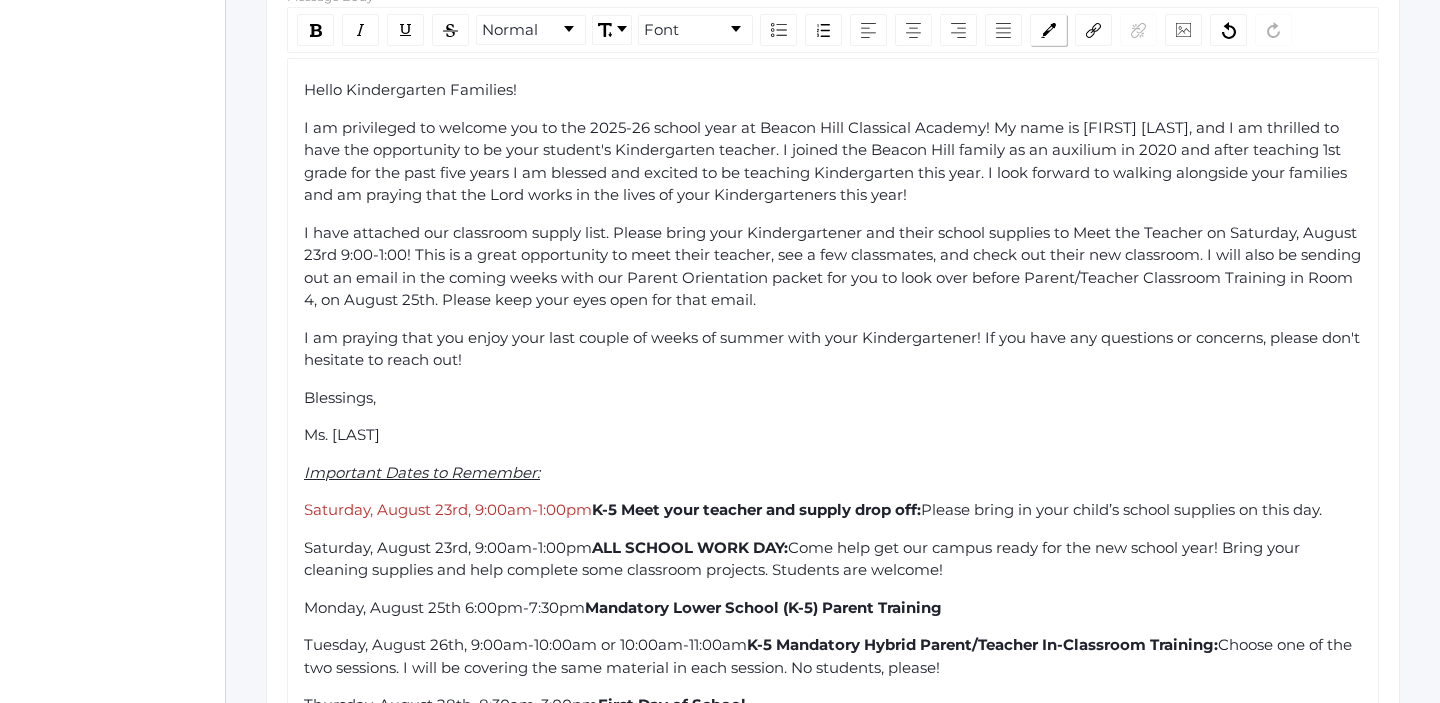 click 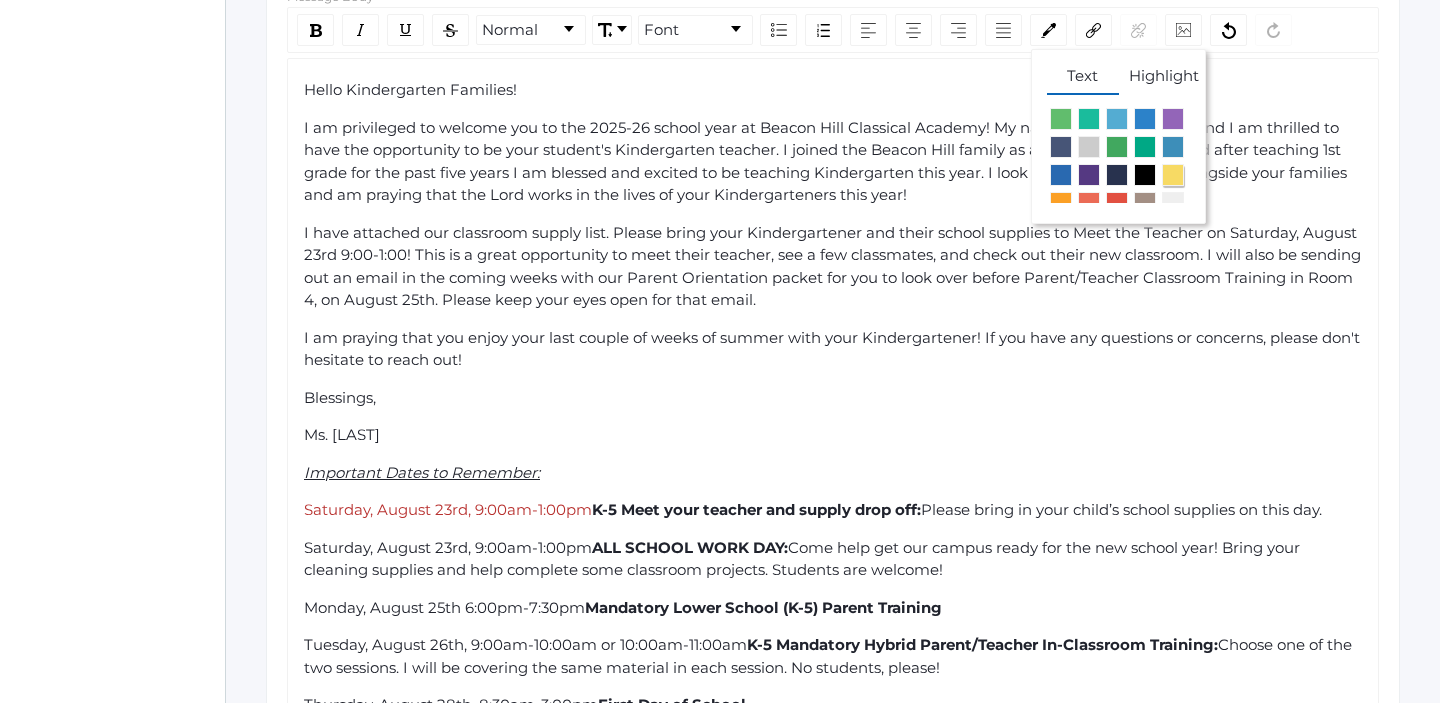 scroll, scrollTop: 69, scrollLeft: 0, axis: vertical 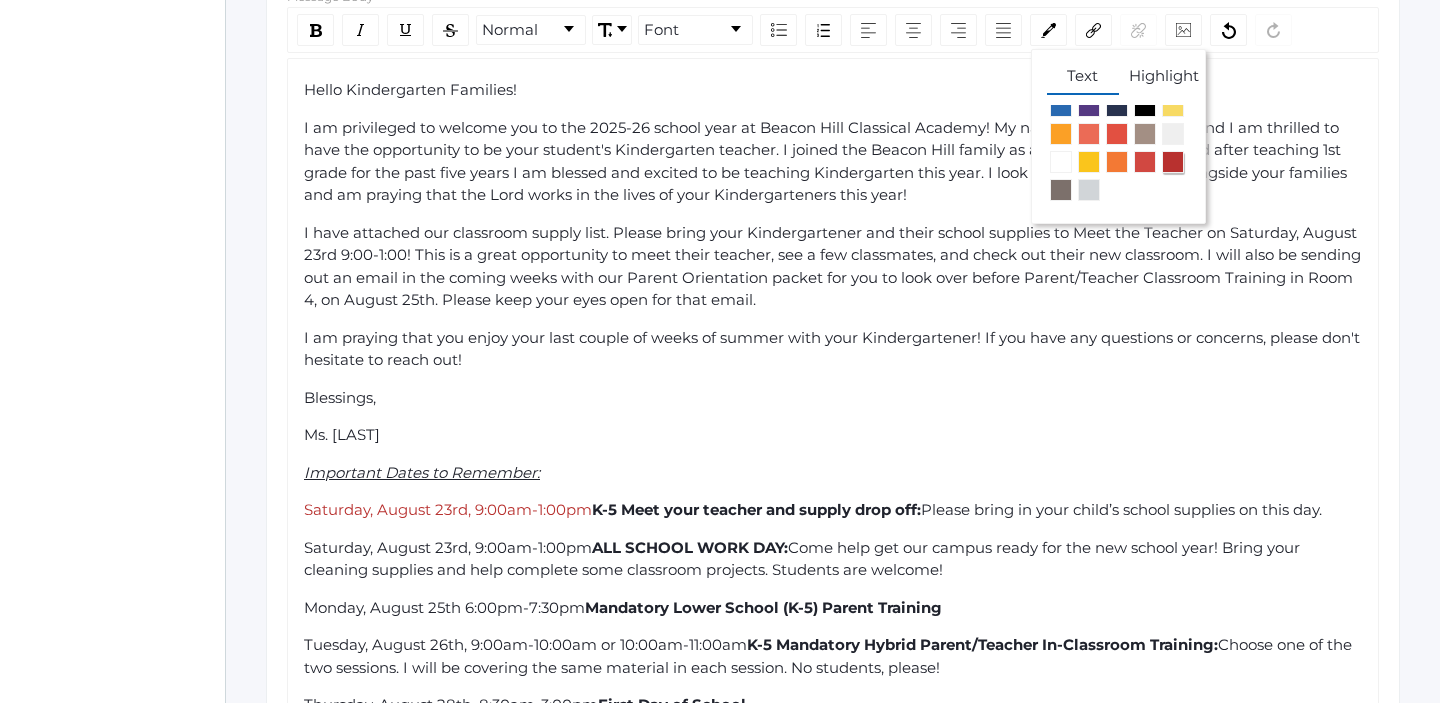 click 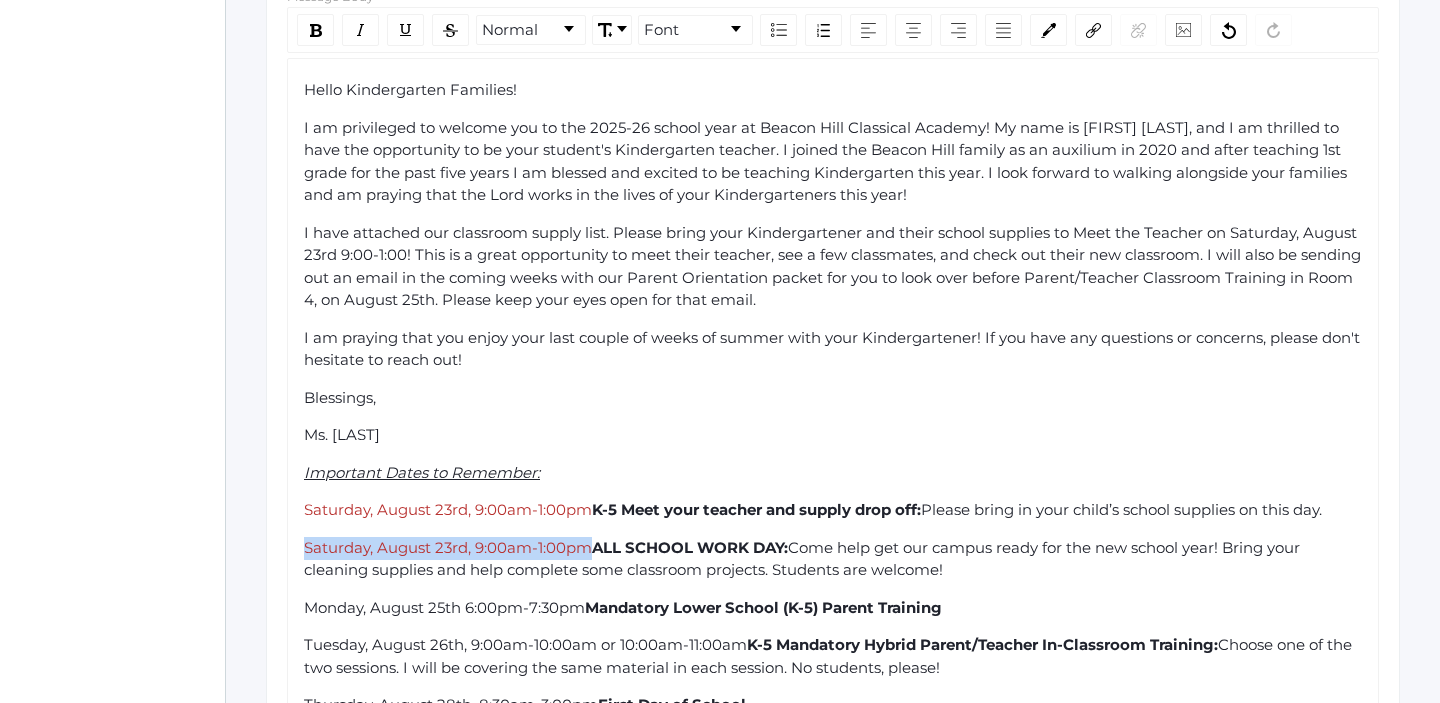 scroll, scrollTop: 645, scrollLeft: 0, axis: vertical 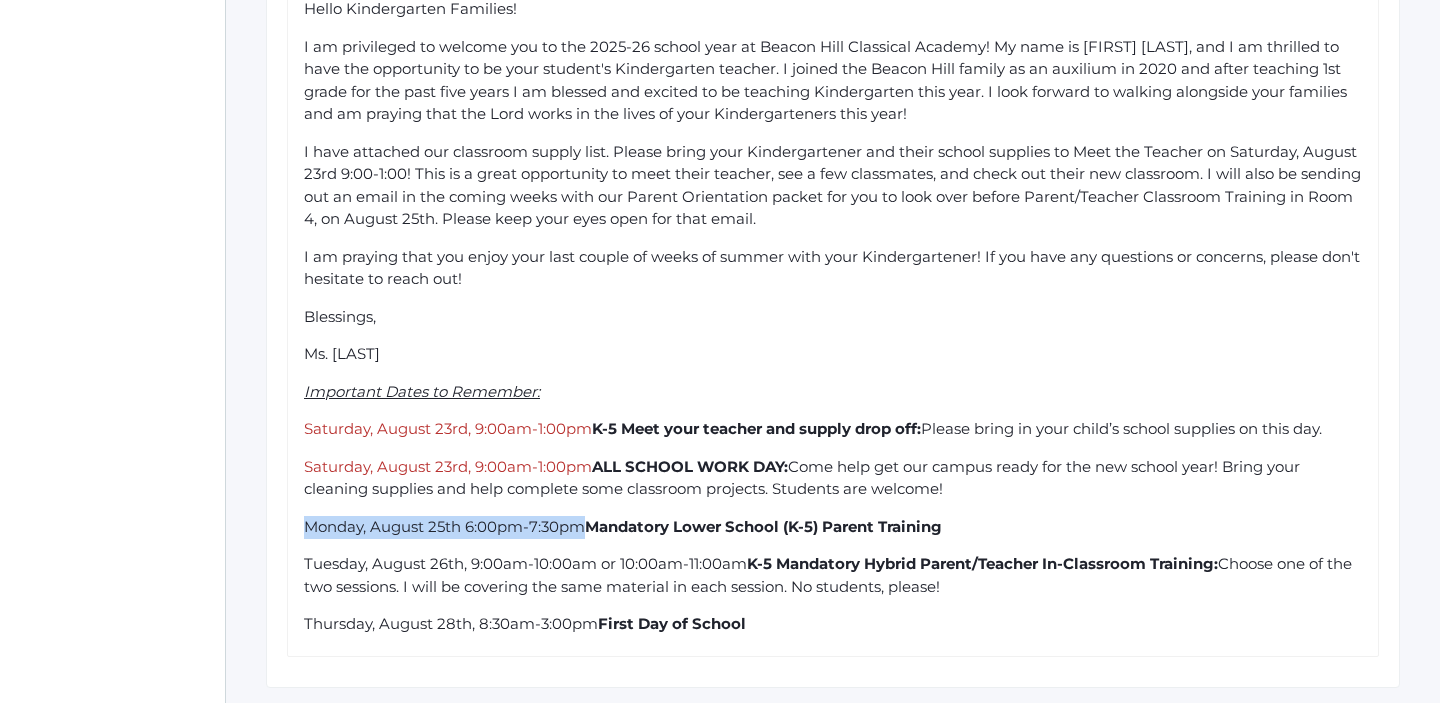 drag, startPoint x: 587, startPoint y: 528, endPoint x: 307, endPoint y: 529, distance: 280.0018 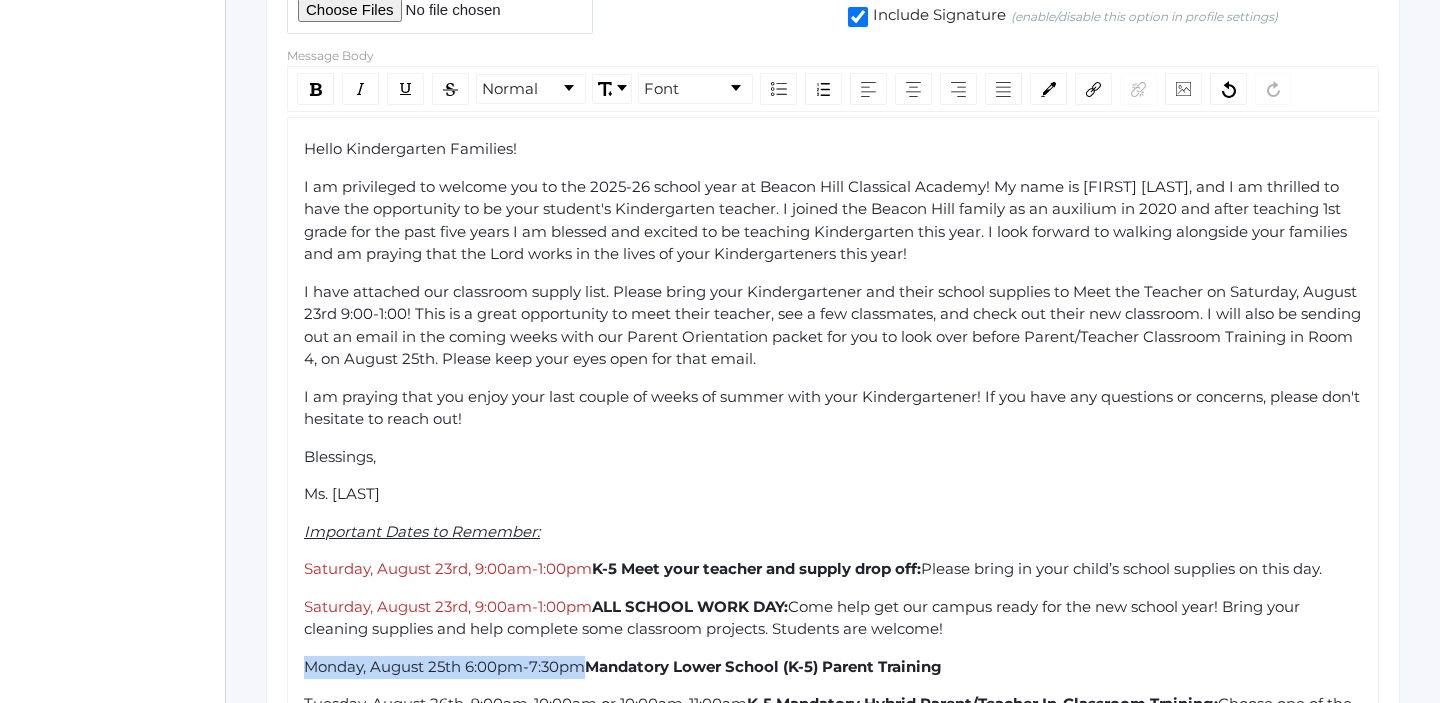scroll, scrollTop: 476, scrollLeft: 0, axis: vertical 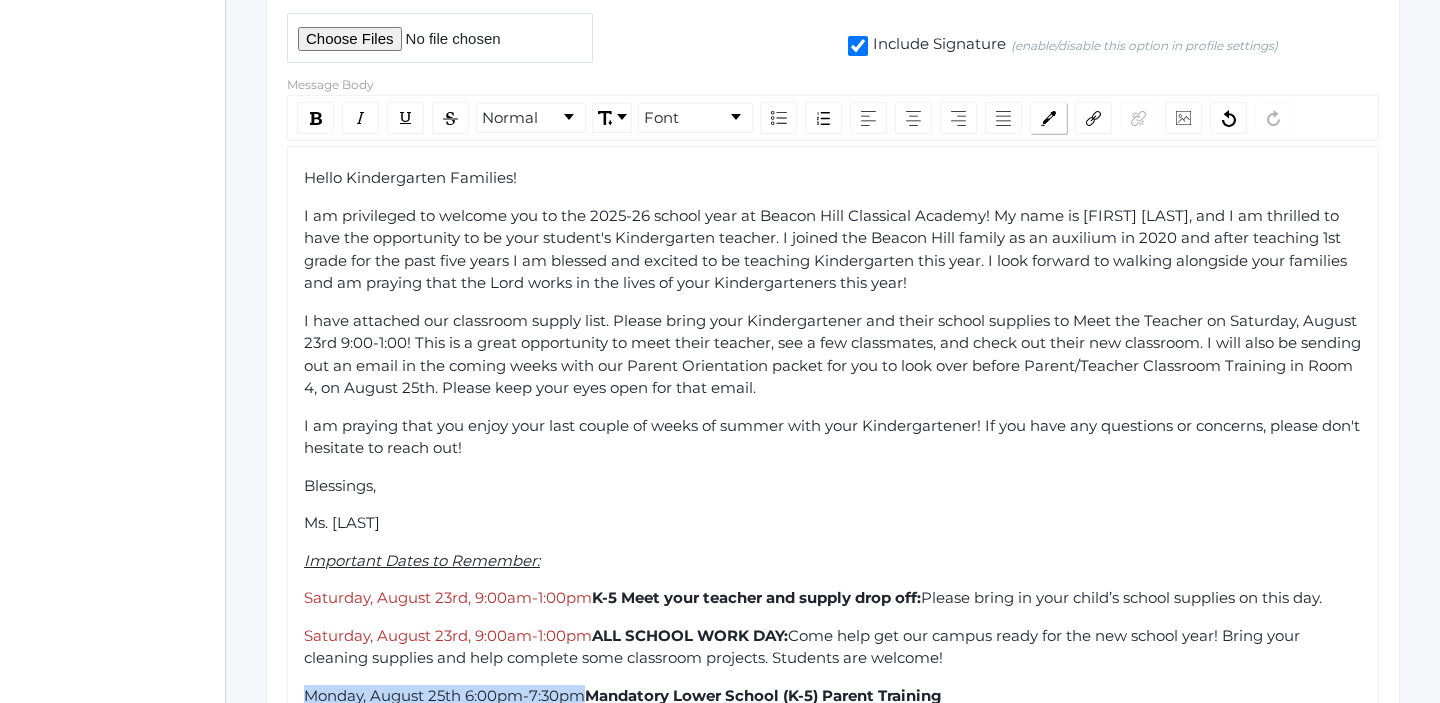 click 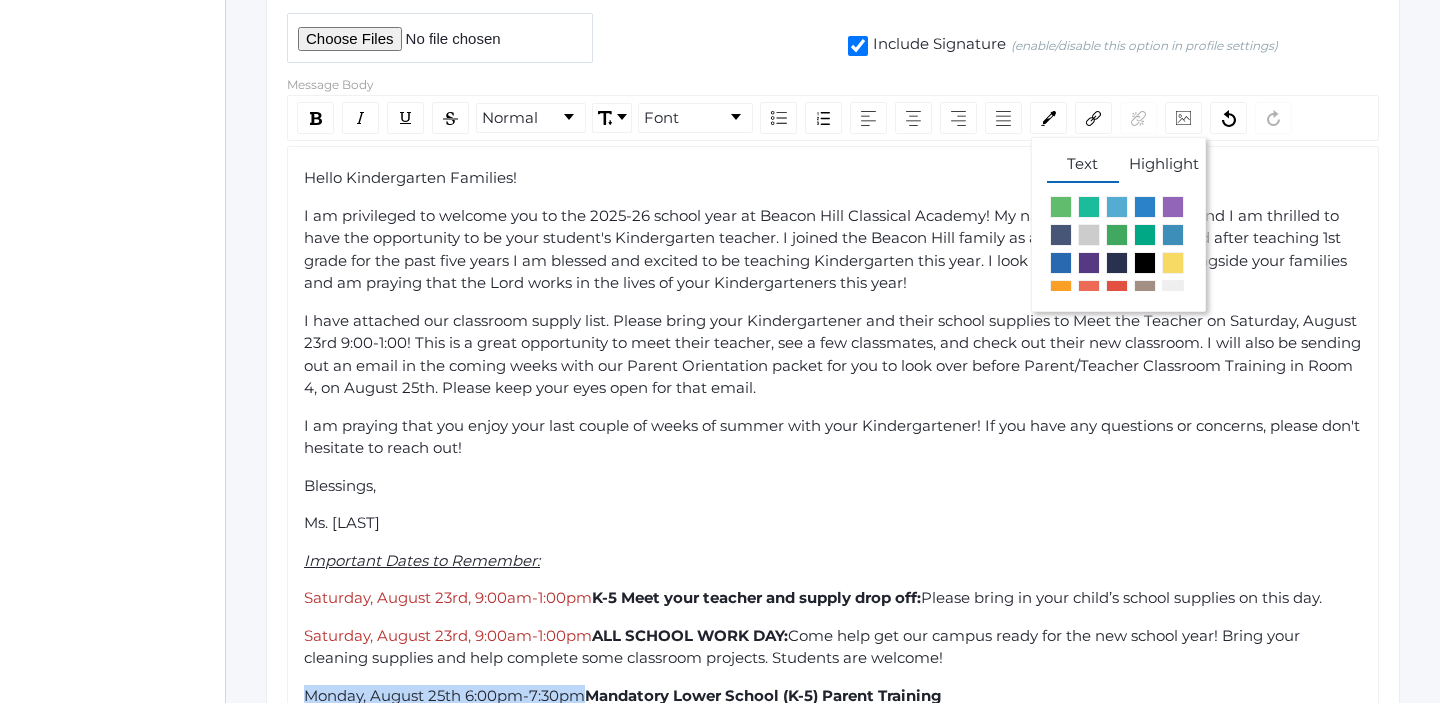 scroll, scrollTop: 54, scrollLeft: 0, axis: vertical 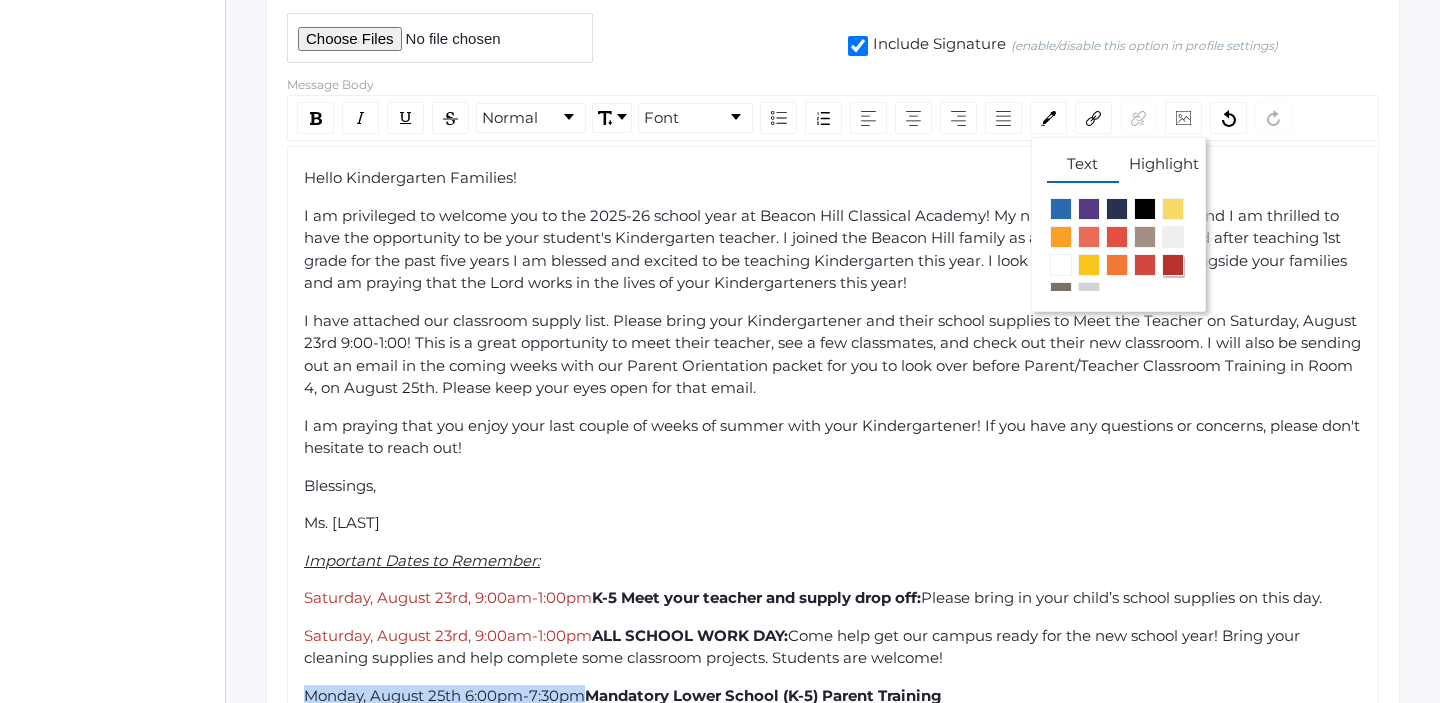 click 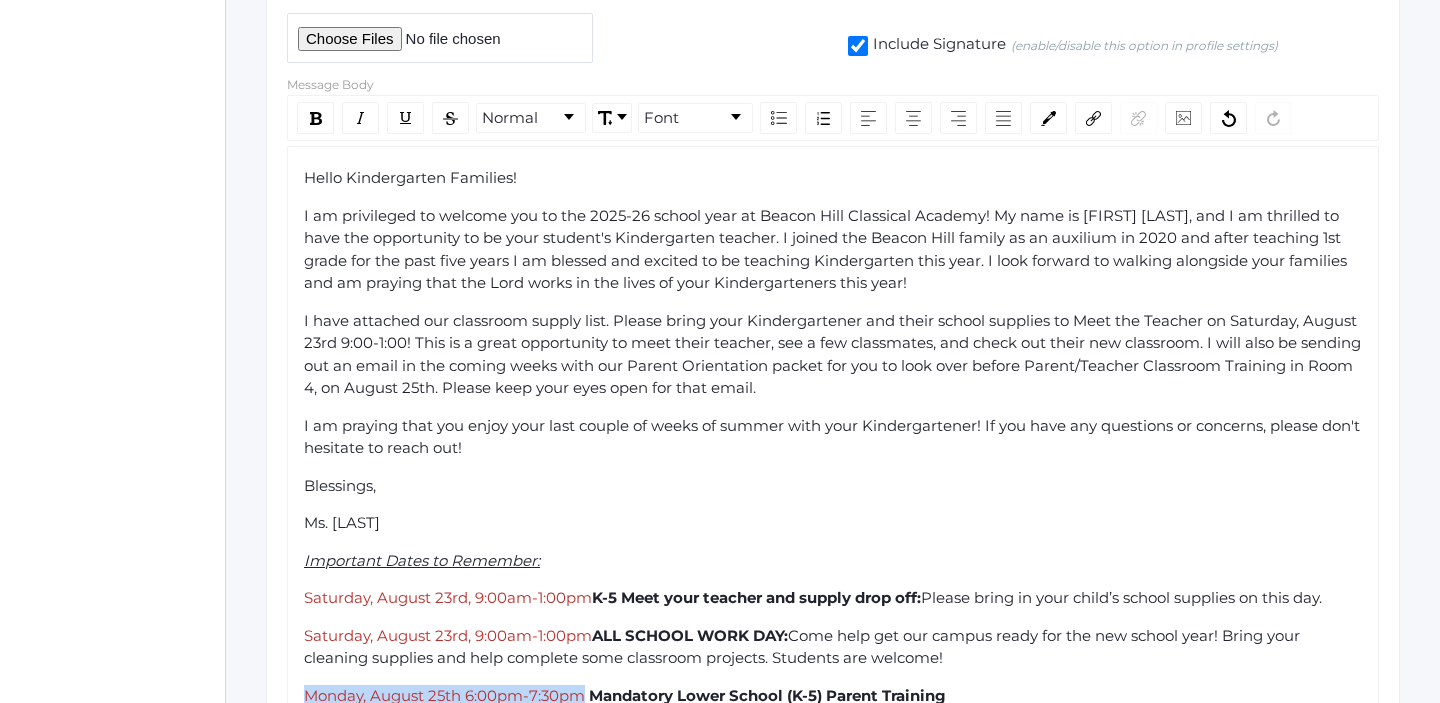 scroll, scrollTop: 702, scrollLeft: 0, axis: vertical 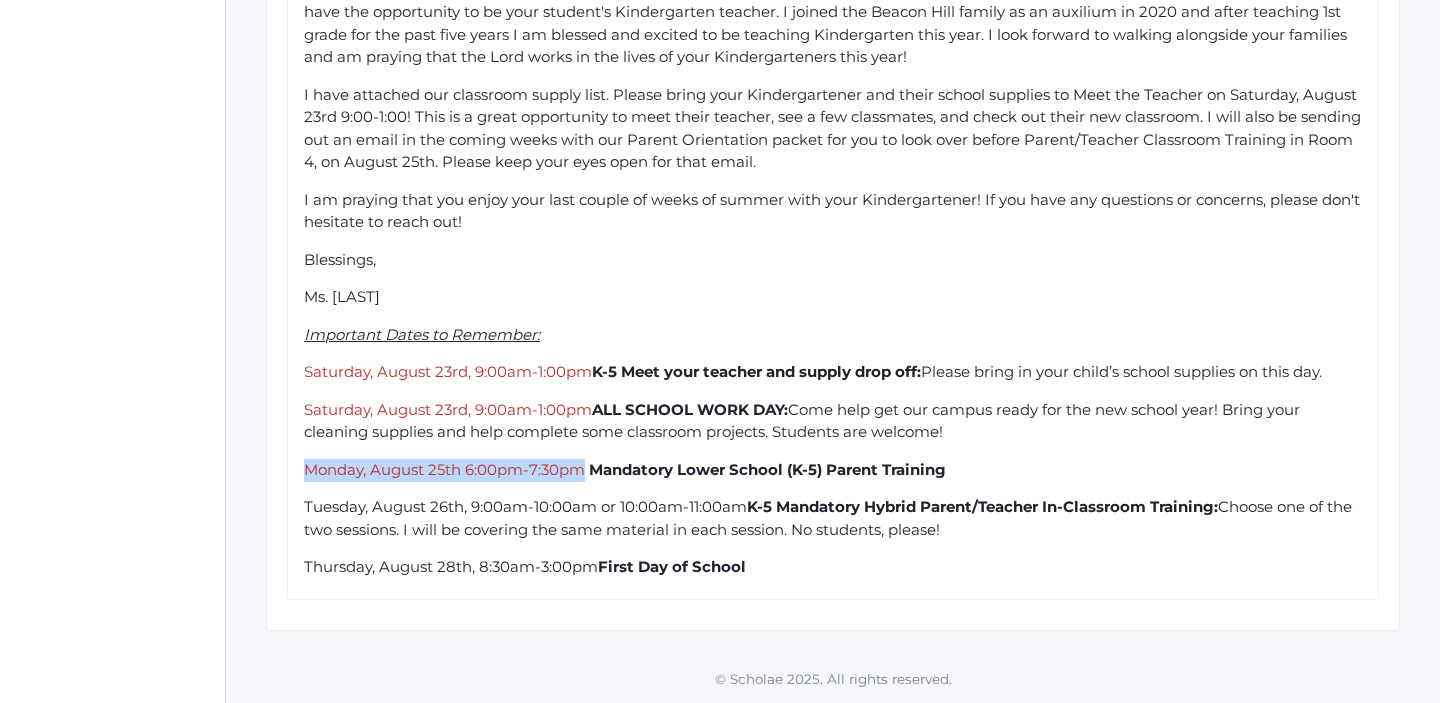drag, startPoint x: 752, startPoint y: 507, endPoint x: 304, endPoint y: 511, distance: 448.01785 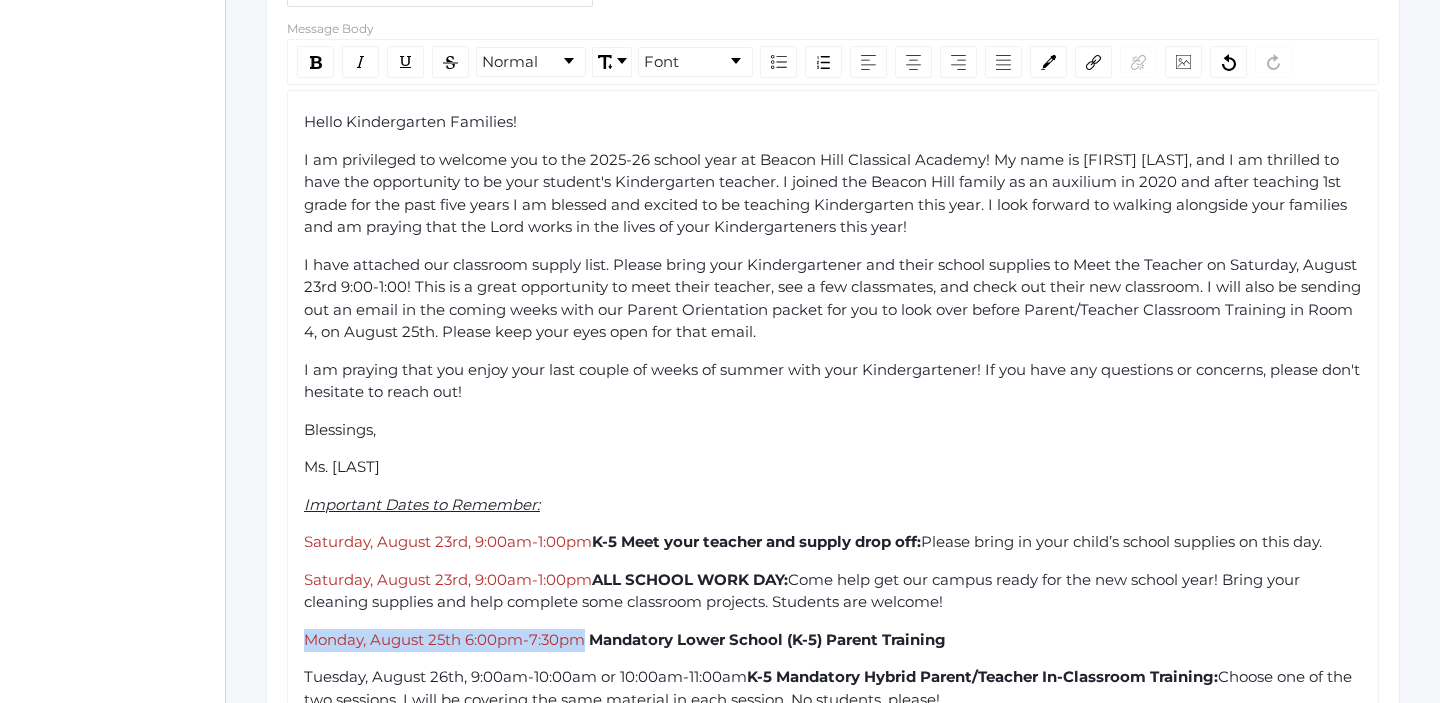 scroll, scrollTop: 508, scrollLeft: 0, axis: vertical 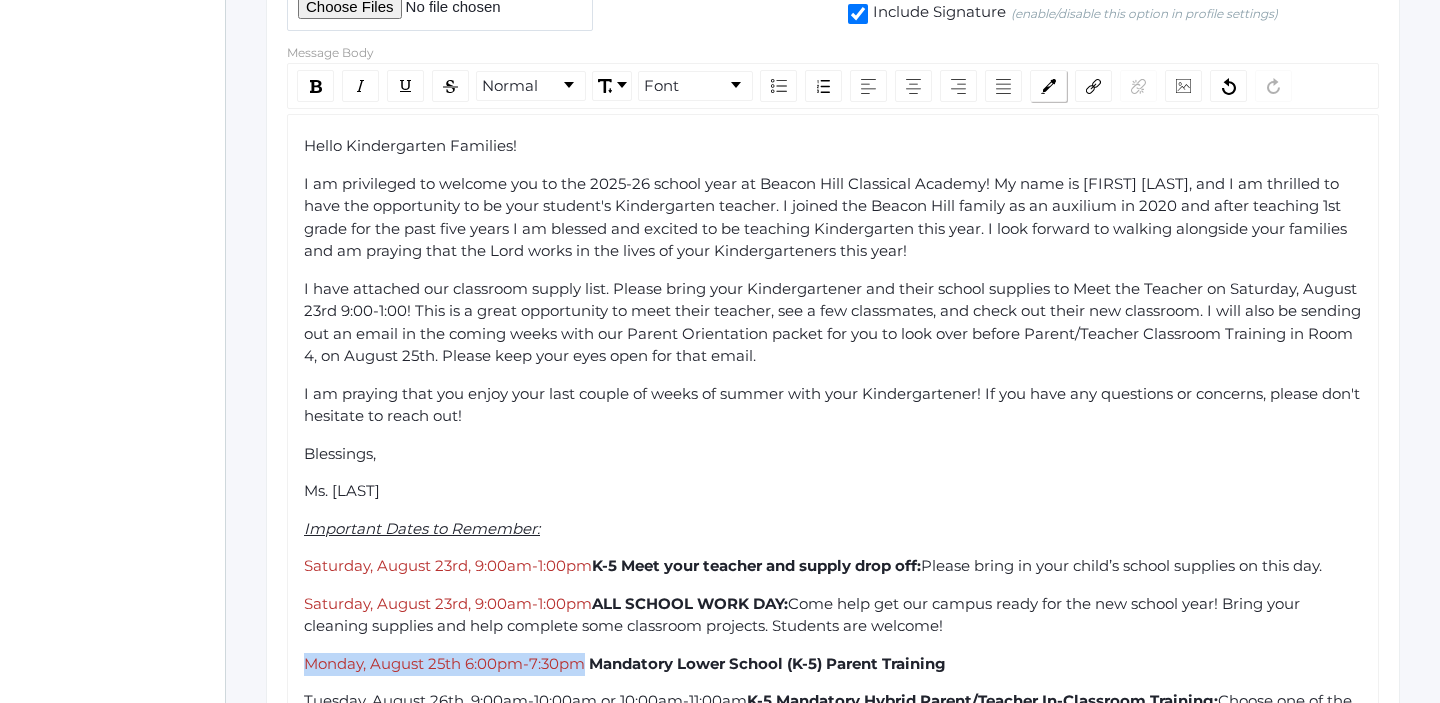 click 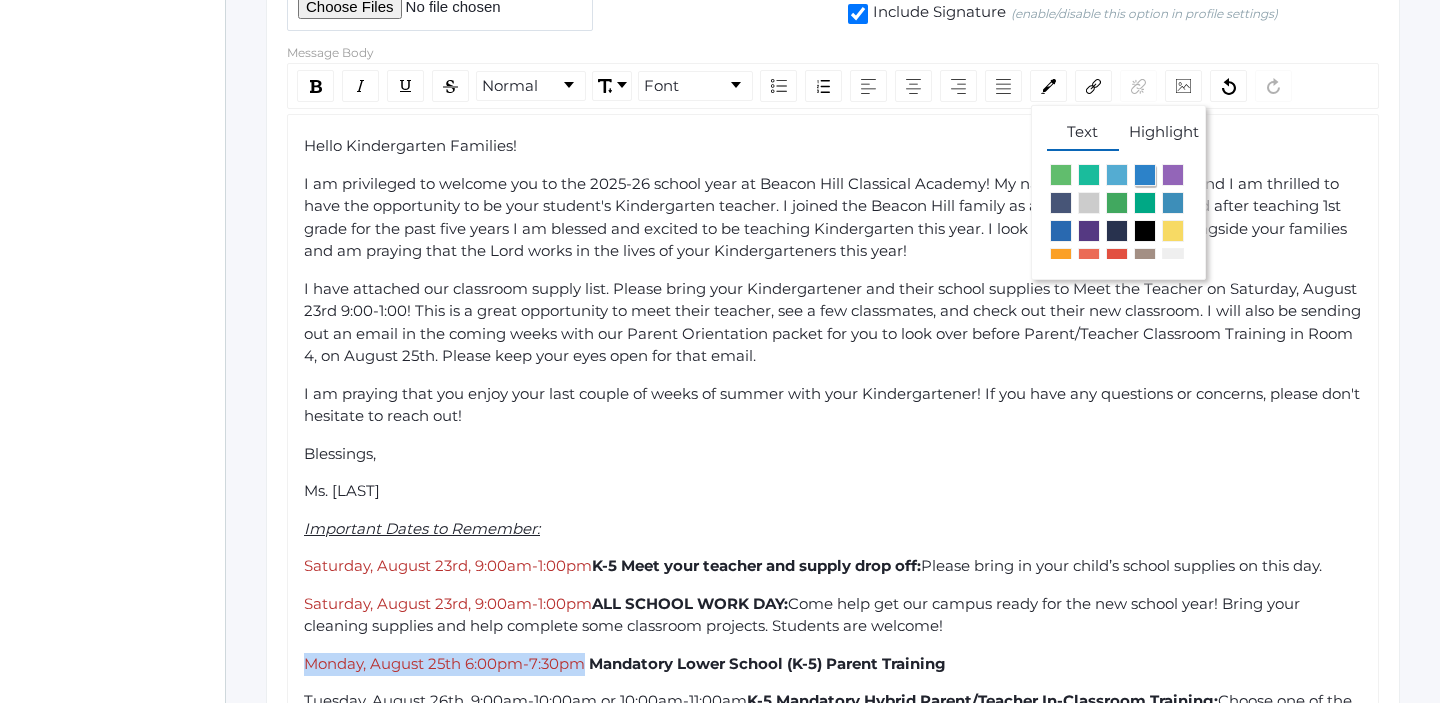 scroll, scrollTop: 35, scrollLeft: 0, axis: vertical 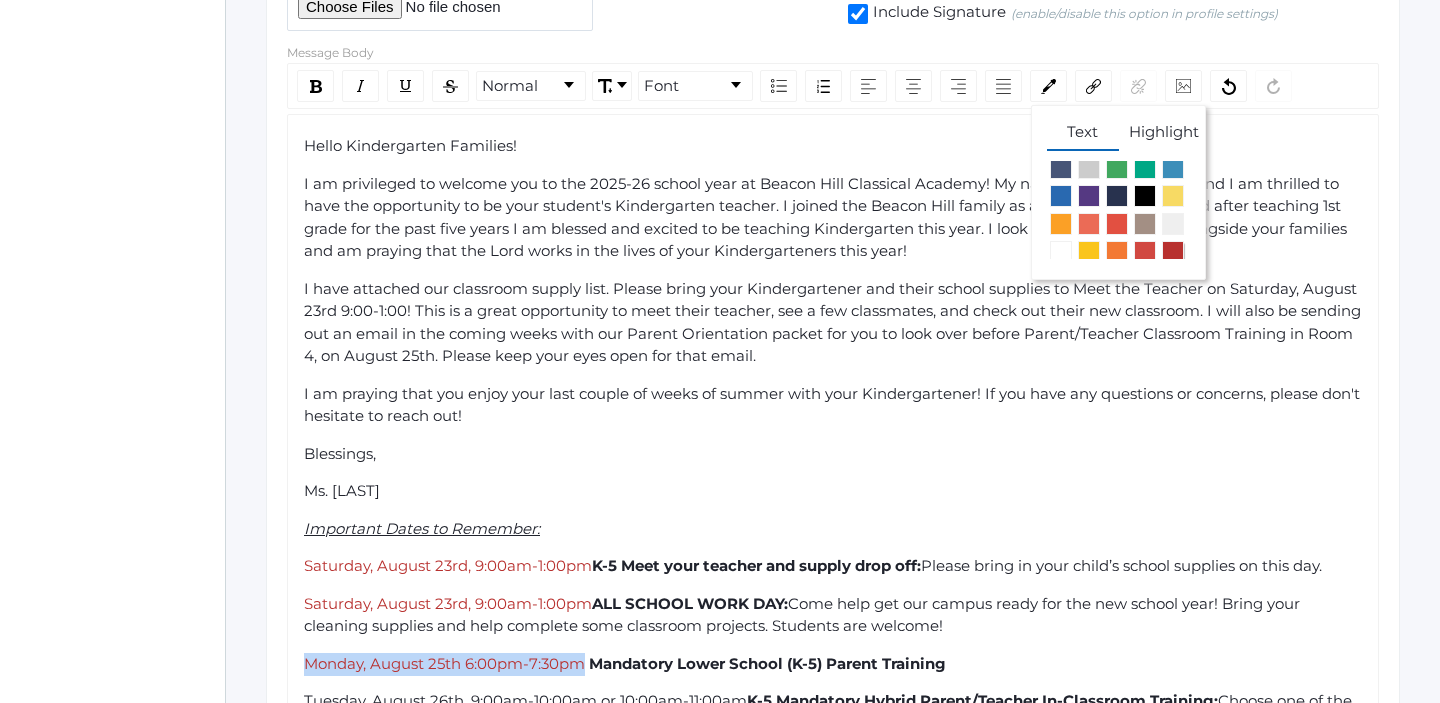click 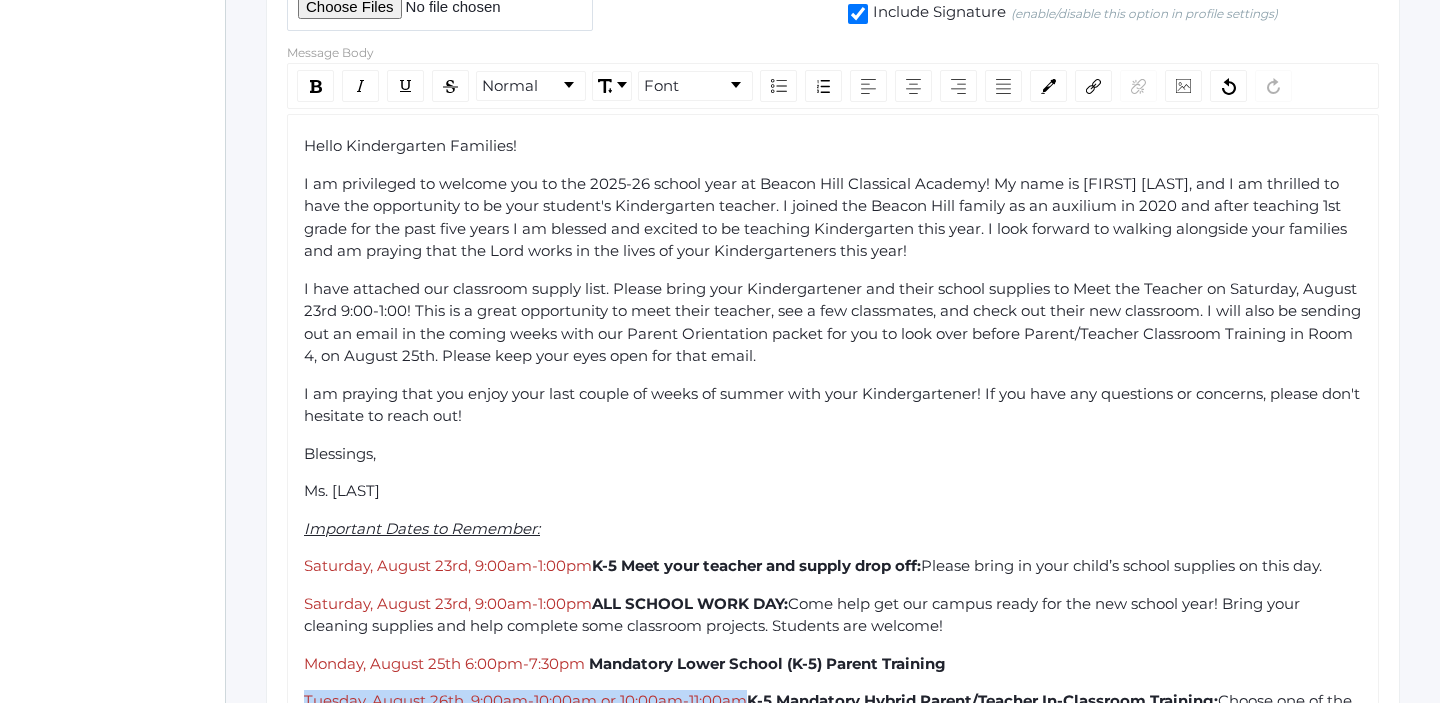 scroll, scrollTop: 702, scrollLeft: 0, axis: vertical 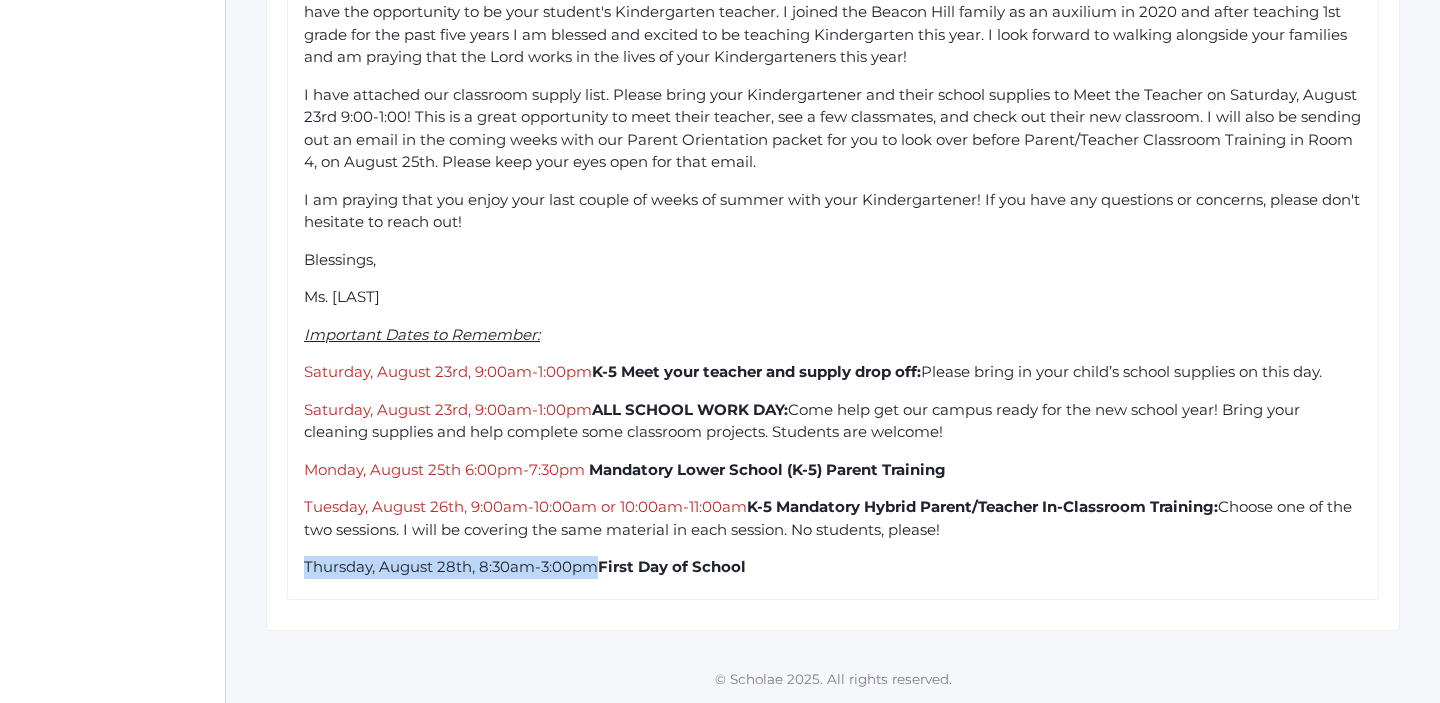 drag, startPoint x: 600, startPoint y: 568, endPoint x: 305, endPoint y: 568, distance: 295 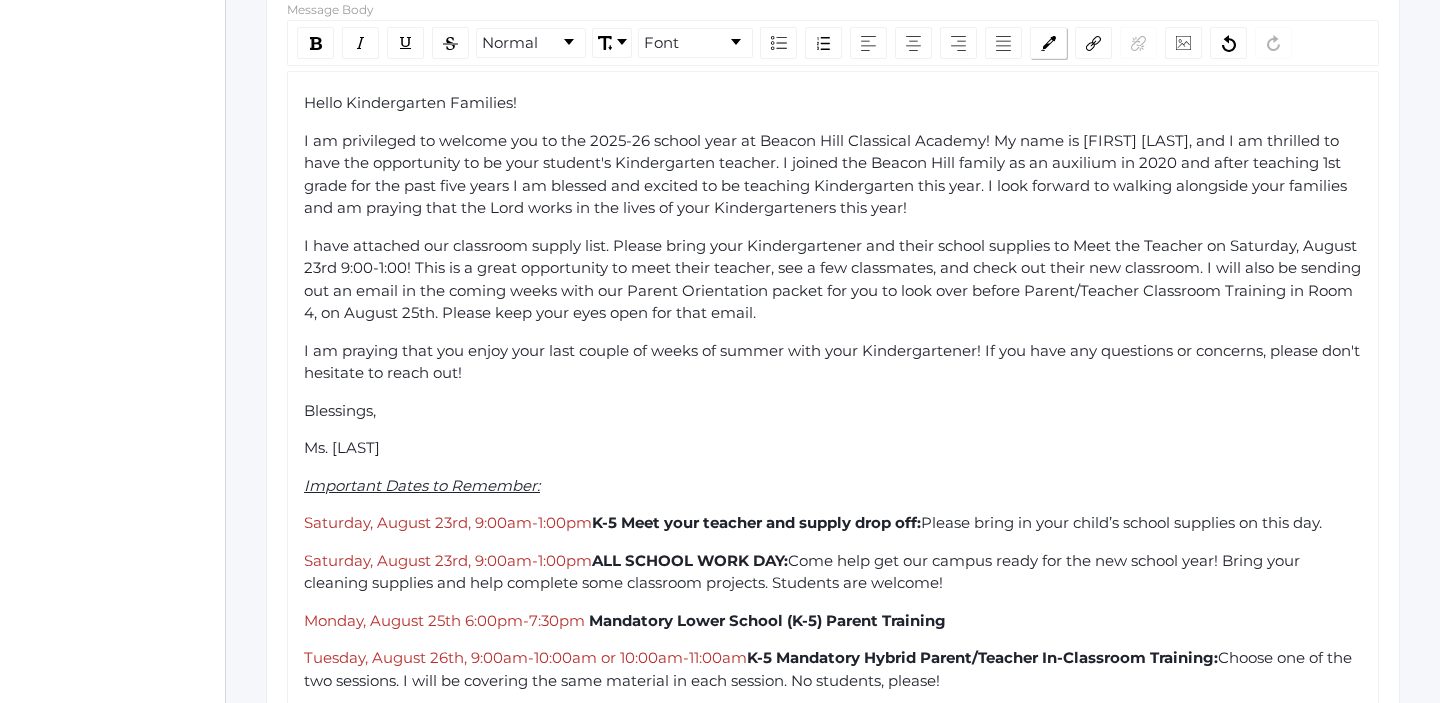 click 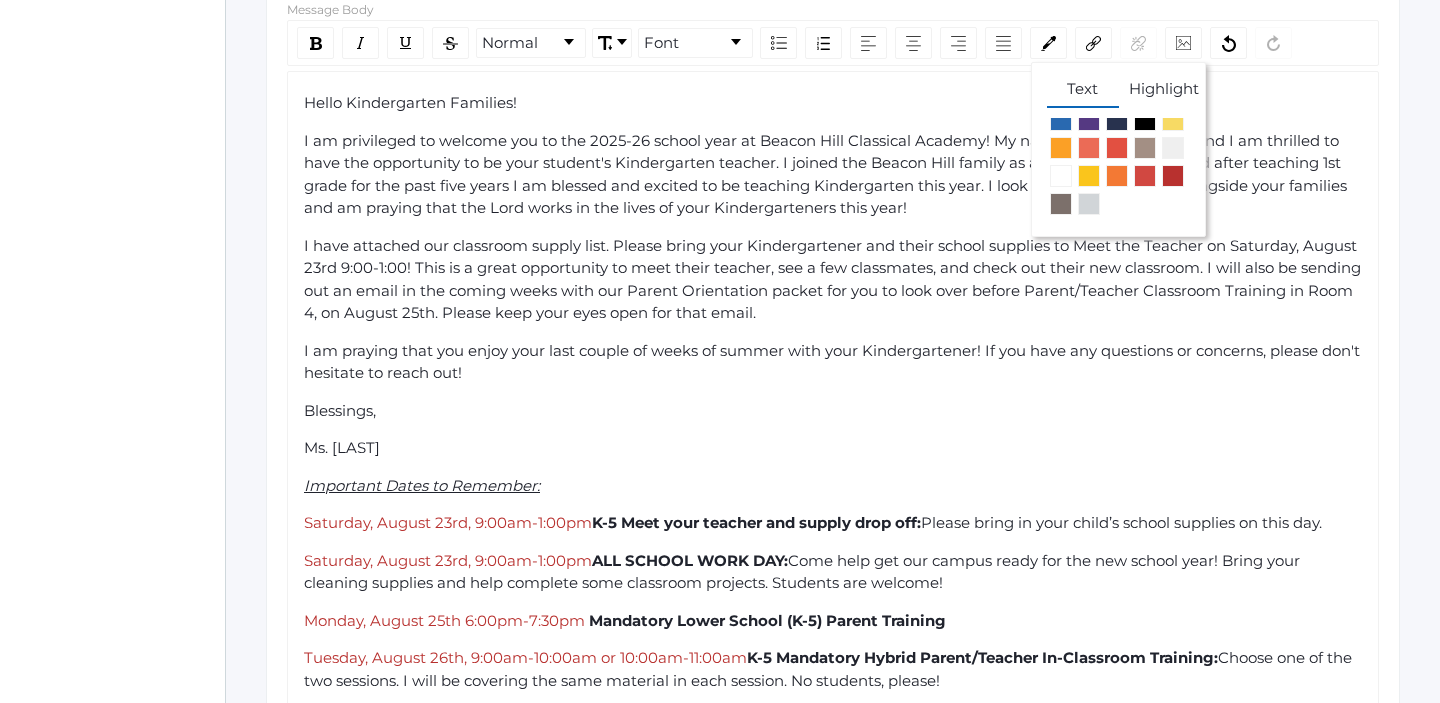 scroll, scrollTop: 69, scrollLeft: 0, axis: vertical 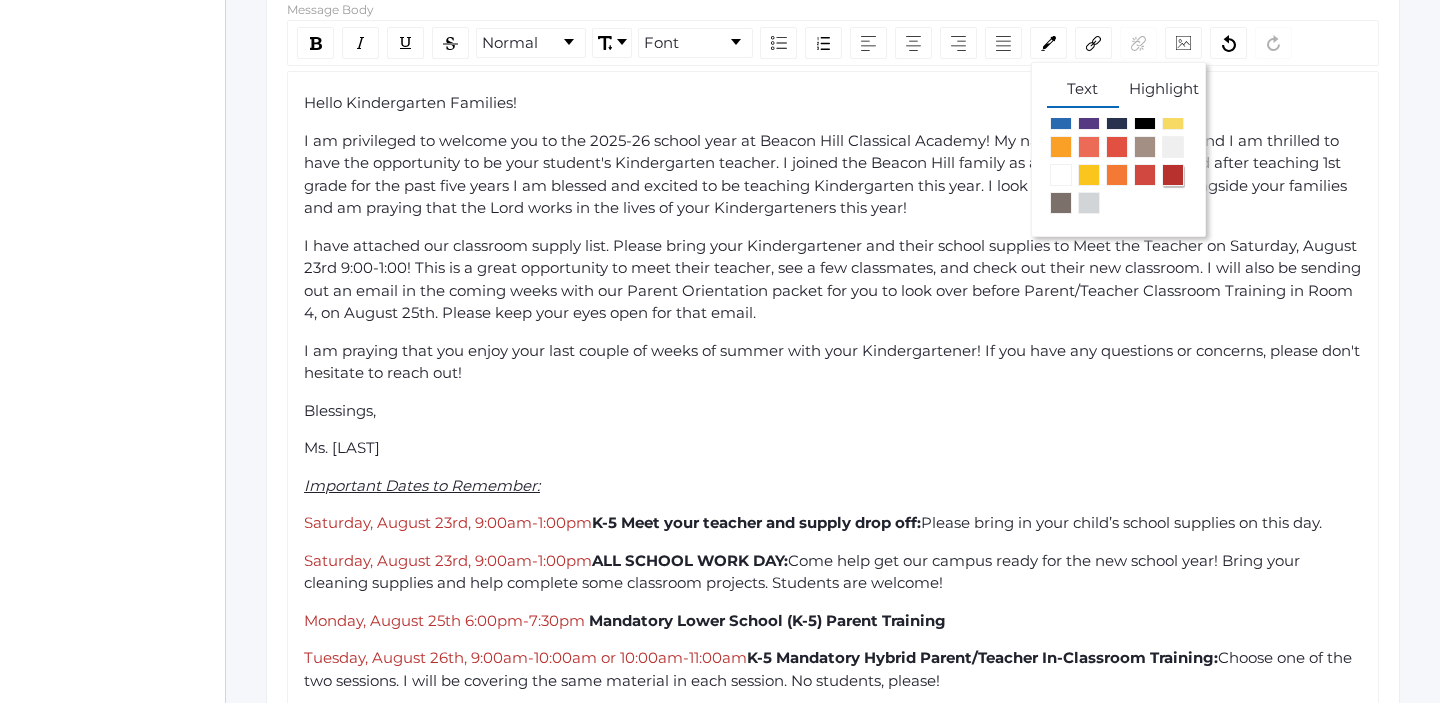 click 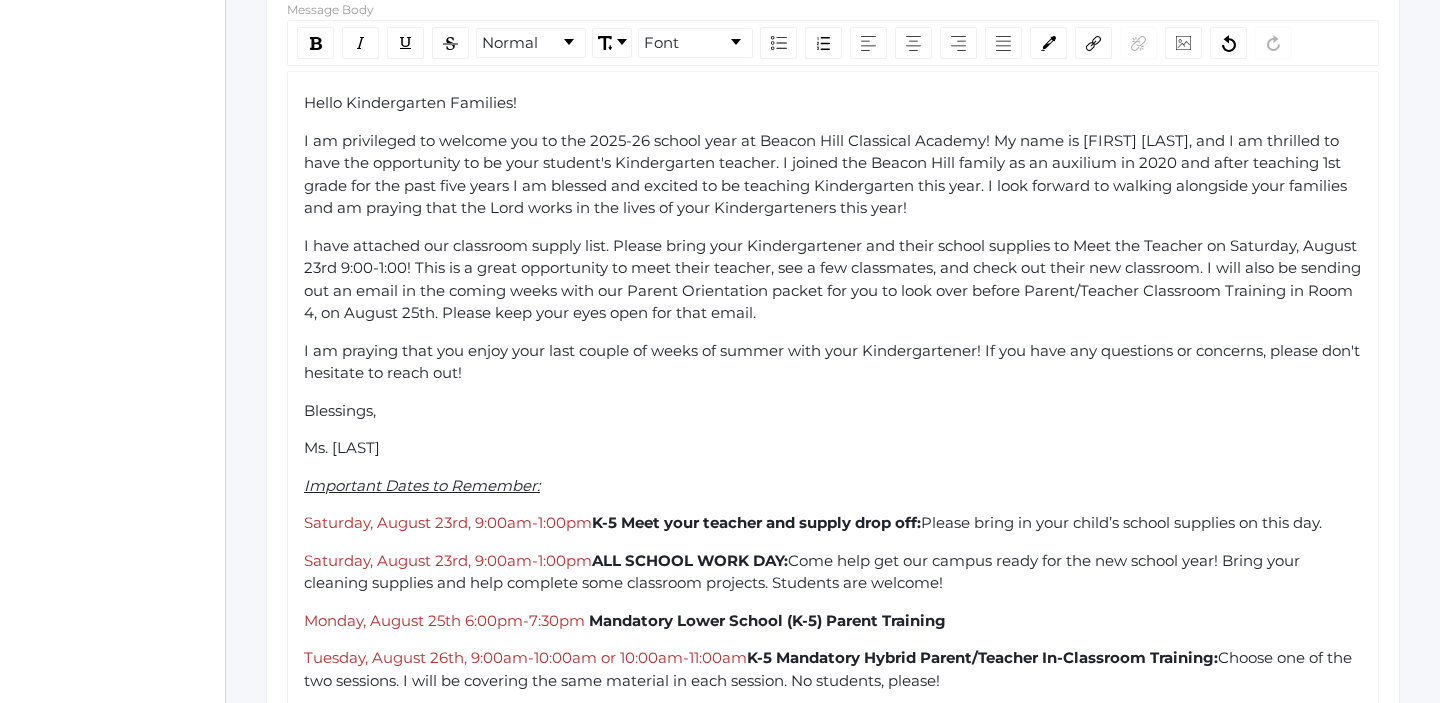 click on "Hello Kindergarten Families! I am privileged to welcome you to the 2025-26 school year at Beacon Hill Classical Academy! My name is Jordyn Dewey, and I am thrilled to have the opportunity to be your student's Kindergarten teacher. I joined the Beacon Hill family as an auxilium in 2020 and after teaching 1st grade for the past five years I am blessed and excited to be teaching Kindergarten this year. I look forward to walking alongside your families and am praying that the Lord works in the lives of your Kindergarteners this year! I am praying that you enjoy your last couple of weeks of summer with your Kindergartener! If you have any questions or concerns, please don't hesitate to reach out! Blessings, Ms. Dewey Important Dates to Remember: Saturday, August 23rd, 9:00am-1:00pm  K-5 Meet your teacher and supply drop off:  Please bring in your child’s school supplies on this day.  Saturday, August 23rd, 9:00am-1:00pm  ALL SCHOOL WORK DAY: Monday, August 25th 6:00pm-7:30pm     First Day of School" 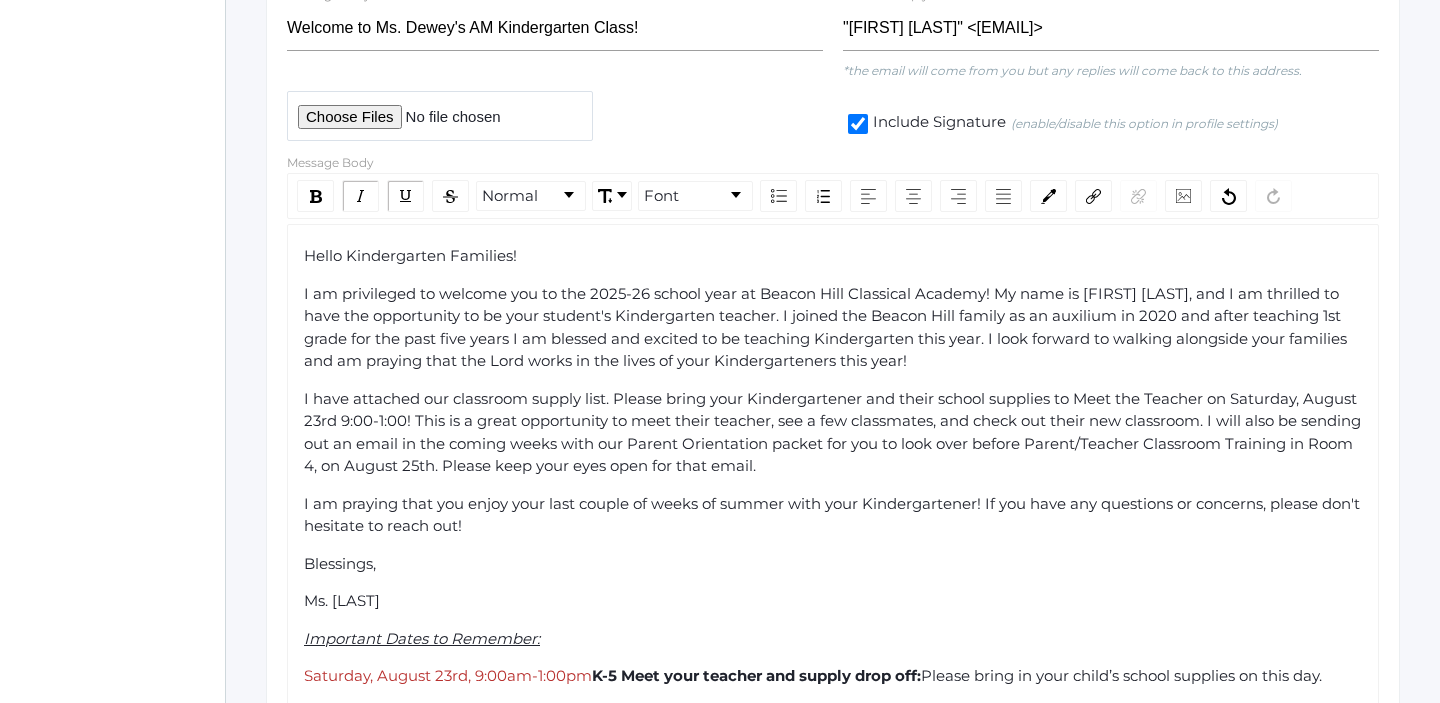 scroll, scrollTop: 342, scrollLeft: 0, axis: vertical 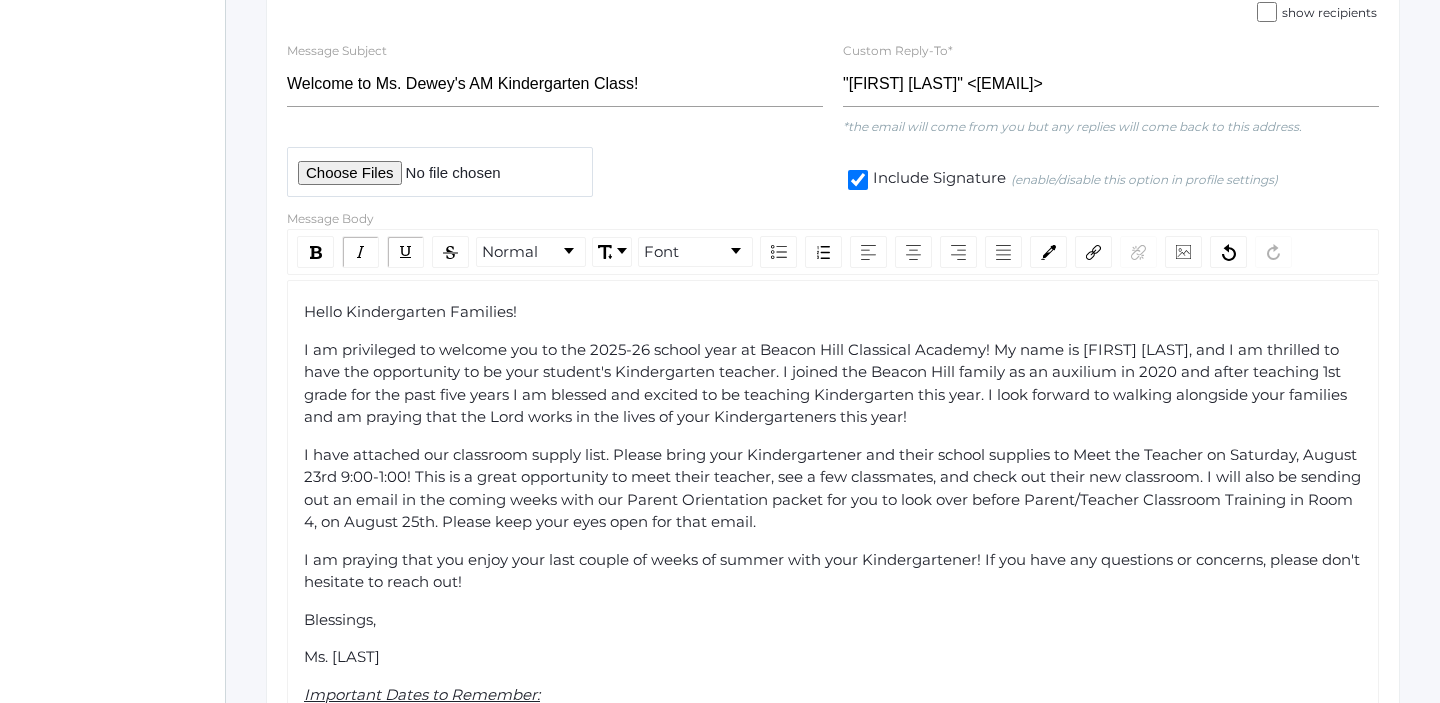 click 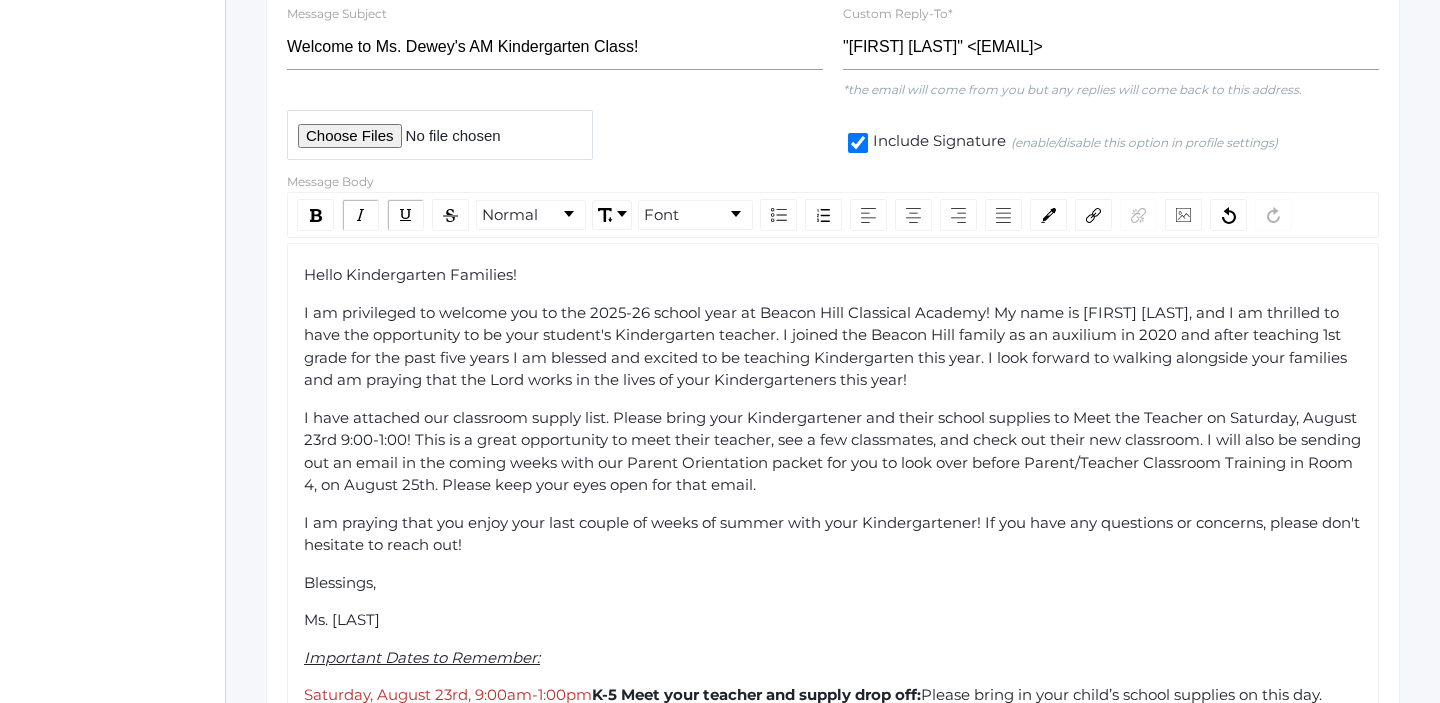 scroll, scrollTop: 366, scrollLeft: 0, axis: vertical 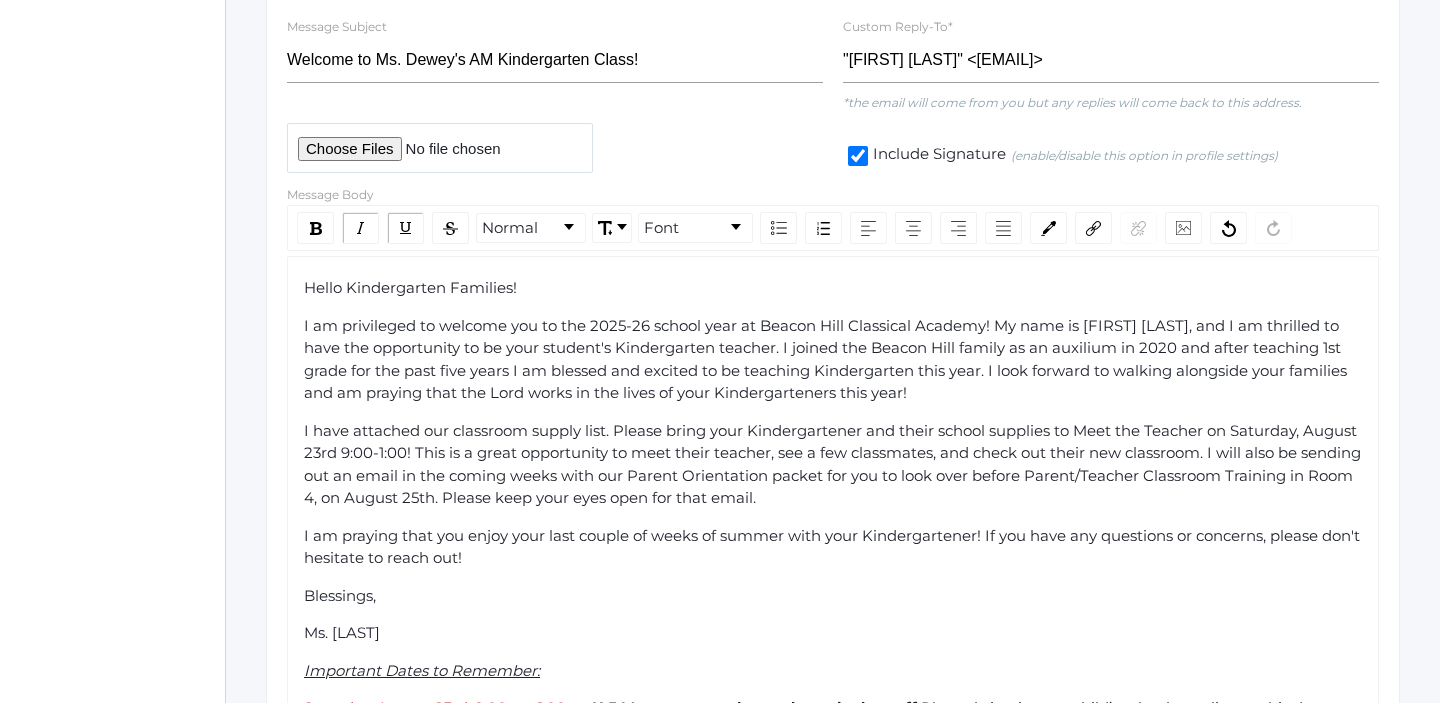 click on "Include Signature (enable/disable this option in profile settings)" 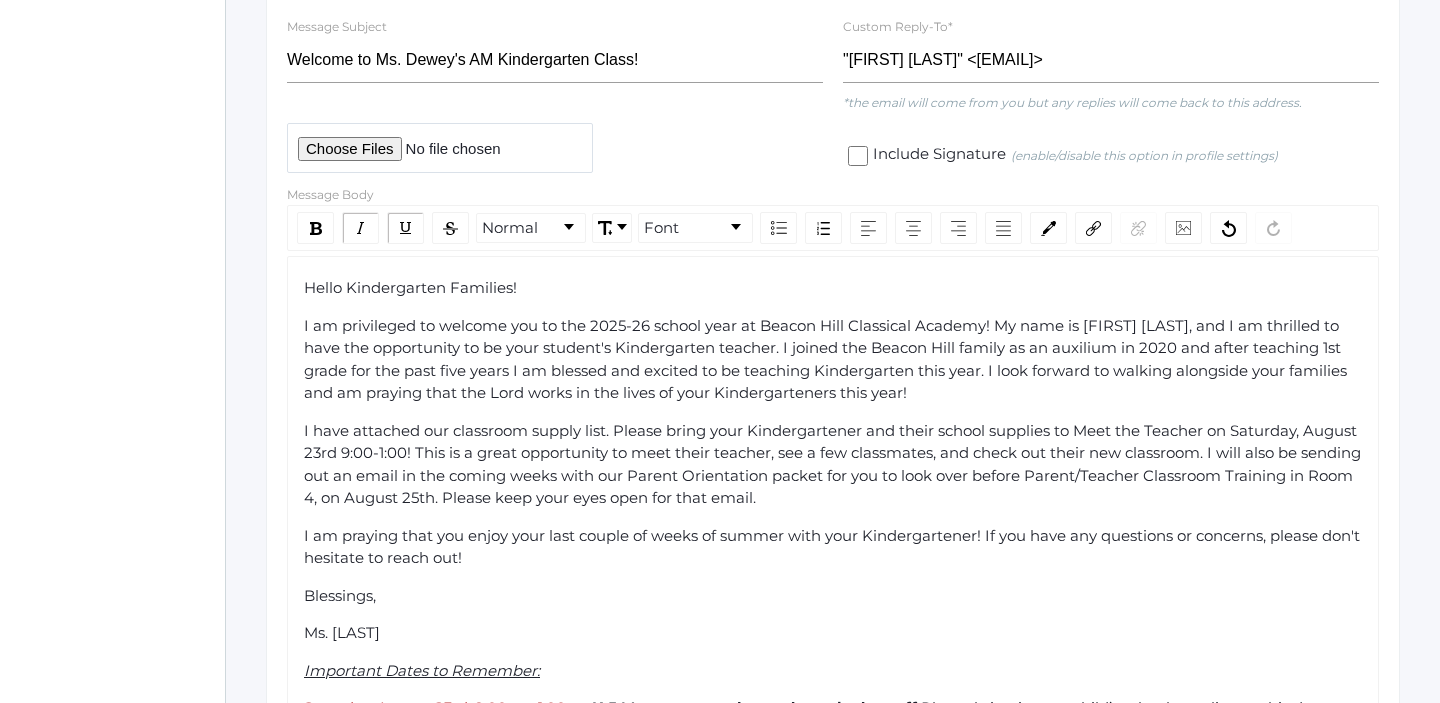 checkbox on "false" 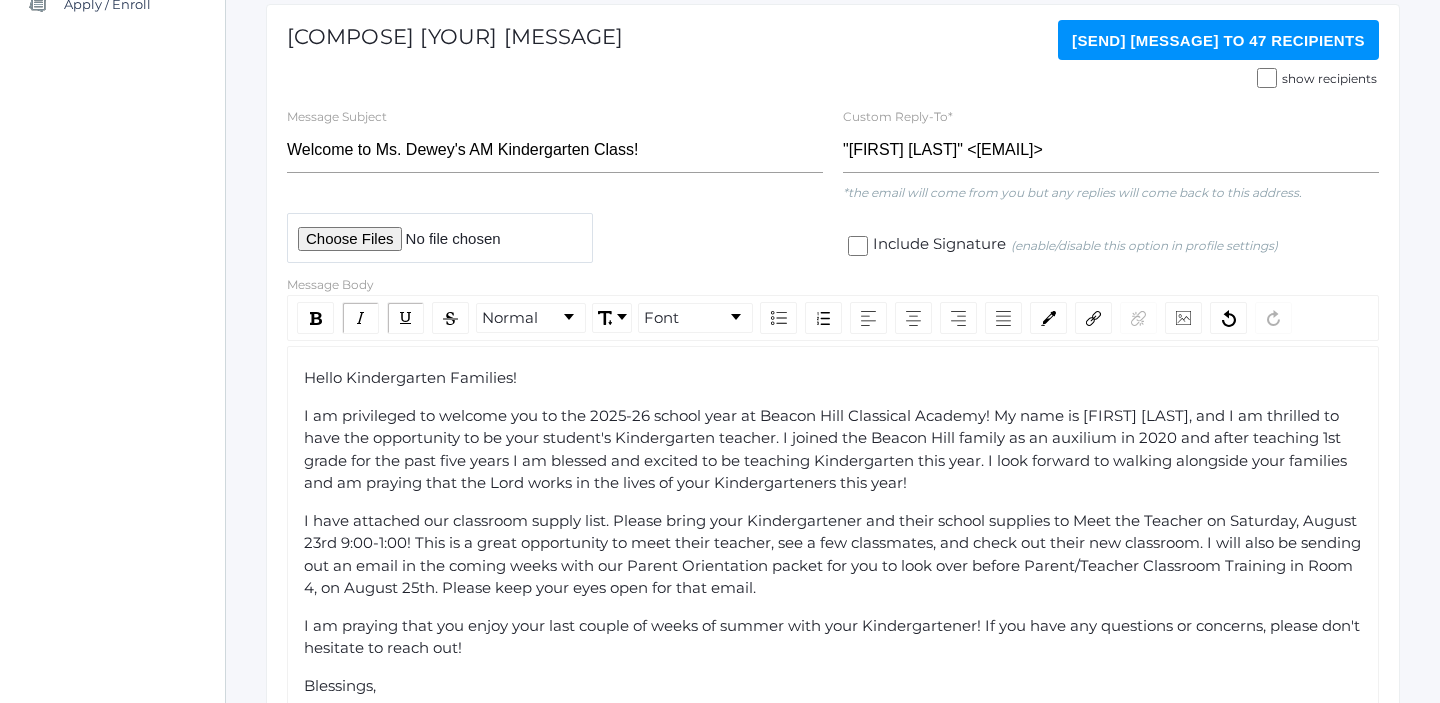 scroll, scrollTop: 273, scrollLeft: 0, axis: vertical 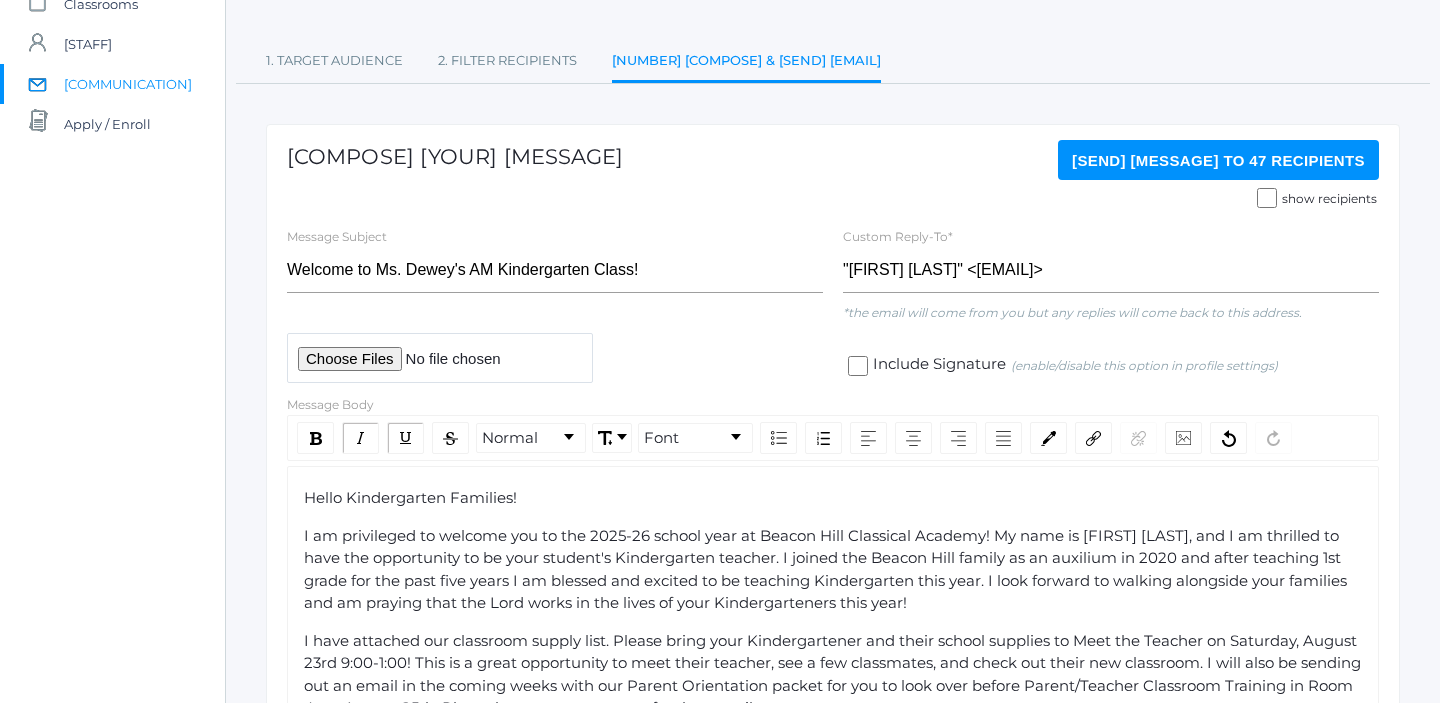 click on "show recipients" 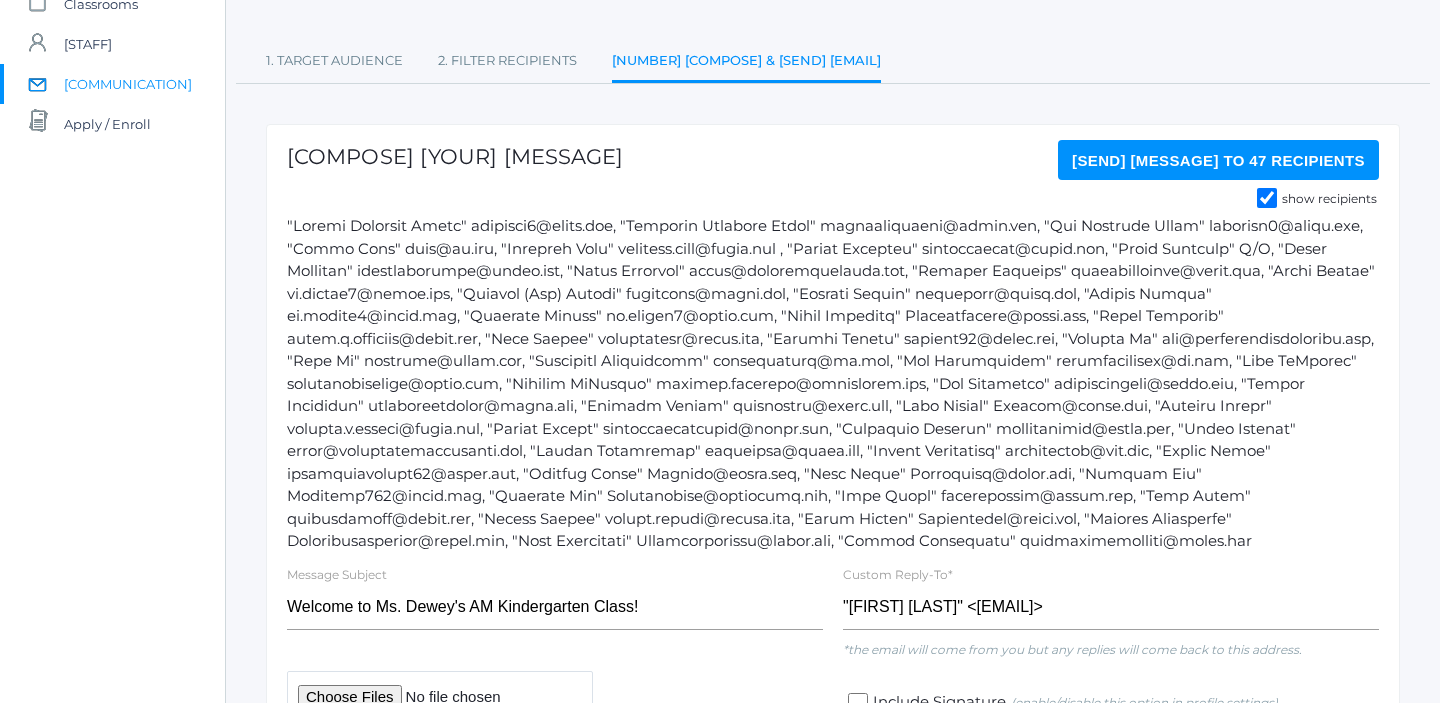 click on "show recipients" 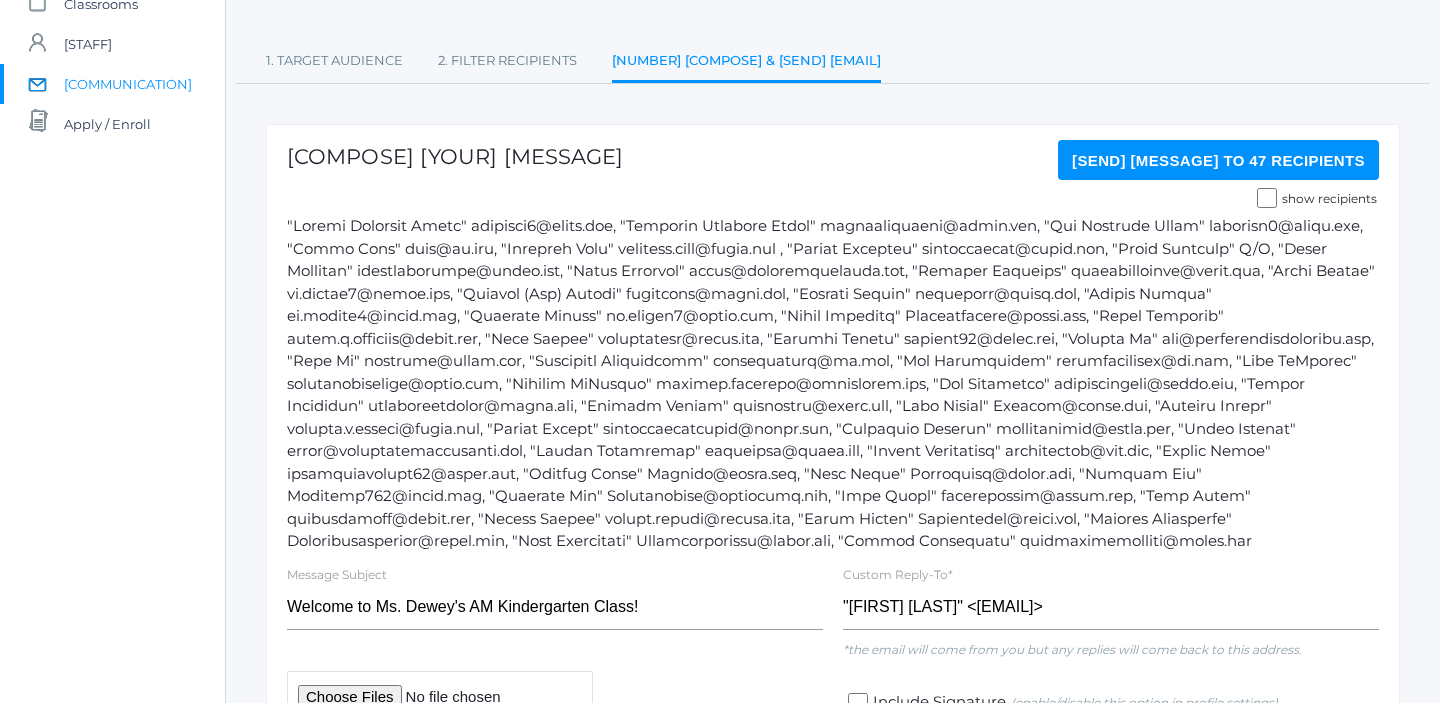 checkbox on "false" 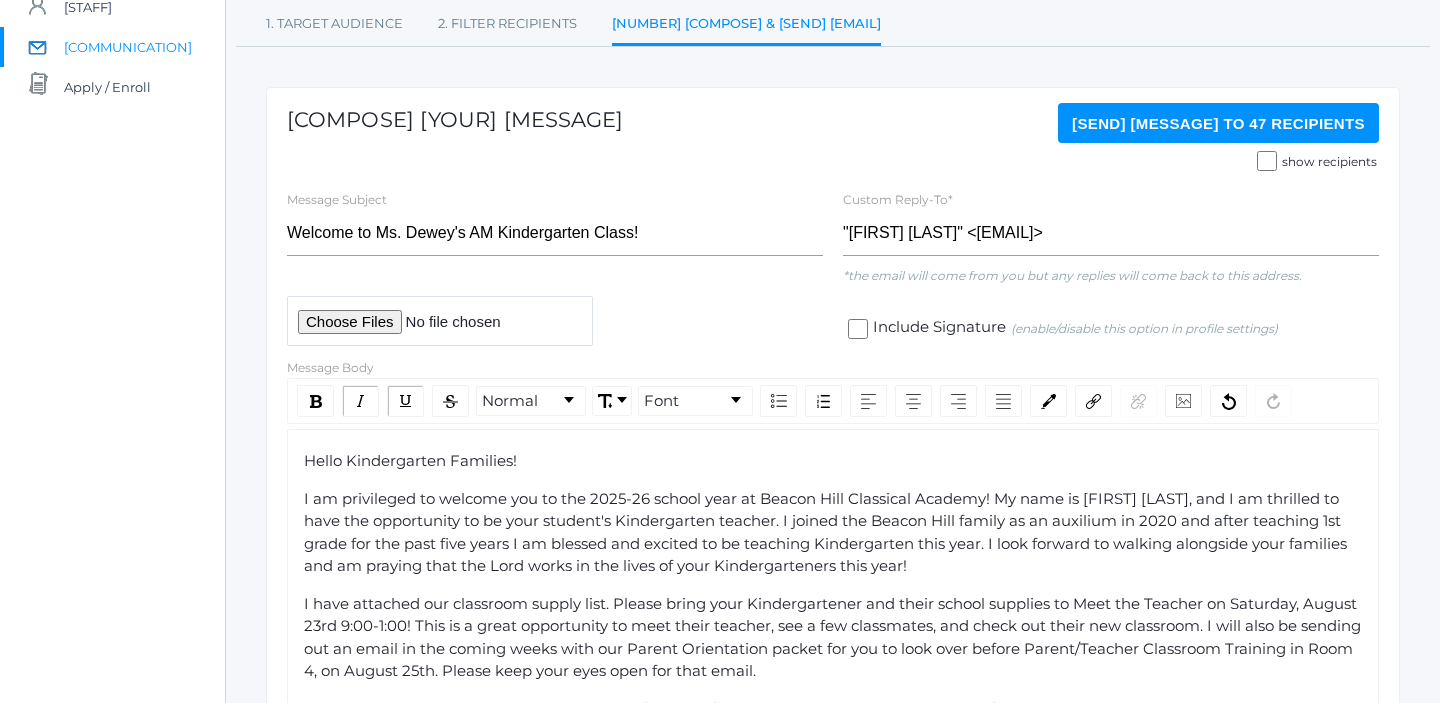 scroll, scrollTop: 183, scrollLeft: 0, axis: vertical 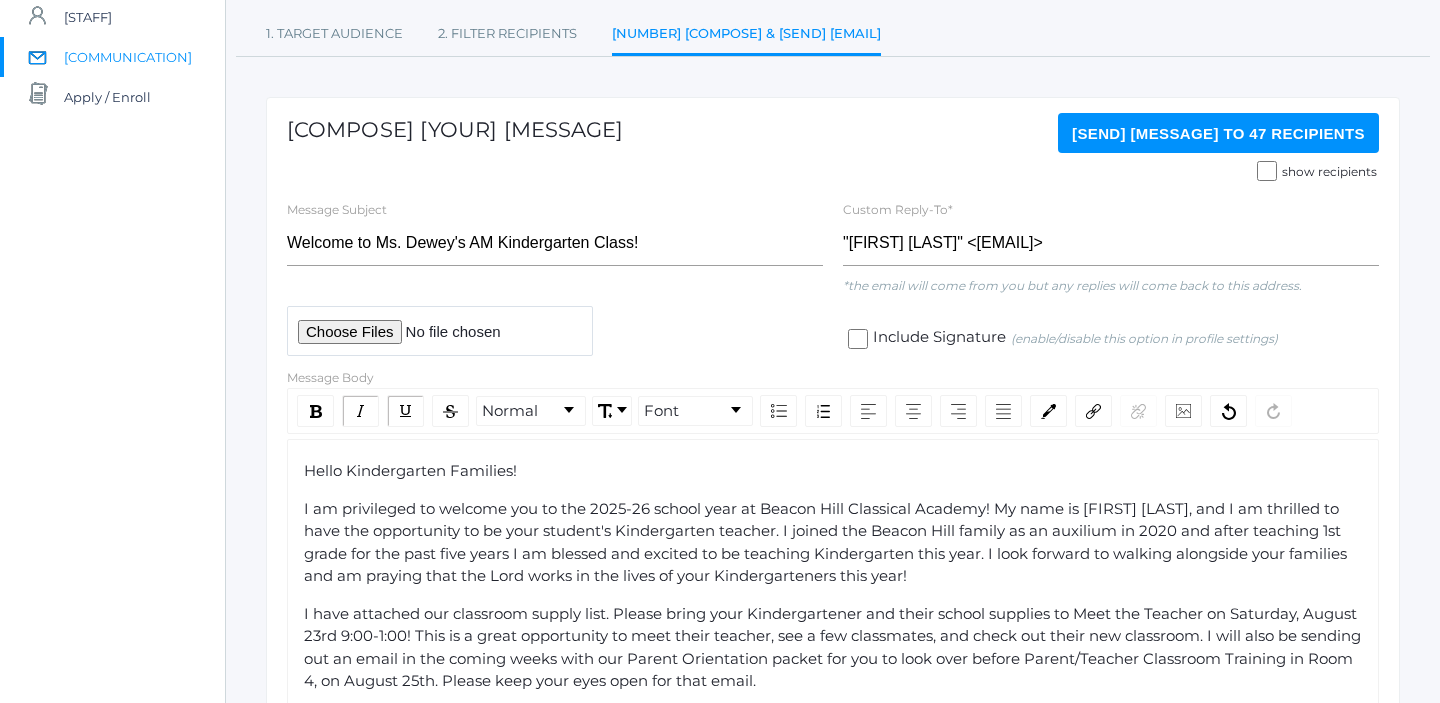 click on "Send Message   to 47 recipients" 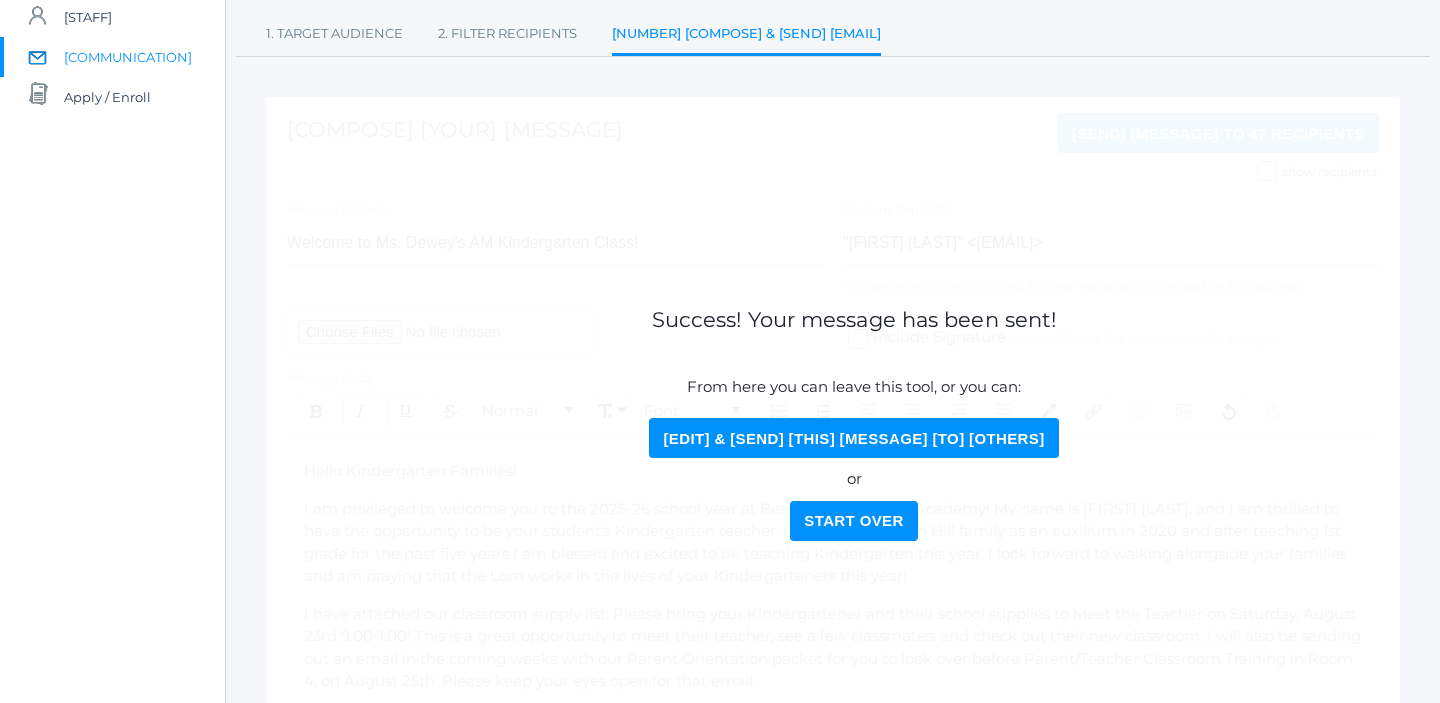 click on "Edit & Send this Message to Others" 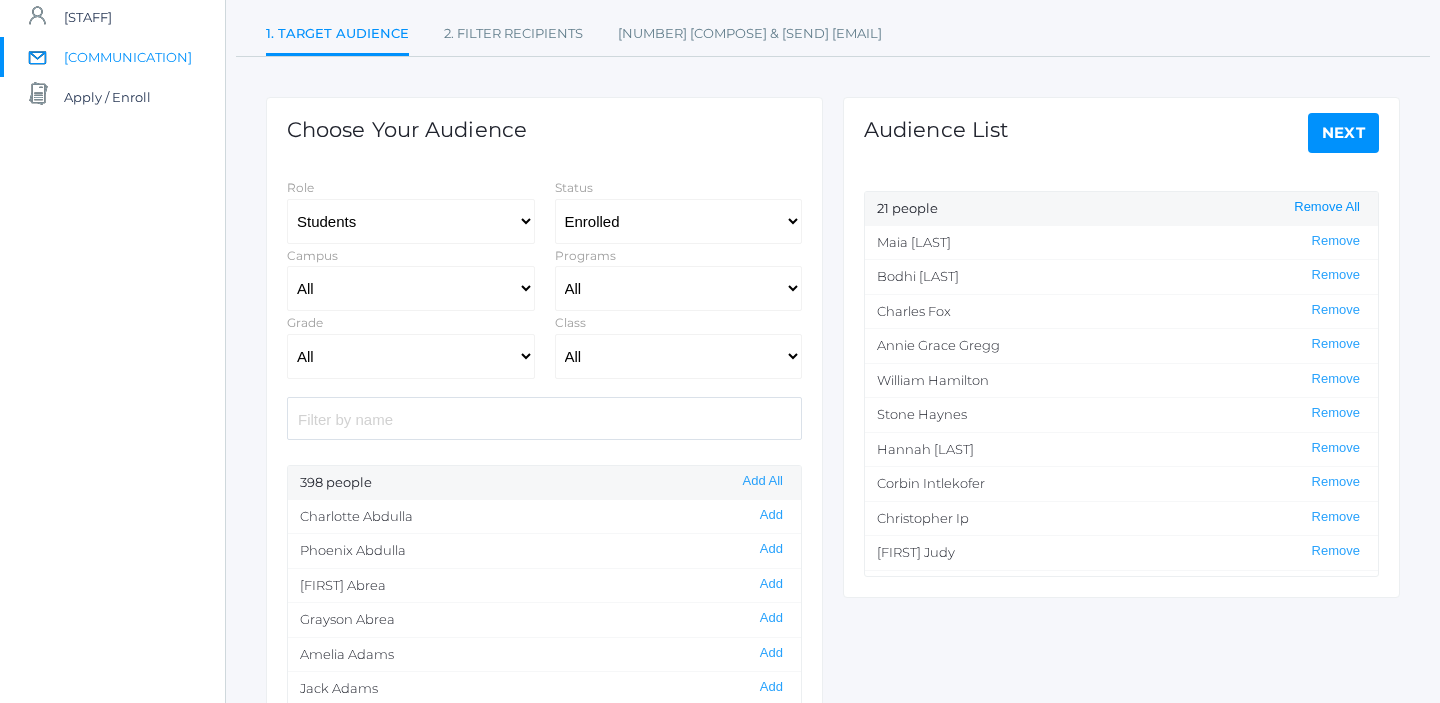 click on "Remove All" 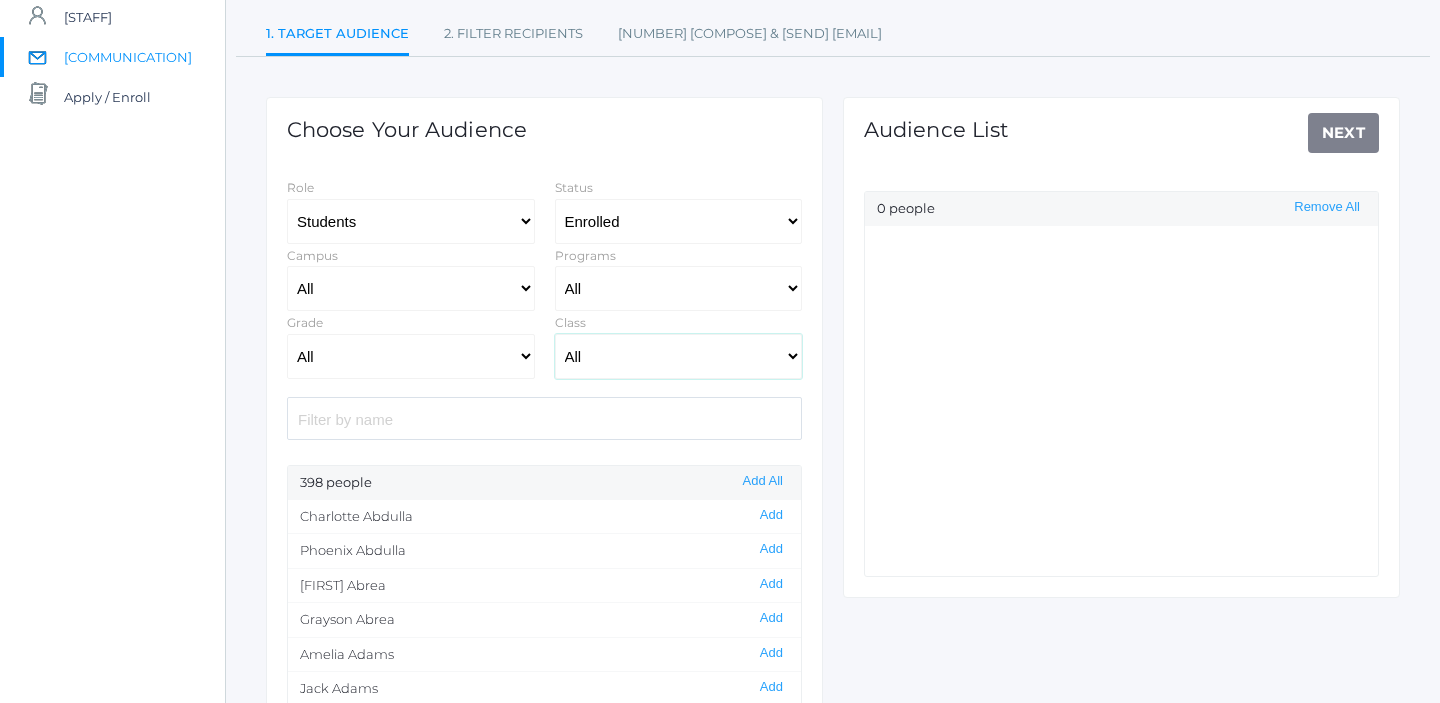 click on "All 01LA - First Grade Barber 01LA - First Grade Watson 02LA - Second Grade Balli 02LA - Second Grade Nicholls 03LA - Third Grade Deutsch 03LA - Third Grade Webster 04LA - Fourth Grade Bradley 04LA - Fourth Grade Chaffin 05ART - Art 5 Bence 05ART - Art 5 Salazar 05CITIZEN - Citizenship and Stewardship 5 Bence 05CITIZEN - Citizenship and Stewardship 5 Salazar 05LA - Language Arts 5 Bence 05LA - Language Arts 5 Salazar 05LATIN - Latin 5 Bence 05LATIN - Latin 5 Salazar 05MATH - Mathematics 5 Bence 05MATH - Mathematics 5 Salazar 05SCI - Science 5 Bence 05SCI - Science 5 Salazar 05SOCS - Social Studies 5 Bence 05SOCS - Social Studies 5 Salazar 06ART - Art 6 06DISC - Discipleship 6 Boys 06DISC - Discipleship 6 Girls 06FT - 06 Full Time Music 06FT - 6th Full Time Academic Lab 06FT - 6th Full Time Comp/Lit 06FT - 6th Full Time History 6 06FT - 6TH Full Time History Tuesday 06FT - 6th Full Time Latin 6 06FT - 6TH Full Time Lit/Comp Tuesday 06FT - 6th Full Time Math 6 06FT - 6th Full Time P.E. 06LATIN - Latin 6" 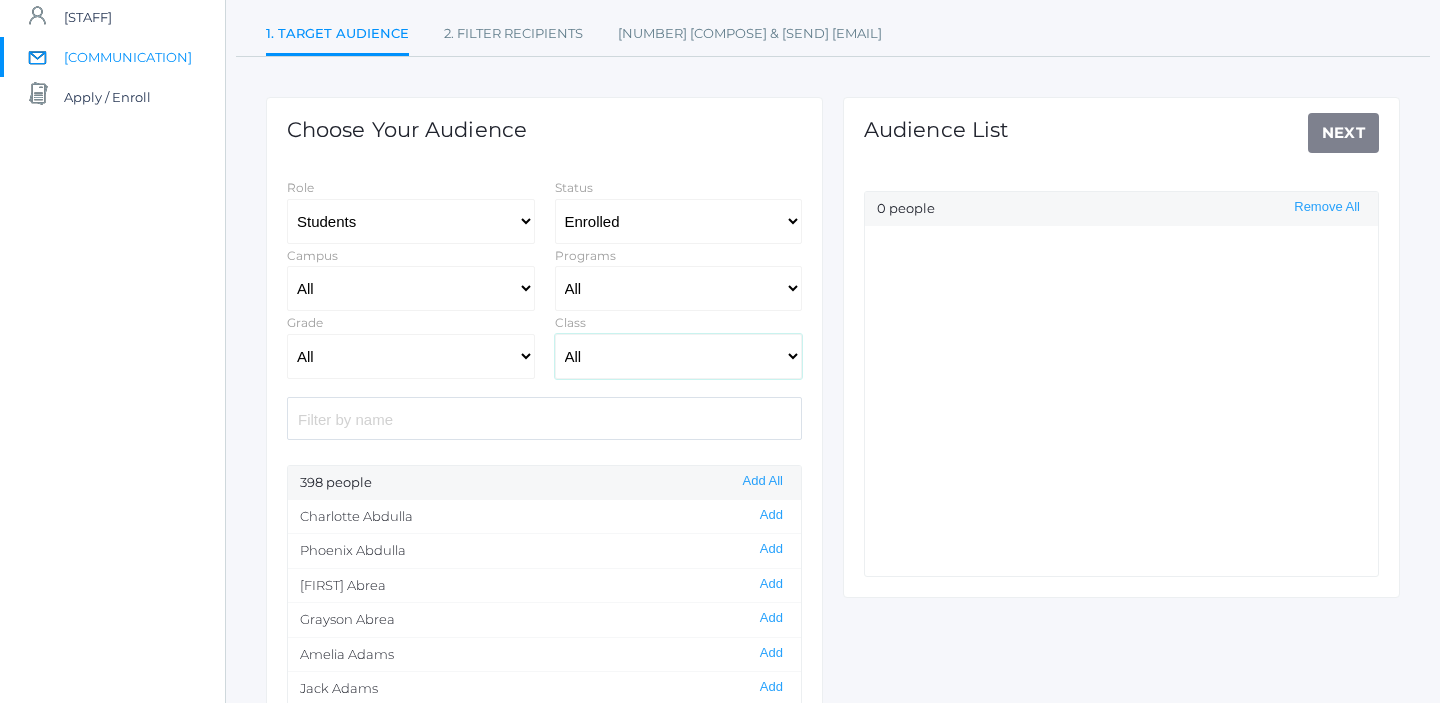 select on "2131" 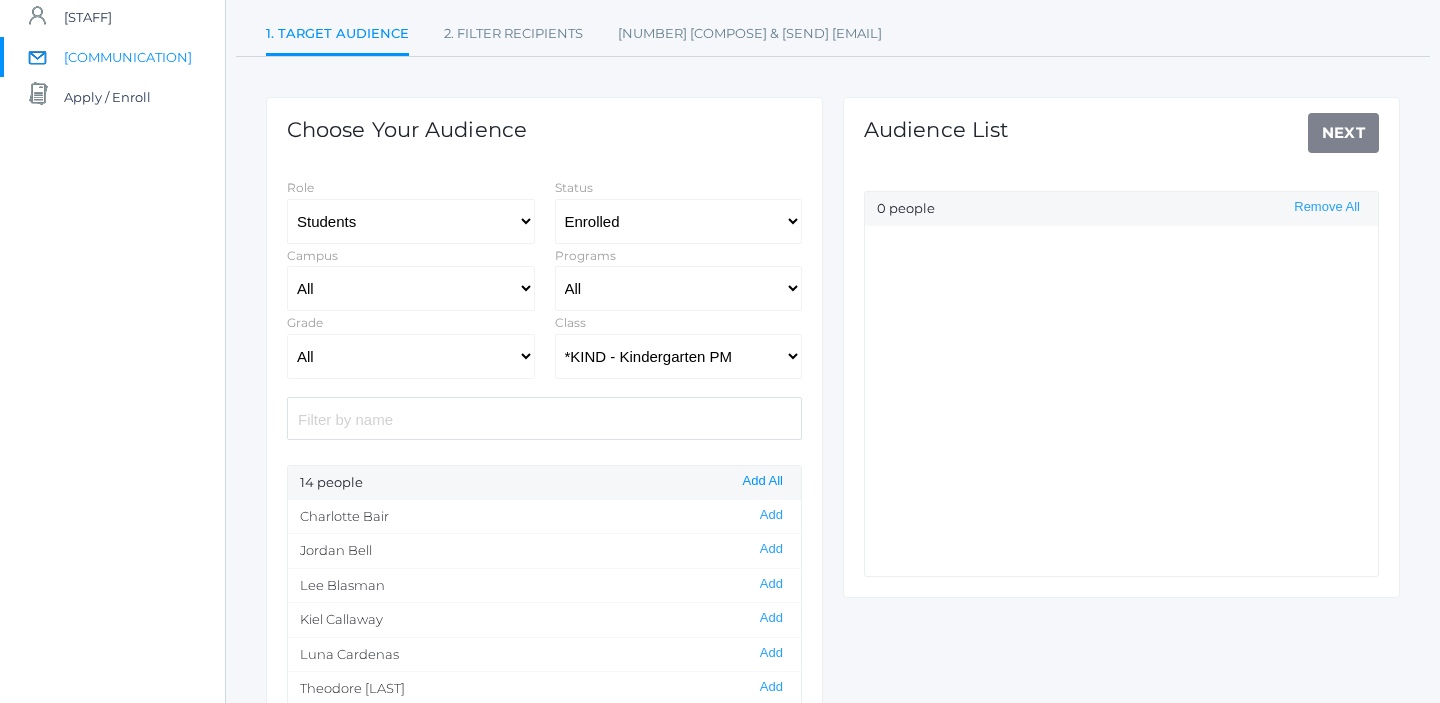 click on "Add All" 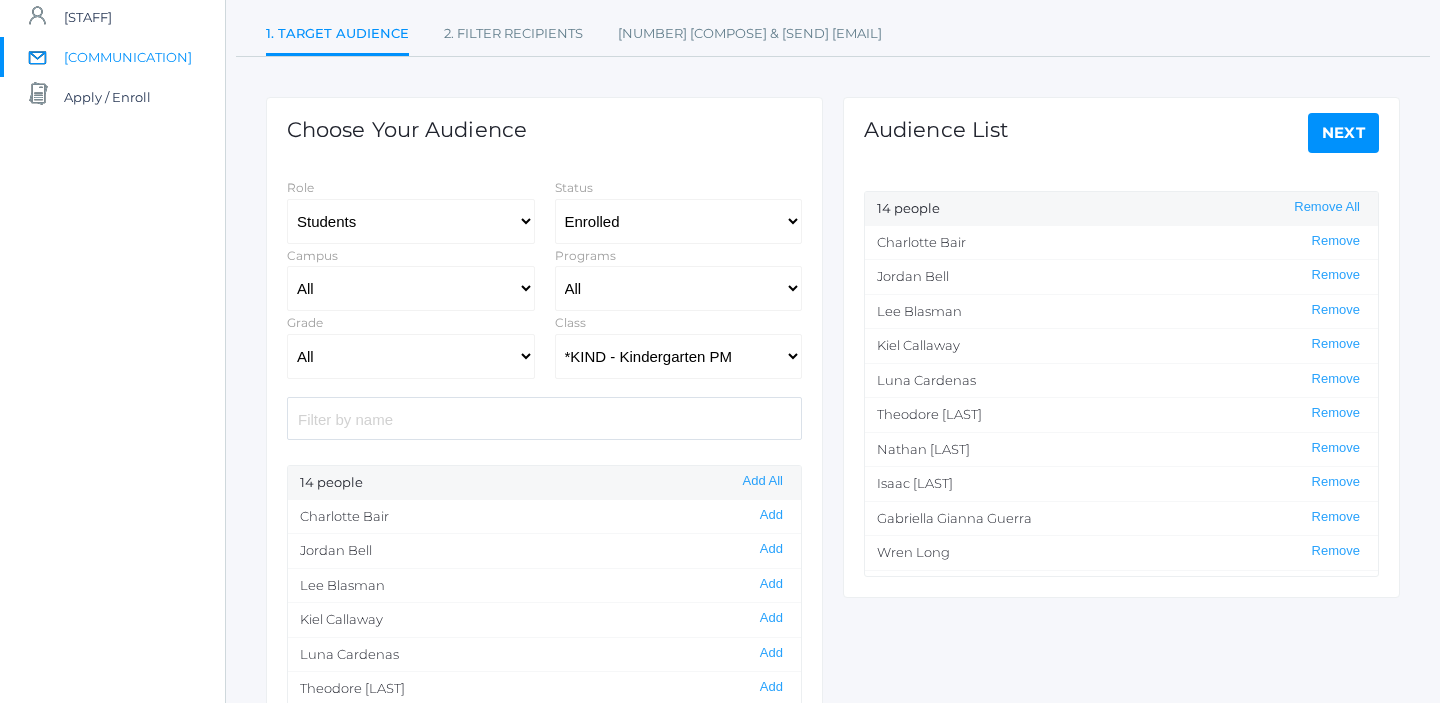 click on "Next" 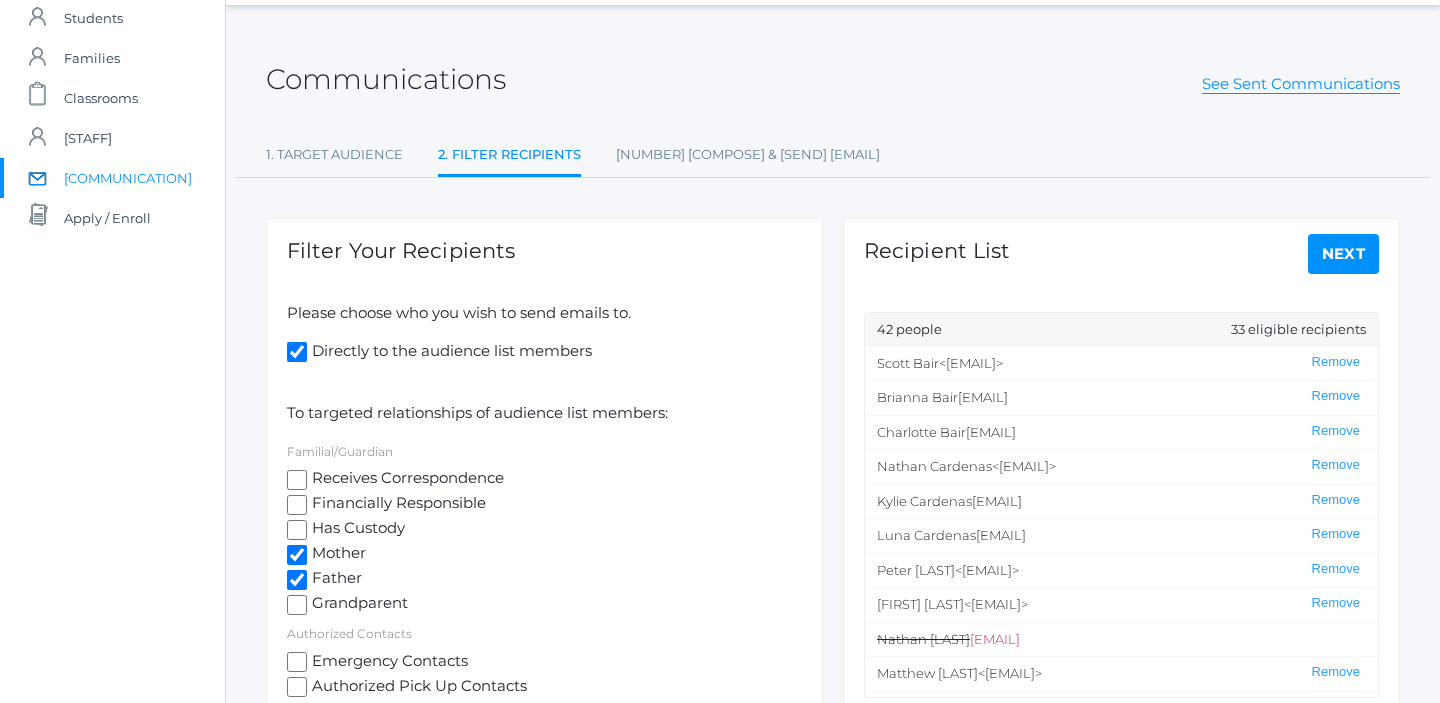 scroll, scrollTop: 104, scrollLeft: 0, axis: vertical 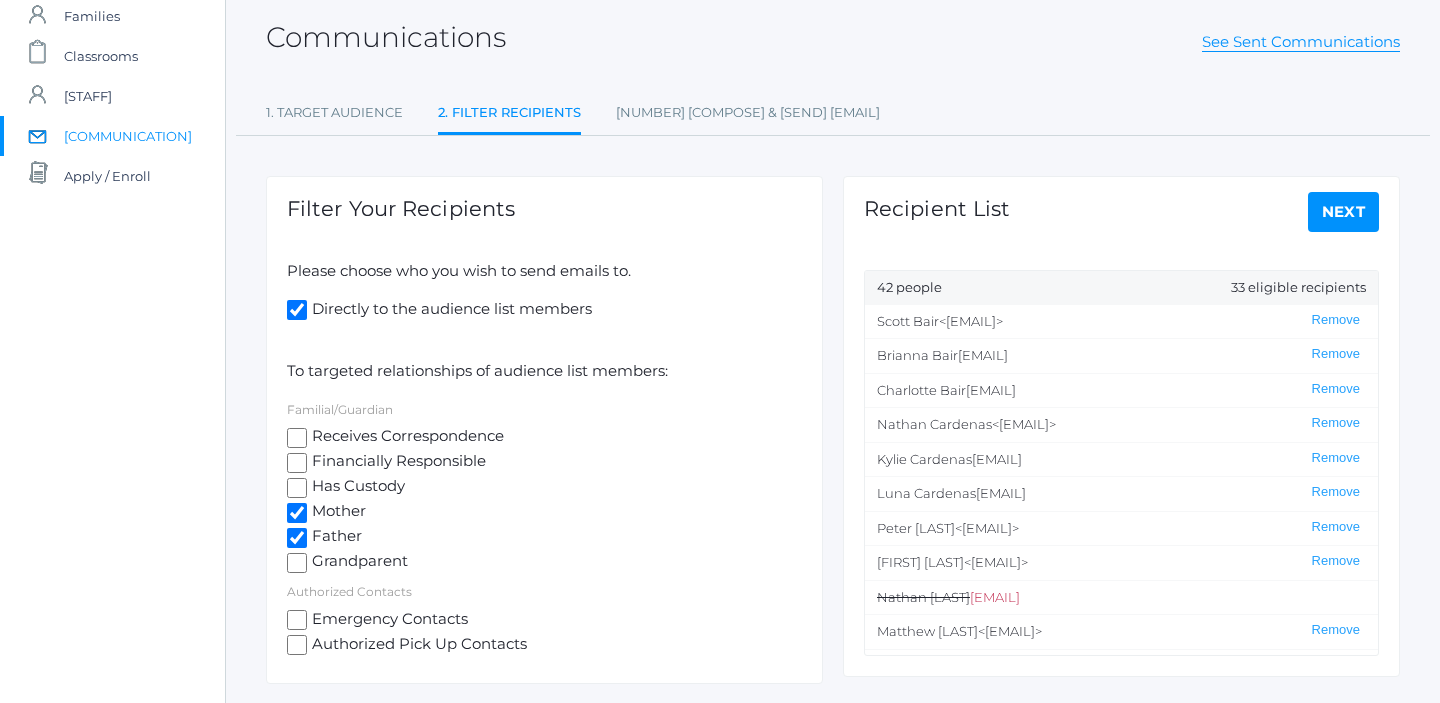 click on "Next" 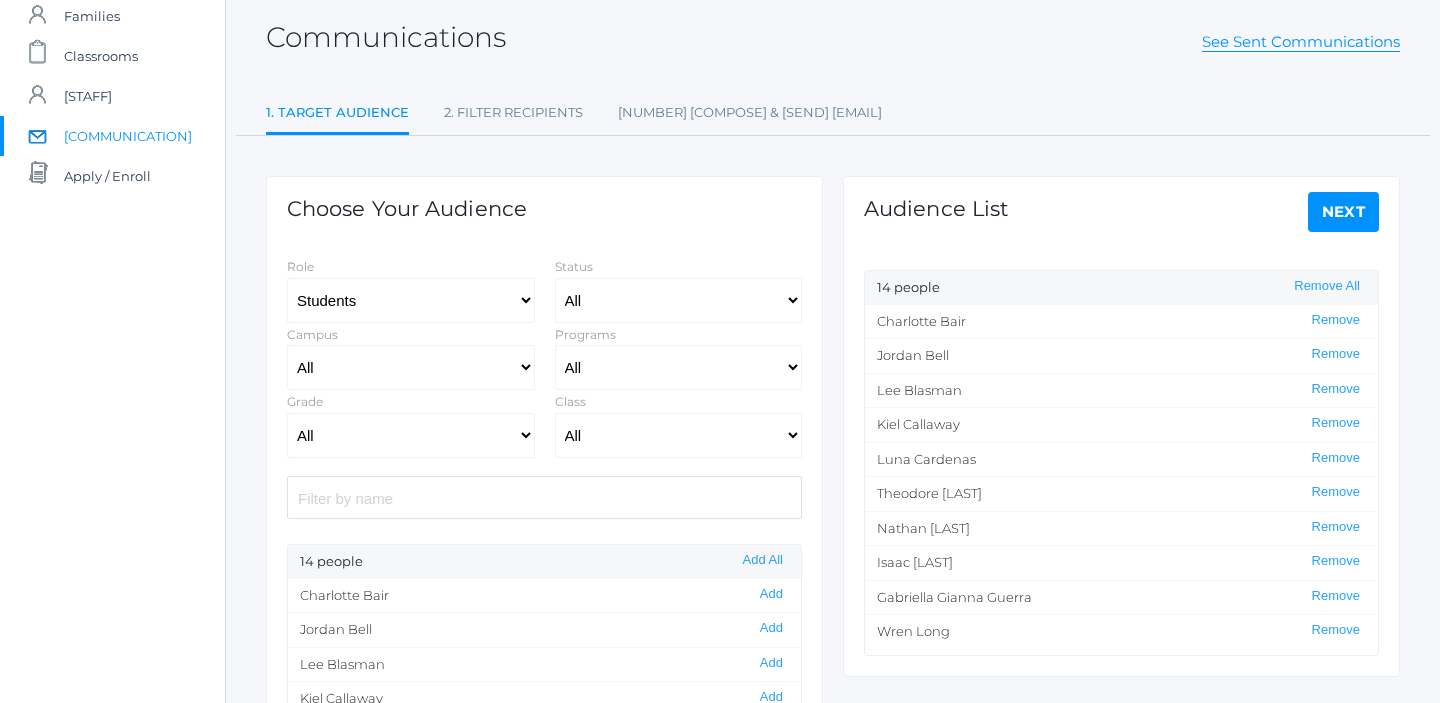 scroll, scrollTop: 0, scrollLeft: 0, axis: both 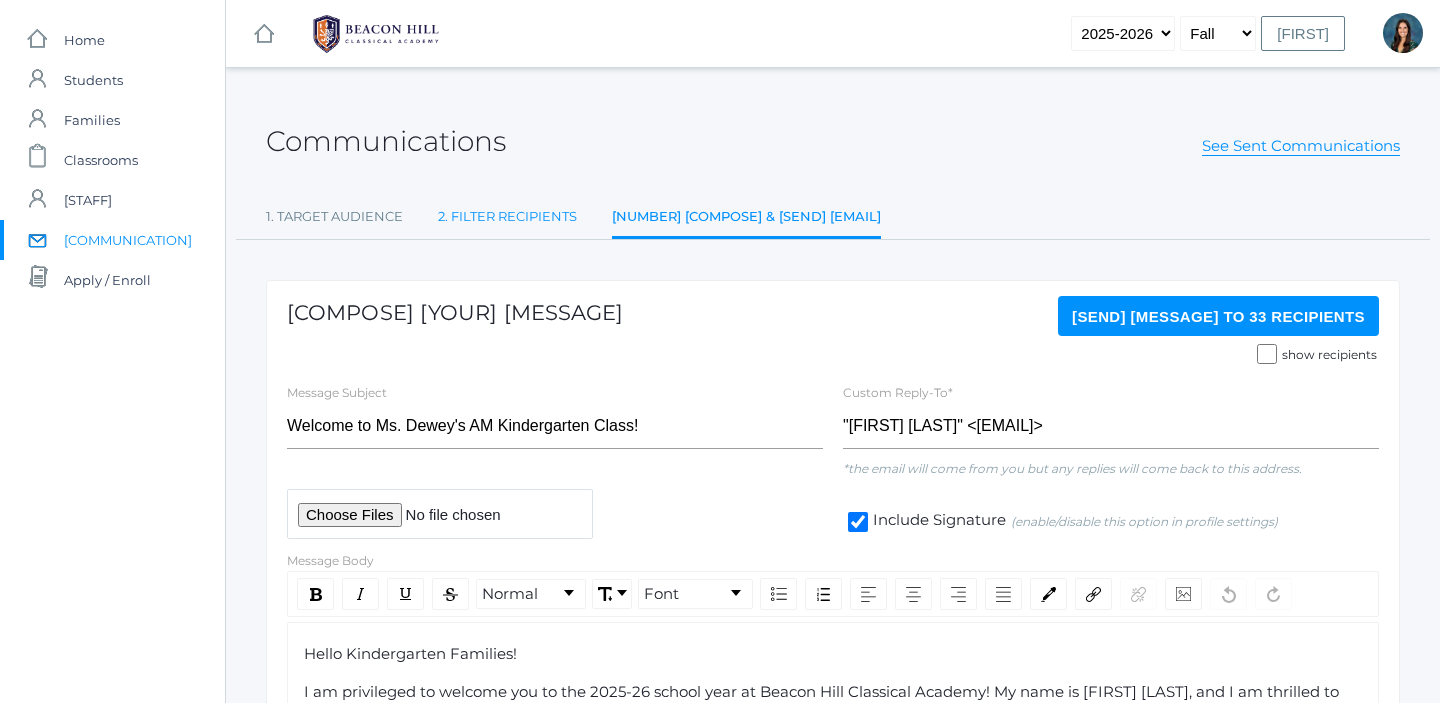 click on "2. Filter Recipients" 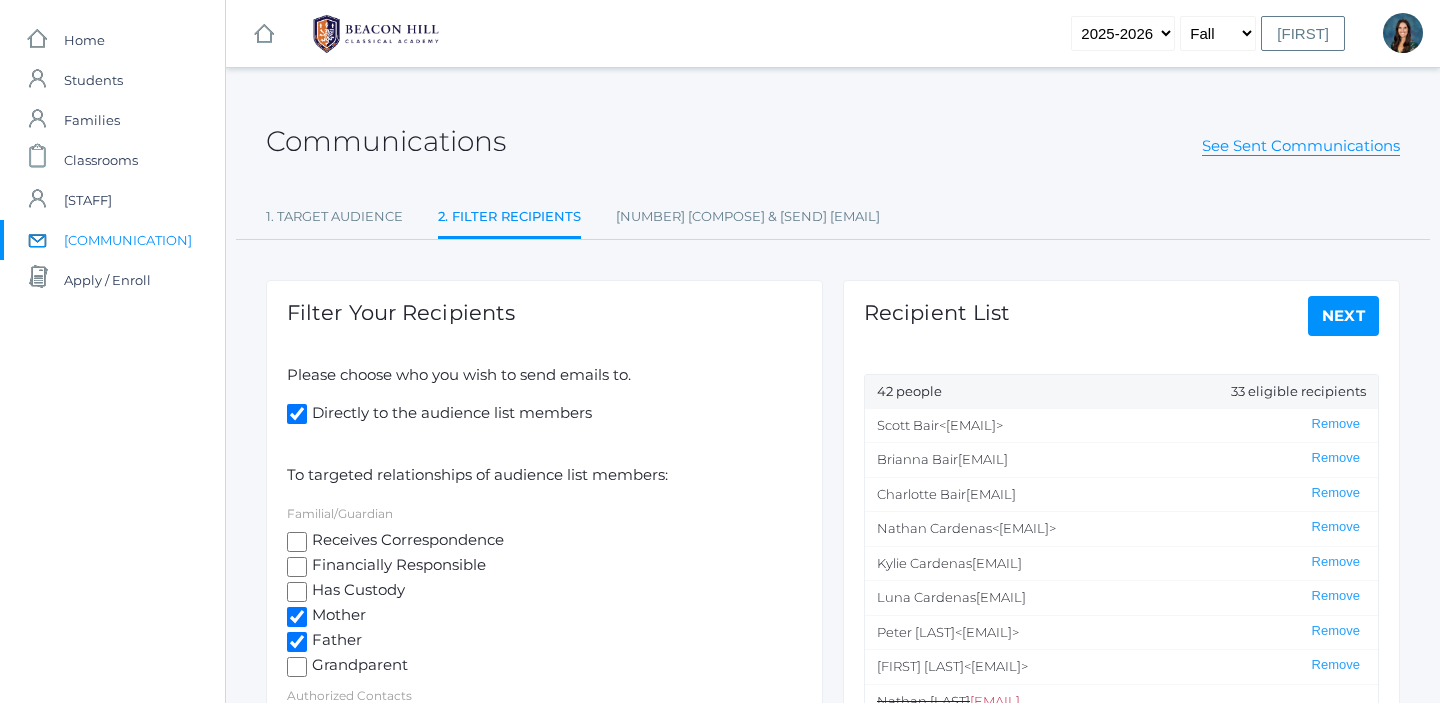 click on "Directly to the audience list members" 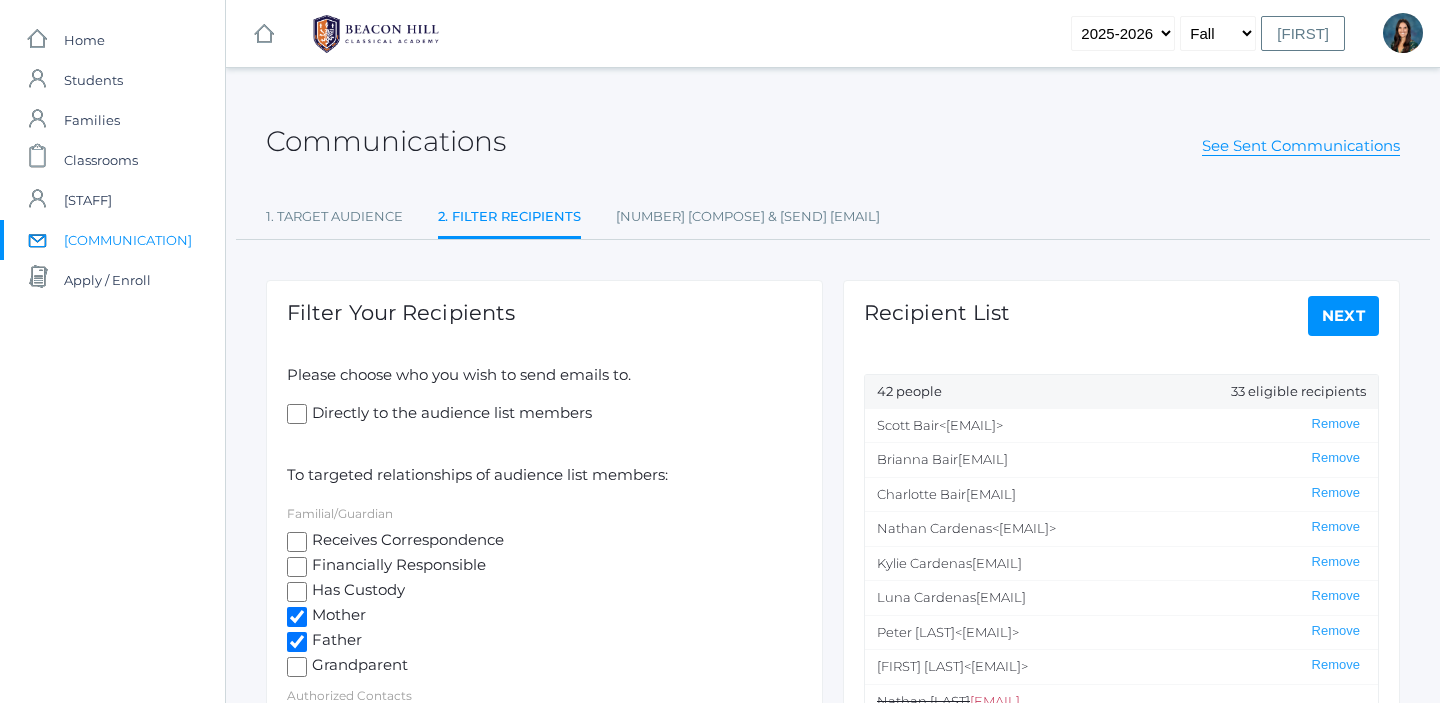 checkbox on "false" 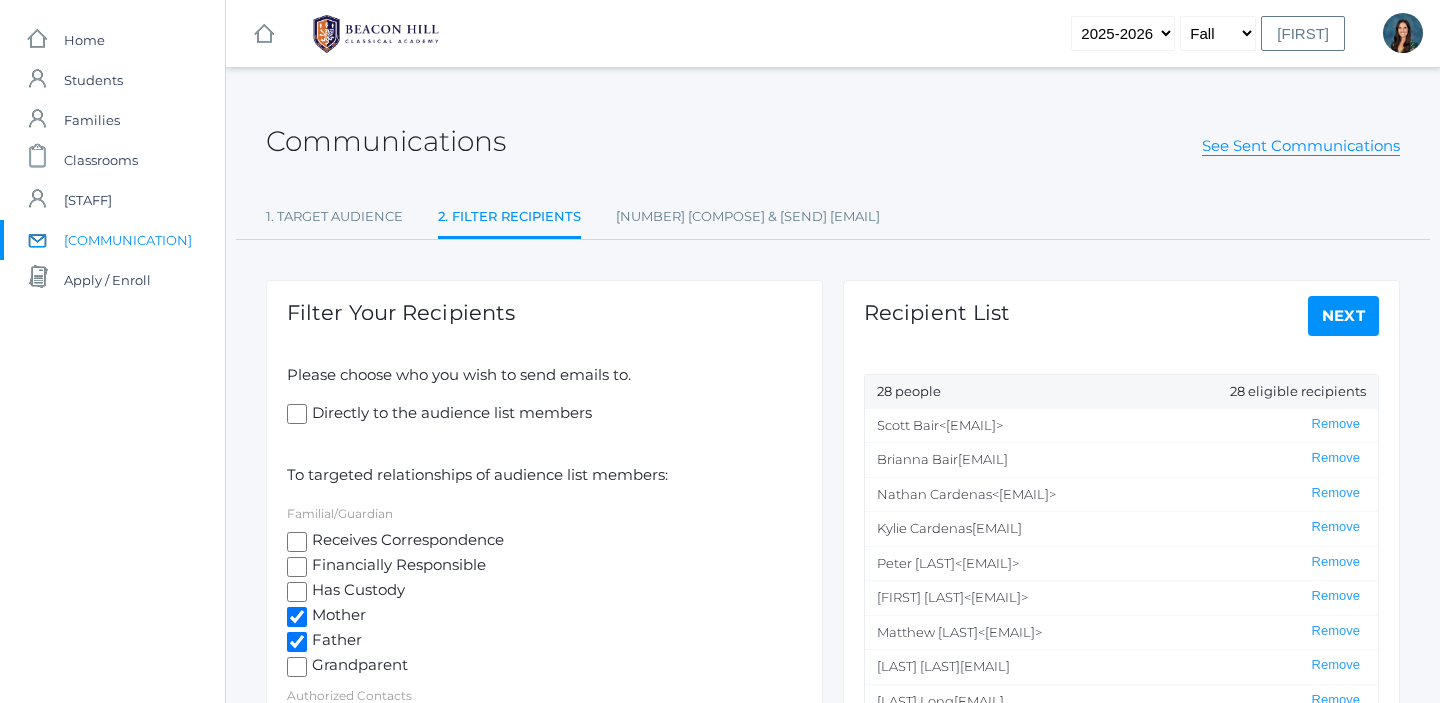click on "Mother" 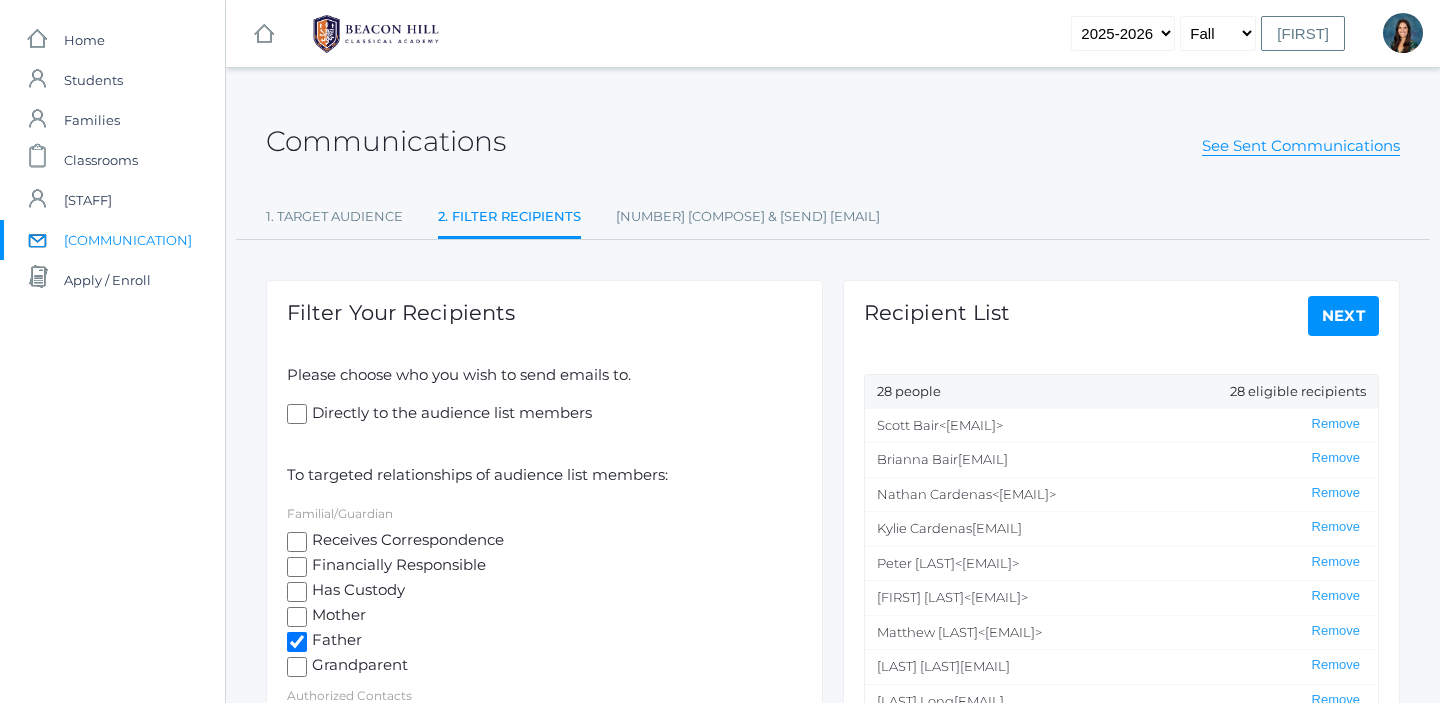 checkbox on "false" 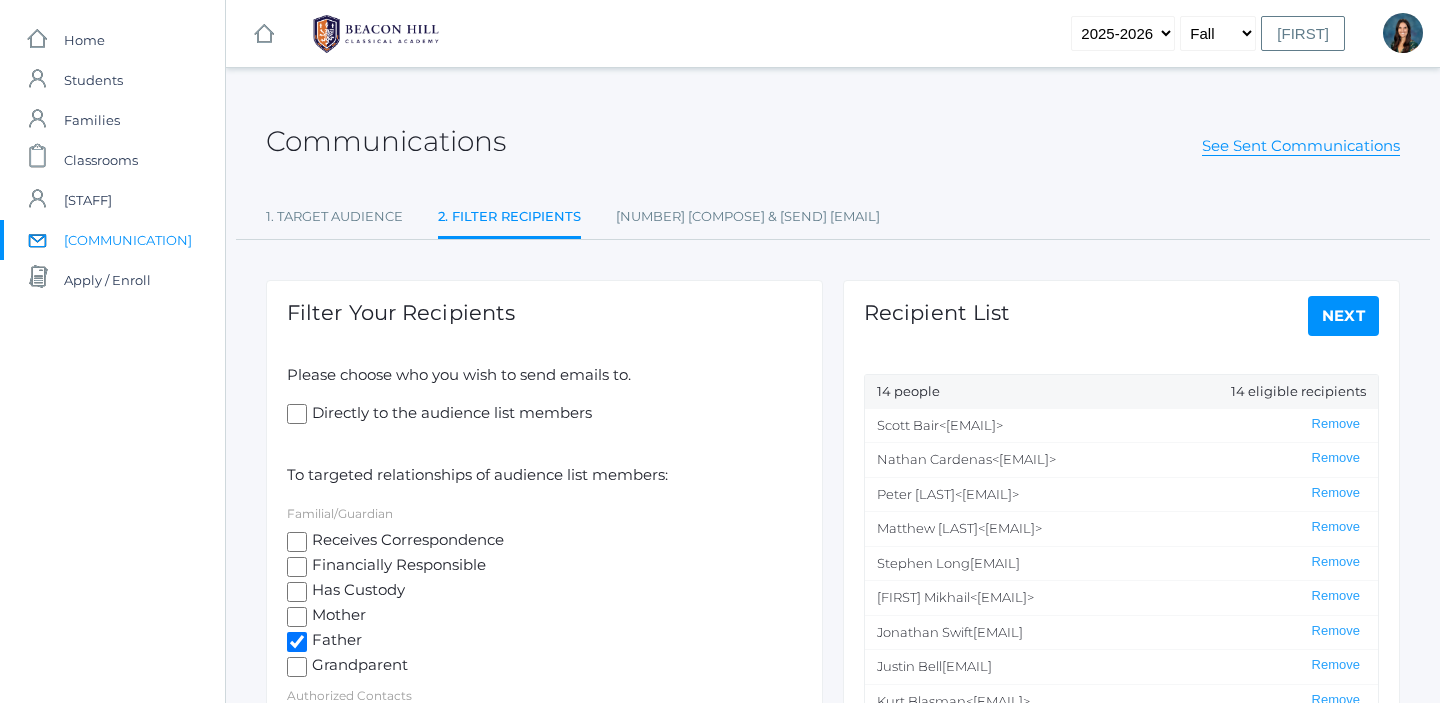 click on "Father" 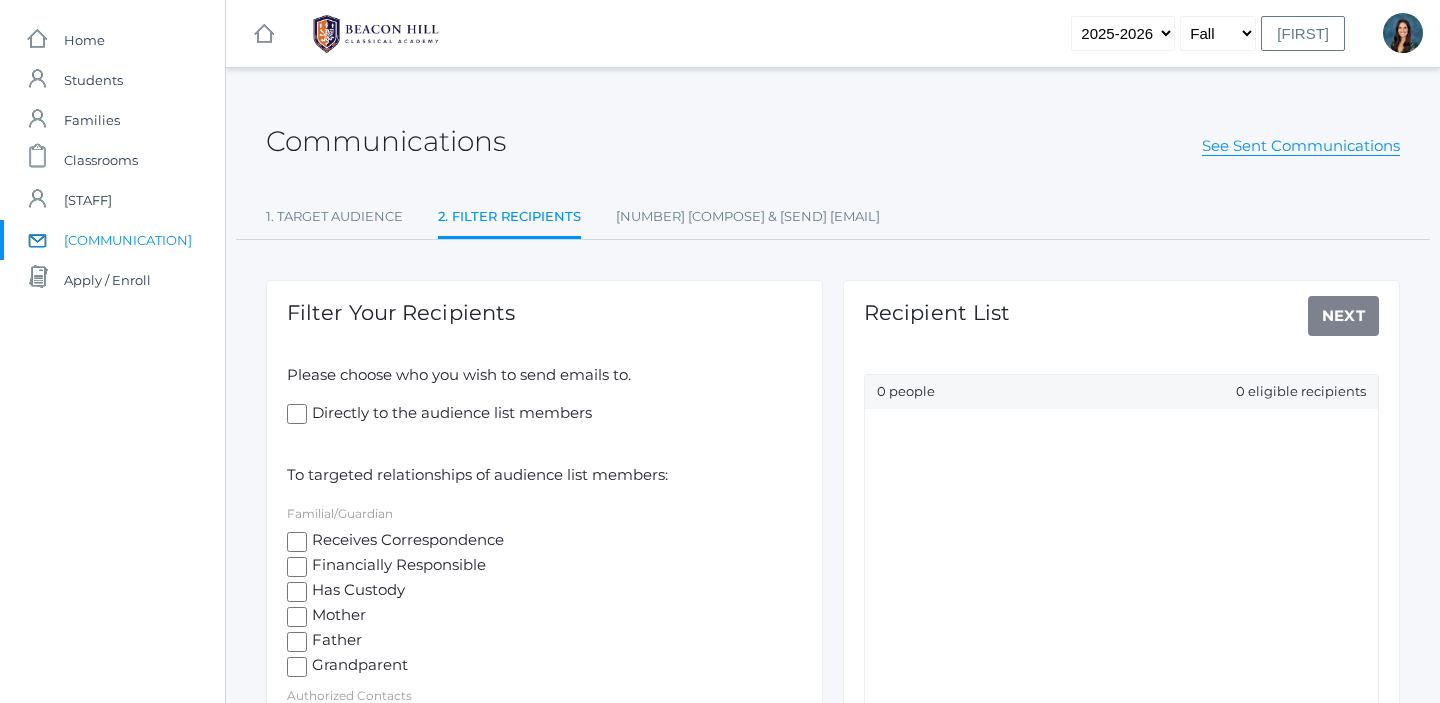 click on "Father" 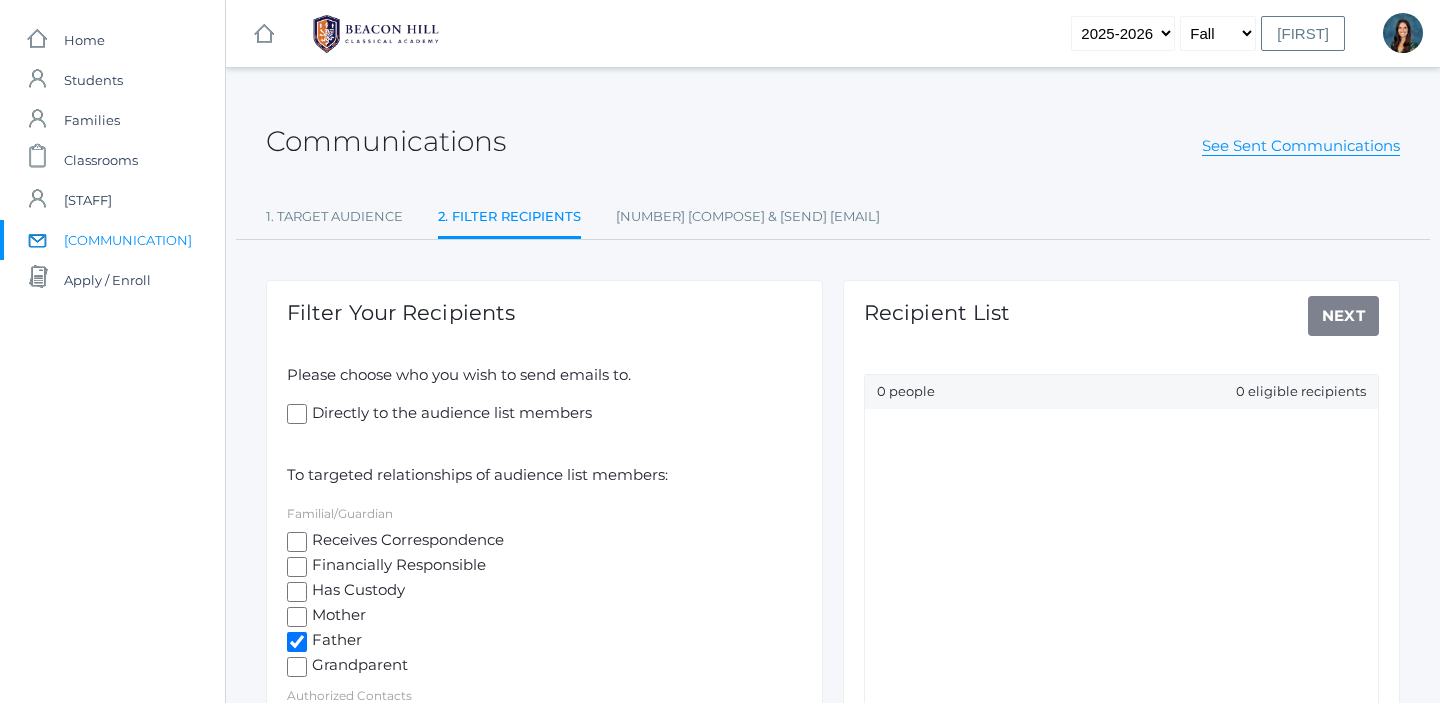 checkbox on "true" 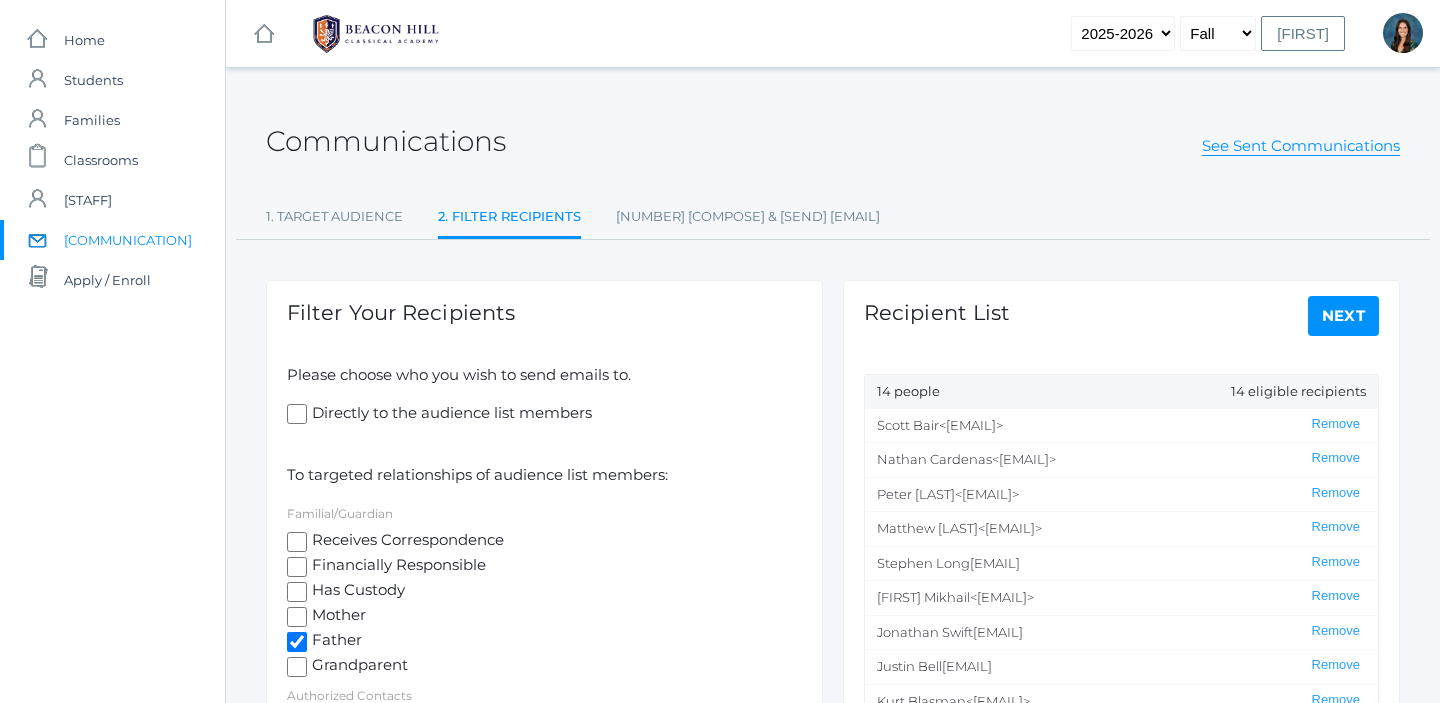 click on "Mother" 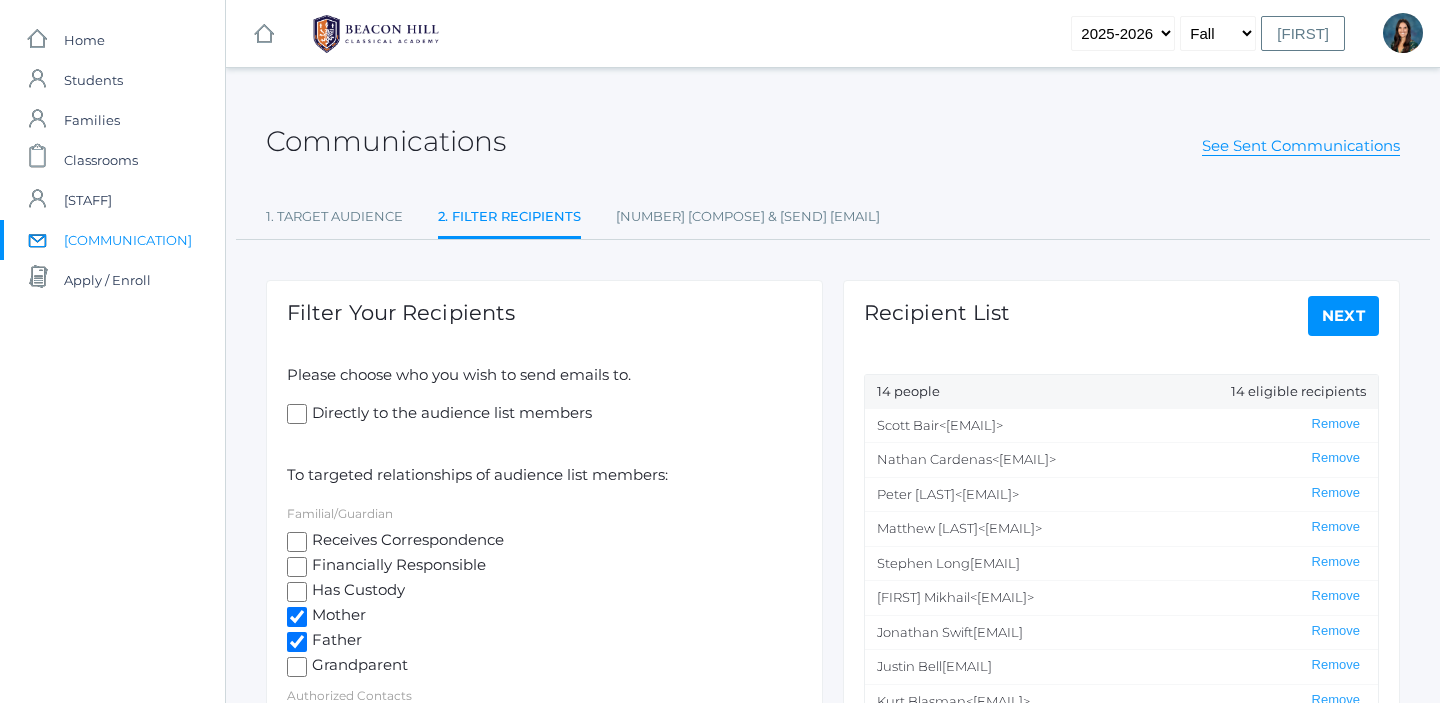 checkbox on "true" 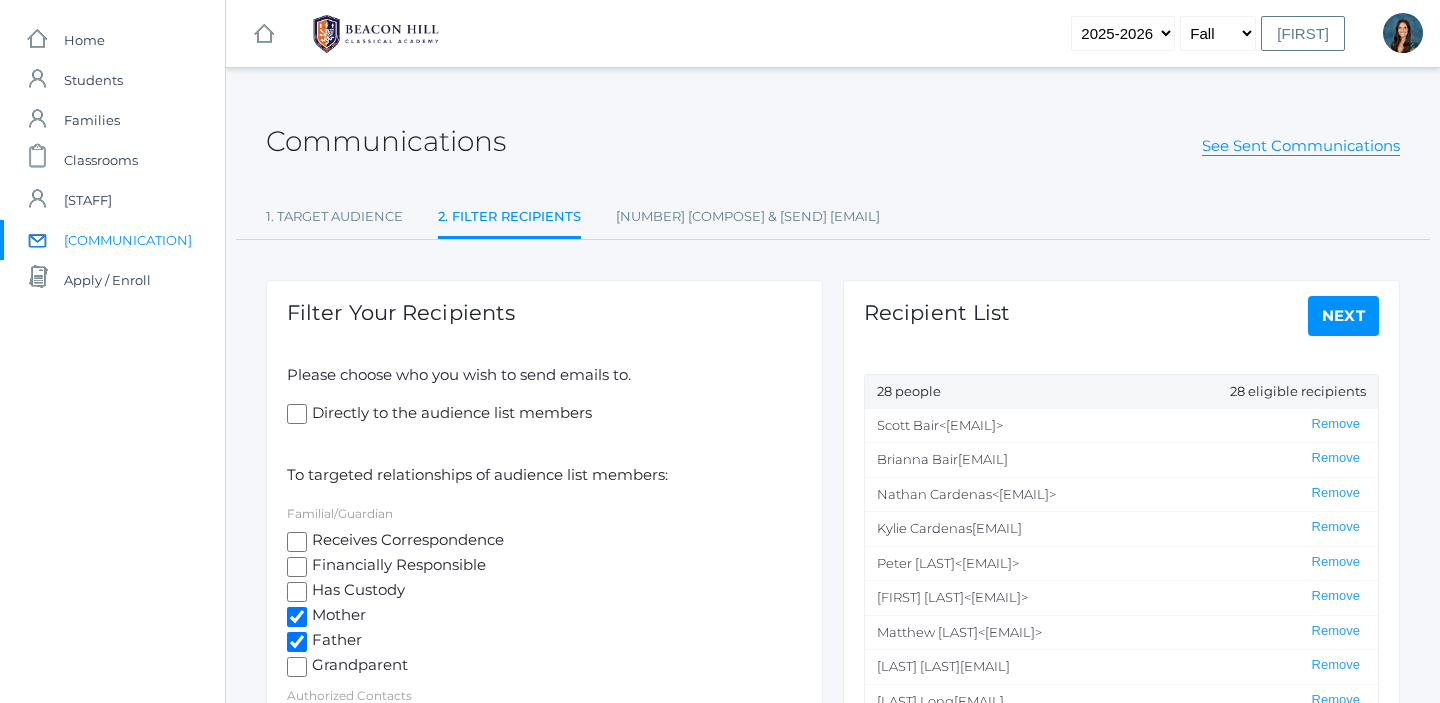 click on "Next" 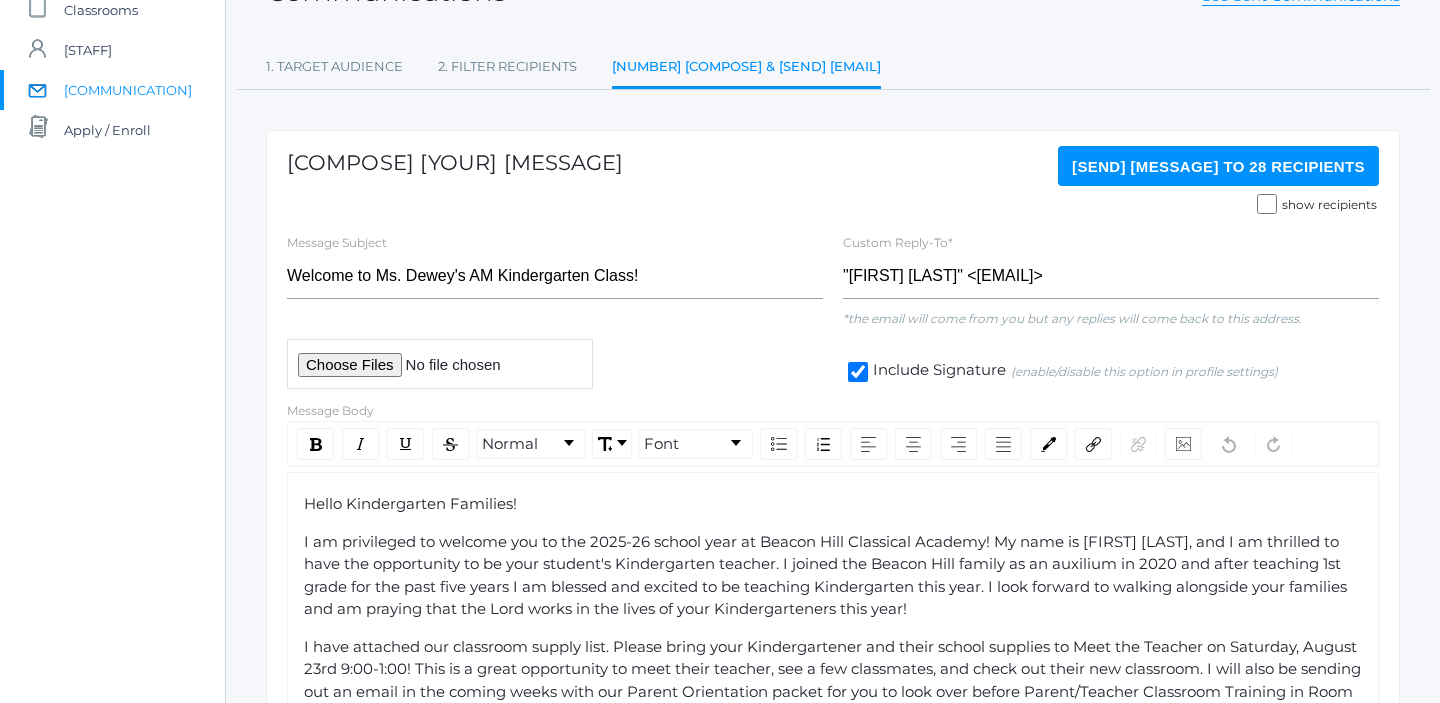 scroll, scrollTop: 177, scrollLeft: 0, axis: vertical 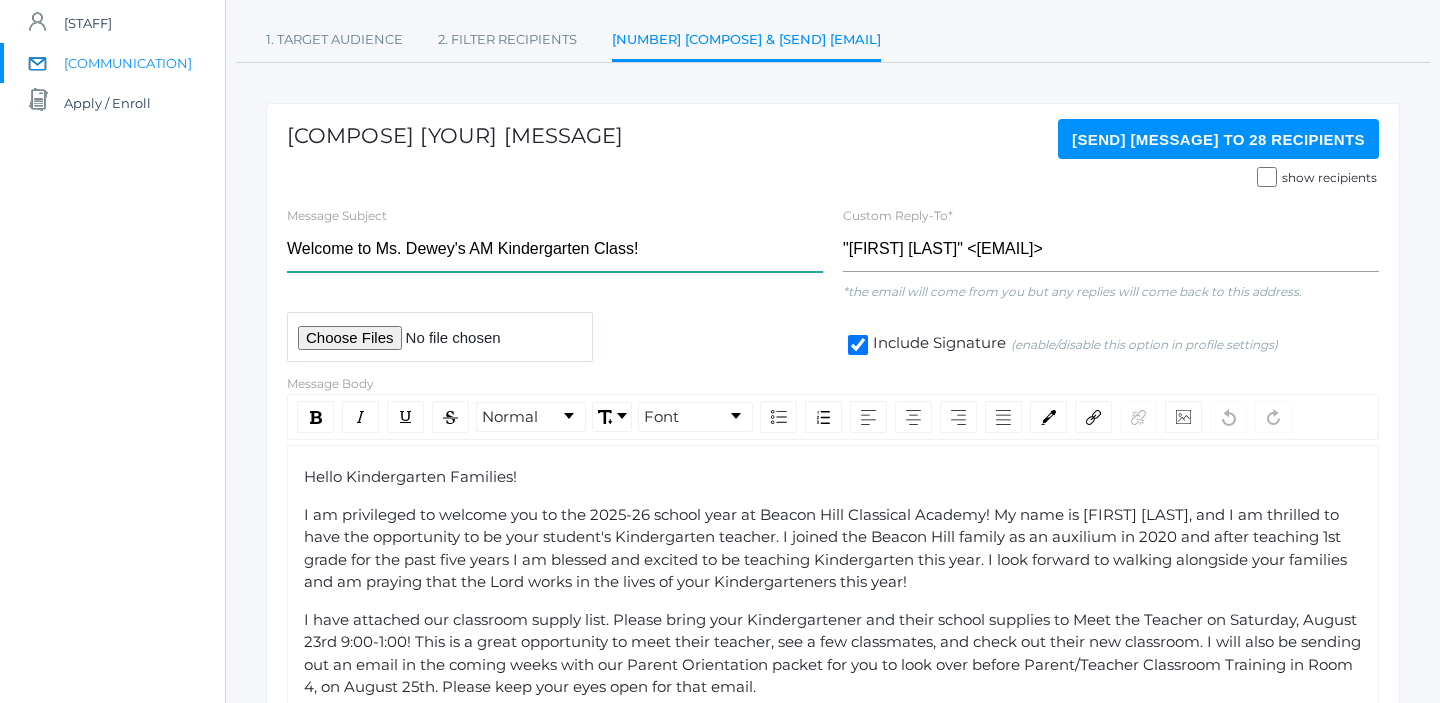 click on "Welcome to Ms. Dewey's AM Kindergarten Class!" 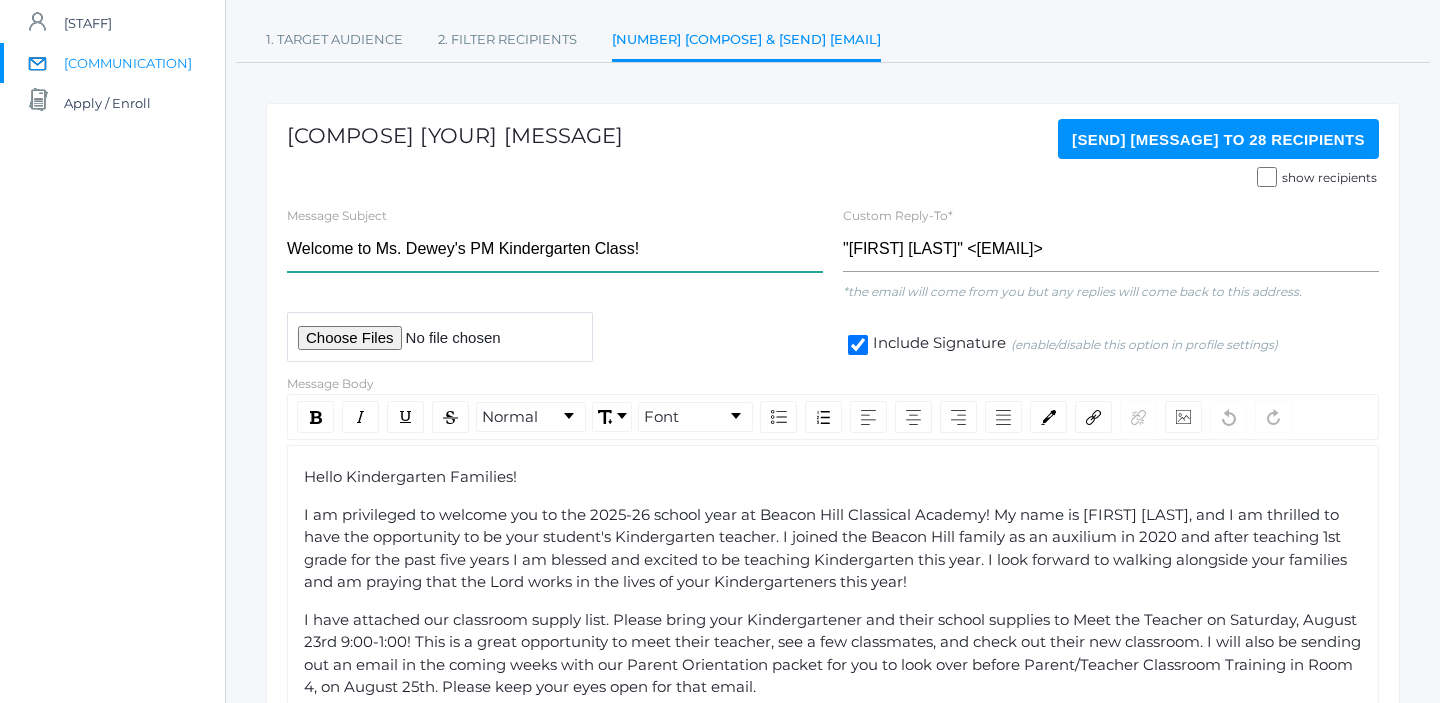 type on "Welcome to Ms. Dewey's PM Kindergarten Class!" 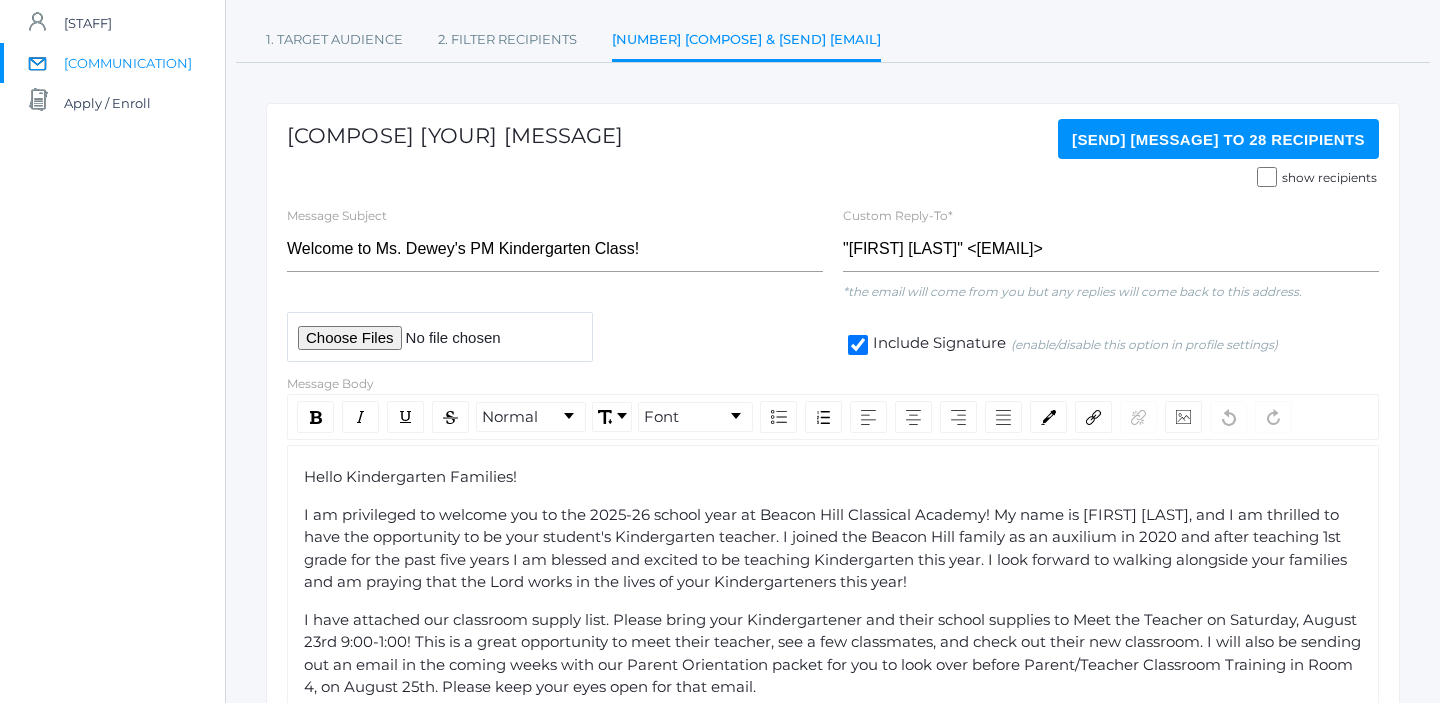 click on "I am privileged to welcome you to the 2025-26 school year at Beacon Hill Classical Academy! My name is Jordyn Dewey, and I am thrilled to have the opportunity to be your student's Kindergarten teacher. I joined the Beacon Hill family as an auxilium in 2020 and after teaching 1st grade for the past five years I am blessed and excited to be teaching Kindergarten this year. I look forward to walking alongside your families and am praying that the Lord works in the lives of your Kindergarteners this year!" 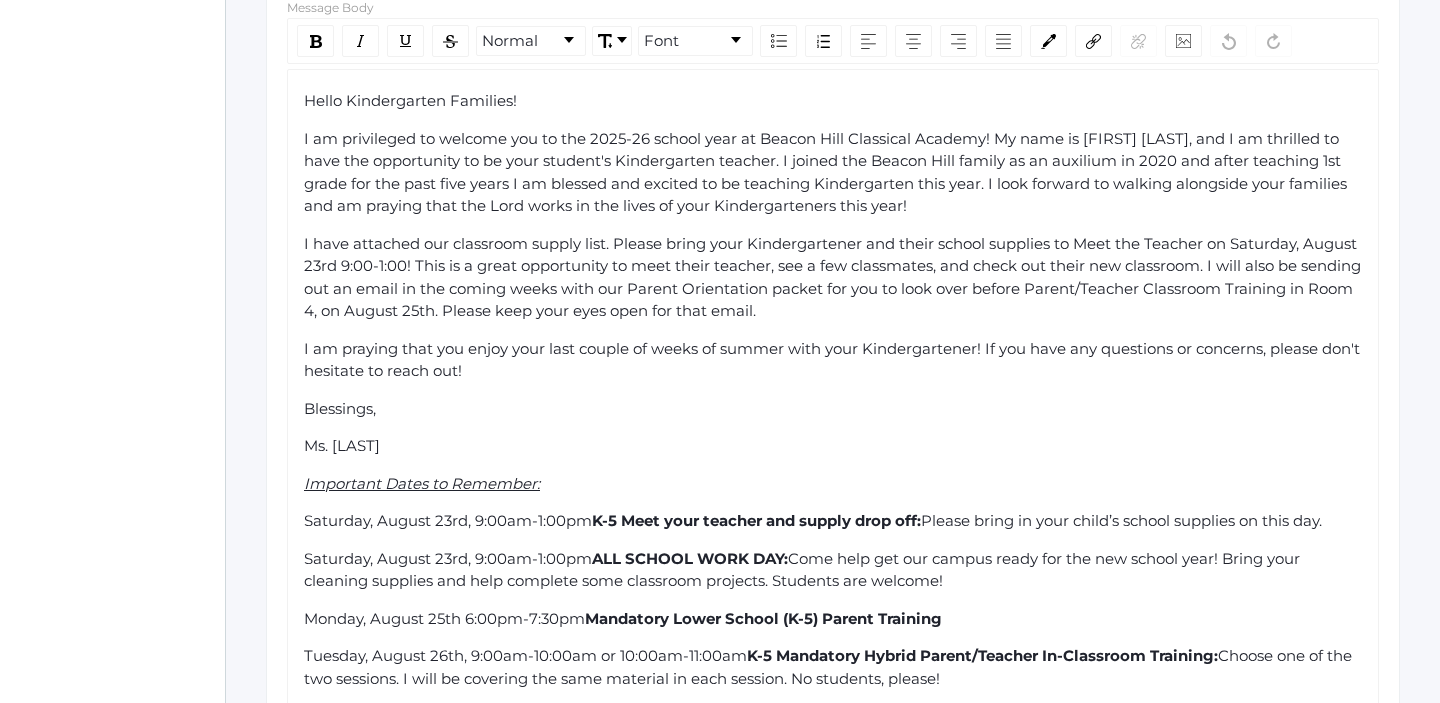 scroll, scrollTop: 583, scrollLeft: 0, axis: vertical 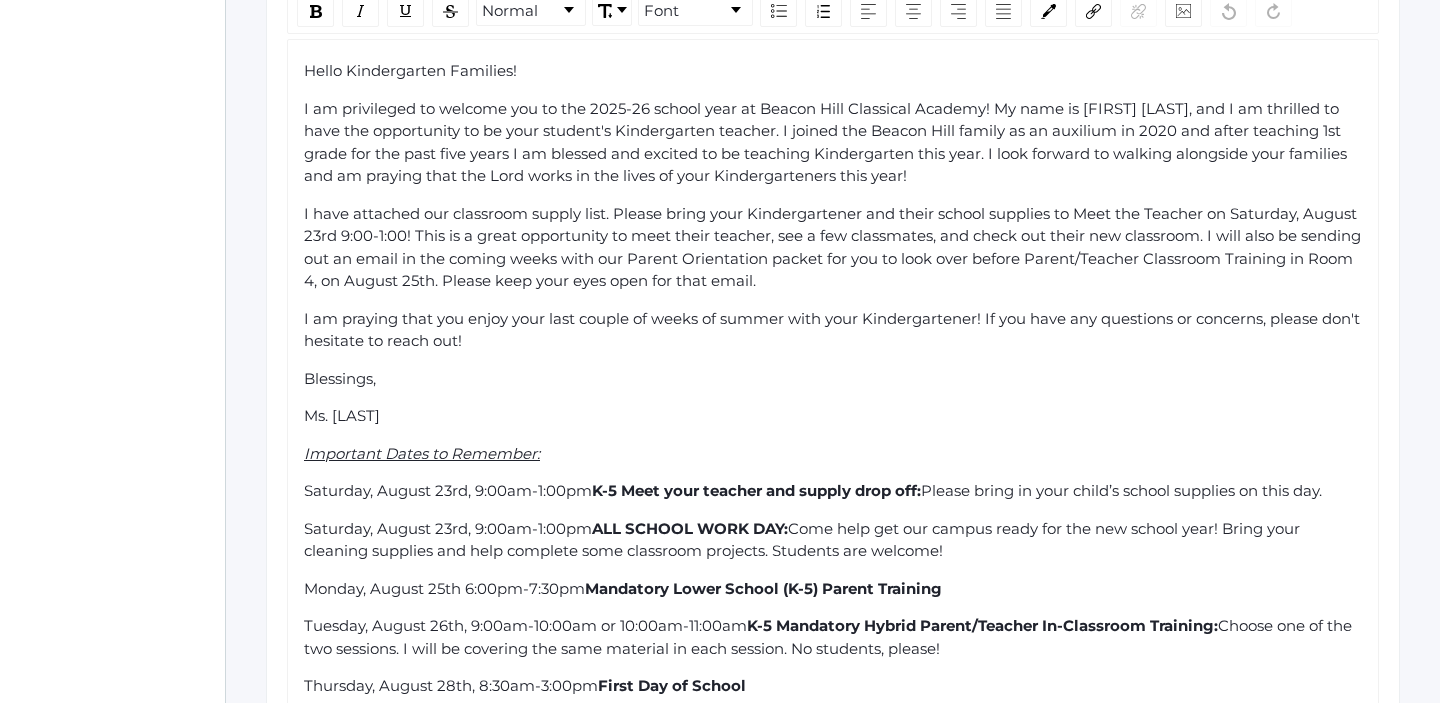 drag, startPoint x: 597, startPoint y: 492, endPoint x: 293, endPoint y: 497, distance: 304.0411 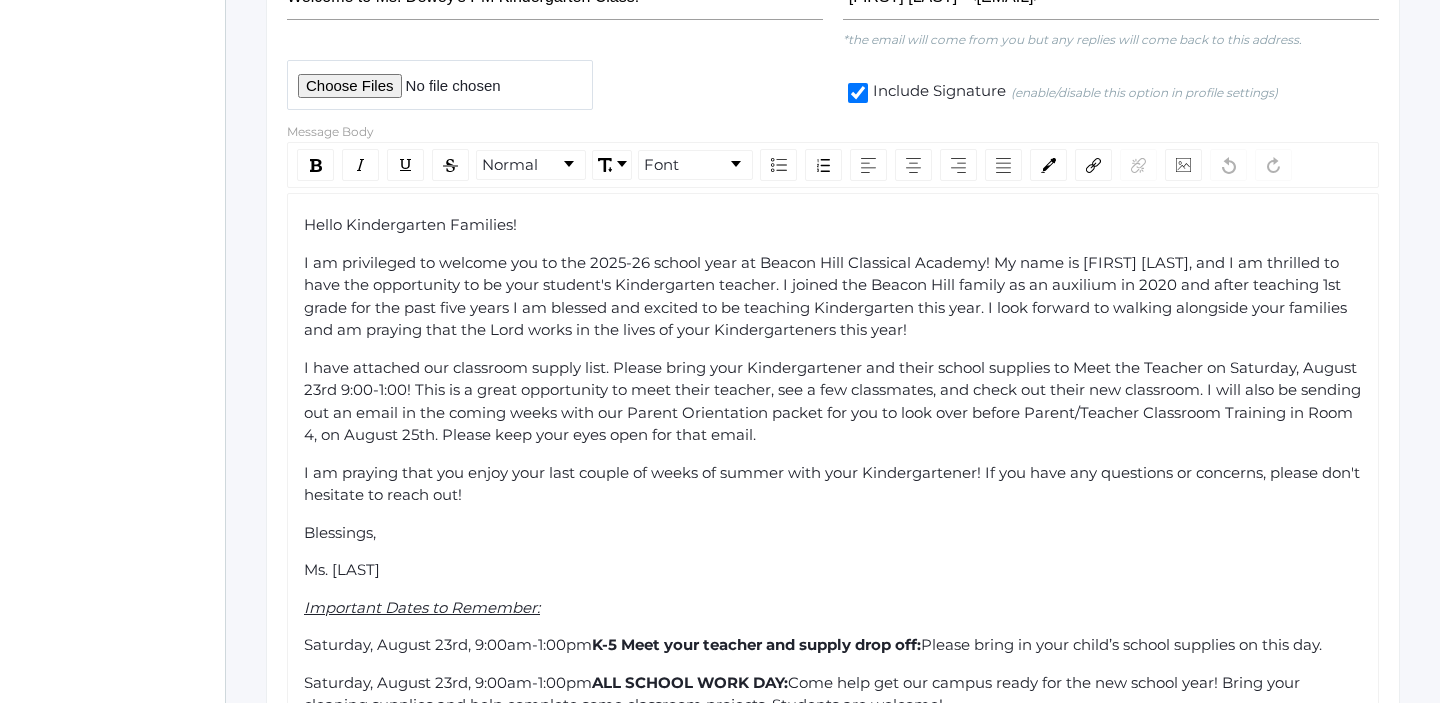 scroll, scrollTop: 428, scrollLeft: 0, axis: vertical 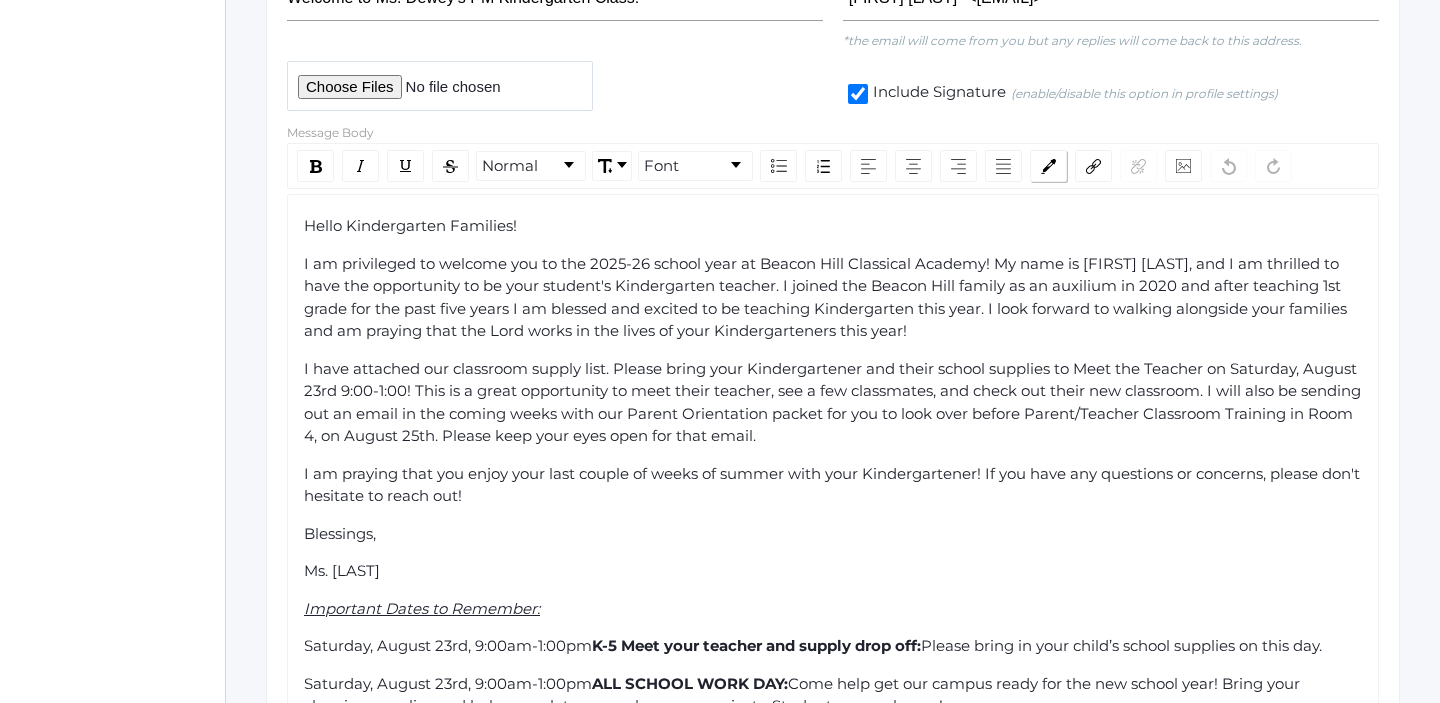 click 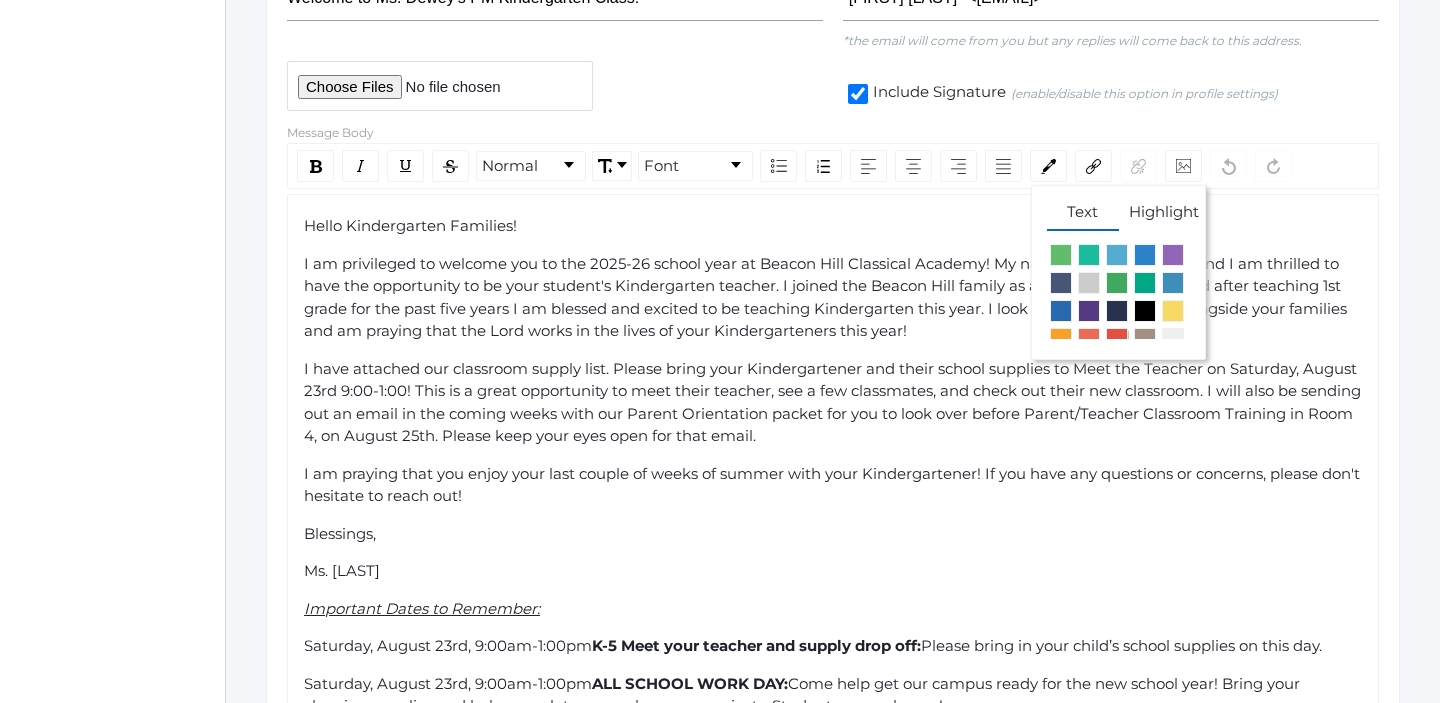 click 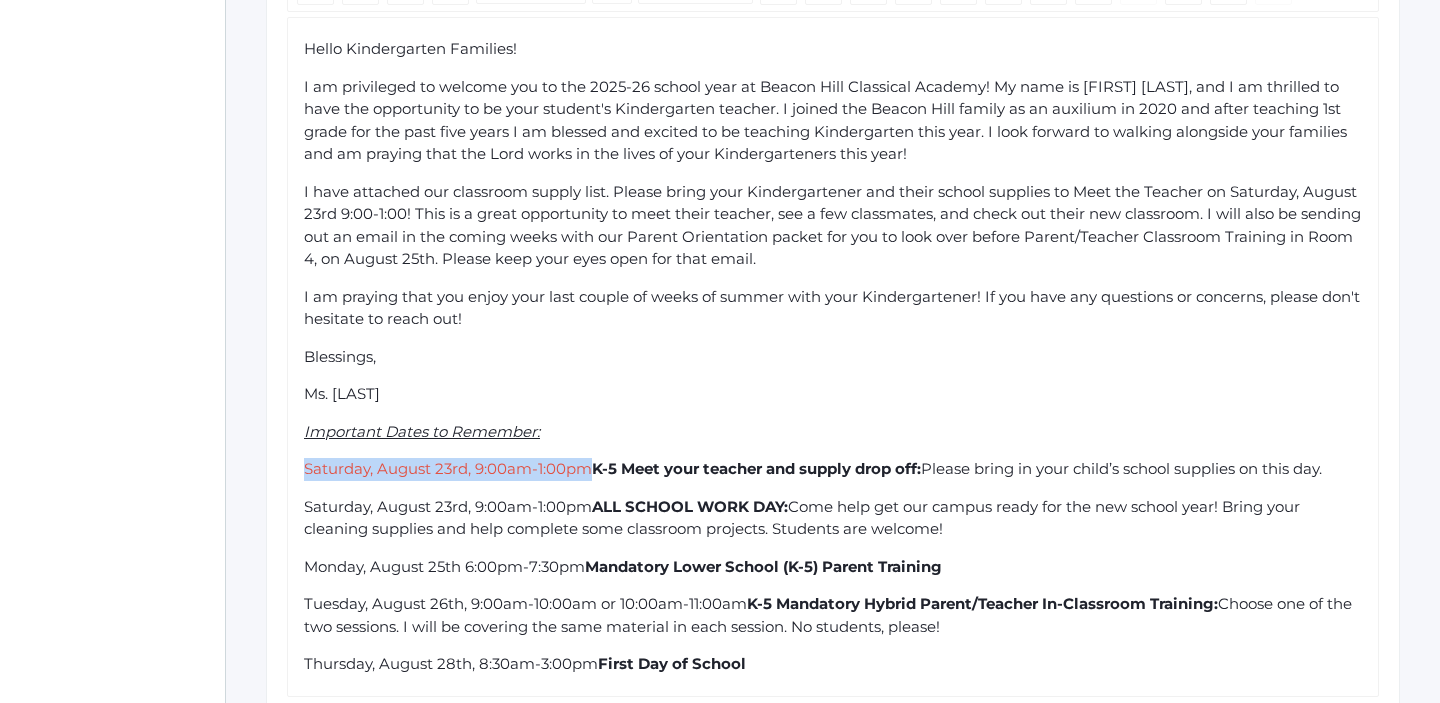 scroll, scrollTop: 578, scrollLeft: 0, axis: vertical 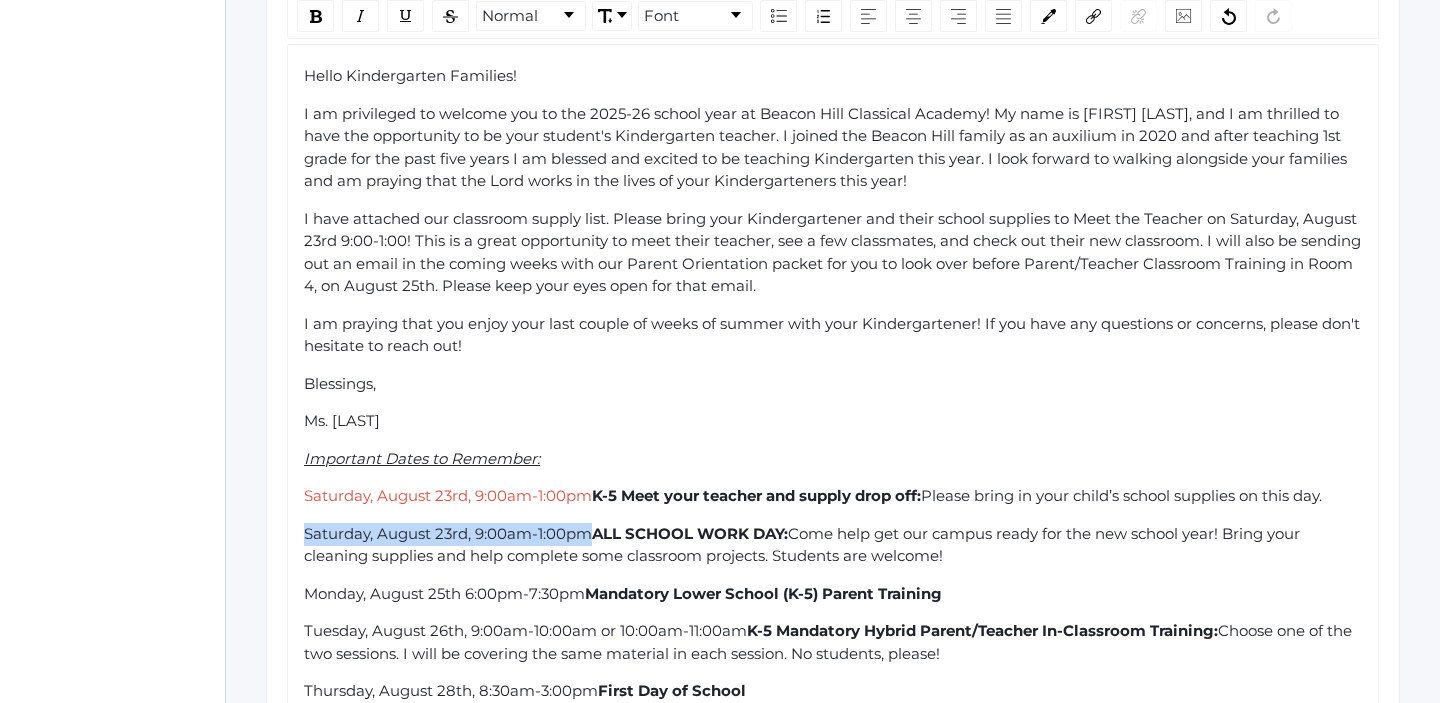 drag, startPoint x: 593, startPoint y: 532, endPoint x: 305, endPoint y: 540, distance: 288.11108 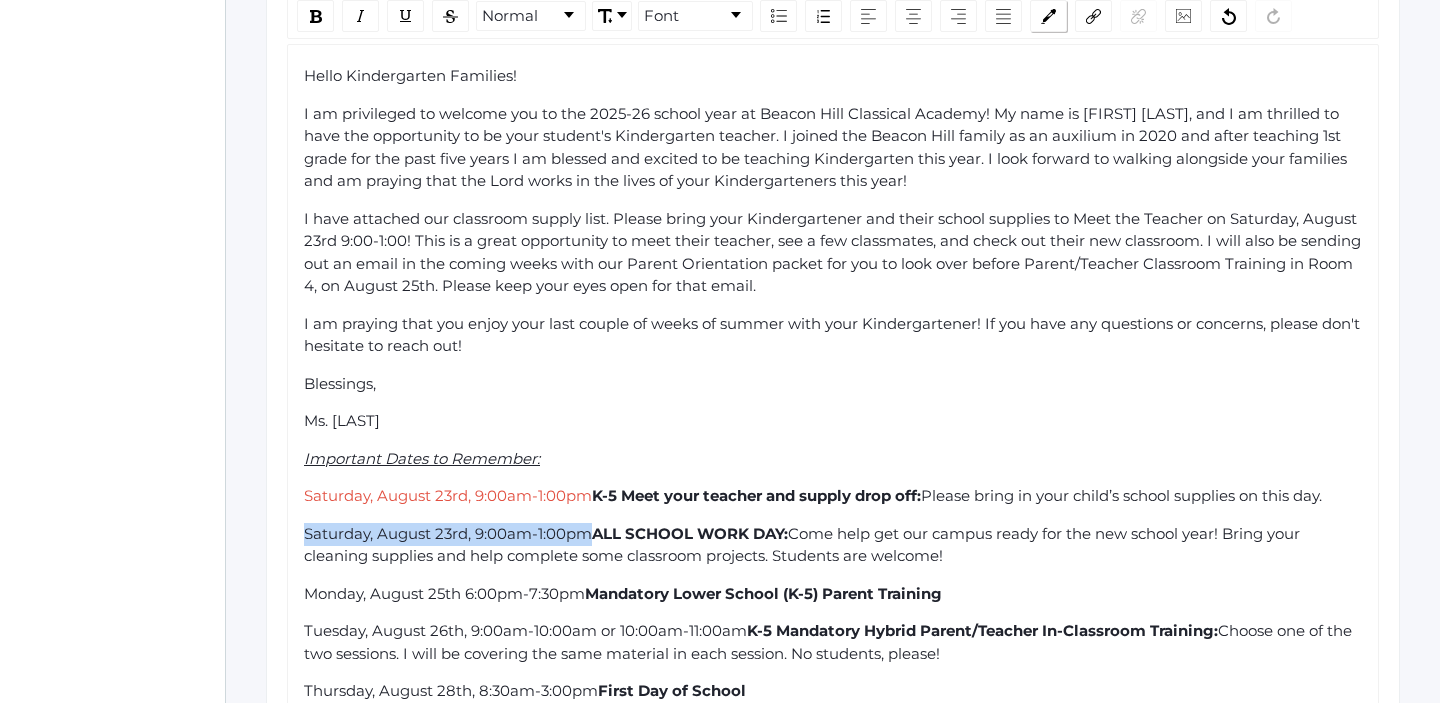 click 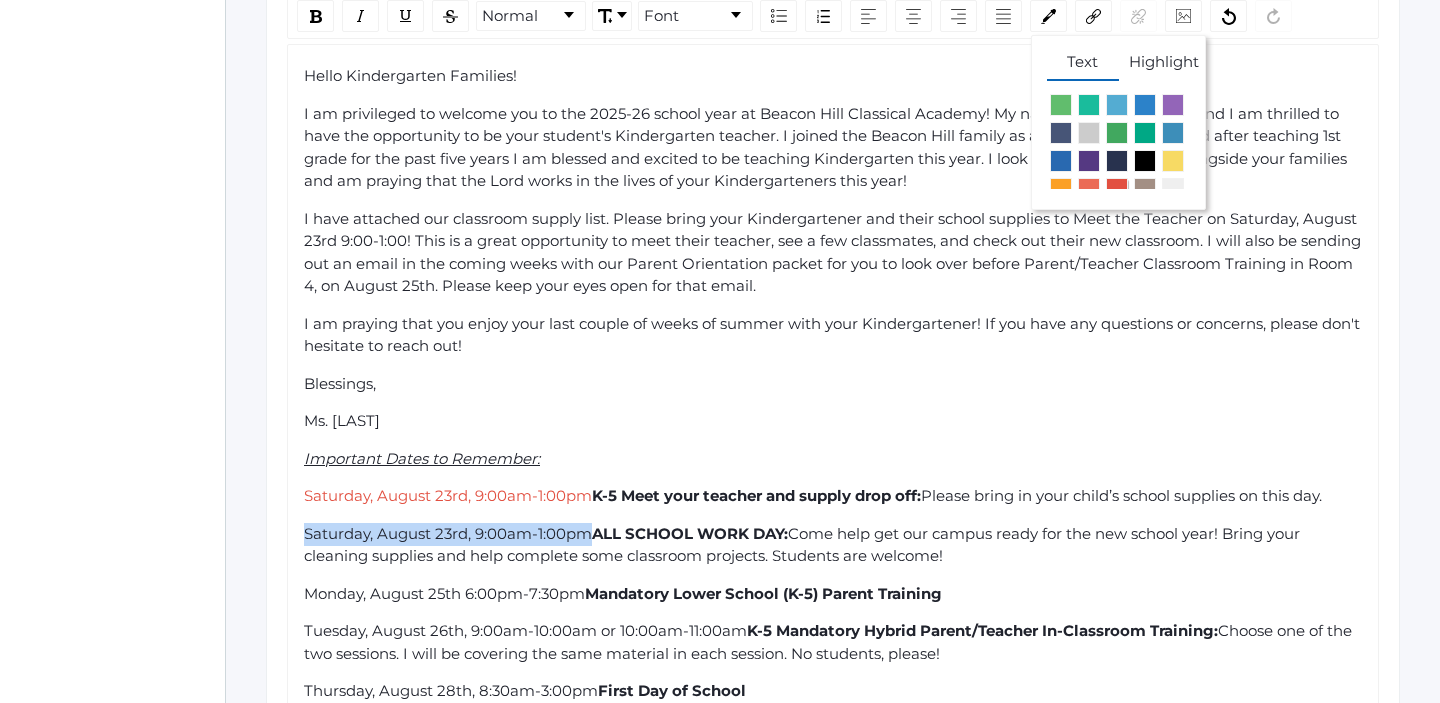 click 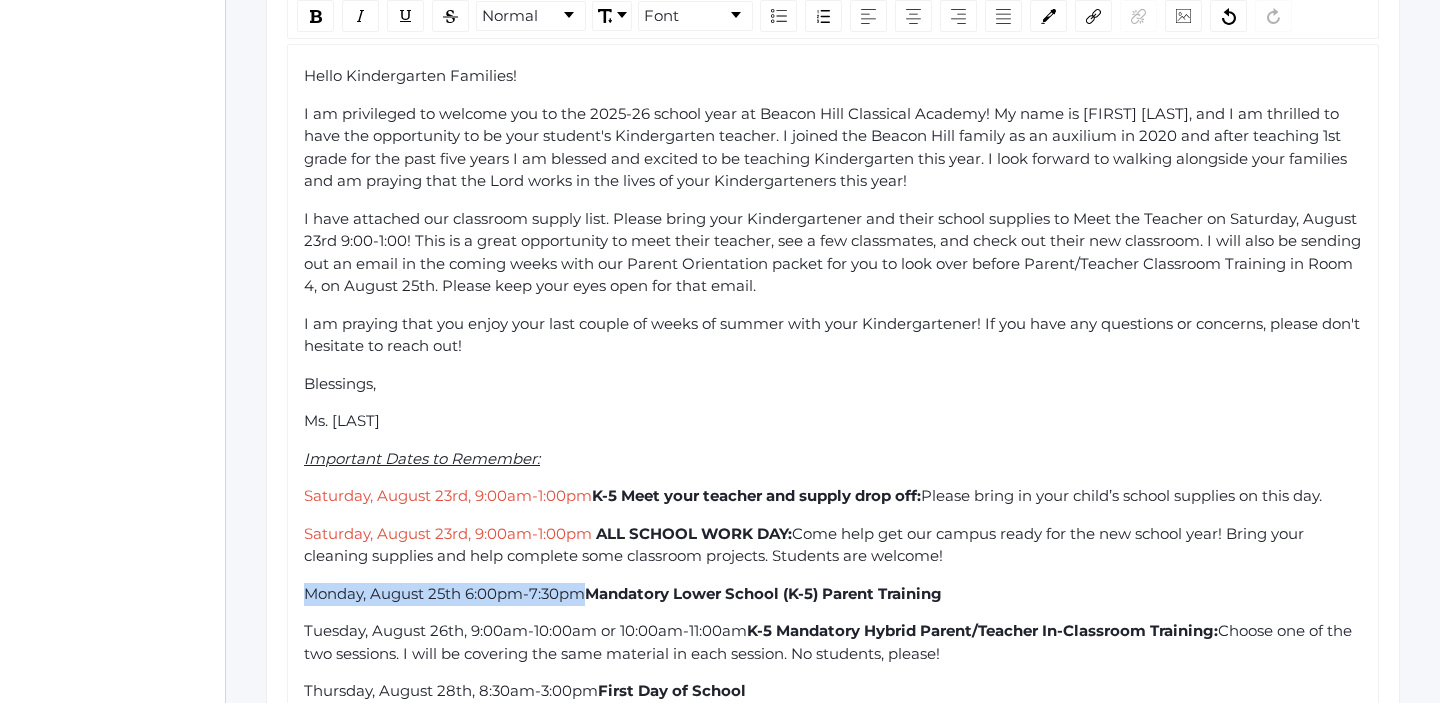 drag, startPoint x: 587, startPoint y: 593, endPoint x: 301, endPoint y: 593, distance: 286 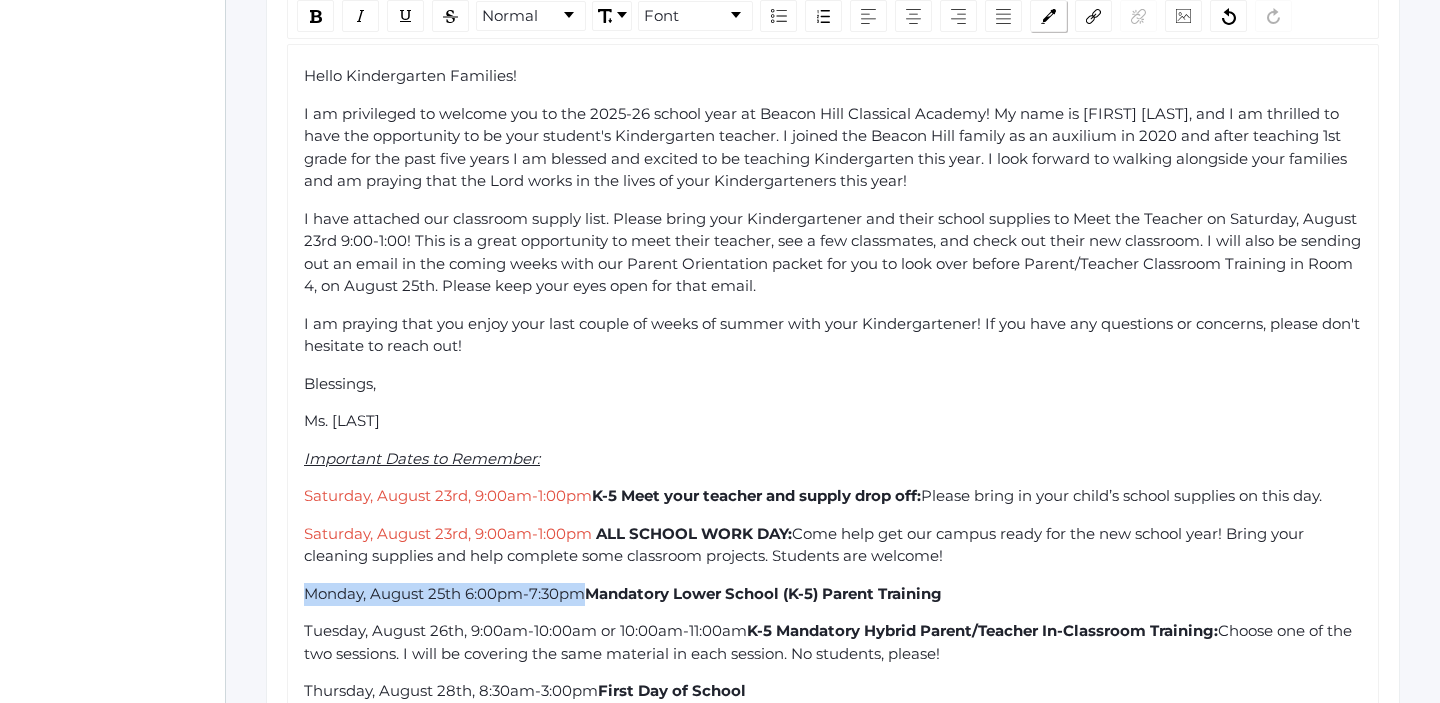 click 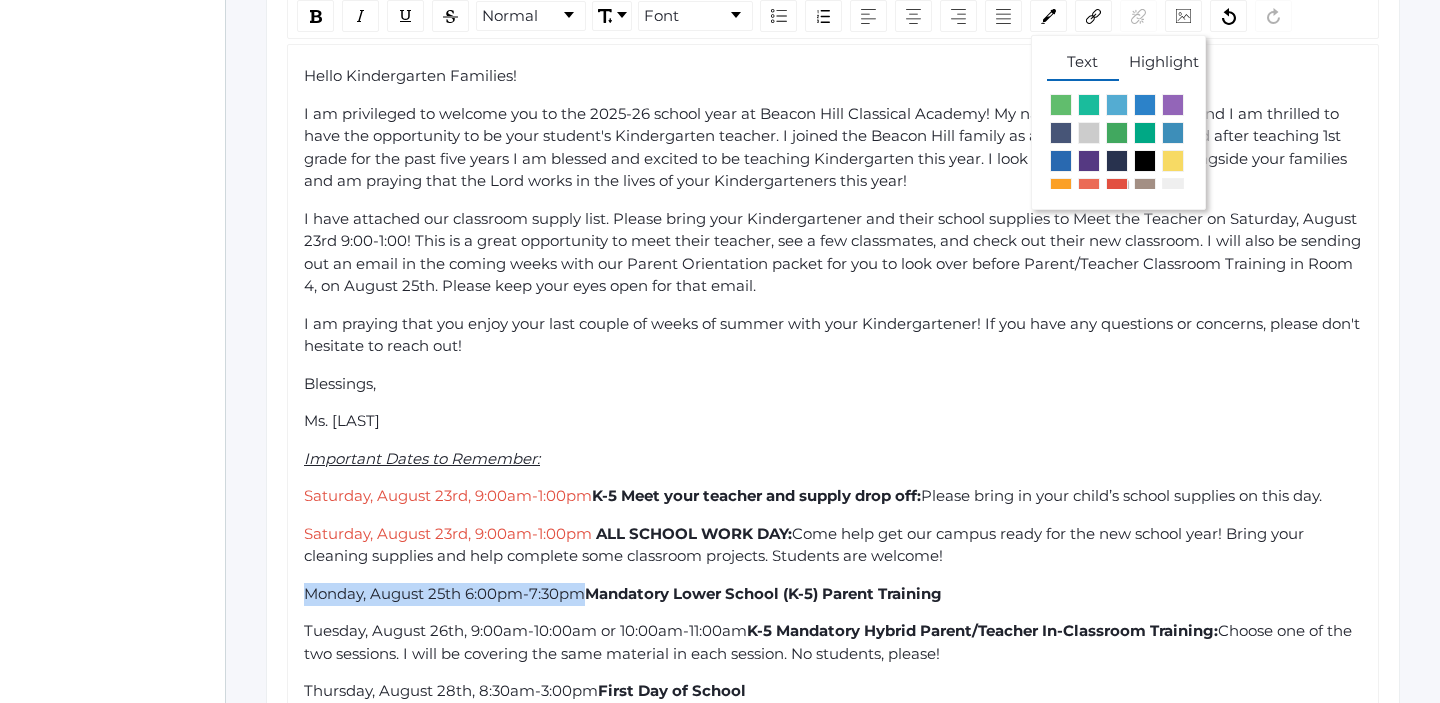 click 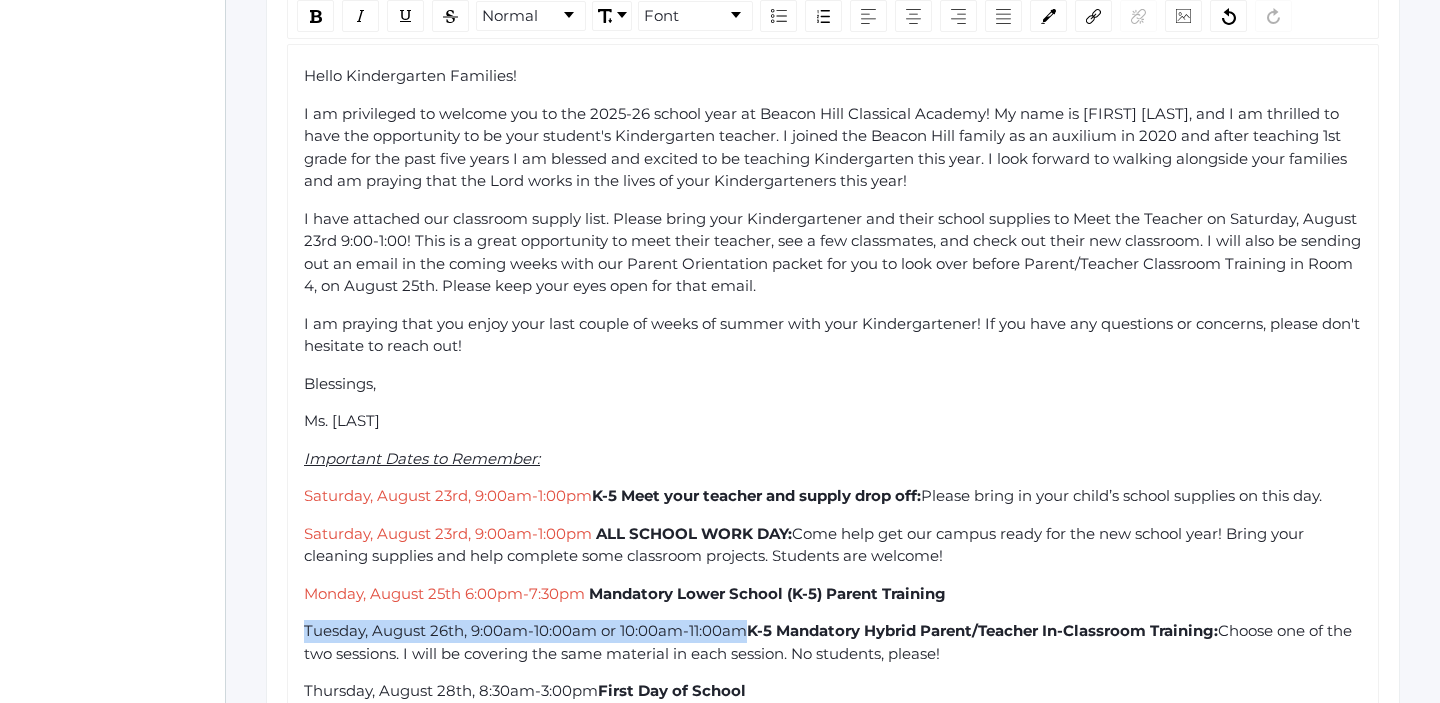 drag, startPoint x: 749, startPoint y: 630, endPoint x: 308, endPoint y: 634, distance: 441.01813 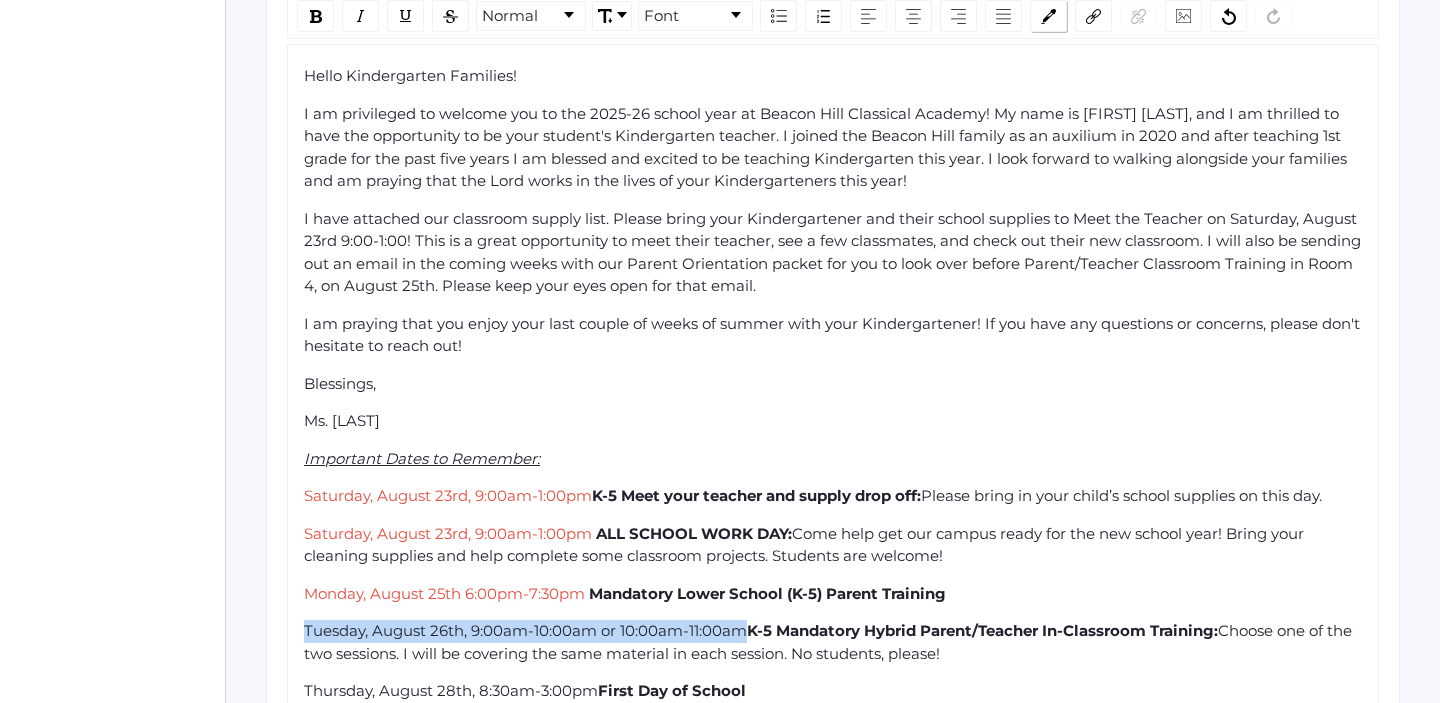 click 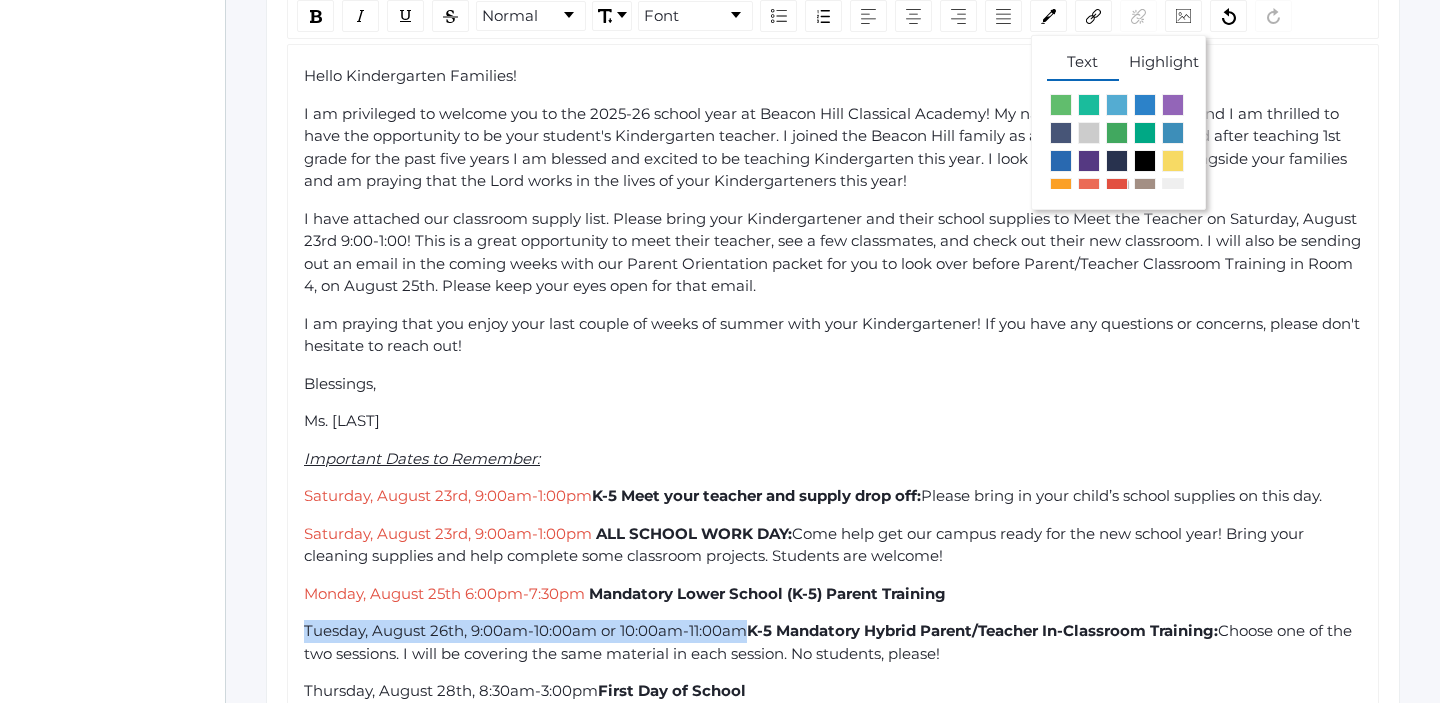 click 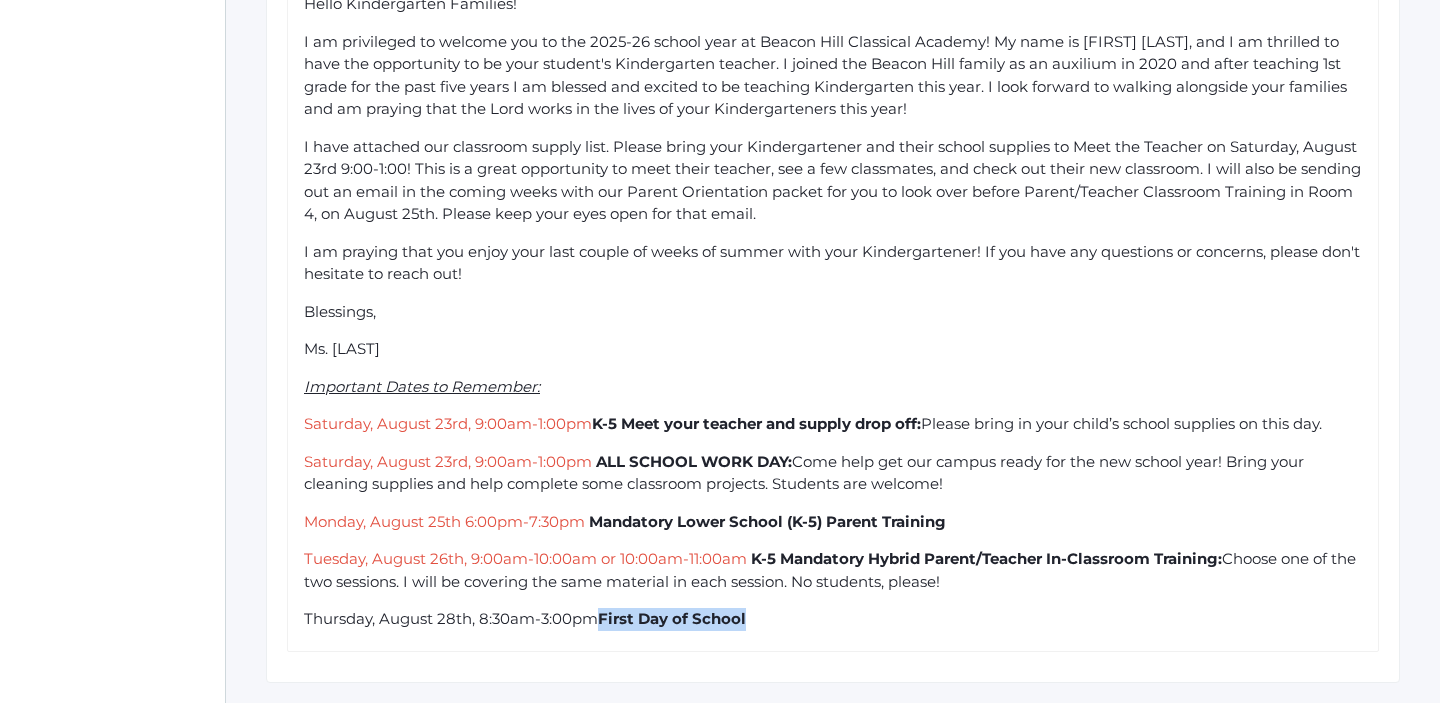 scroll, scrollTop: 702, scrollLeft: 0, axis: vertical 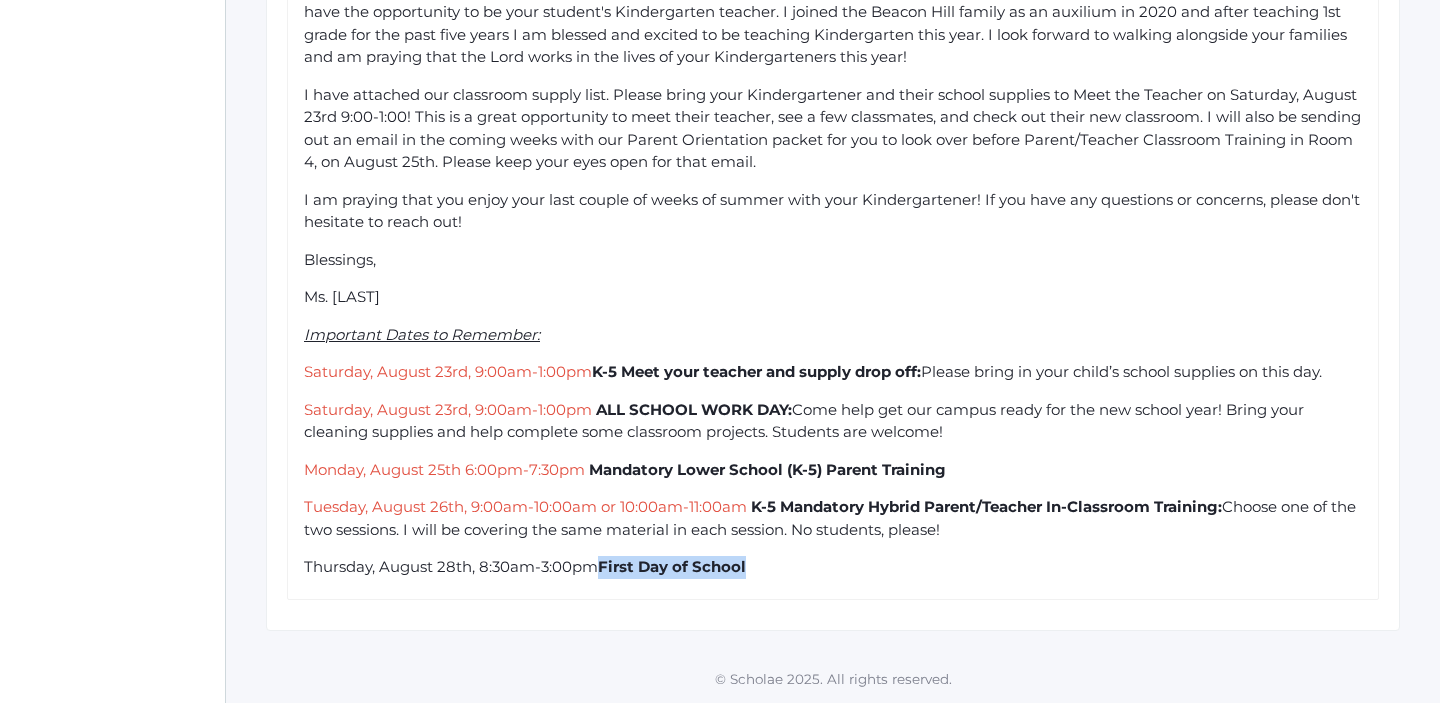 drag, startPoint x: 600, startPoint y: 688, endPoint x: 344, endPoint y: 679, distance: 256.15814 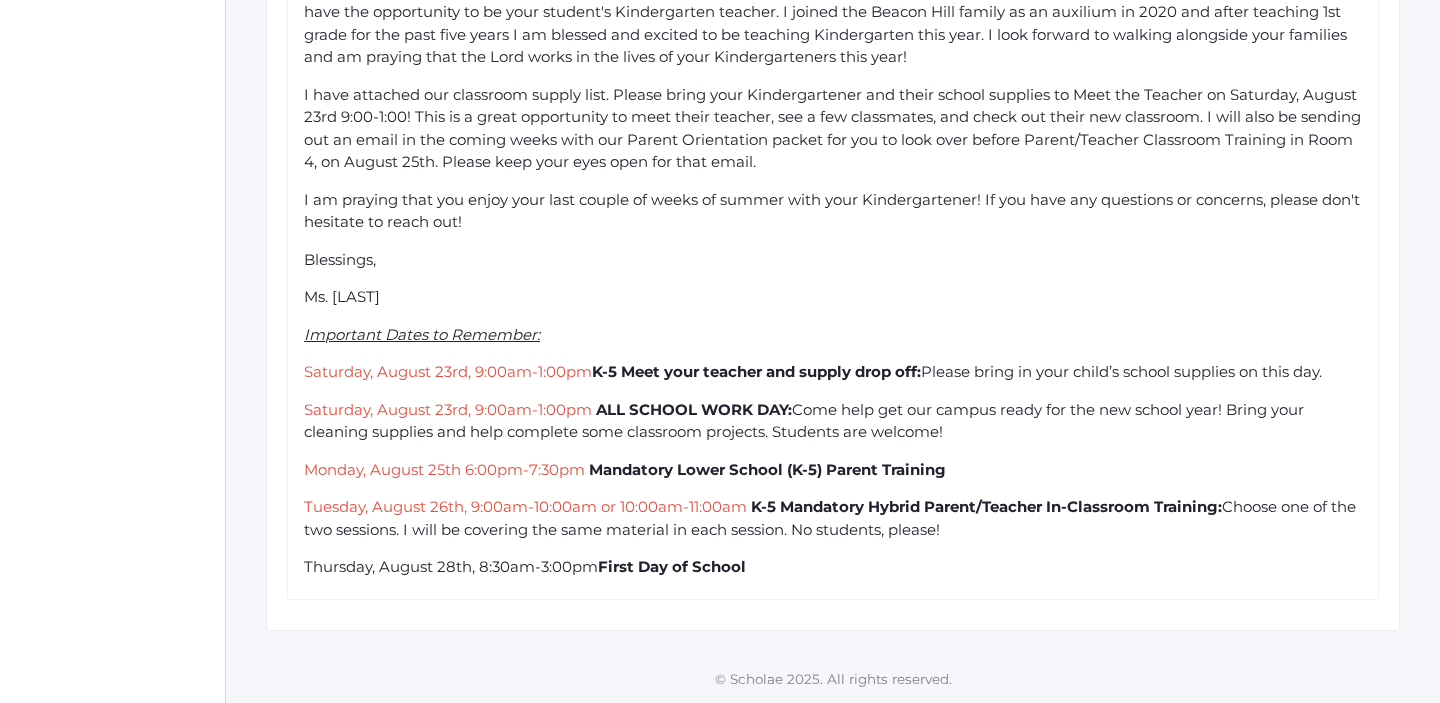 click on "Hello Kindergarten Families! I am privileged to welcome you to the 2025-26 school year at Beacon Hill Classical Academy! My name is Jordyn Dewey, and I am thrilled to have the opportunity to be your student's Kindergarten teacher. I joined the Beacon Hill family as an auxilium in 2020 and after teaching 1st grade for the past five years I am blessed and excited to be teaching Kindergarten this year. I look forward to walking alongside your families and am praying that the Lord works in the lives of your Kindergarteners this year! I am praying that you enjoy your last couple of weeks of summer with your Kindergartener! If you have any questions or concerns, please don't hesitate to reach out! Blessings, Ms. Dewey Important Dates to Remember: Saturday, August 23rd, 9:00am-1:00pm  K-5 Meet your teacher and supply drop off:  Please bring in your child’s school supplies on this day.  Saturday, August 23rd, 9:00am-1:00pm   ALL SCHOOL WORK DAY: Monday, August 25th 6:00pm-7:30pm     First Day of School" 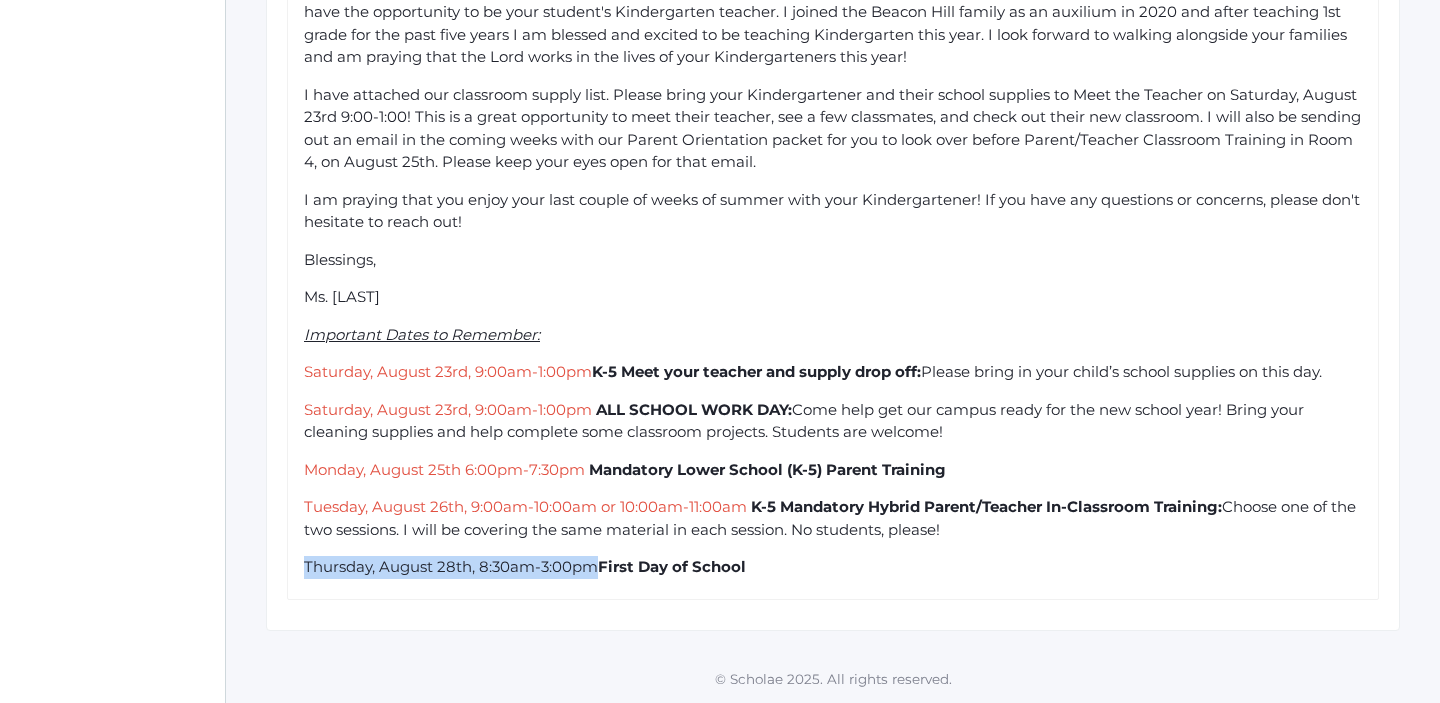 drag, startPoint x: 598, startPoint y: 566, endPoint x: 305, endPoint y: 562, distance: 293.0273 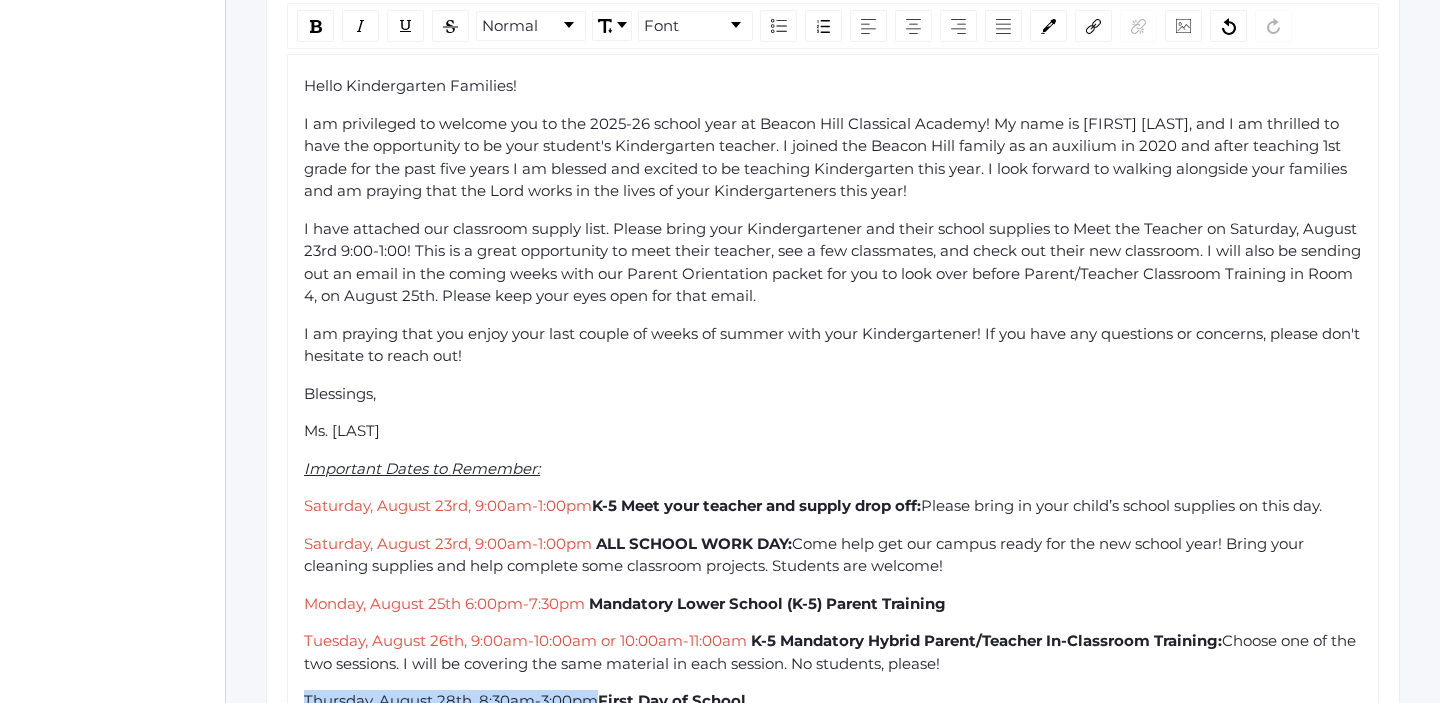 scroll, scrollTop: 558, scrollLeft: 0, axis: vertical 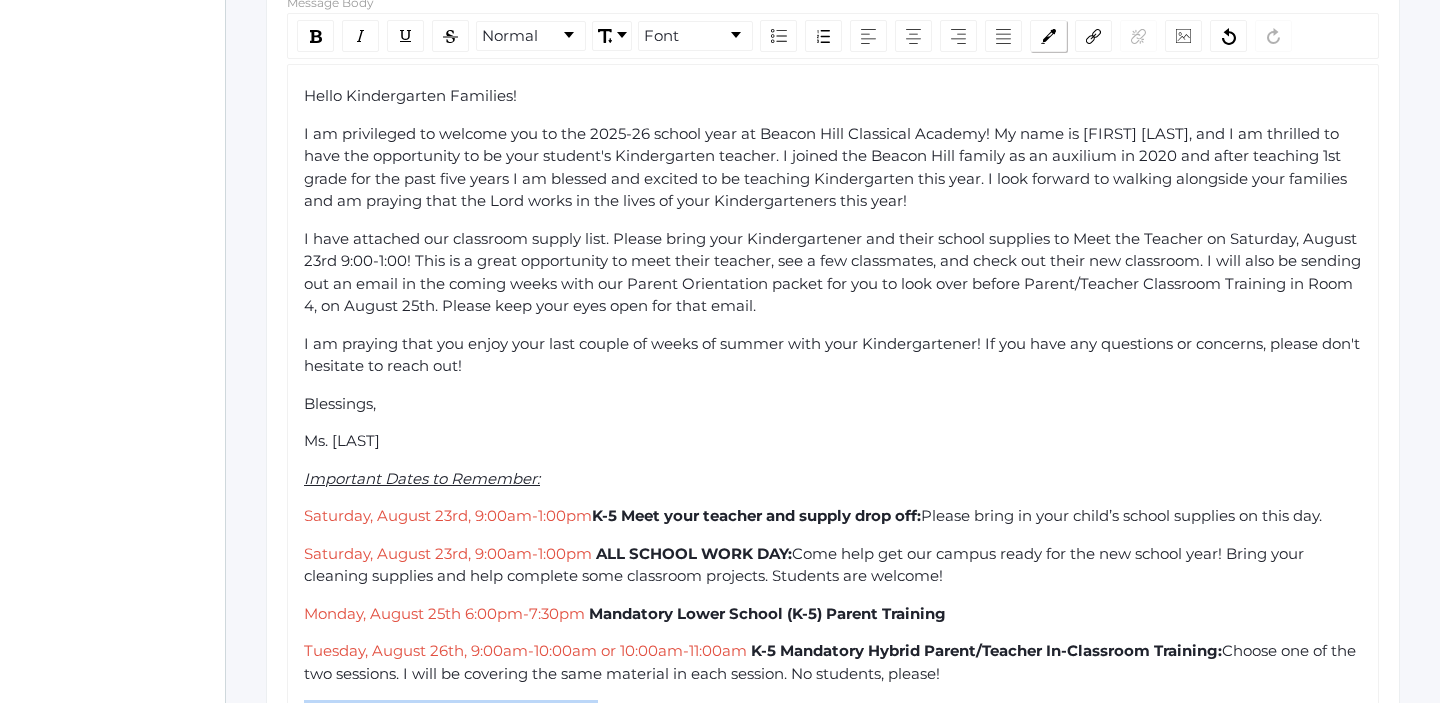click 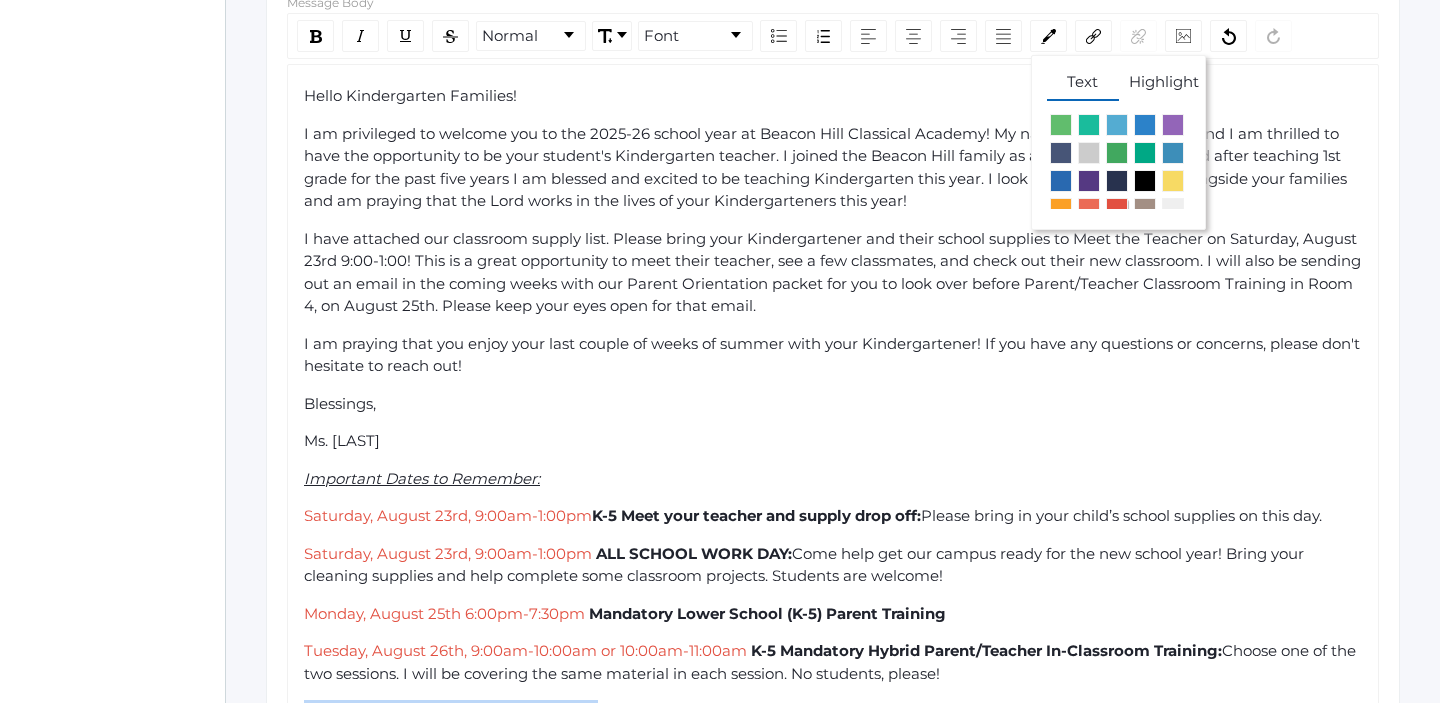 click 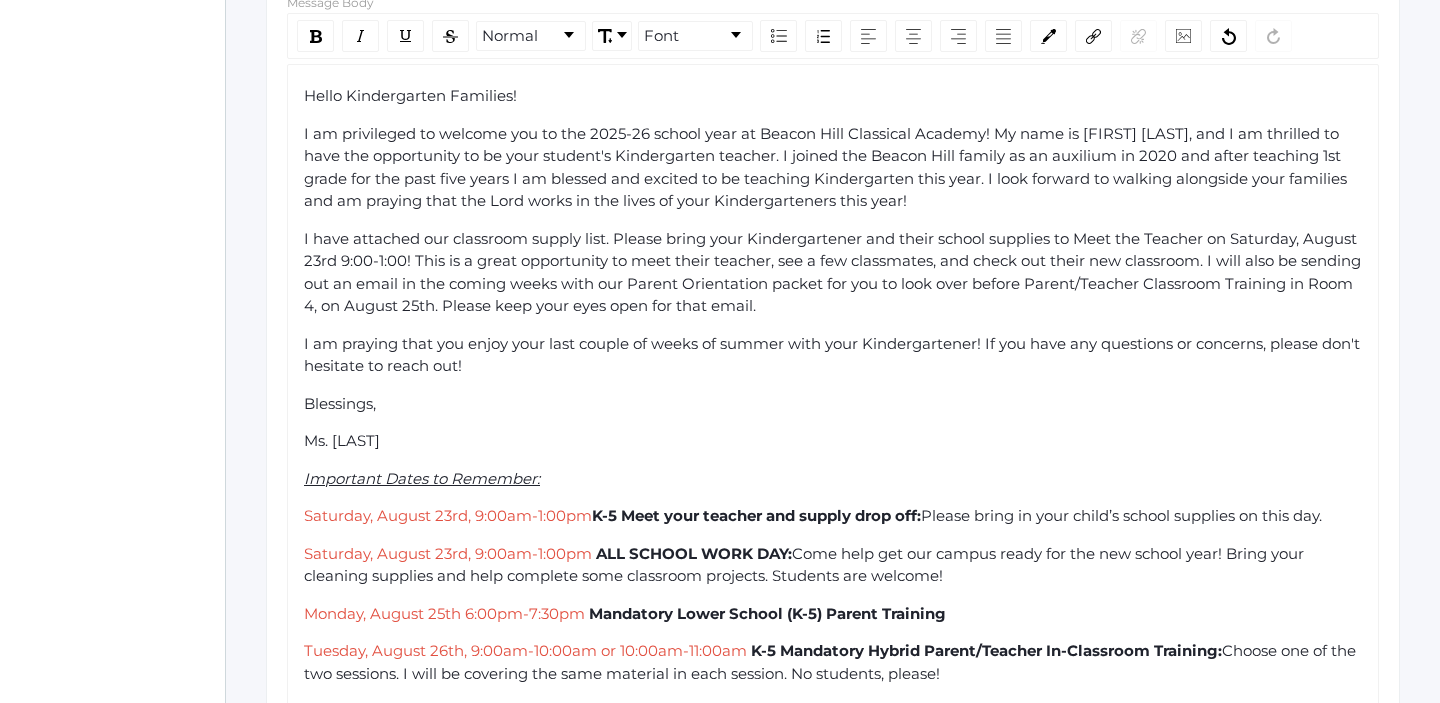 click on "Hello Kindergarten Families! I am privileged to welcome you to the 2025-26 school year at Beacon Hill Classical Academy! My name is Jordyn Dewey, and I am thrilled to have the opportunity to be your student's Kindergarten teacher. I joined the Beacon Hill family as an auxilium in 2020 and after teaching 1st grade for the past five years I am blessed and excited to be teaching Kindergarten this year. I look forward to walking alongside your families and am praying that the Lord works in the lives of your Kindergarteners this year! I am praying that you enjoy your last couple of weeks of summer with your Kindergartener! If you have any questions or concerns, please don't hesitate to reach out! Blessings, Ms. Dewey Important Dates to Remember: Saturday, August 23rd, 9:00am-1:00pm  K-5 Meet your teacher and supply drop off:  Please bring in your child’s school supplies on this day.  Saturday, August 23rd, 9:00am-1:00pm   ALL SCHOOL WORK DAY: Monday, August 25th 6:00pm-7:30pm       First Day of School" 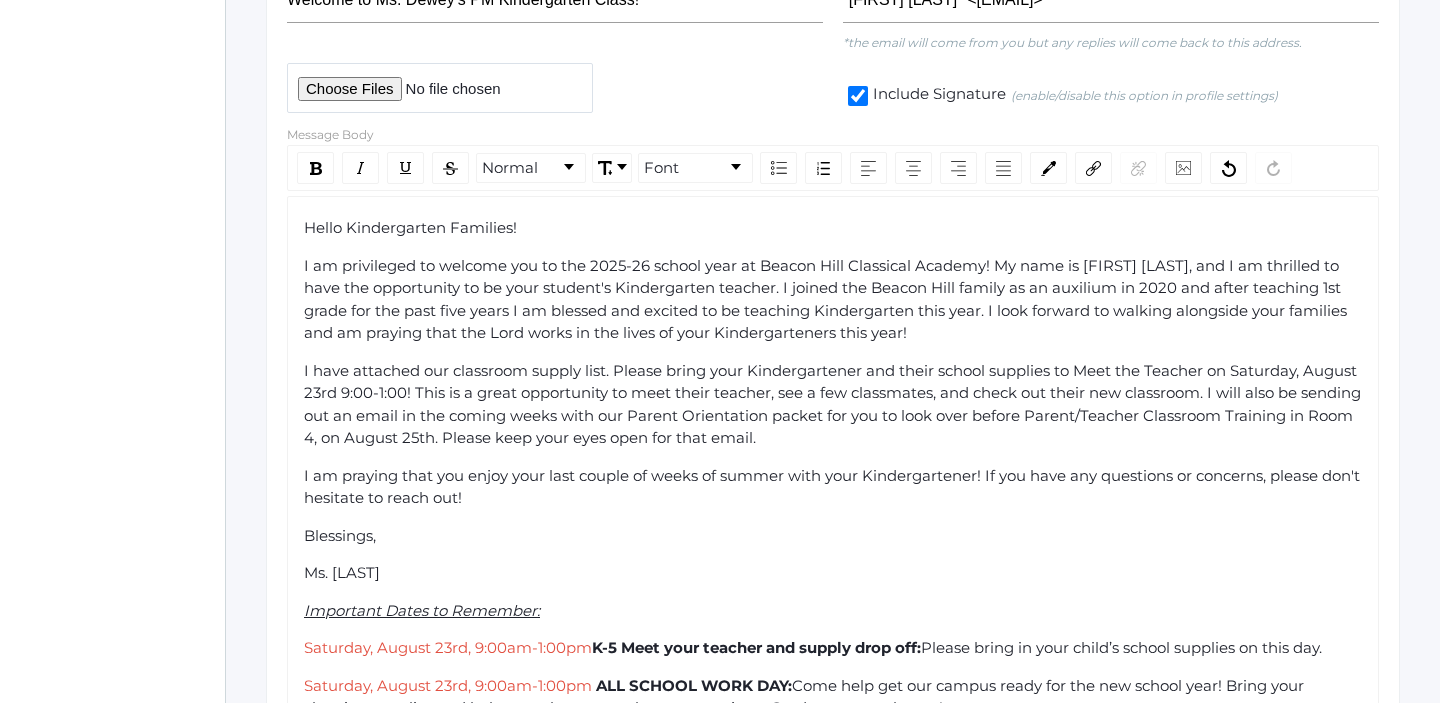 scroll, scrollTop: 422, scrollLeft: 0, axis: vertical 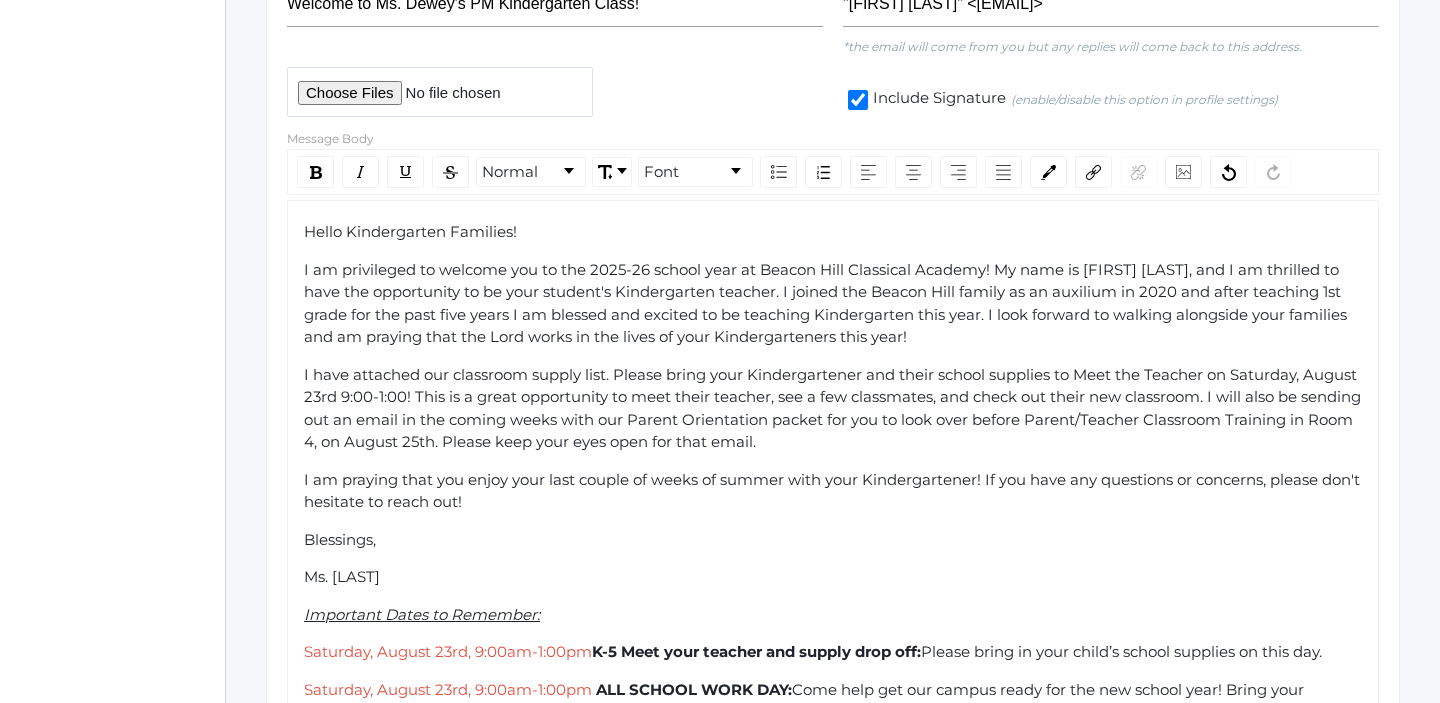 click 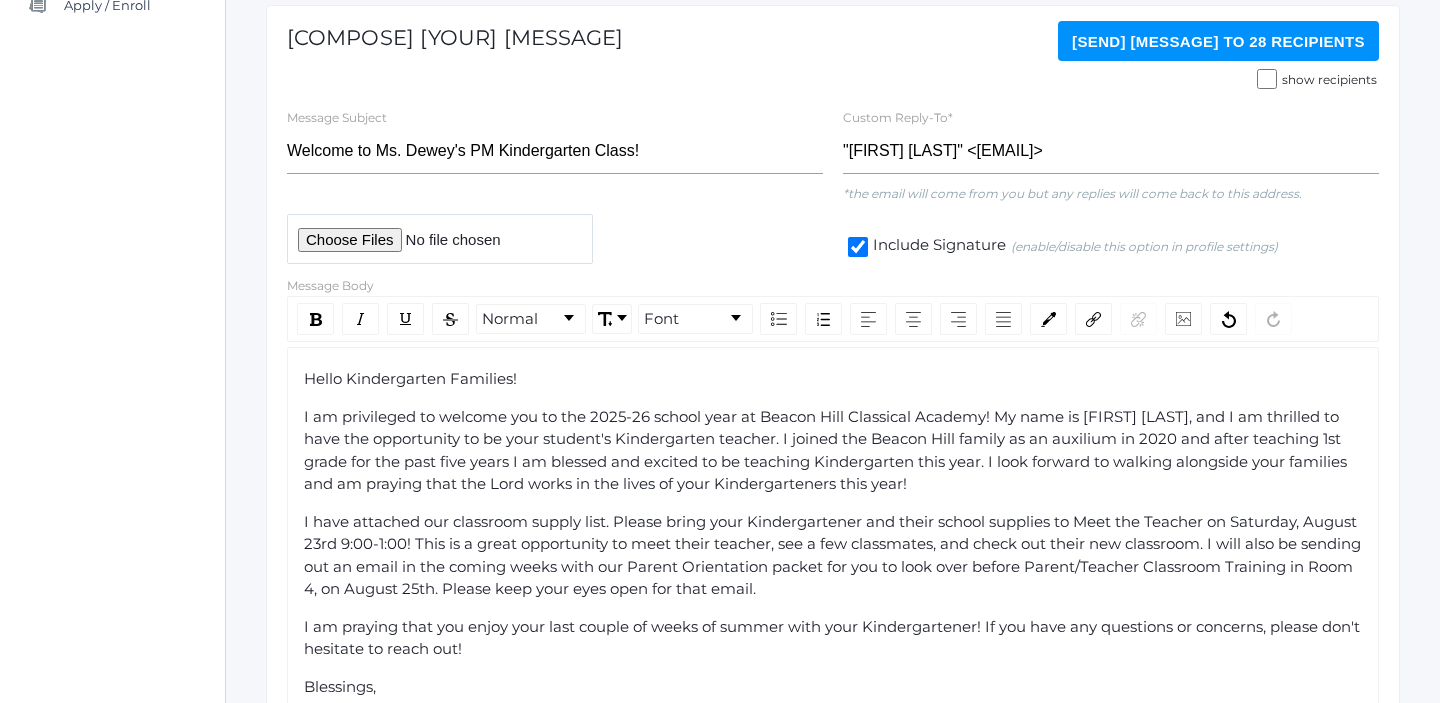 scroll, scrollTop: 271, scrollLeft: 0, axis: vertical 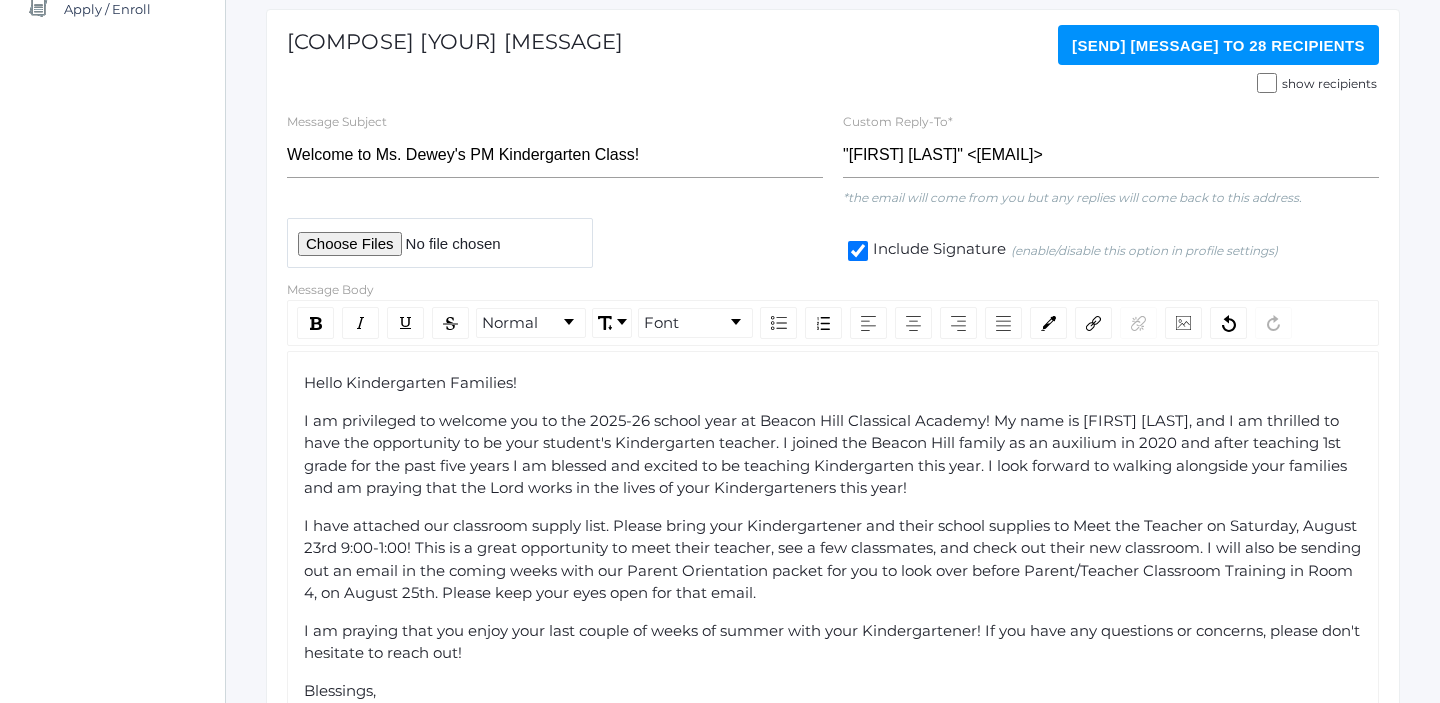 click on "Include Signature (enable/disable this option in profile settings)" 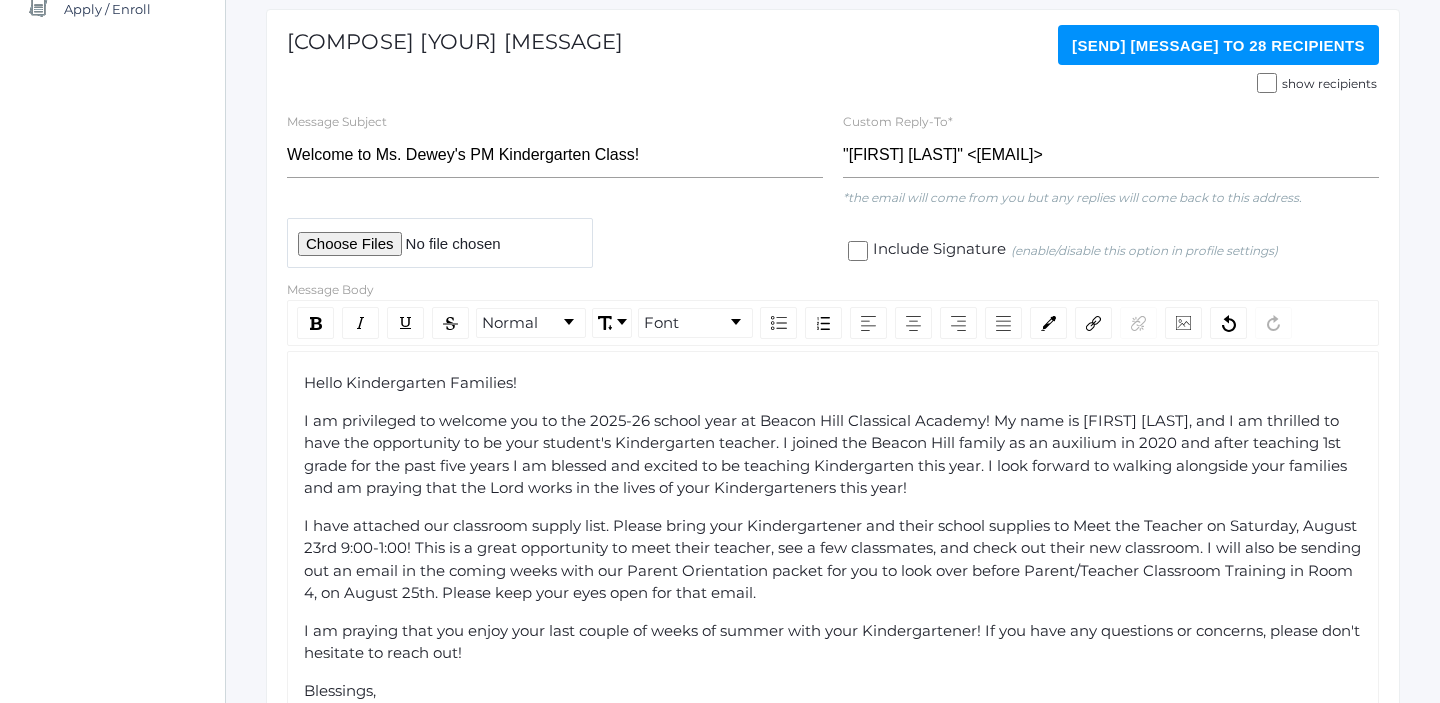 checkbox on "false" 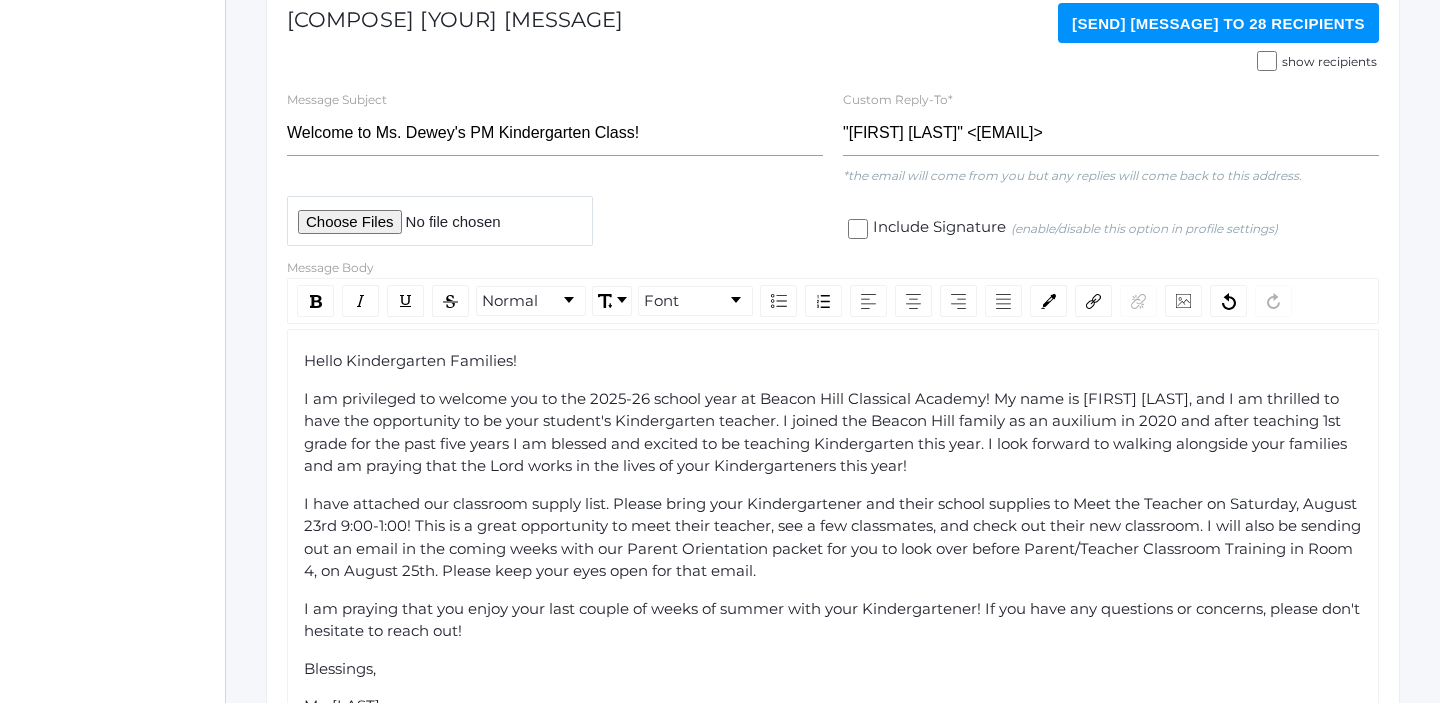 scroll, scrollTop: 188, scrollLeft: 0, axis: vertical 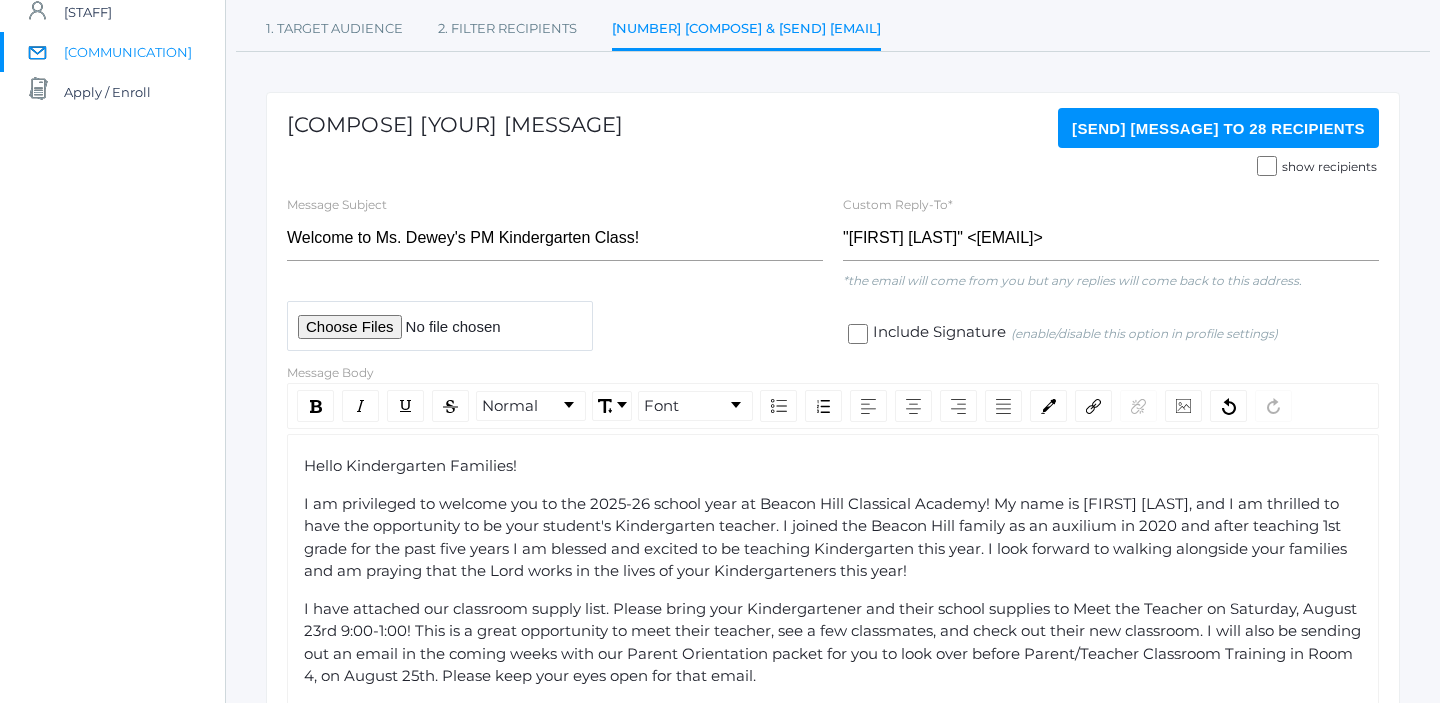 click on "Send Message   to 28 recipients" 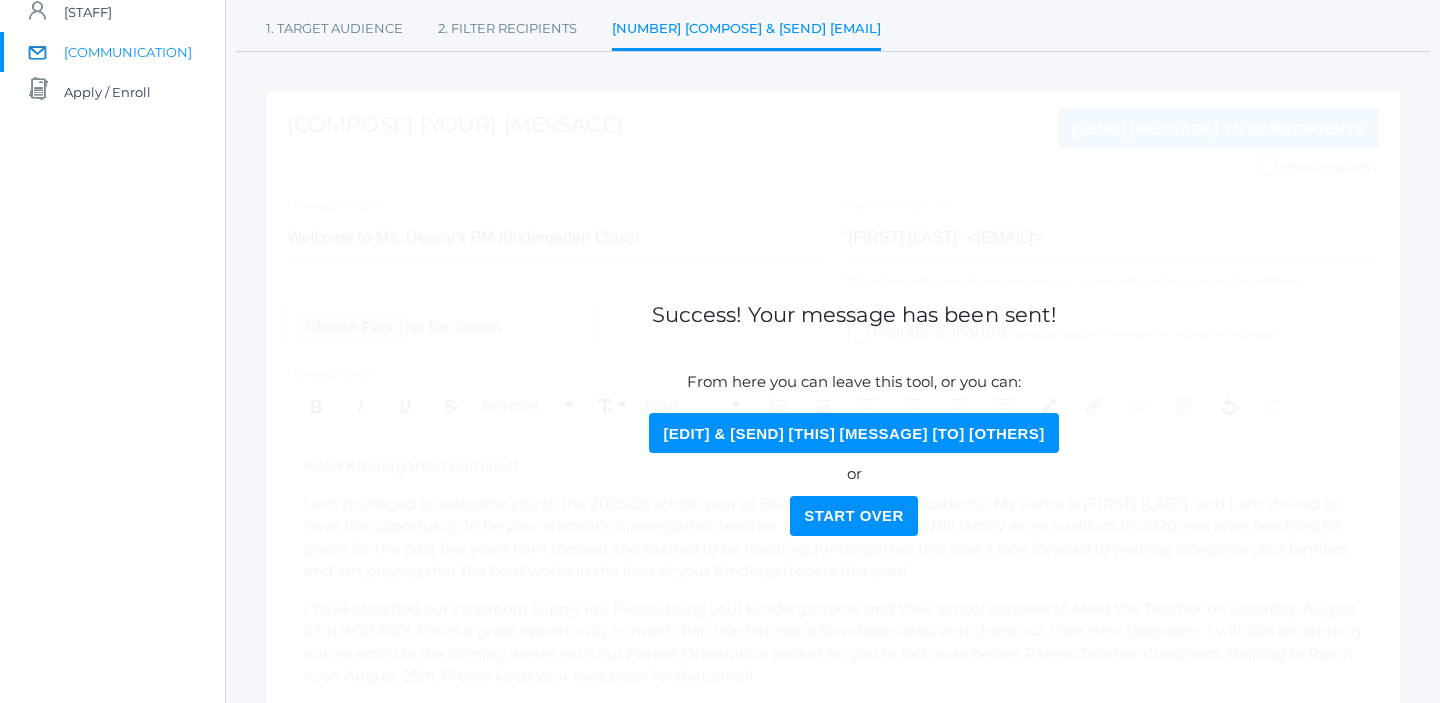 click on "Communication" at bounding box center (128, 52) 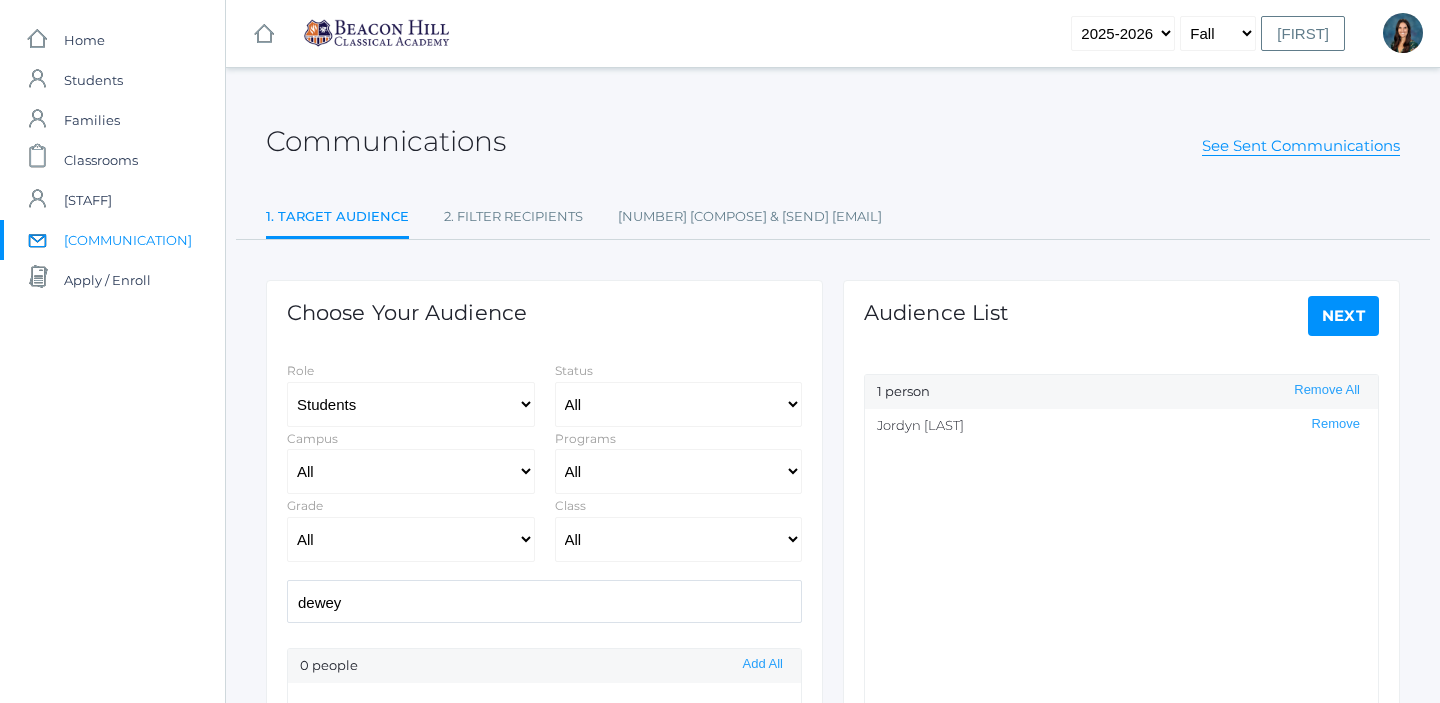 select on "Enrolled" 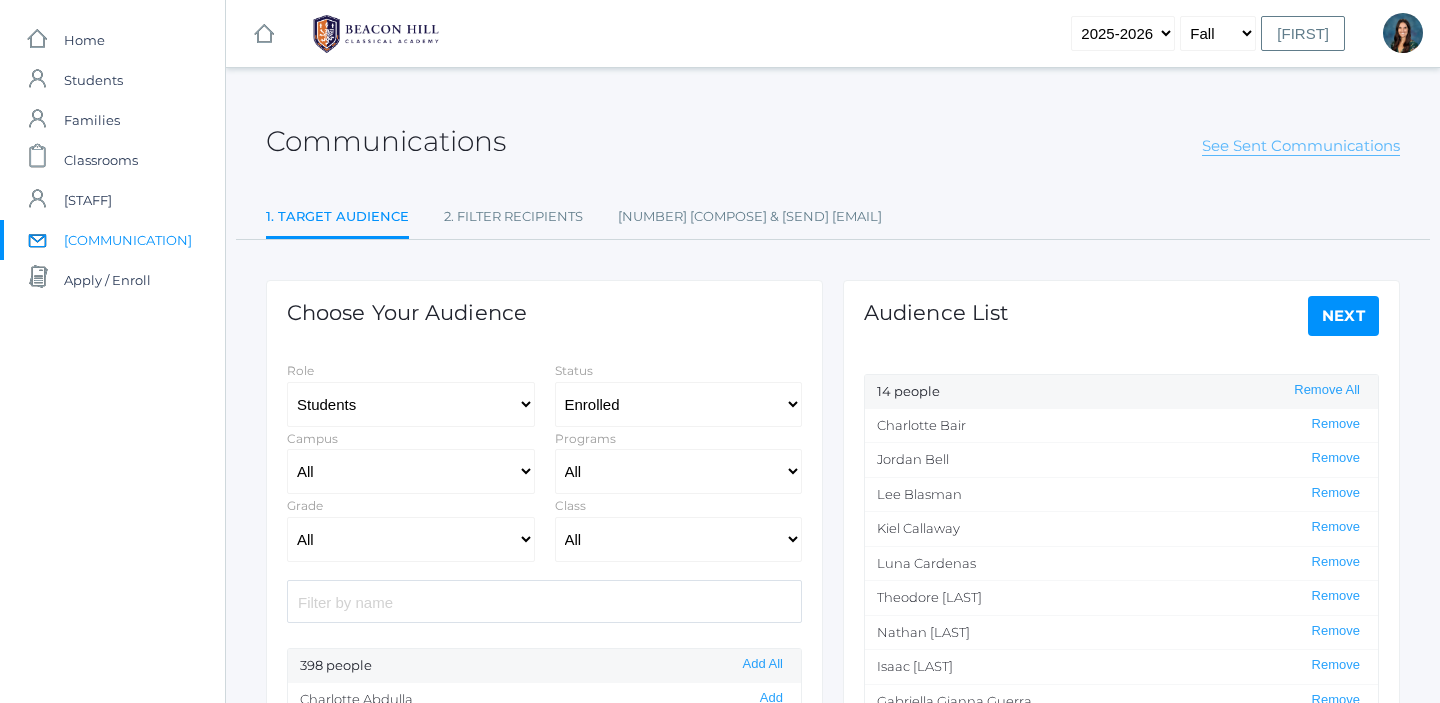 click on "See Sent Communications" 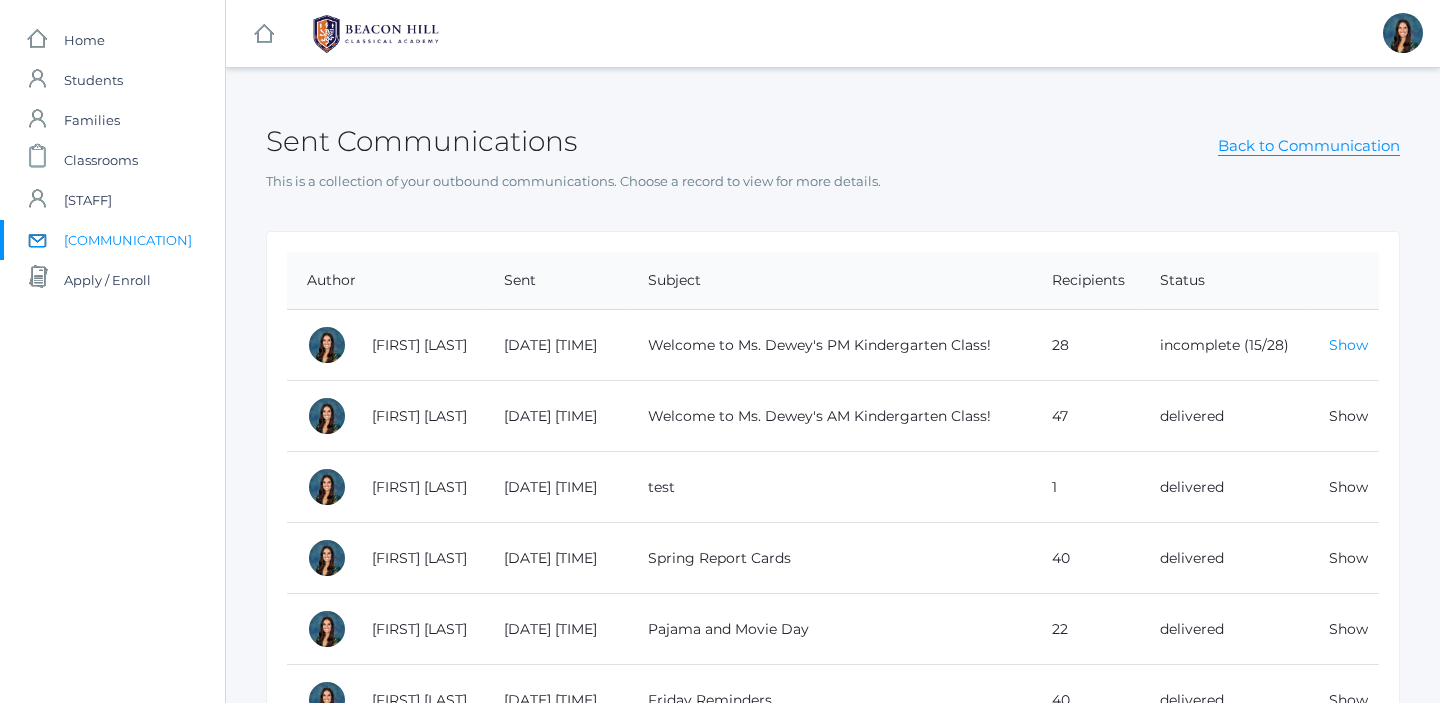 click on "Show" at bounding box center (1348, 345) 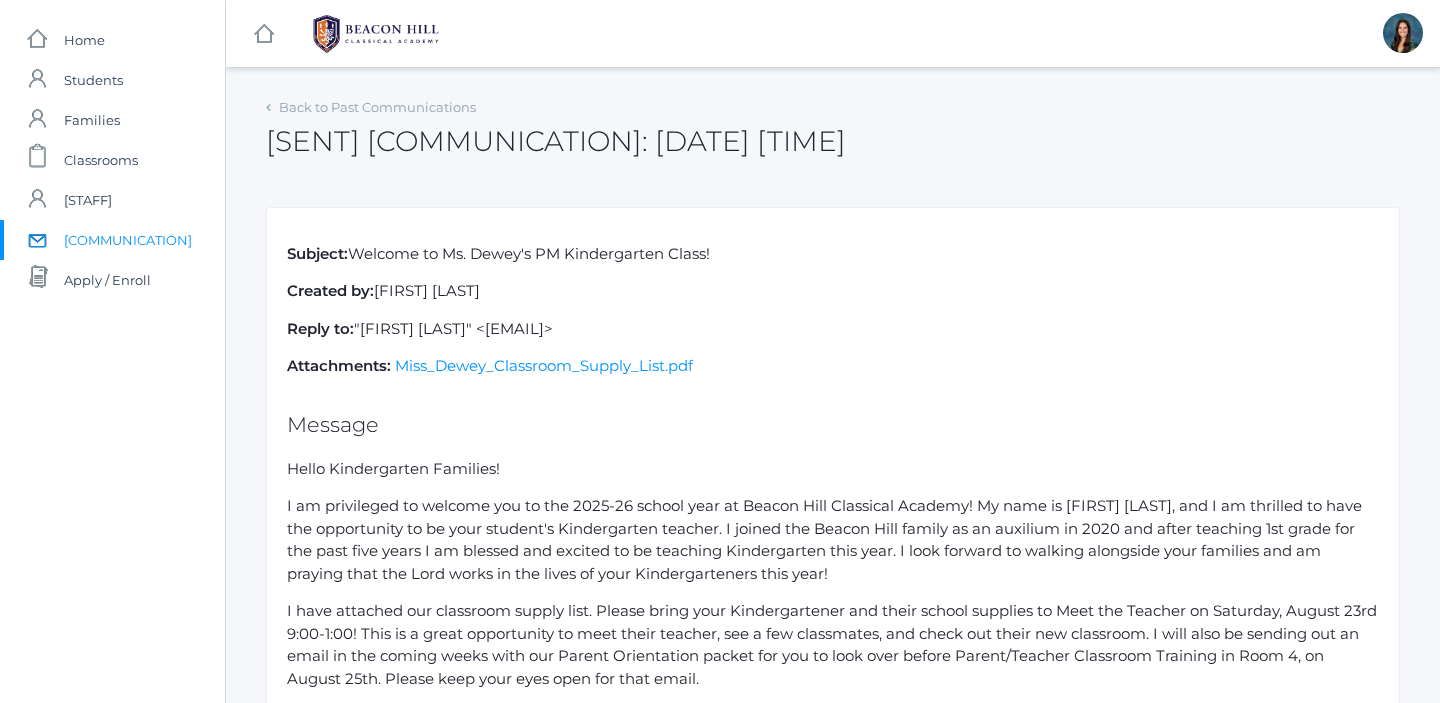 click on "Communication" at bounding box center [128, 240] 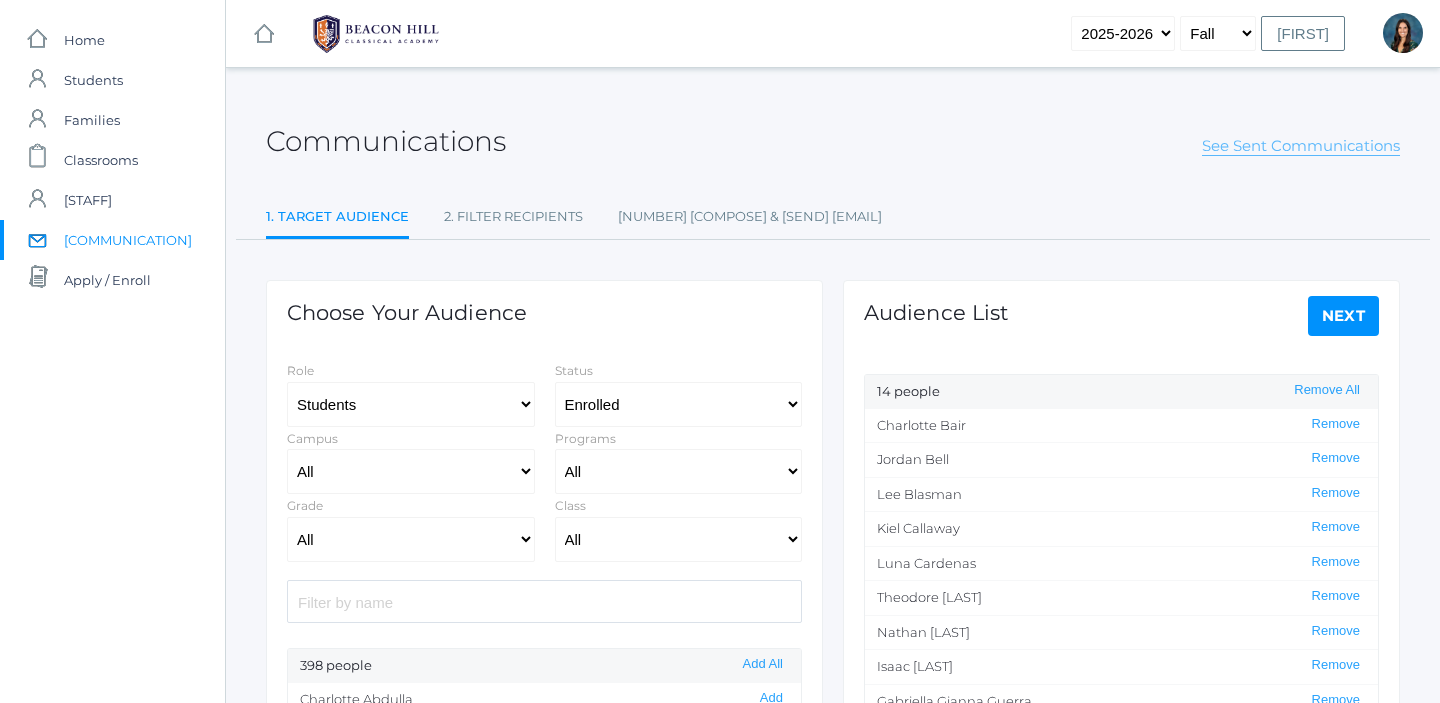 click on "See Sent Communications" 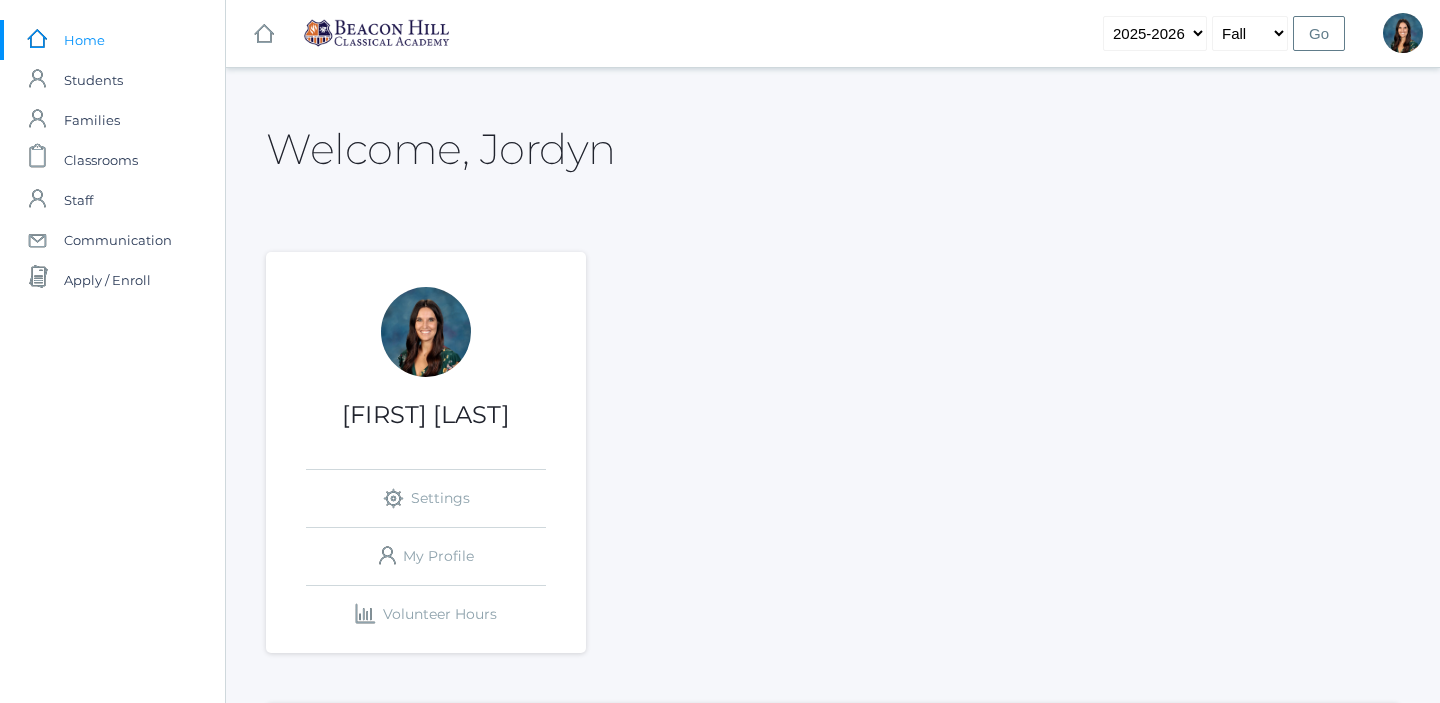 scroll, scrollTop: 0, scrollLeft: 0, axis: both 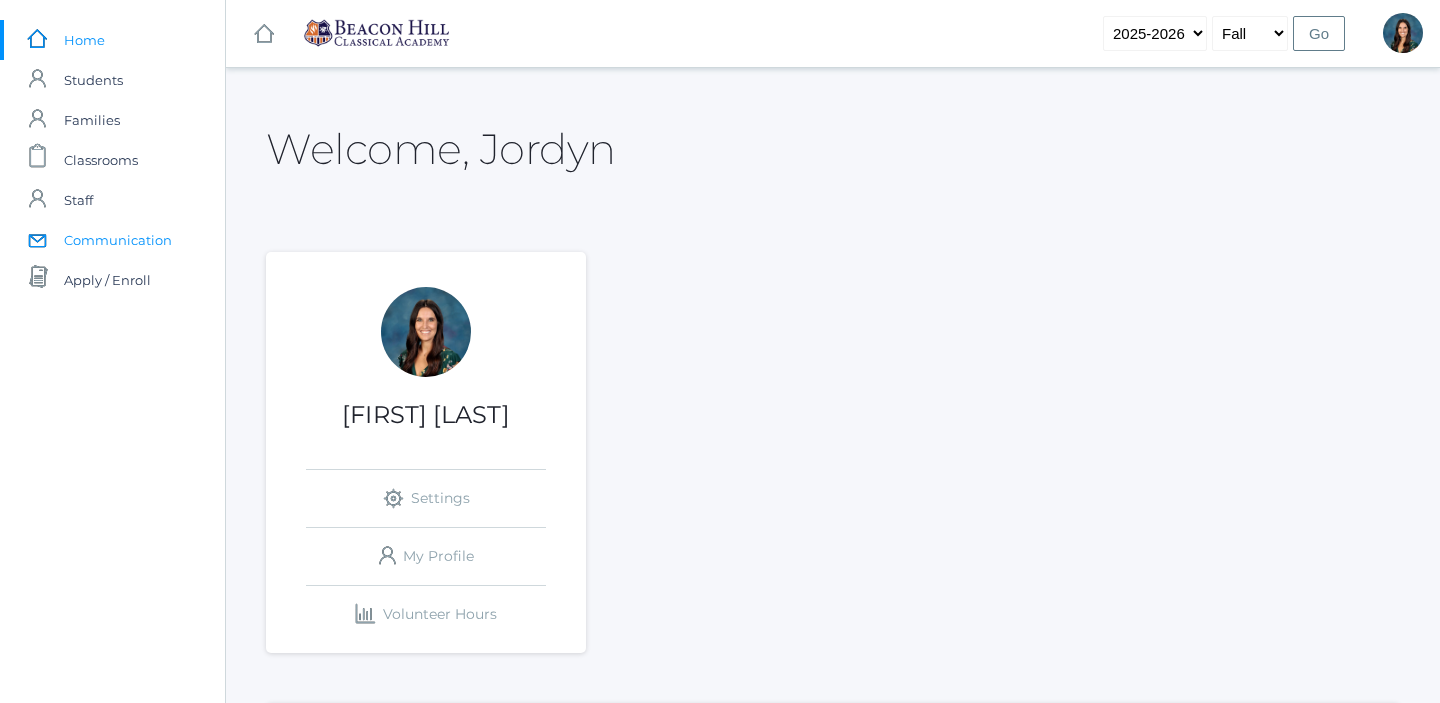 click on "Communication" at bounding box center [118, 240] 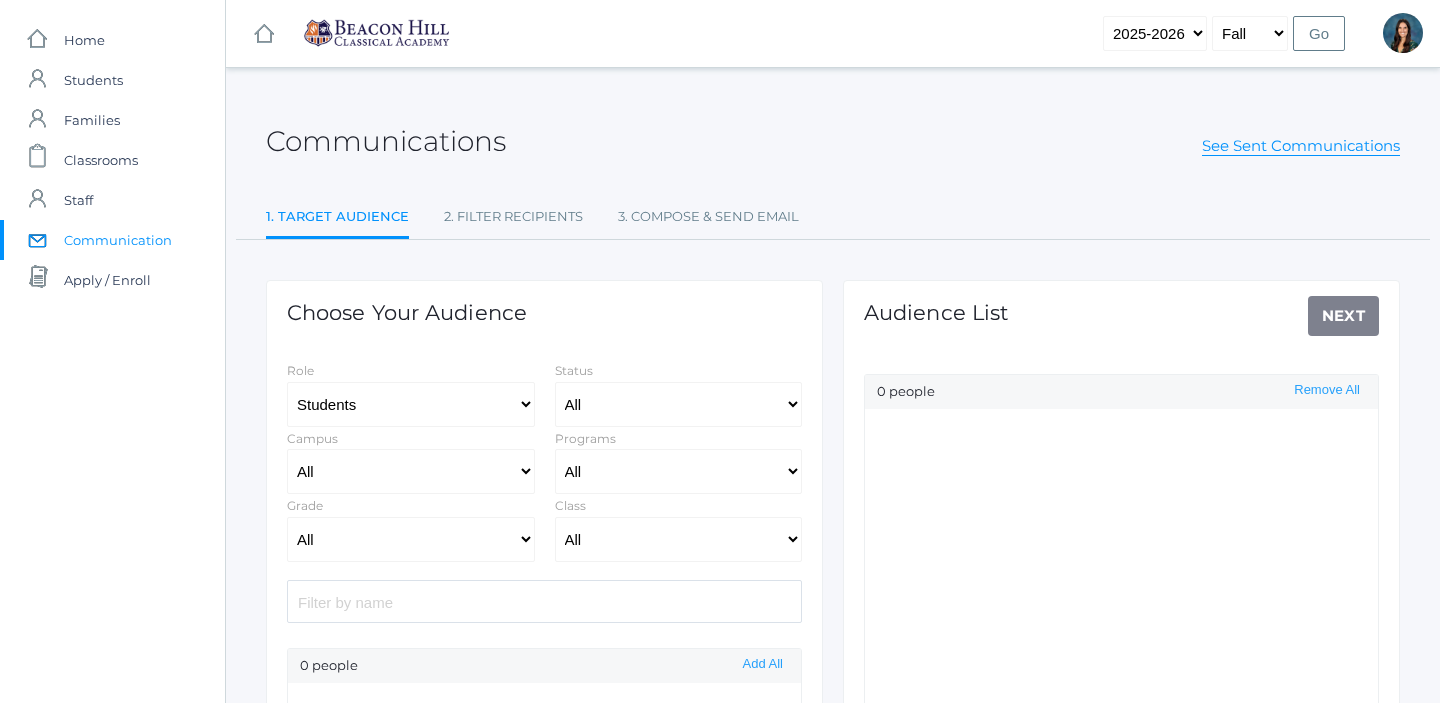 select on "Enrolled" 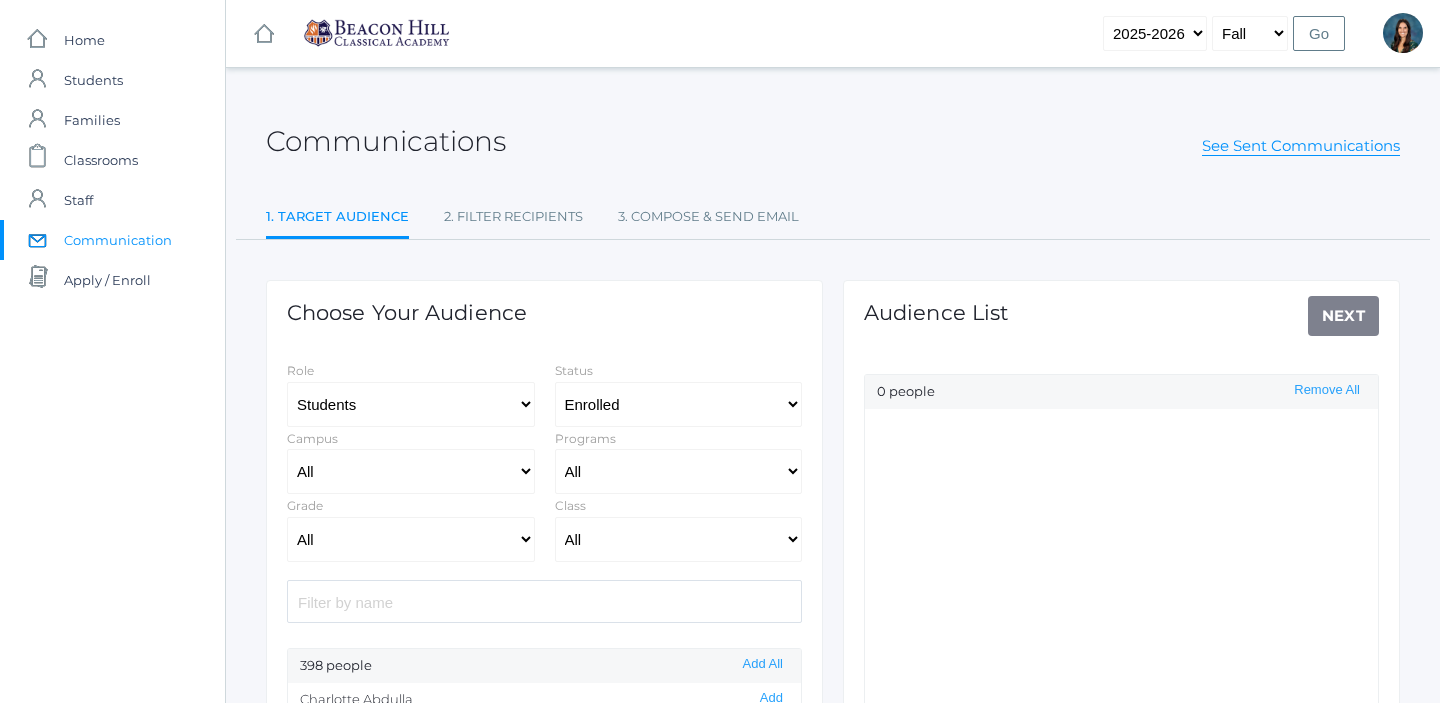 click 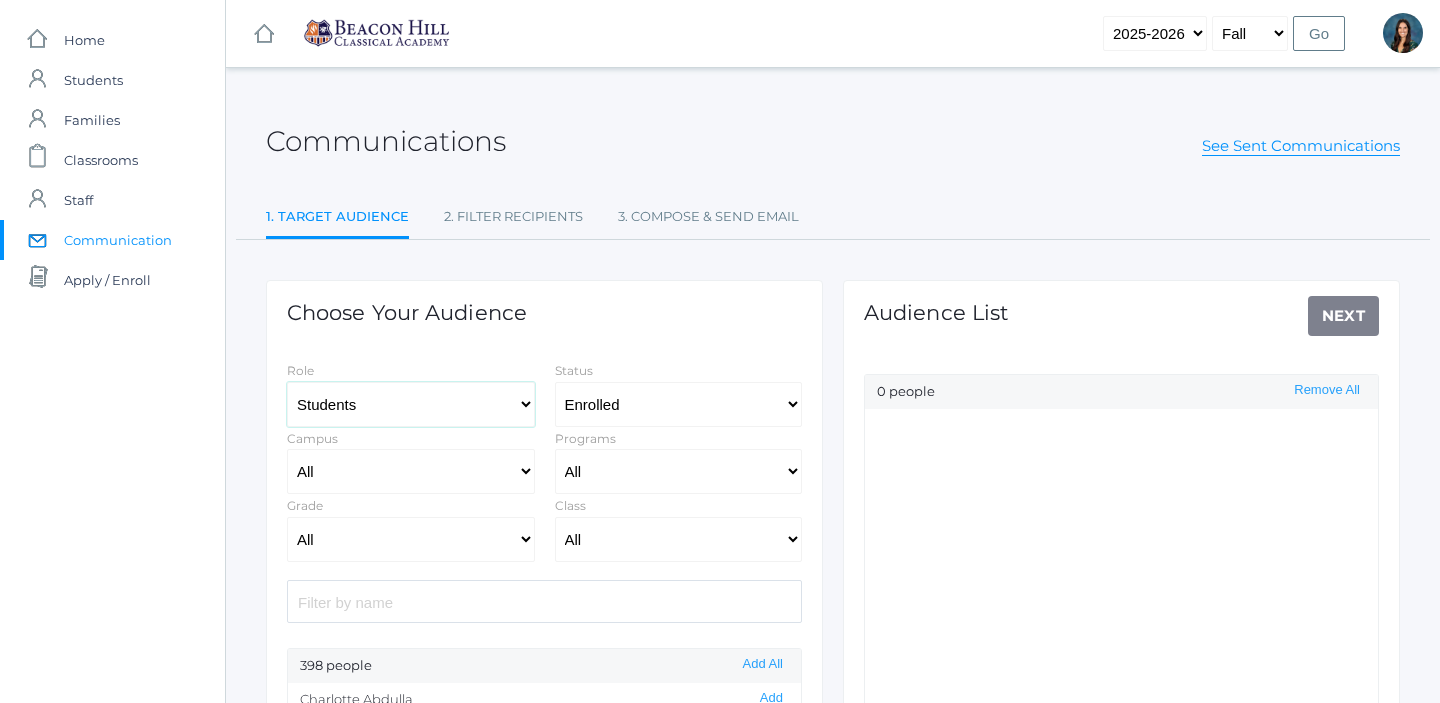 click on "Students Staff" 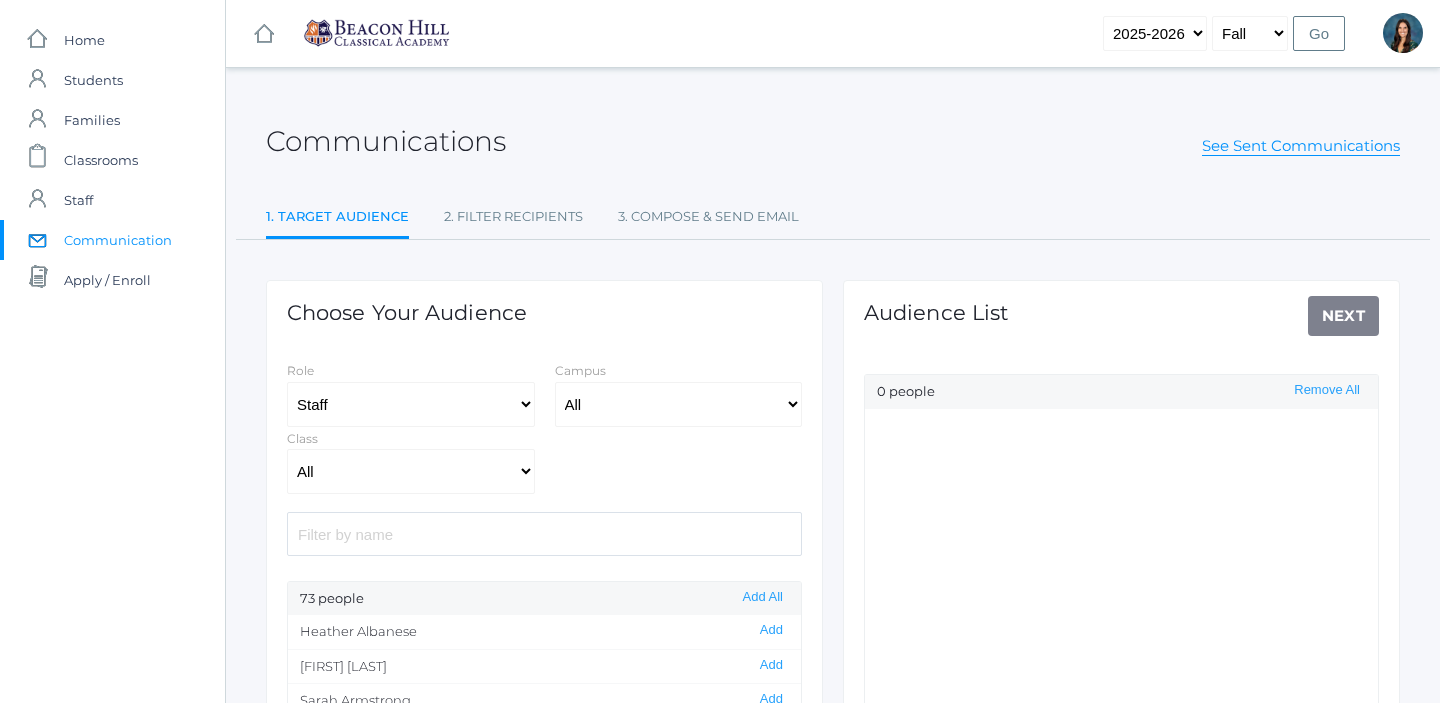 click 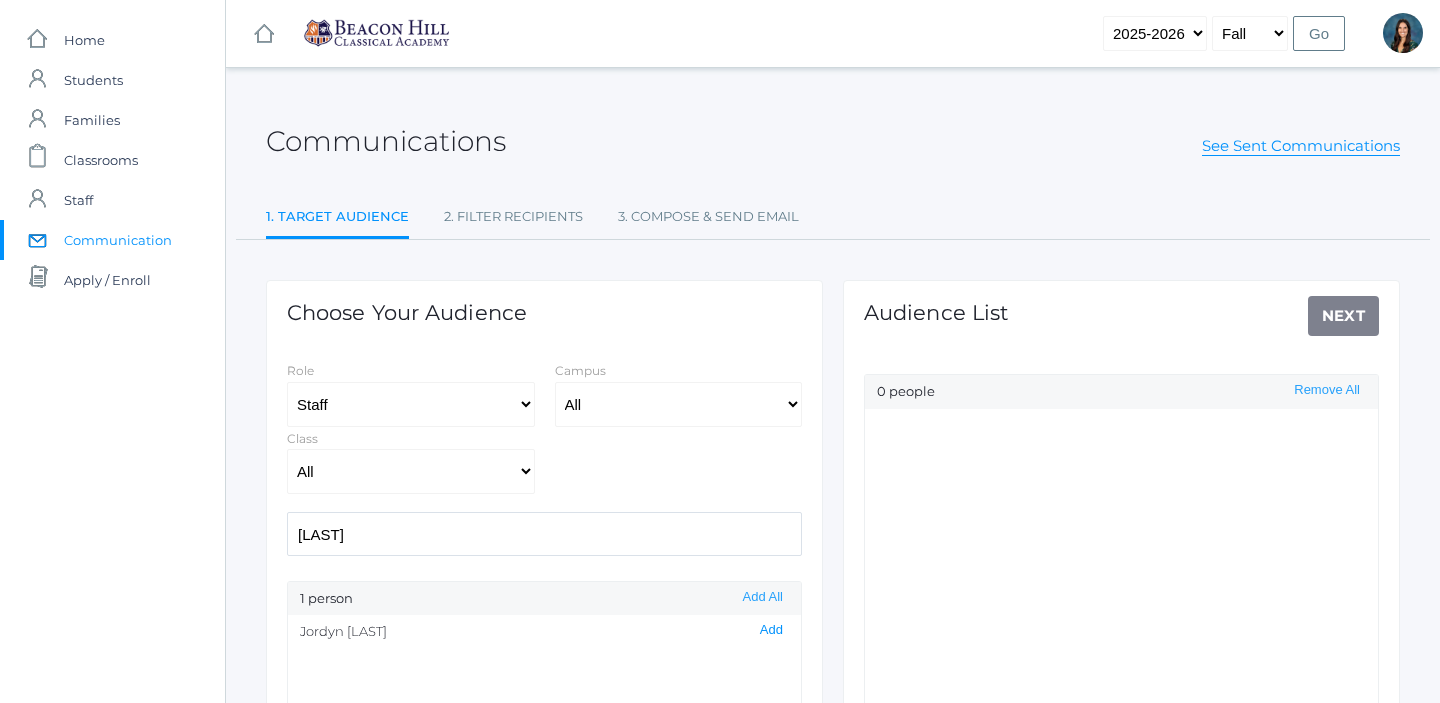 type on "dewey" 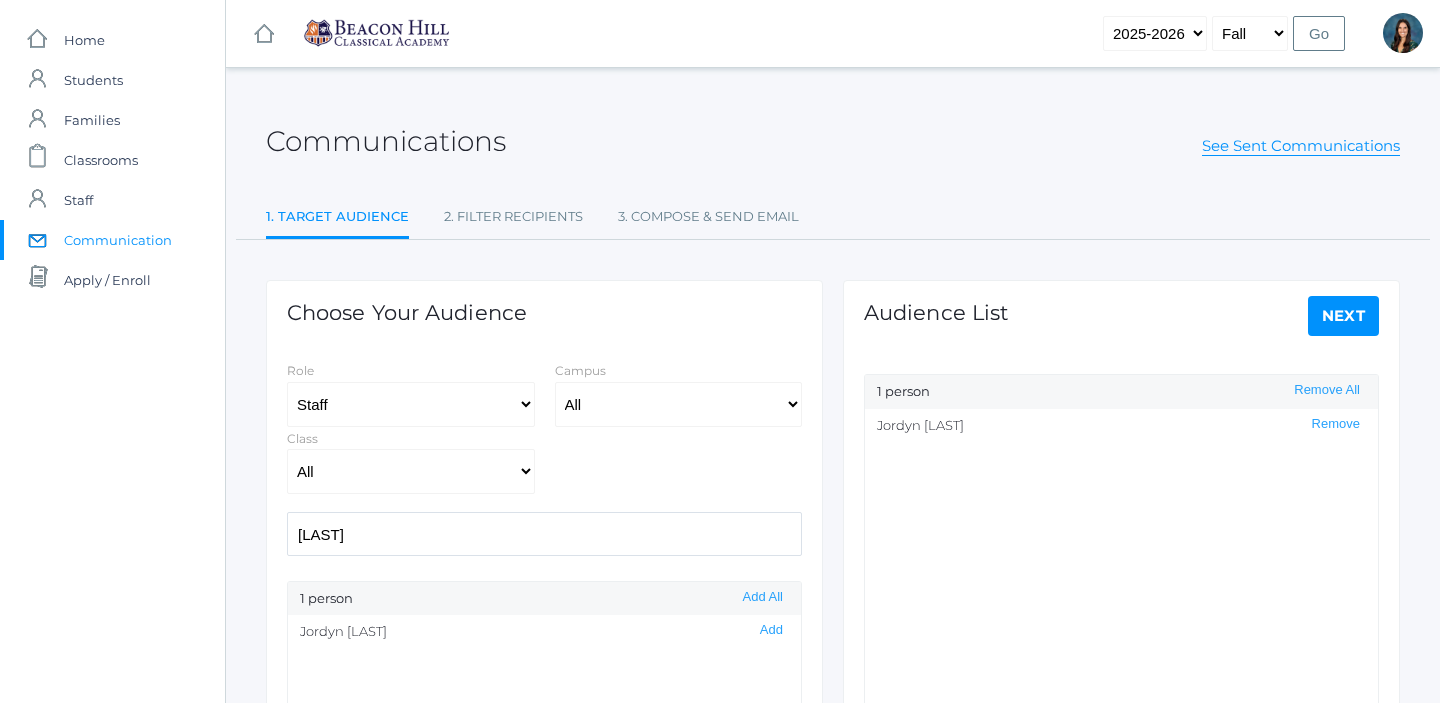 click on "Next" 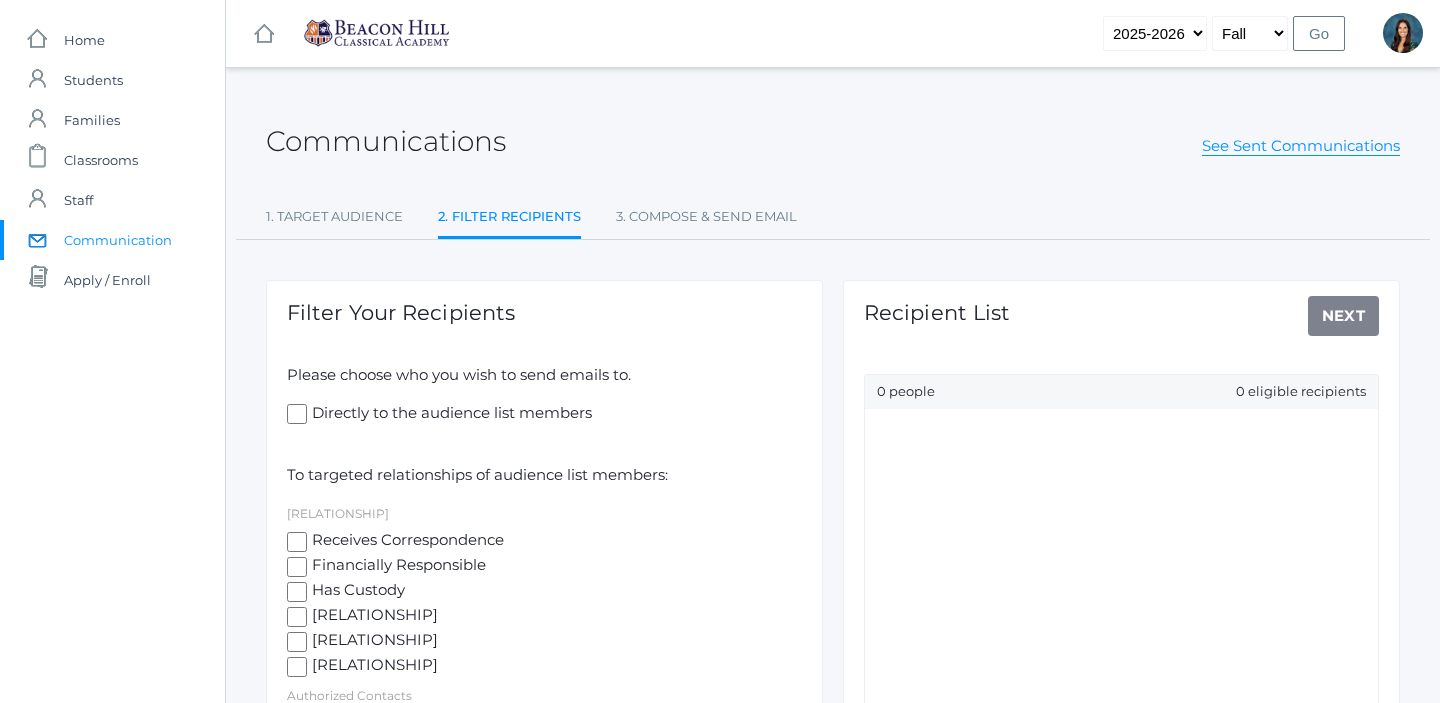 click on "Directly to the audience list members" 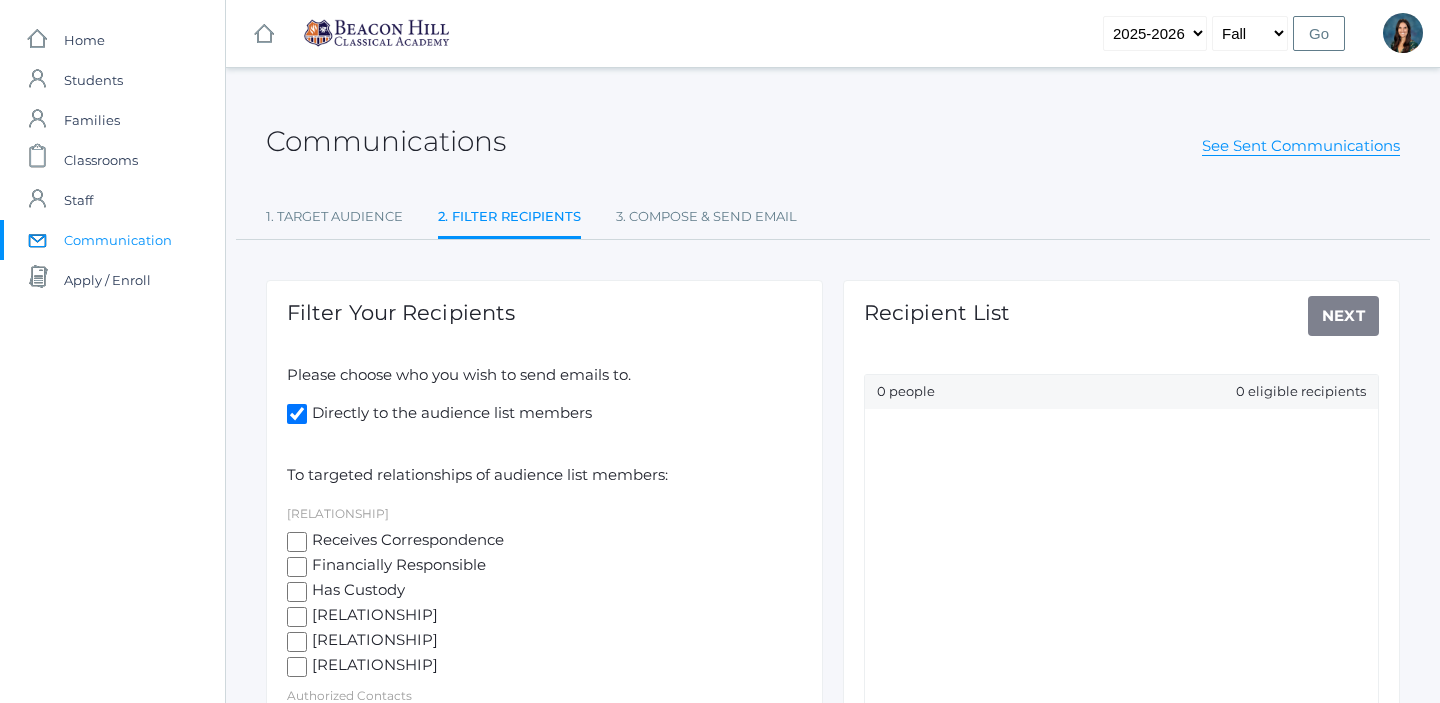 checkbox on "true" 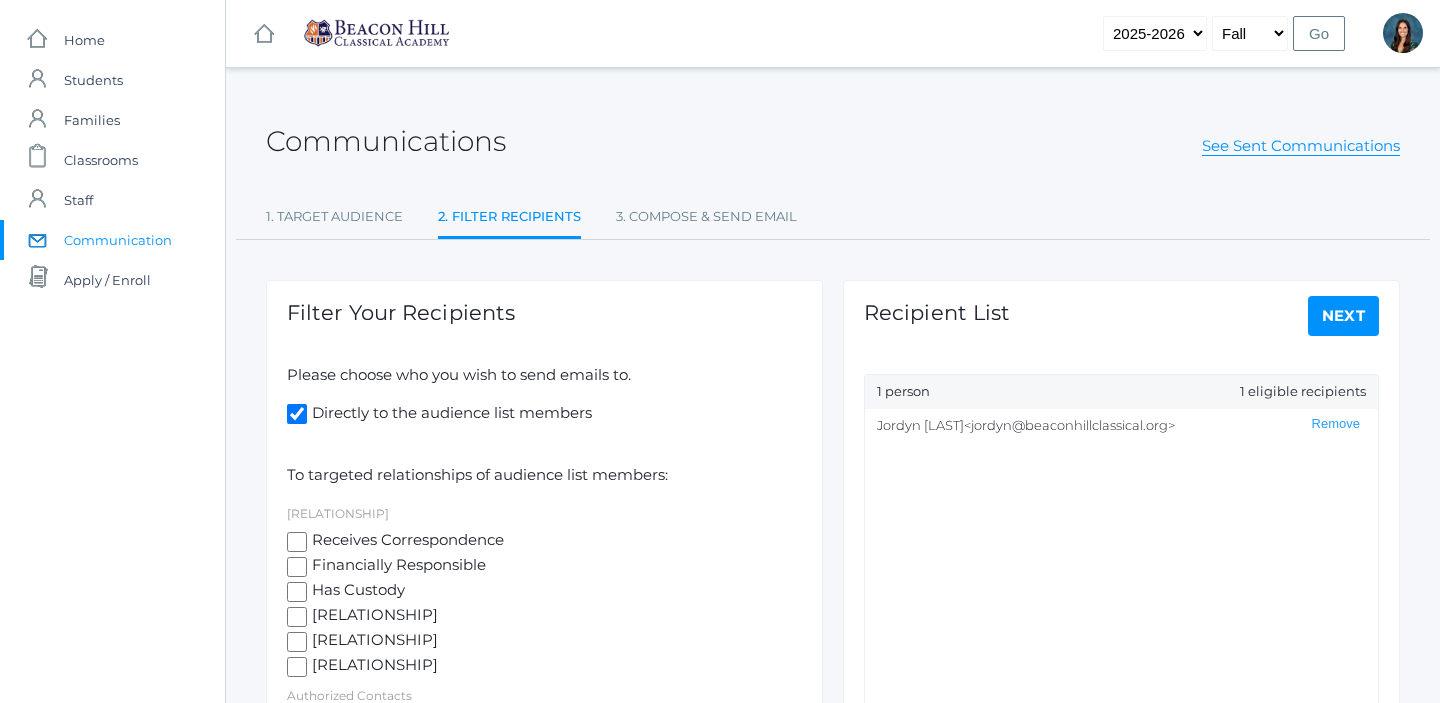 click on "Next" 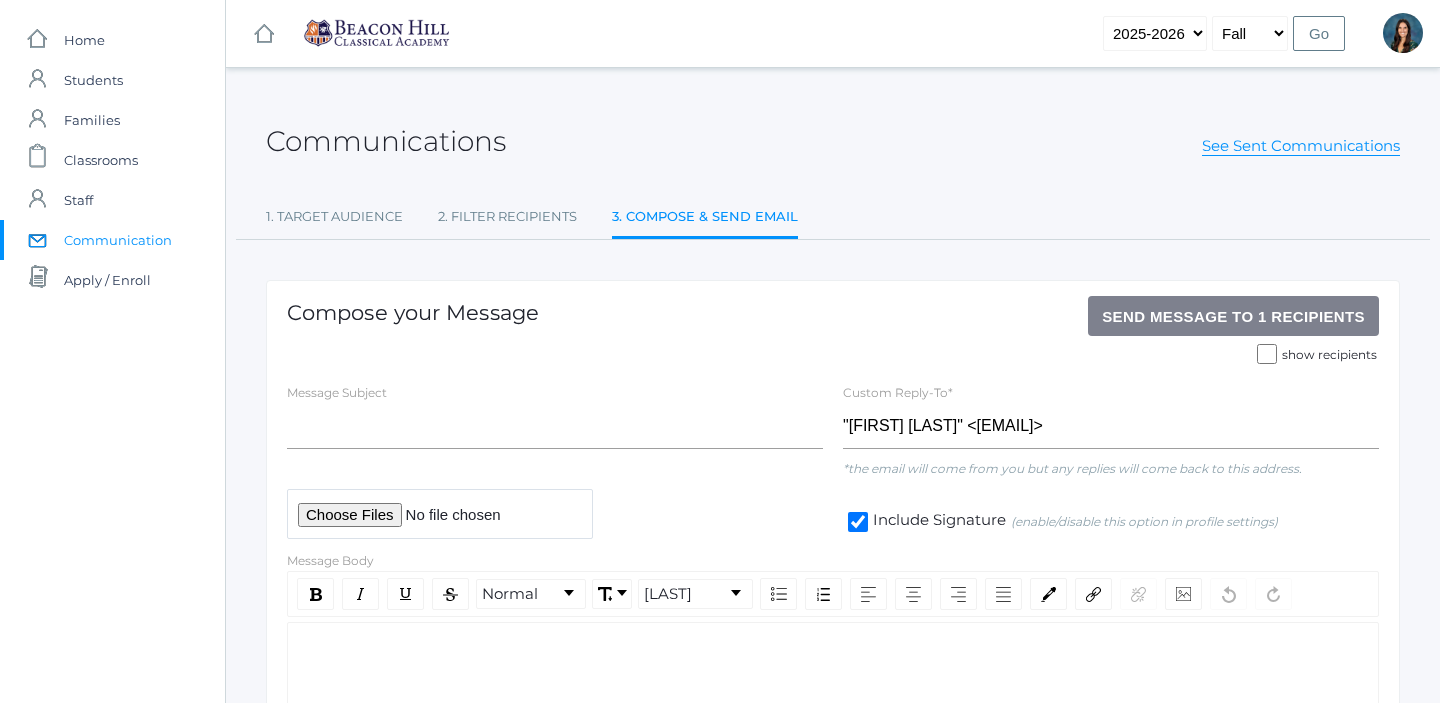 click 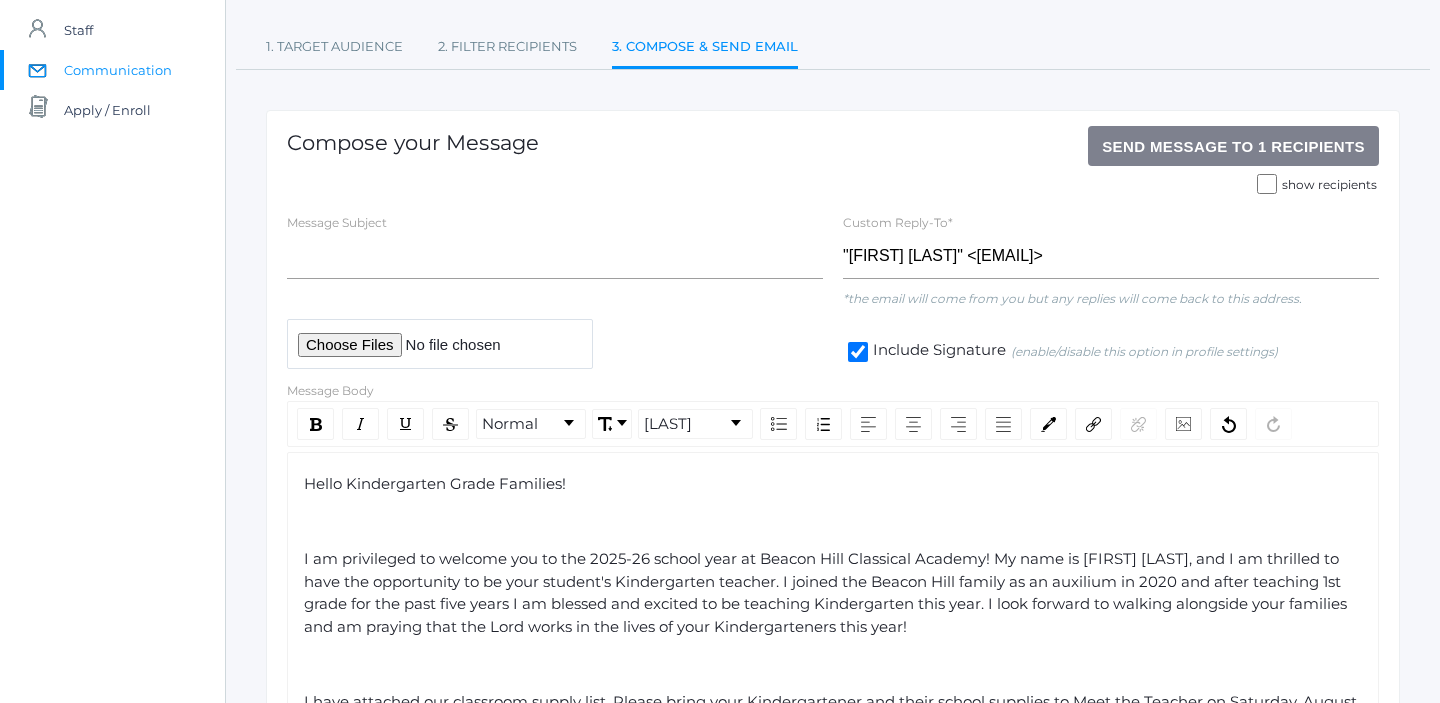 scroll, scrollTop: 168, scrollLeft: 0, axis: vertical 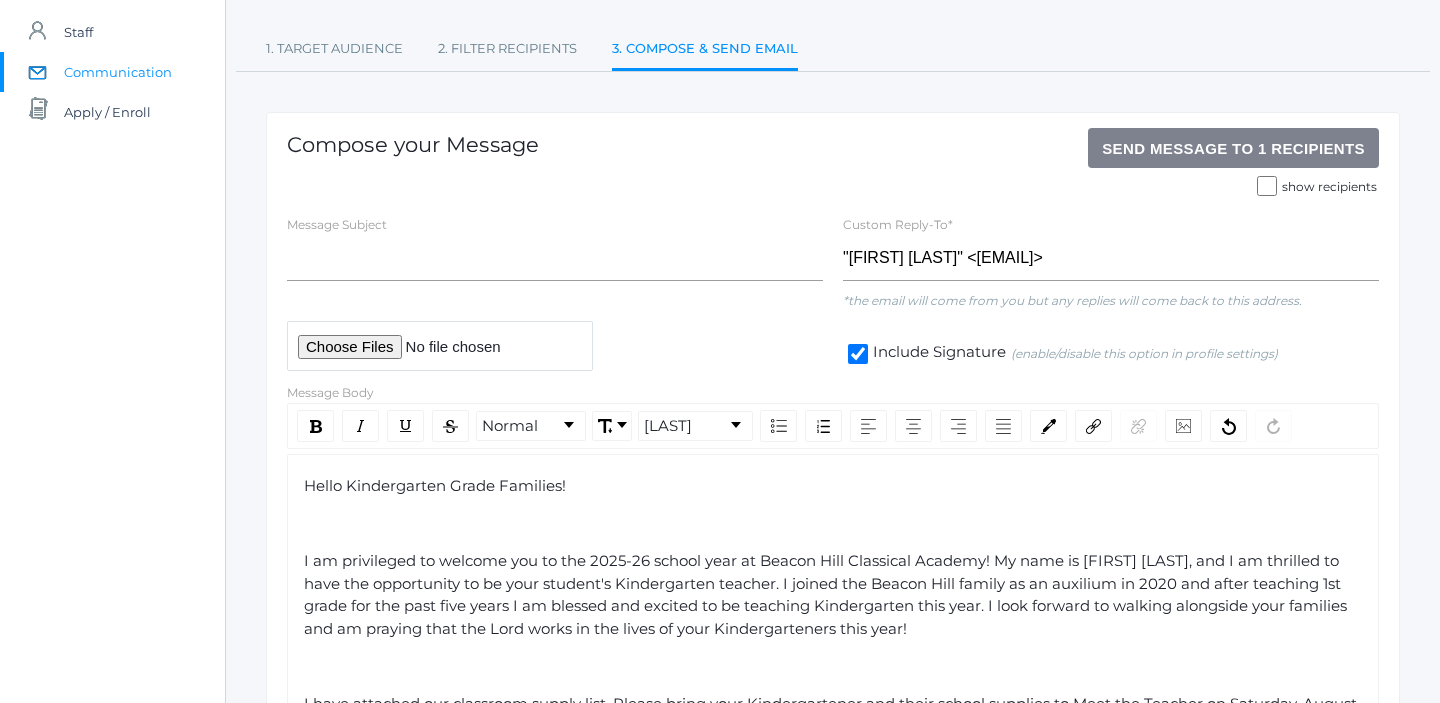 click on "Hello Kindergarten Grade Families!" 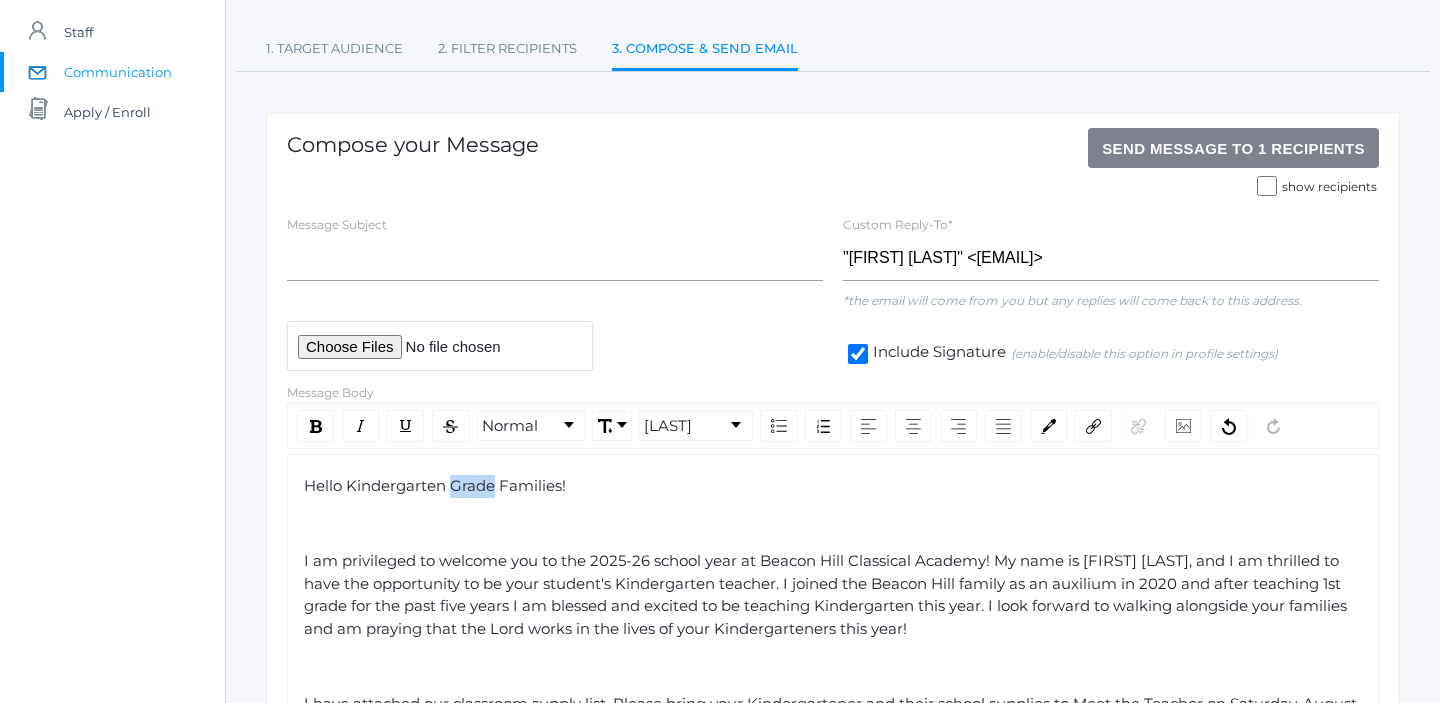 click on "Hello Kindergarten Grade Families!" 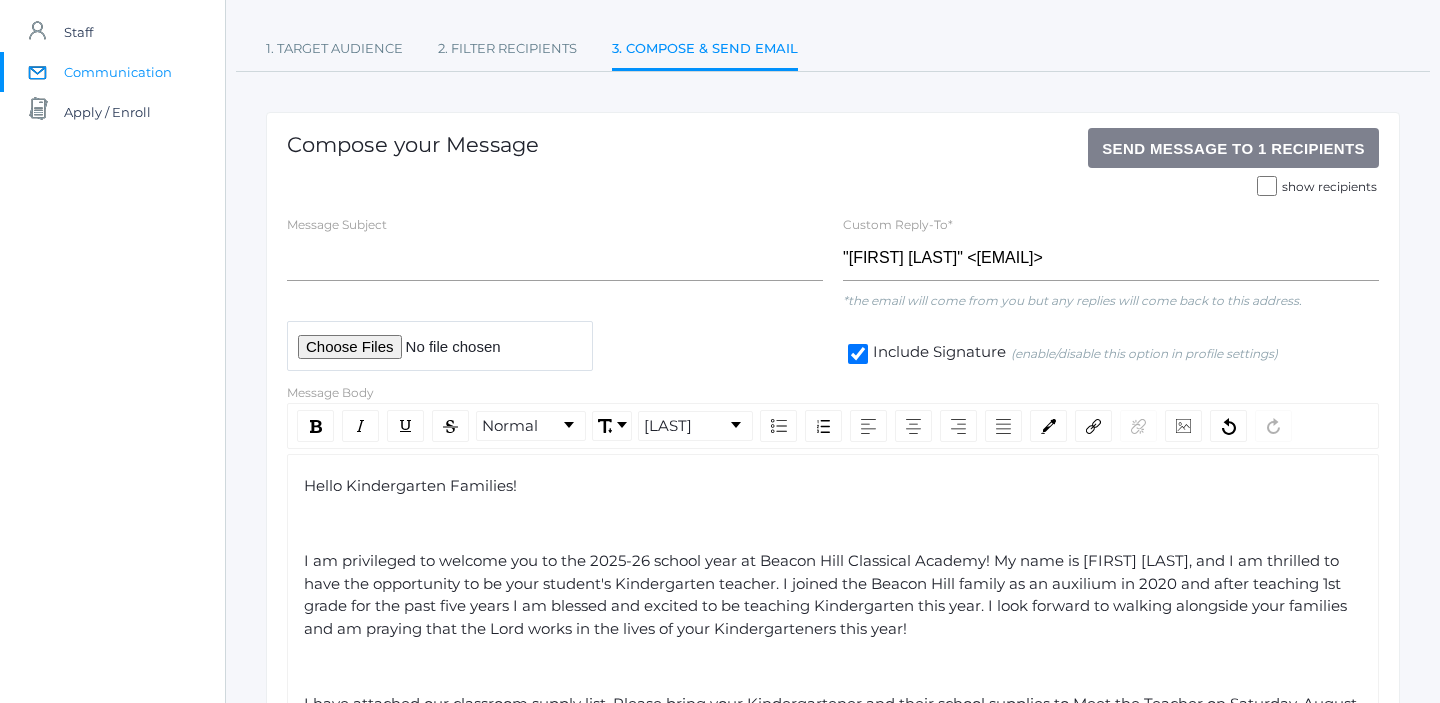 click on "I am privileged to welcome you to the 2025-26 school year at Beacon Hill Classical Academy! My name is Jordyn Dewey, and I am thrilled to have the opportunity to be your student's Kindergarten teacher. I joined the Beacon Hill family as an auxilium in 2020 and after teaching 1st grade for the past five years I am blessed and excited to be teaching Kindergarten this year. I look forward to walking alongside your families and am praying that the Lord works in the lives of your Kindergarteners this year!" 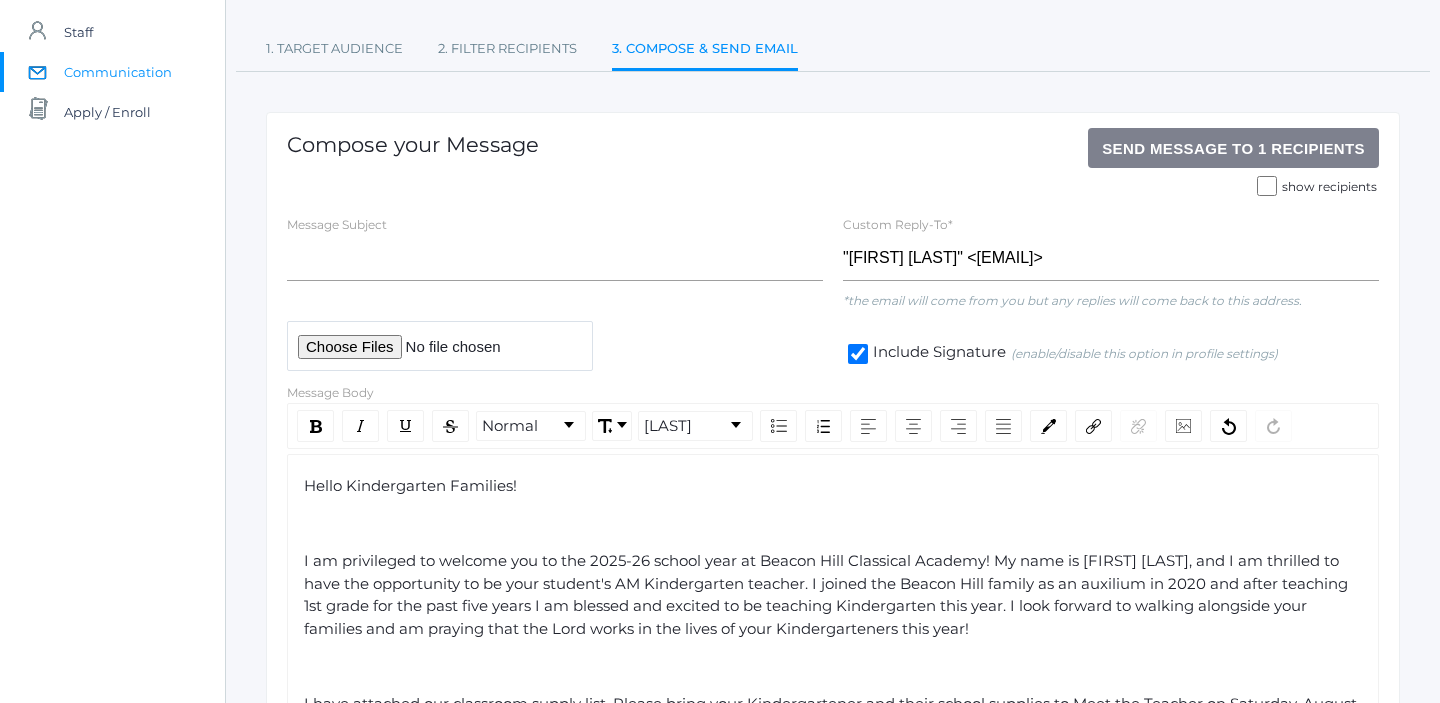 click on "I am privileged to welcome you to the 2025-26 school year at Beacon Hill Classical Academy! My name is Jordyn Dewey, and I am thrilled to have the opportunity to be your student's AM Kindergarten teacher. I joined the Beacon Hill family as an auxilium in 2020 and after teaching 1st grade for the past five years I am blessed and excited to be teaching Kindergarten this year. I look forward to walking alongside your families and am praying that the Lord works in the lives of your Kindergarteners this year!" 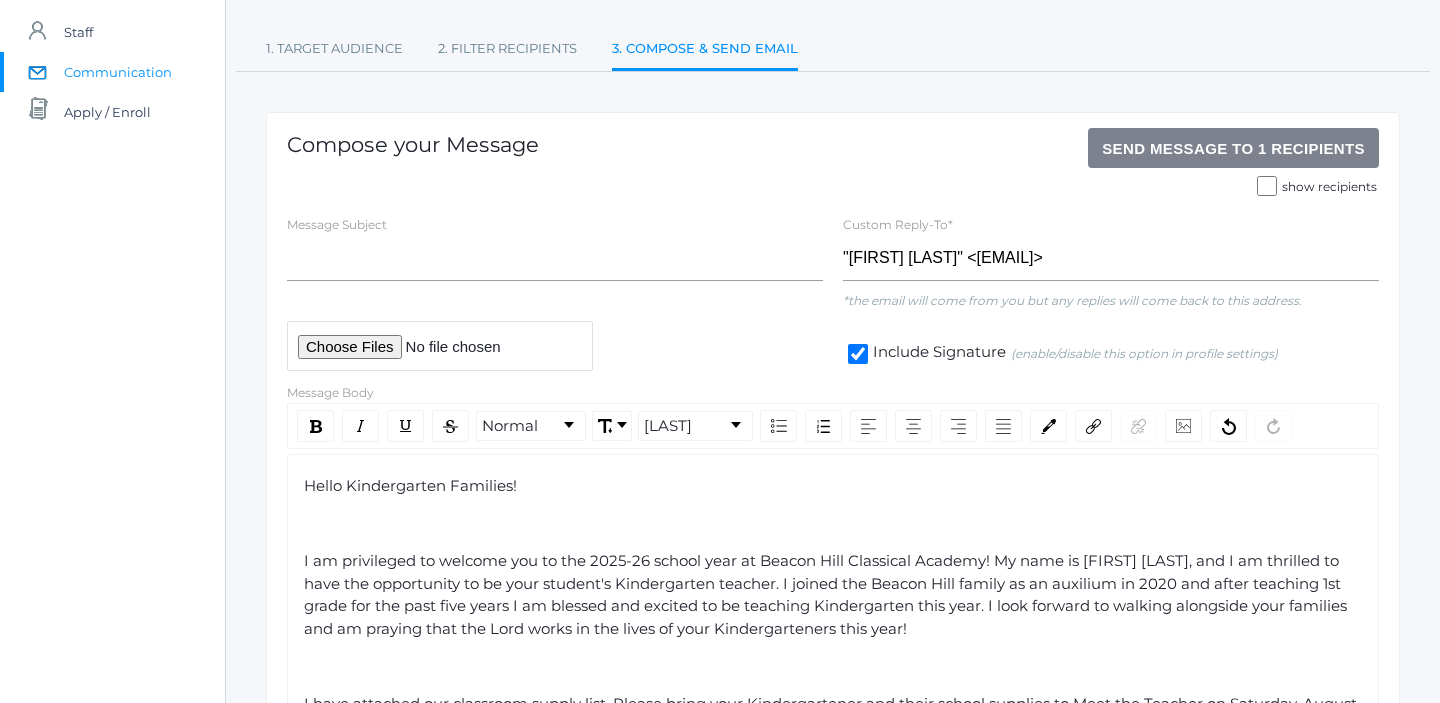 click on "Hello Kindergarten Families! I am privileged to welcome you to the 2025-26 school year at Beacon Hill Classical Academy! My name is Jordyn Dewey, and I am thrilled to have the opportunity to be your student's Kindergarten teacher. I joined the Beacon Hill family as an auxilium in 2020 and after teaching 1st grade for the past five years I am blessed and excited to be teaching Kindergarten this year. I look forward to walking alongside your families and am praying that the Lord works in the lives of your Kindergarteners this year! I am praying that you enjoy your last couple of weeks of summer with your Kindergartener! If you have any questions or concerns, please don't hesitate to reach out! Blessings, Ms. Dewey Important Dates to Remember: Saturday, August 23rd, 9am-1:00pm K-5 Meet your teacher and supply drop off: Please bring in your child’s school supplies on this day.  Monday, August 25th Mandatory Lower School (K-5) Parent Training 6:00-7:30pm Thursday, August 28th, 8:30-3:00pm First Day of School" 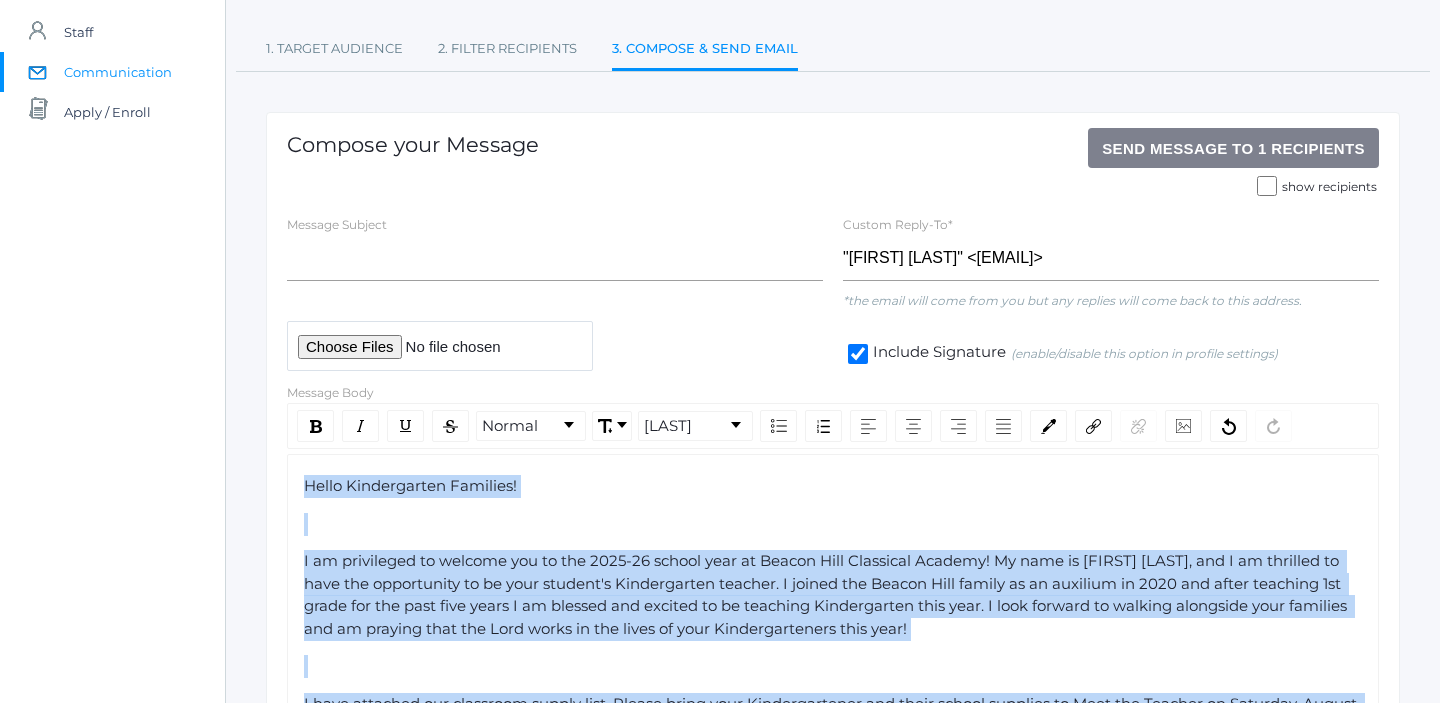 scroll, scrollTop: 889, scrollLeft: 0, axis: vertical 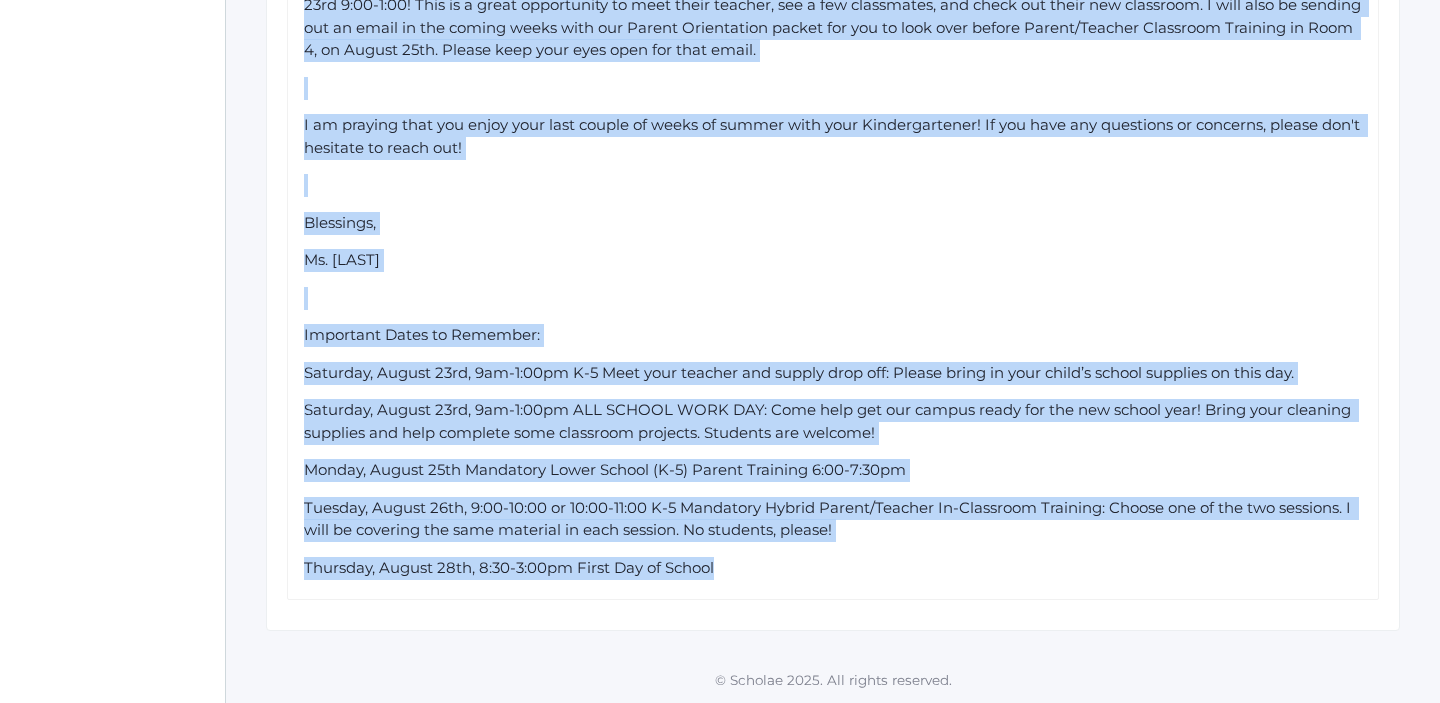 drag, startPoint x: 306, startPoint y: 483, endPoint x: 897, endPoint y: 770, distance: 657.00073 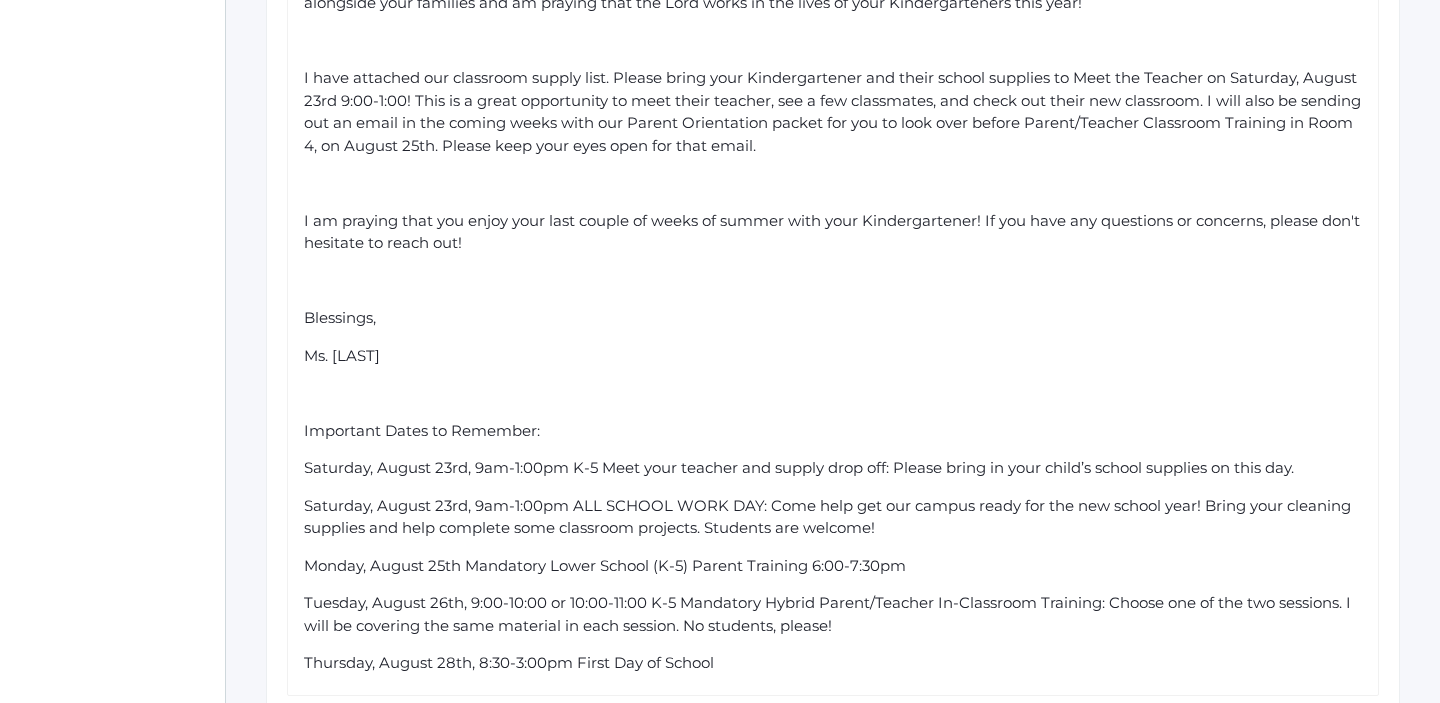 scroll, scrollTop: 1692, scrollLeft: 0, axis: vertical 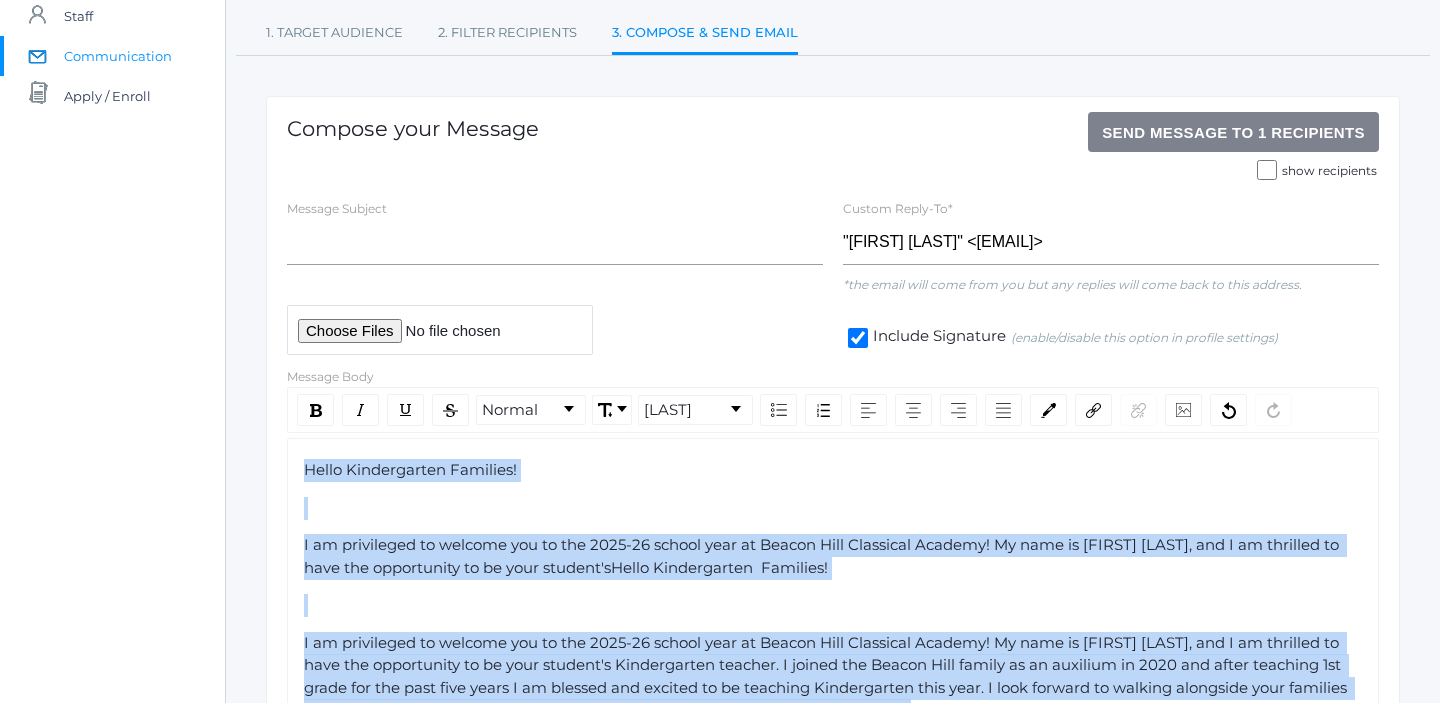 drag, startPoint x: 726, startPoint y: 570, endPoint x: 291, endPoint y: 467, distance: 447.02795 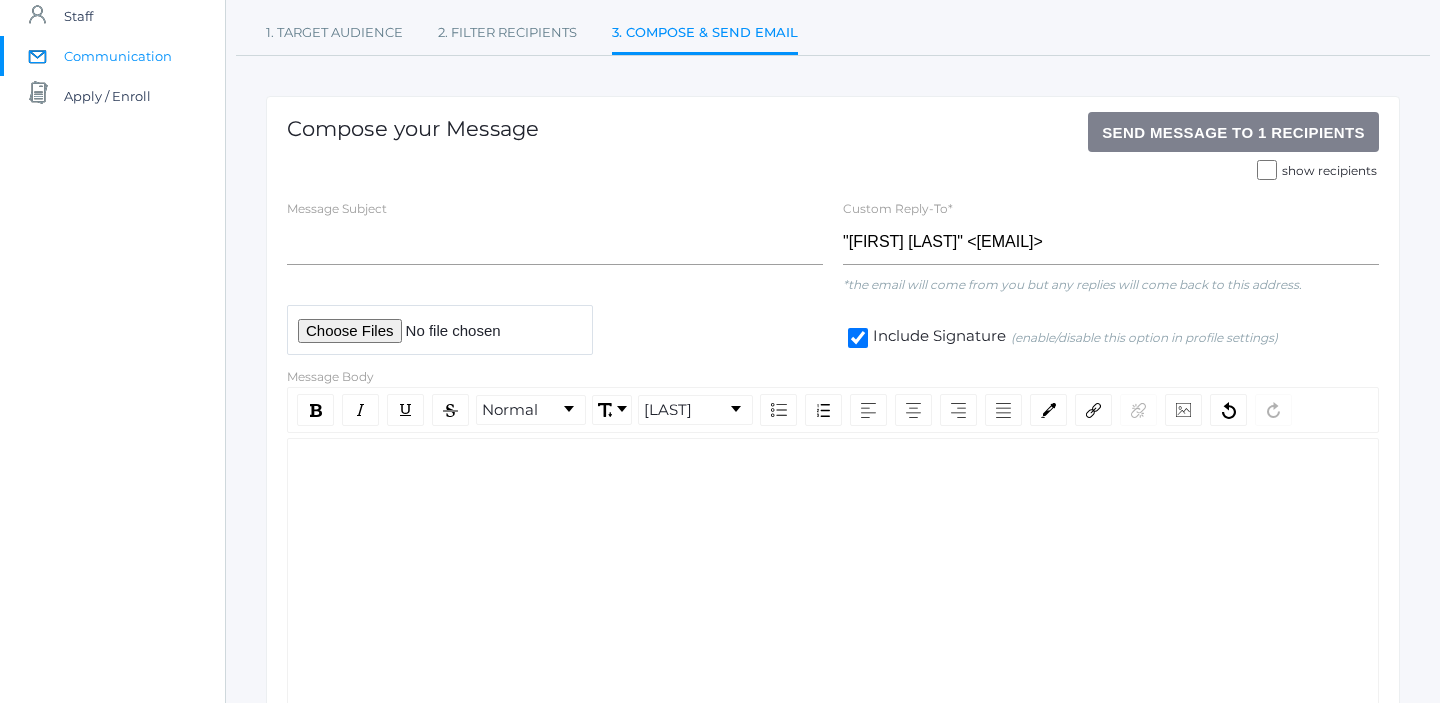 click 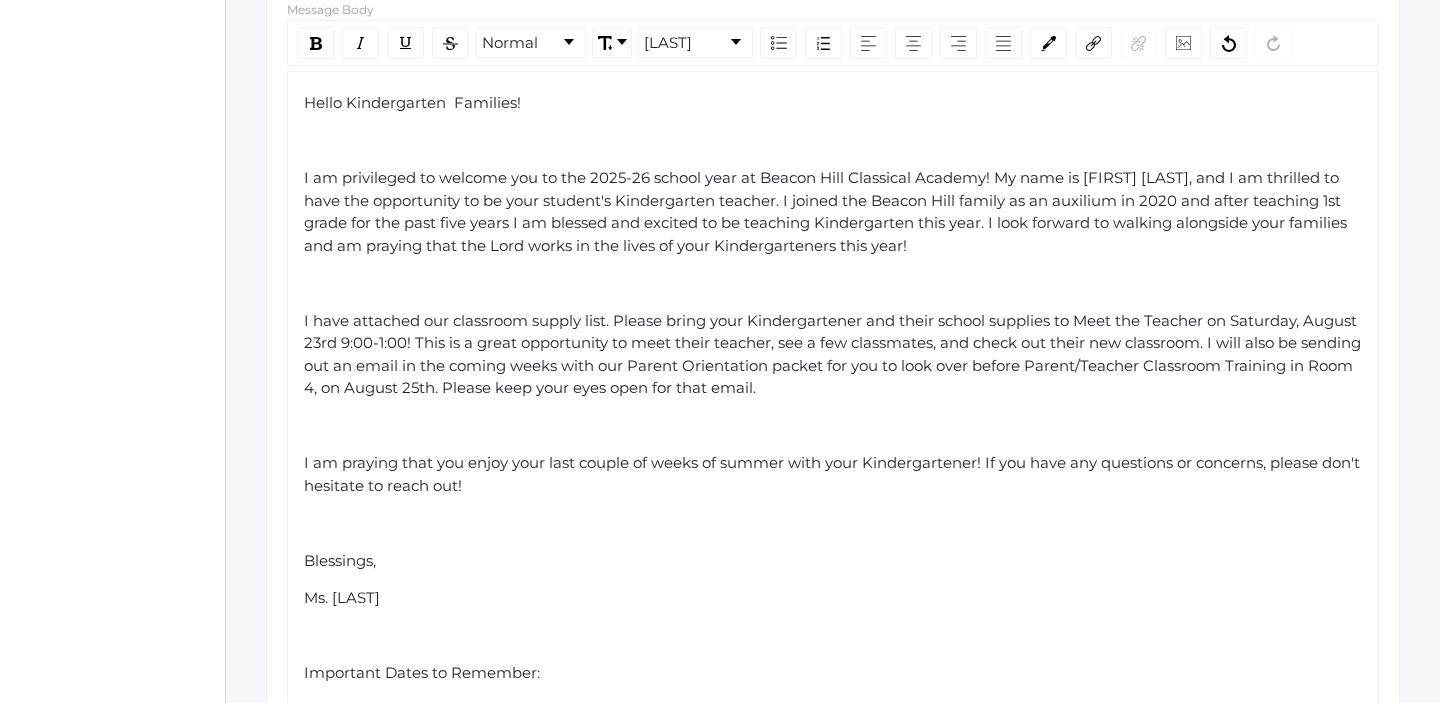 scroll, scrollTop: 889, scrollLeft: 0, axis: vertical 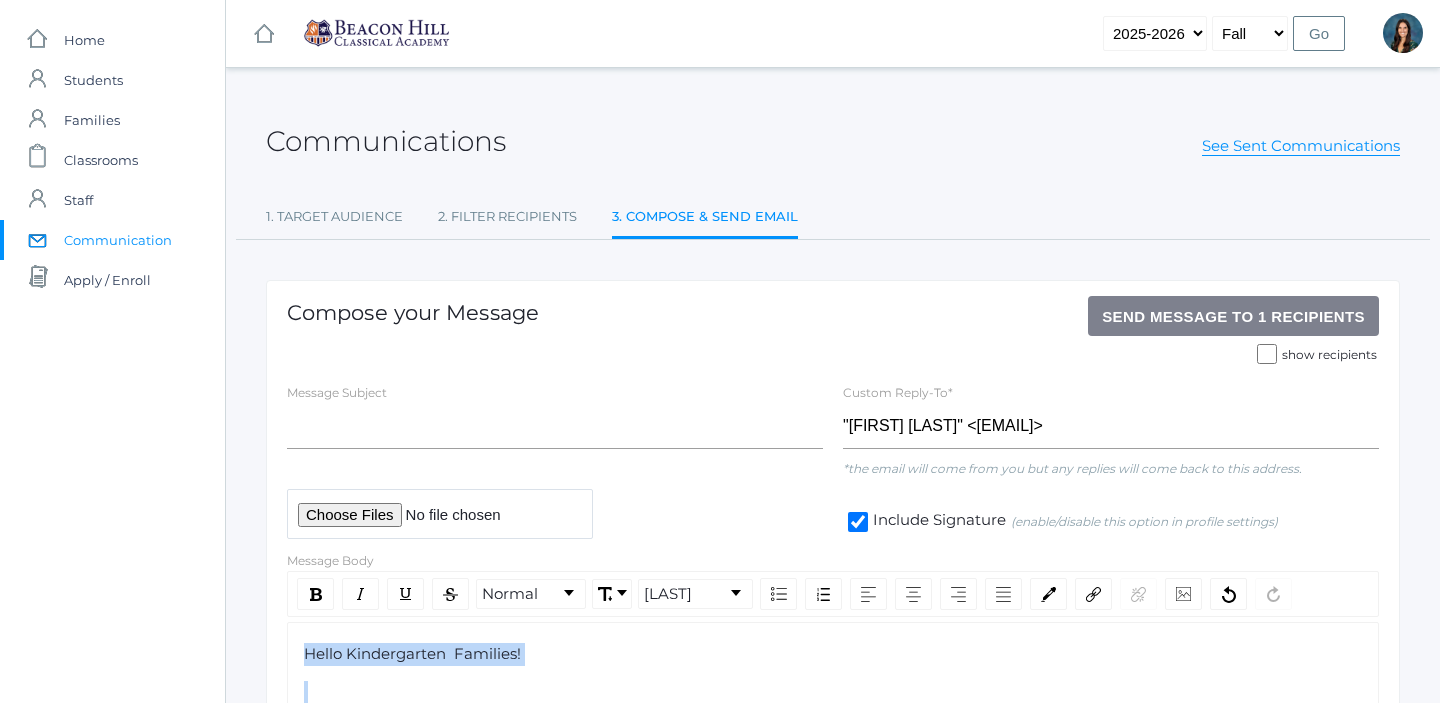 drag, startPoint x: 779, startPoint y: 577, endPoint x: 266, endPoint y: 300, distance: 583.0077 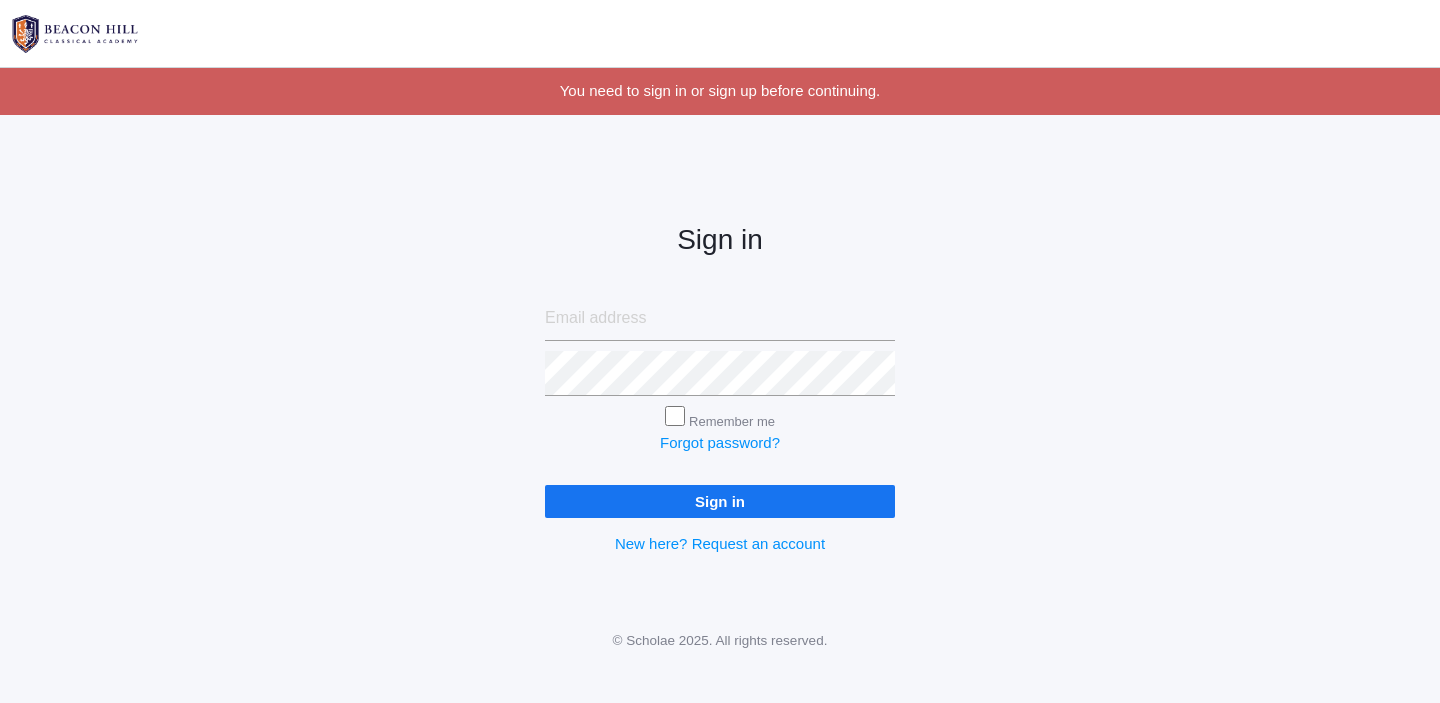 scroll, scrollTop: 0, scrollLeft: 0, axis: both 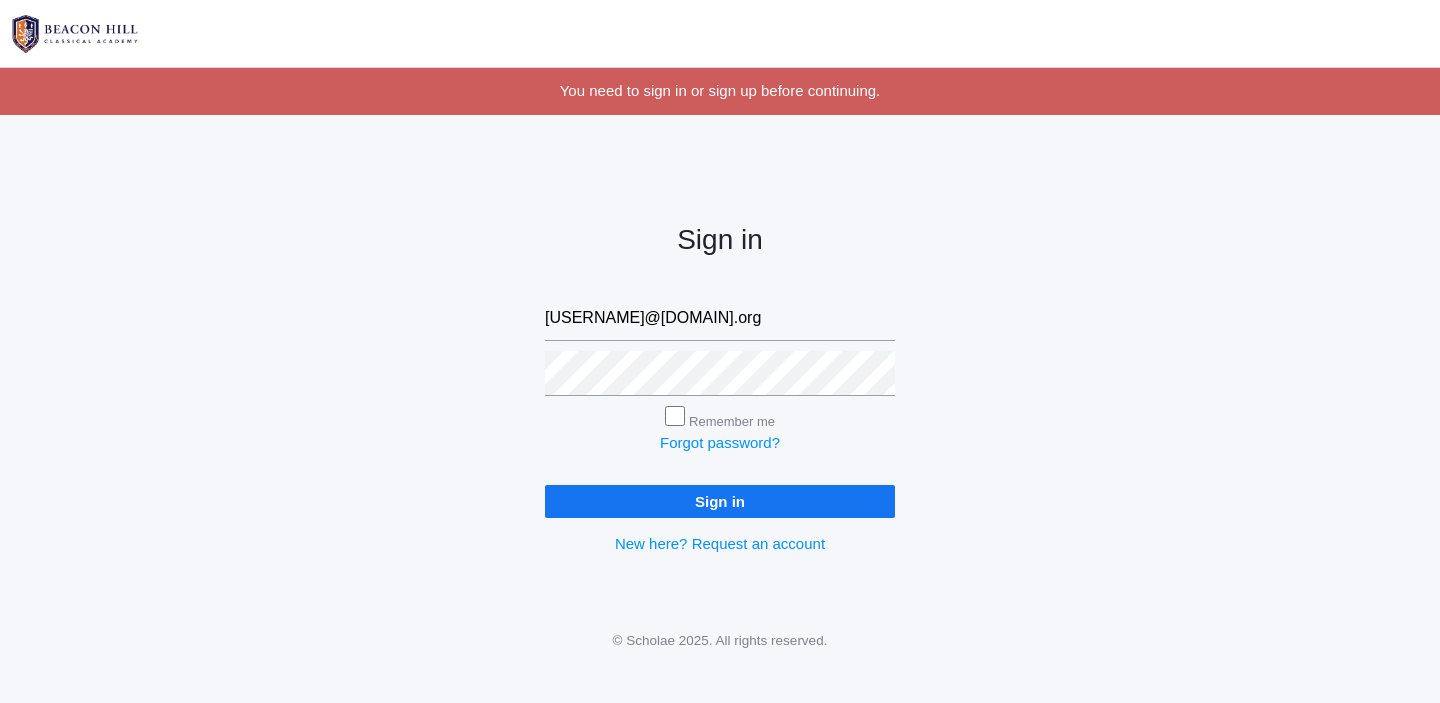 click on "Sign in" at bounding box center [720, 501] 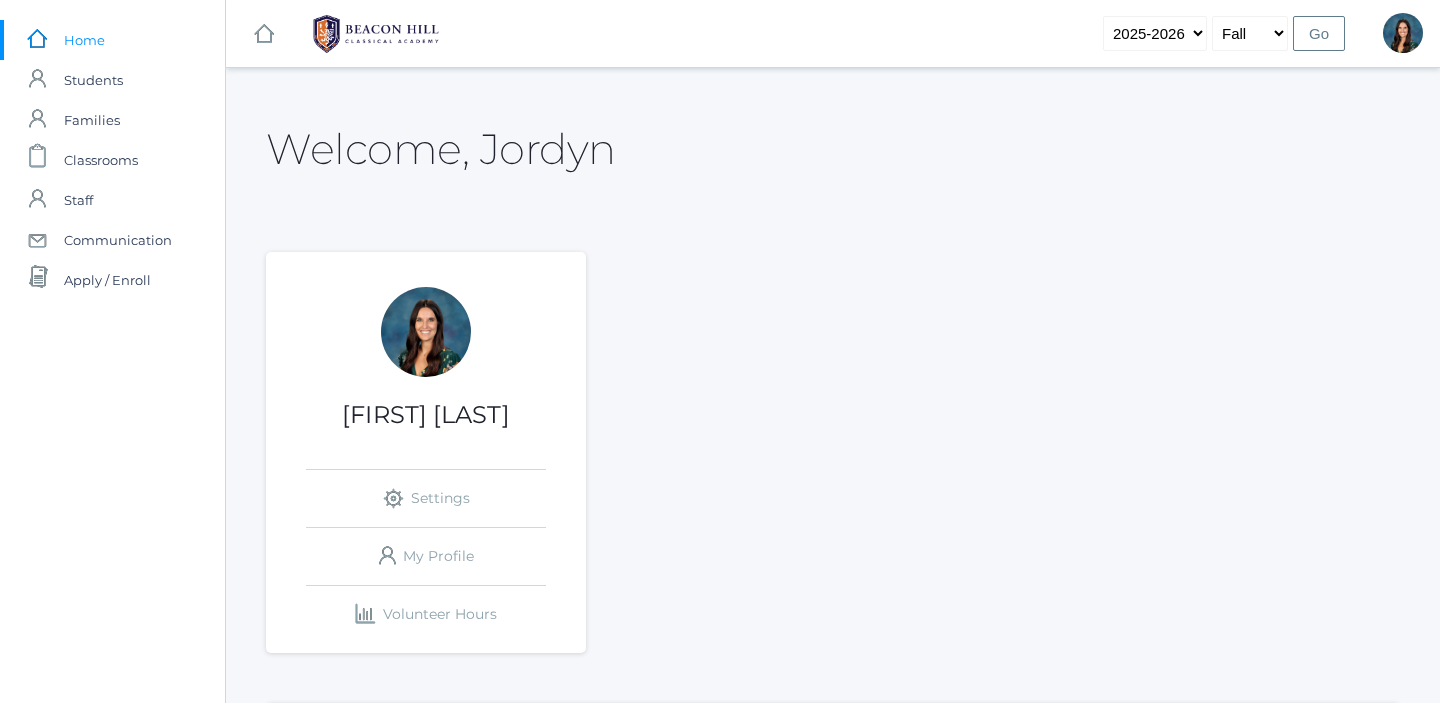 scroll, scrollTop: 0, scrollLeft: 0, axis: both 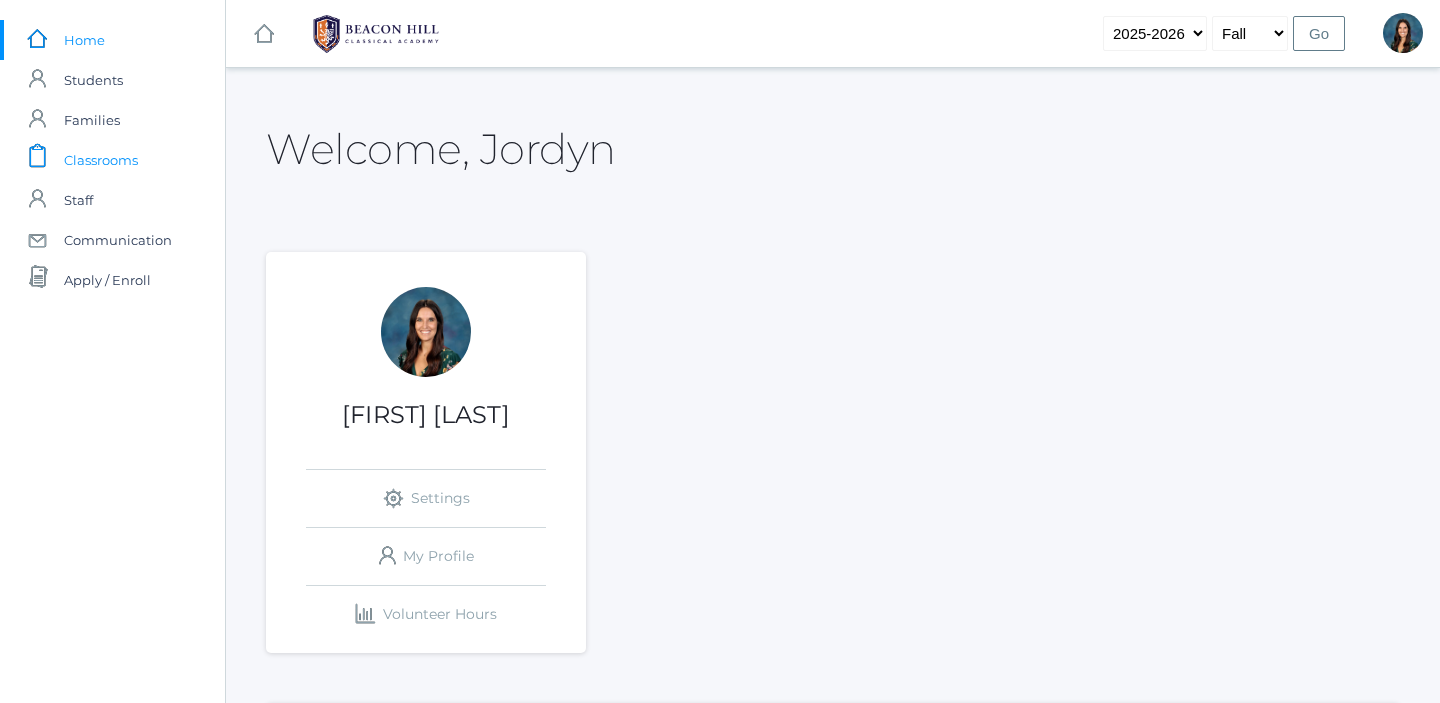 click on "Classrooms" at bounding box center (101, 160) 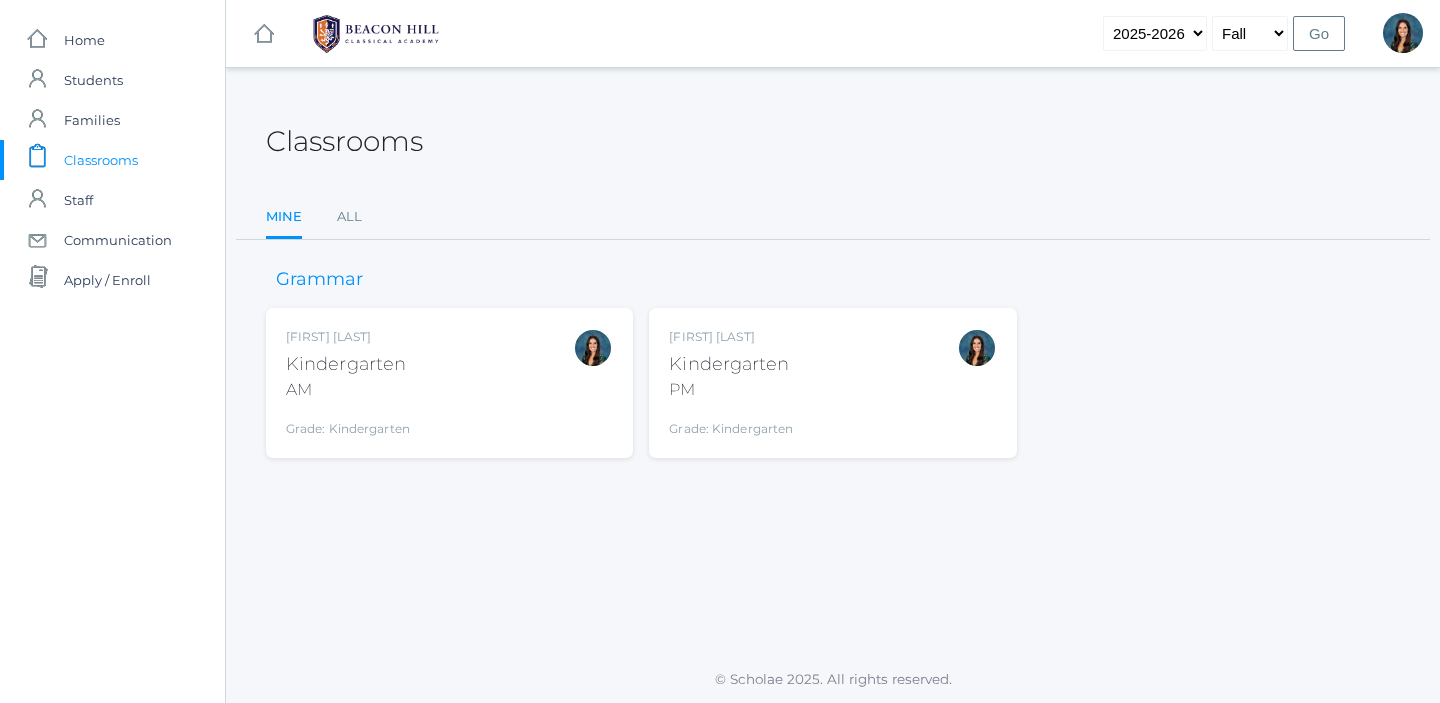 click on "Jordyn Dewey
Kindergarten
AM
Grade: Kindergarten
*KIND" at bounding box center [449, 383] 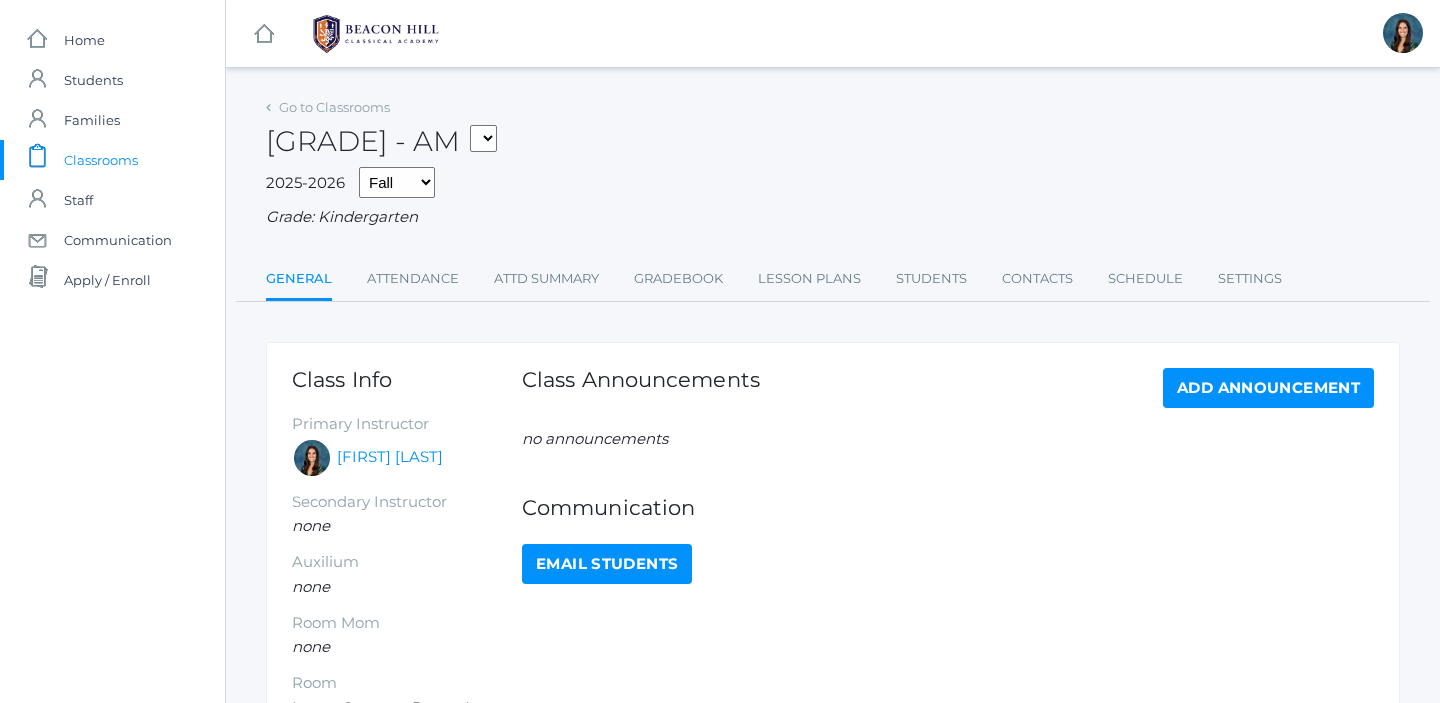 scroll, scrollTop: 0, scrollLeft: 0, axis: both 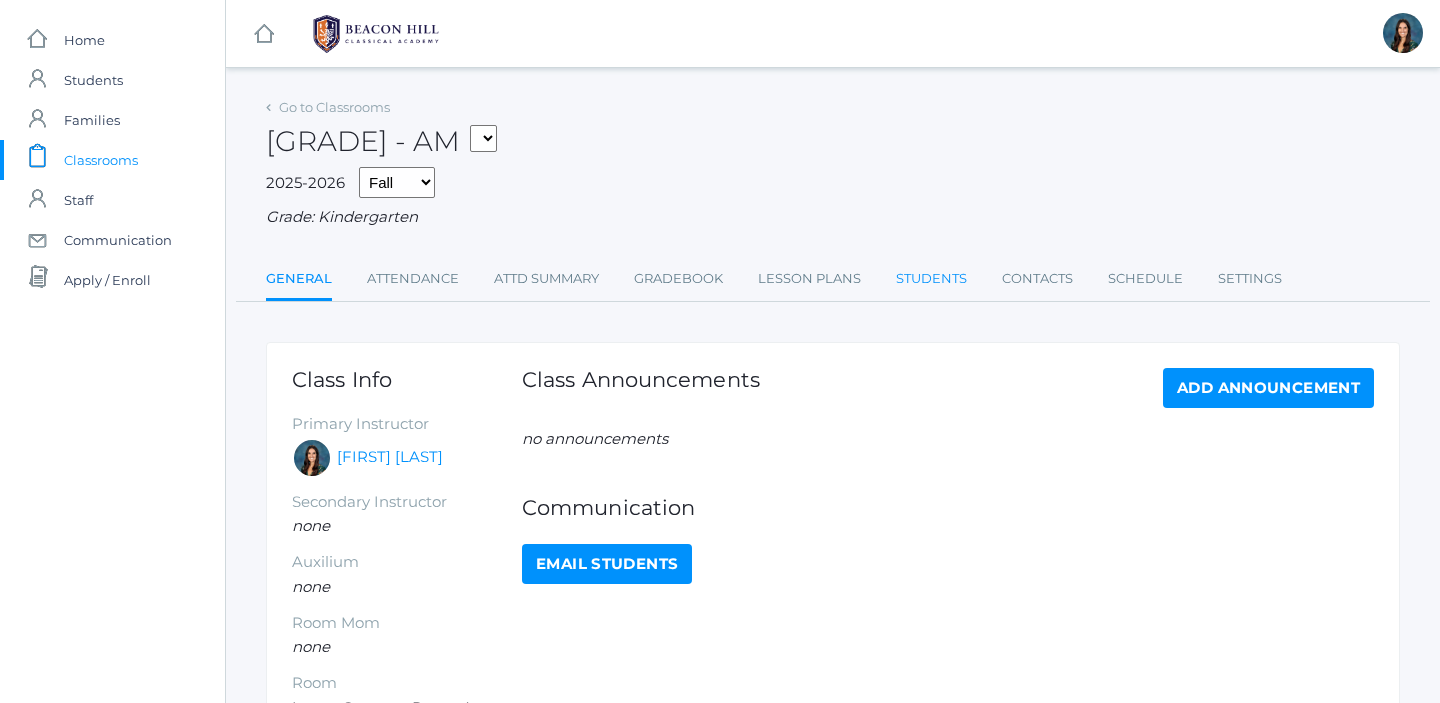 click on "Students" at bounding box center (931, 279) 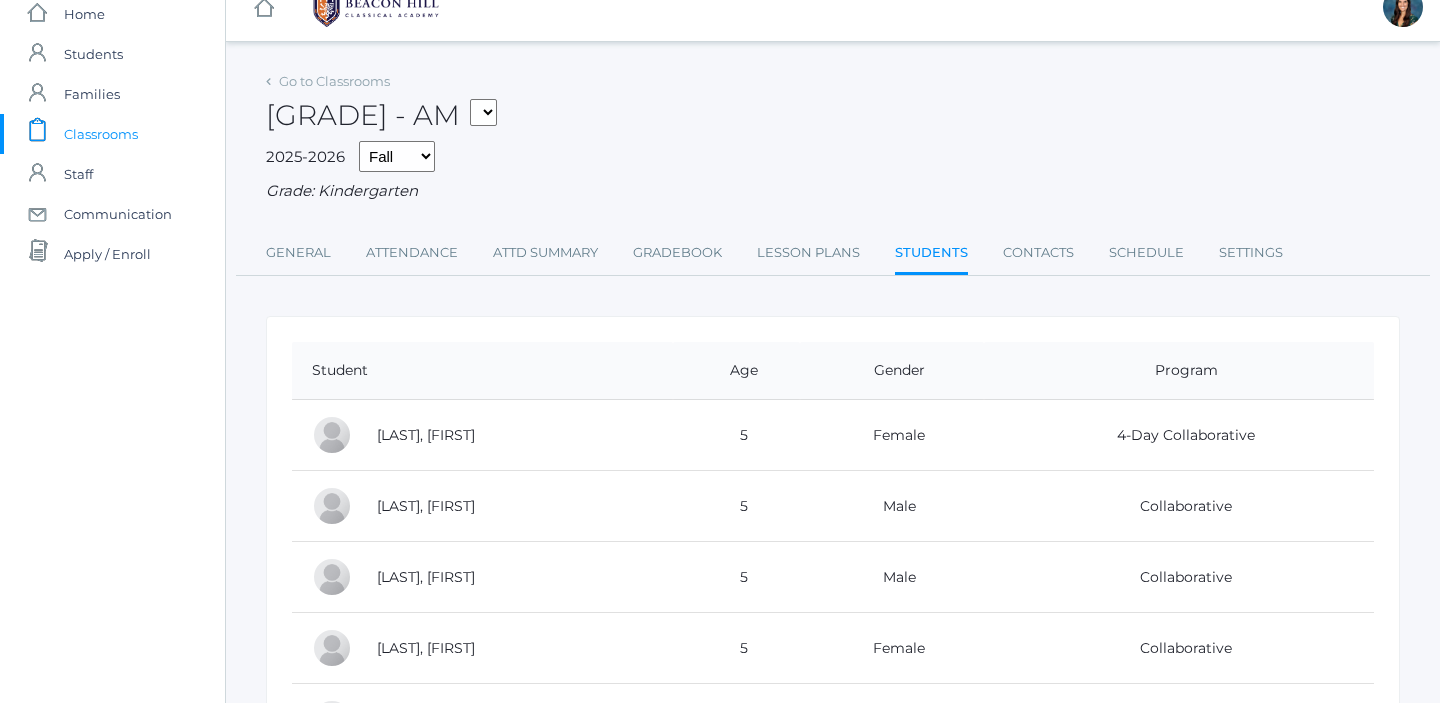 scroll, scrollTop: 0, scrollLeft: 0, axis: both 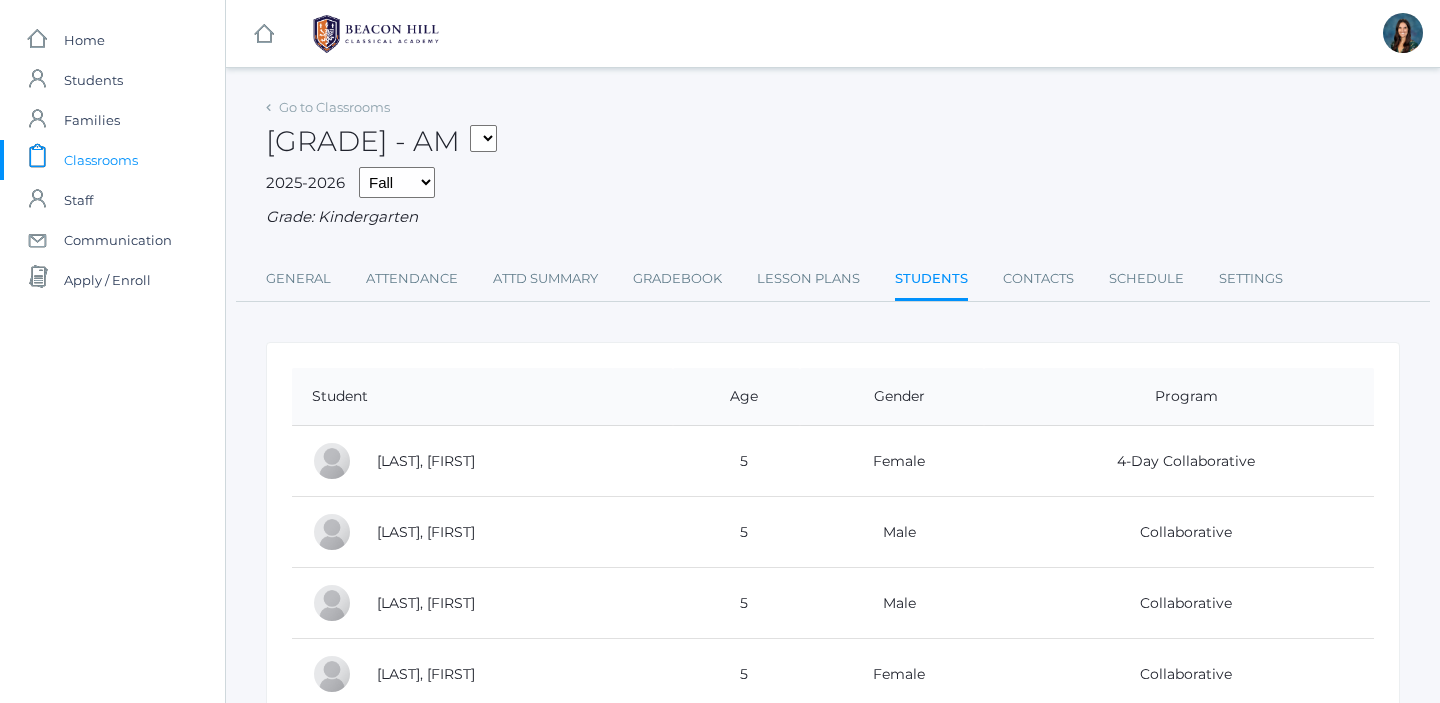 click on "Classrooms" at bounding box center (101, 160) 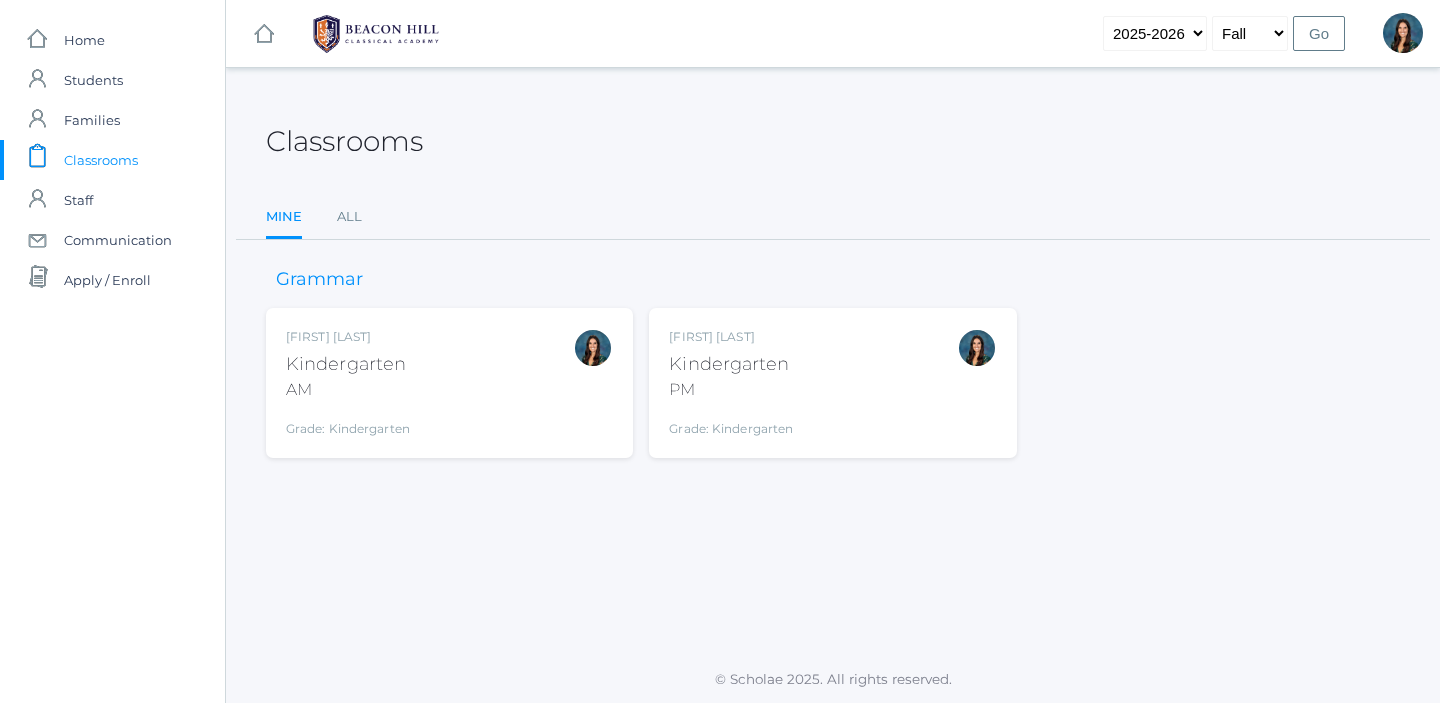 click on "Jordyn Dewey
Kindergarten
PM
Grade: Kindergarten
*KIND" at bounding box center [832, 383] 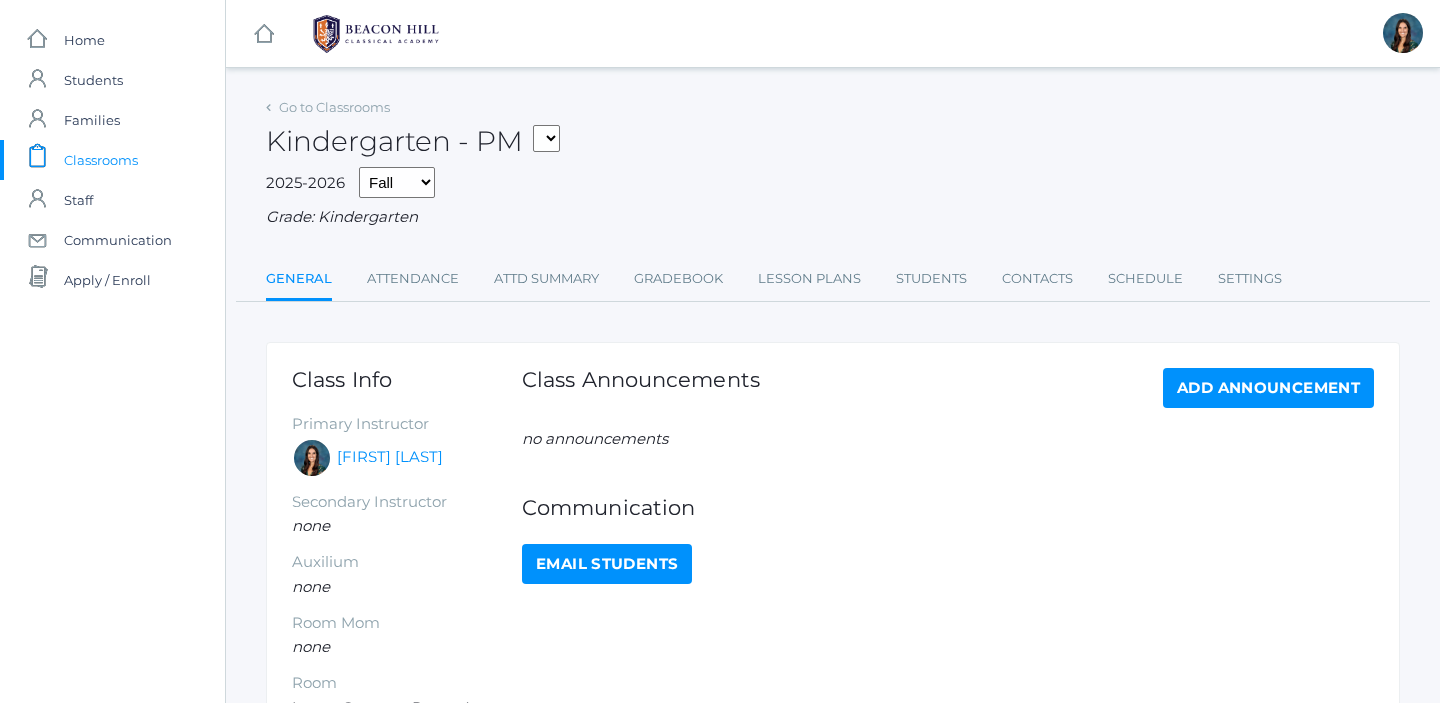 scroll, scrollTop: 0, scrollLeft: 0, axis: both 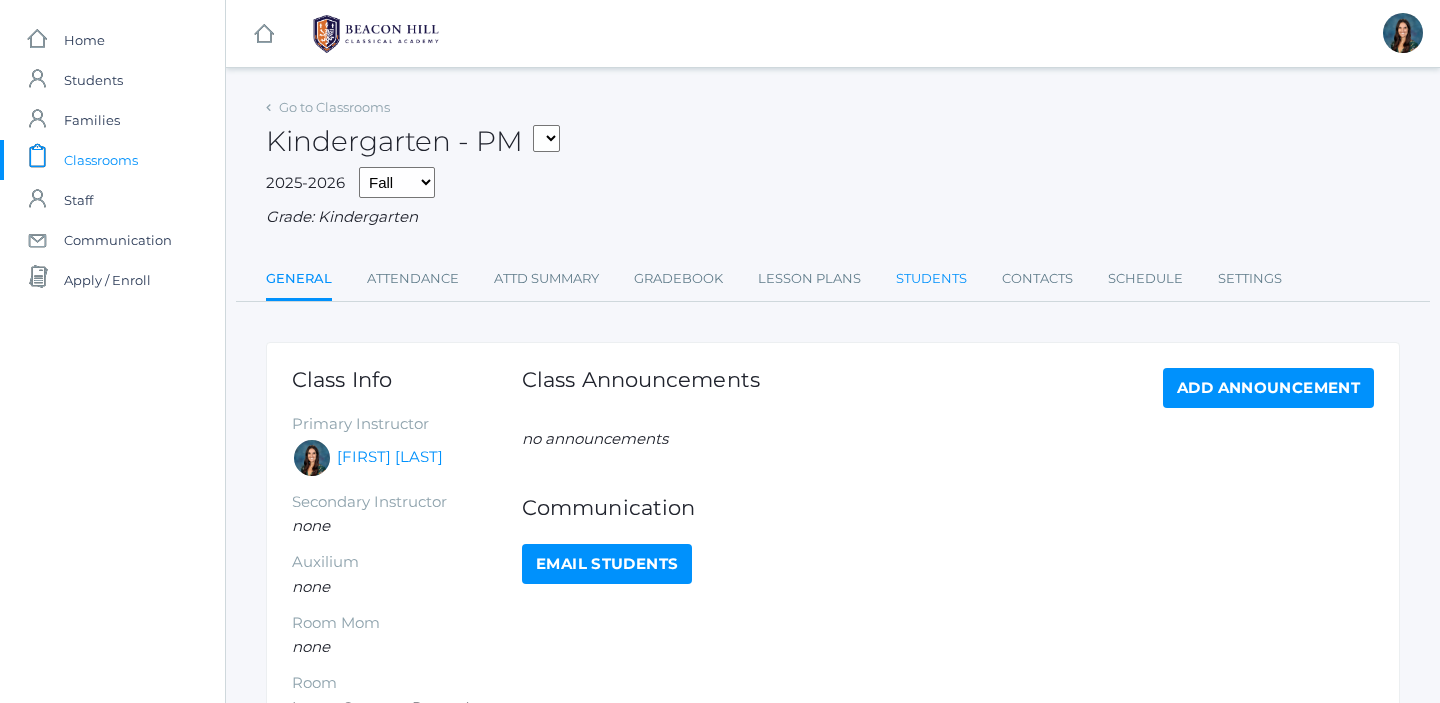 click on "Students" at bounding box center (931, 279) 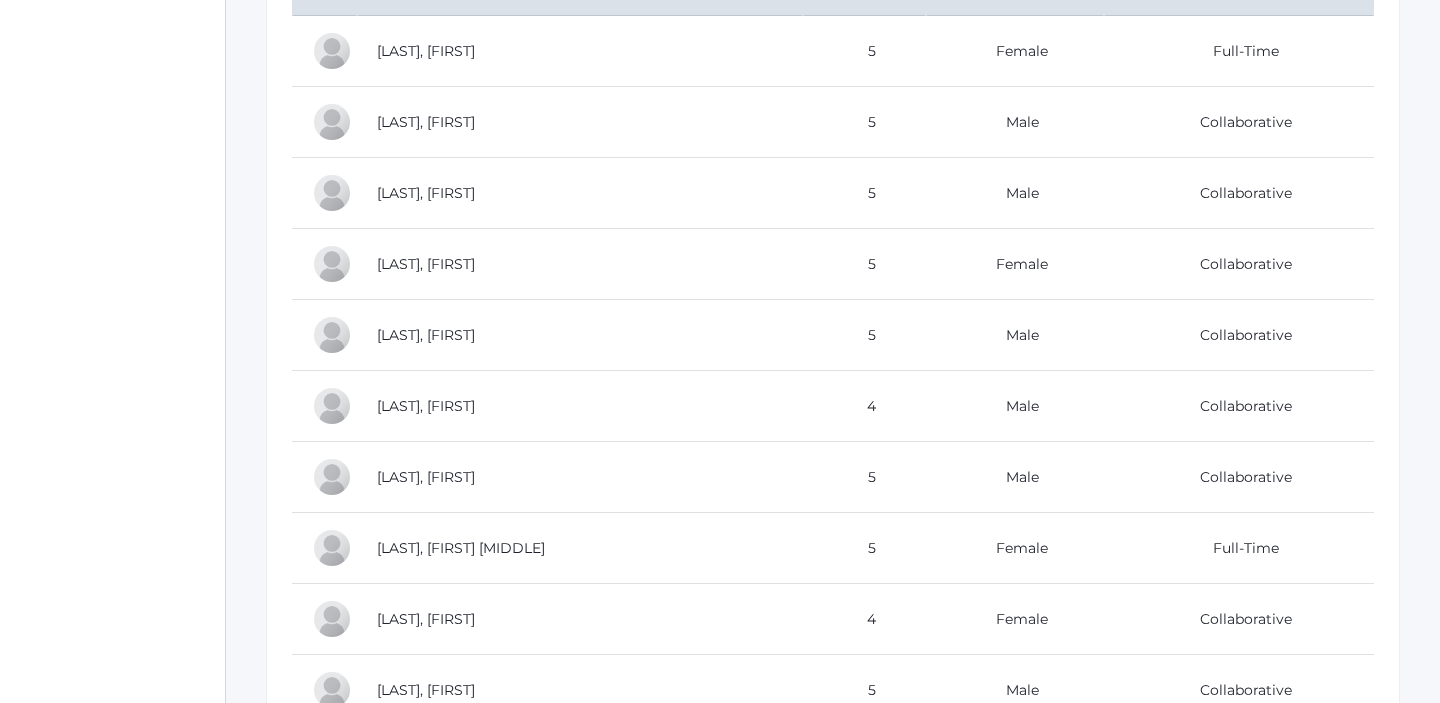 scroll, scrollTop: 816, scrollLeft: 0, axis: vertical 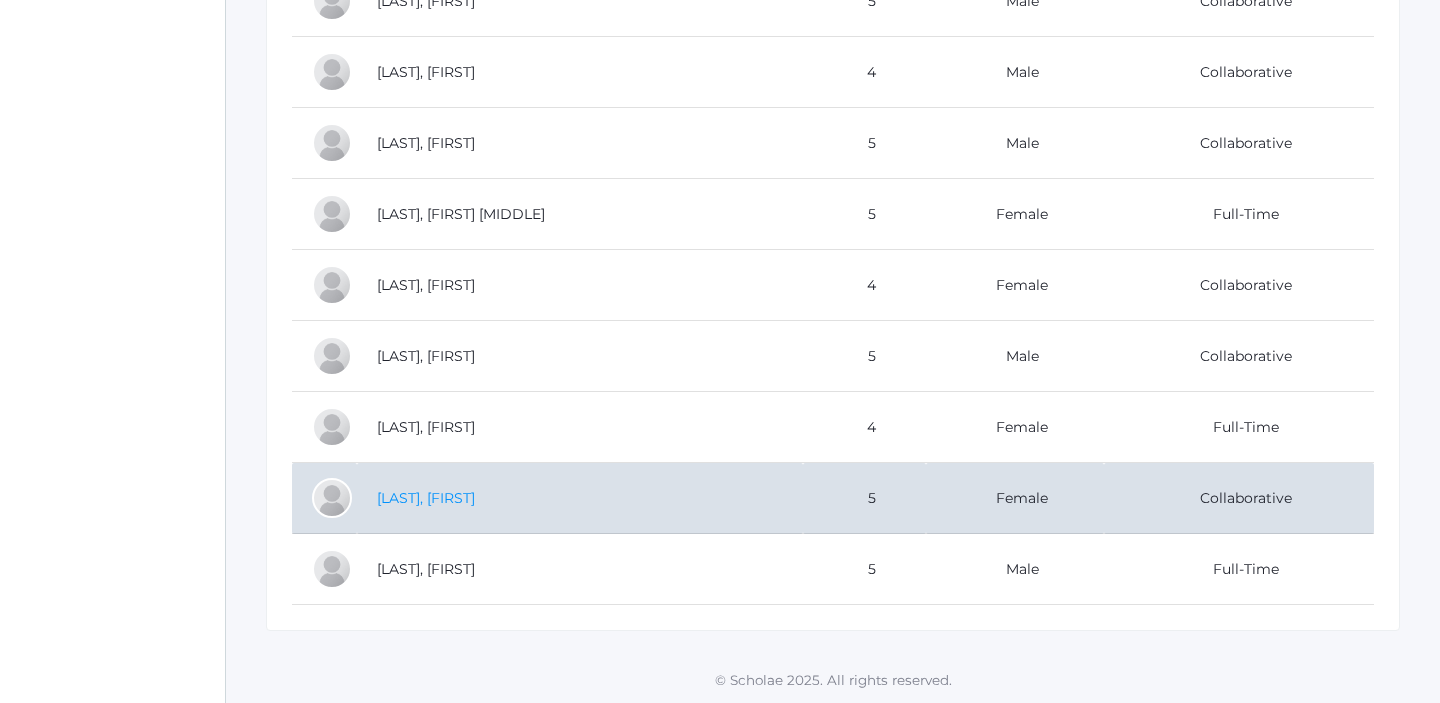 click on "Rodarte, Emmy" at bounding box center (426, 498) 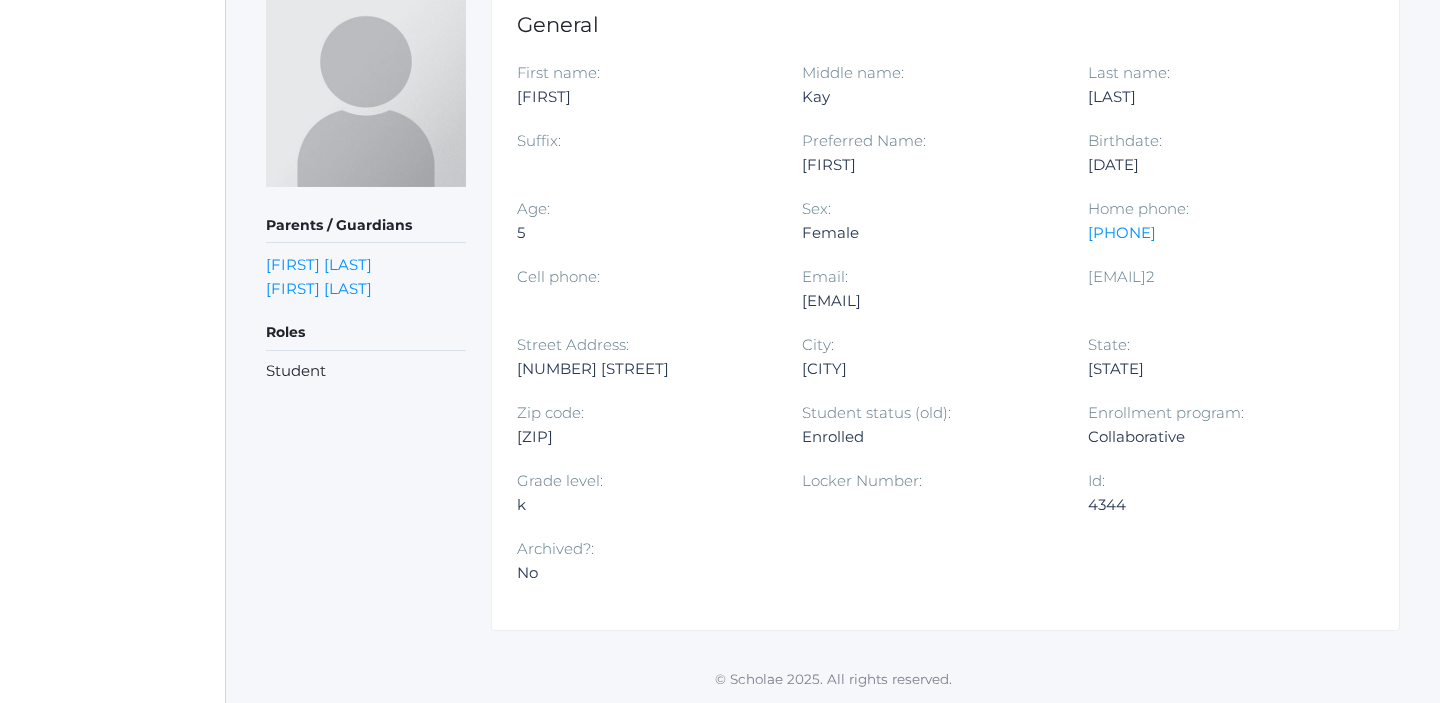 scroll, scrollTop: 0, scrollLeft: 0, axis: both 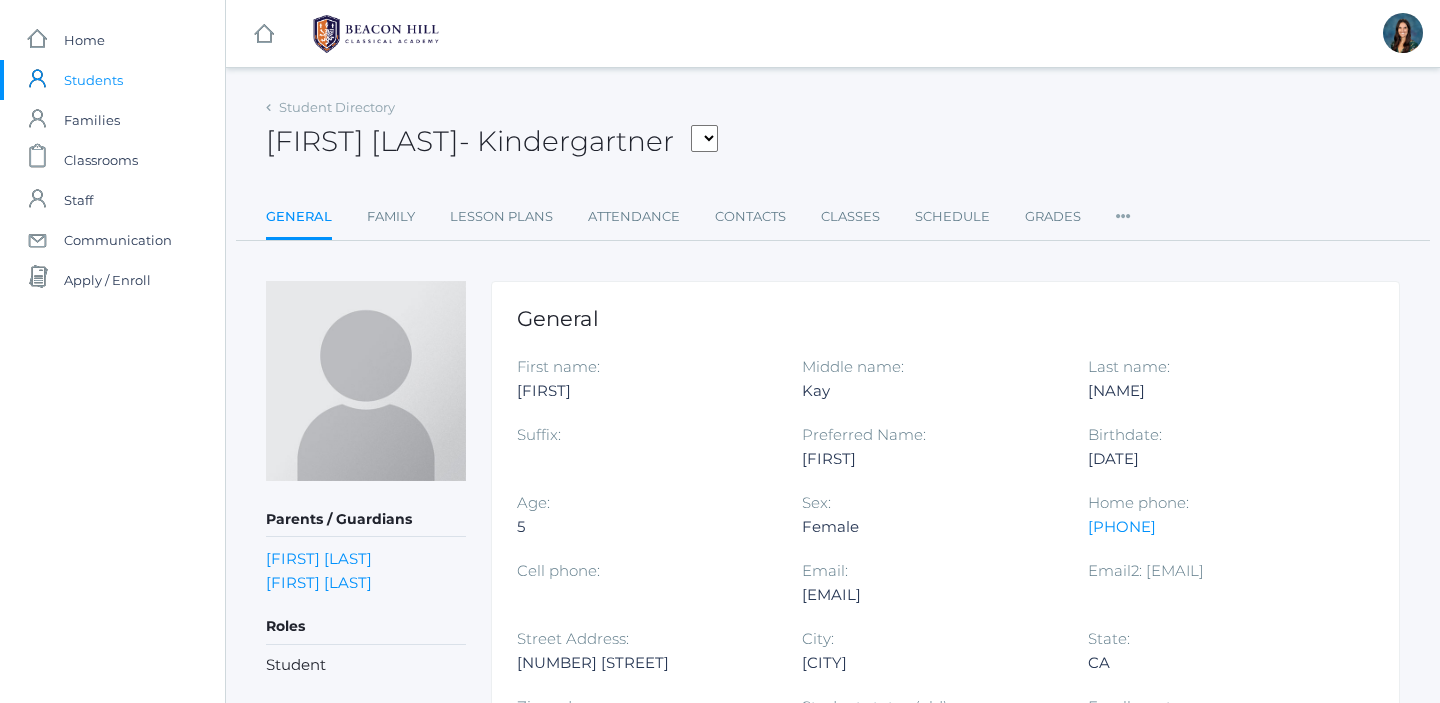 click on "Family" at bounding box center (391, 217) 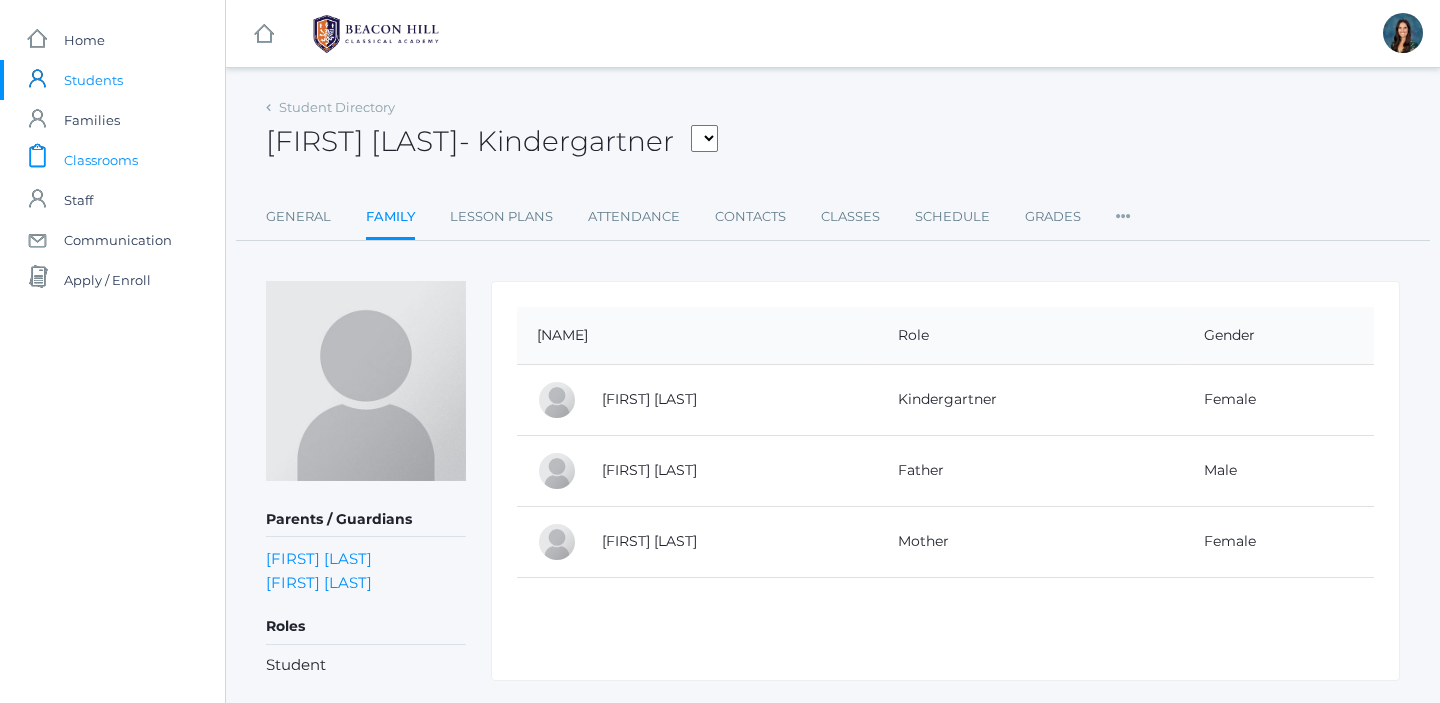 click on "Classrooms" at bounding box center [101, 160] 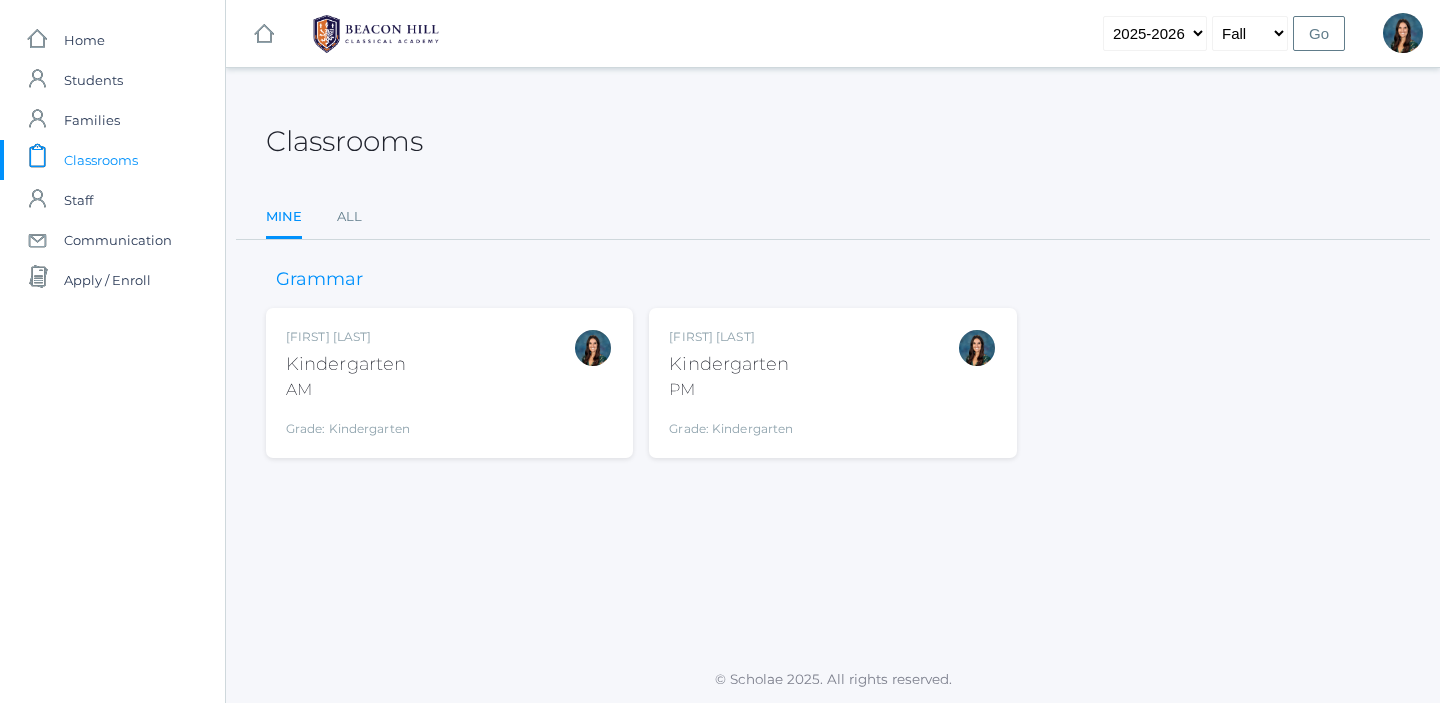 click on "AM" at bounding box center [348, 390] 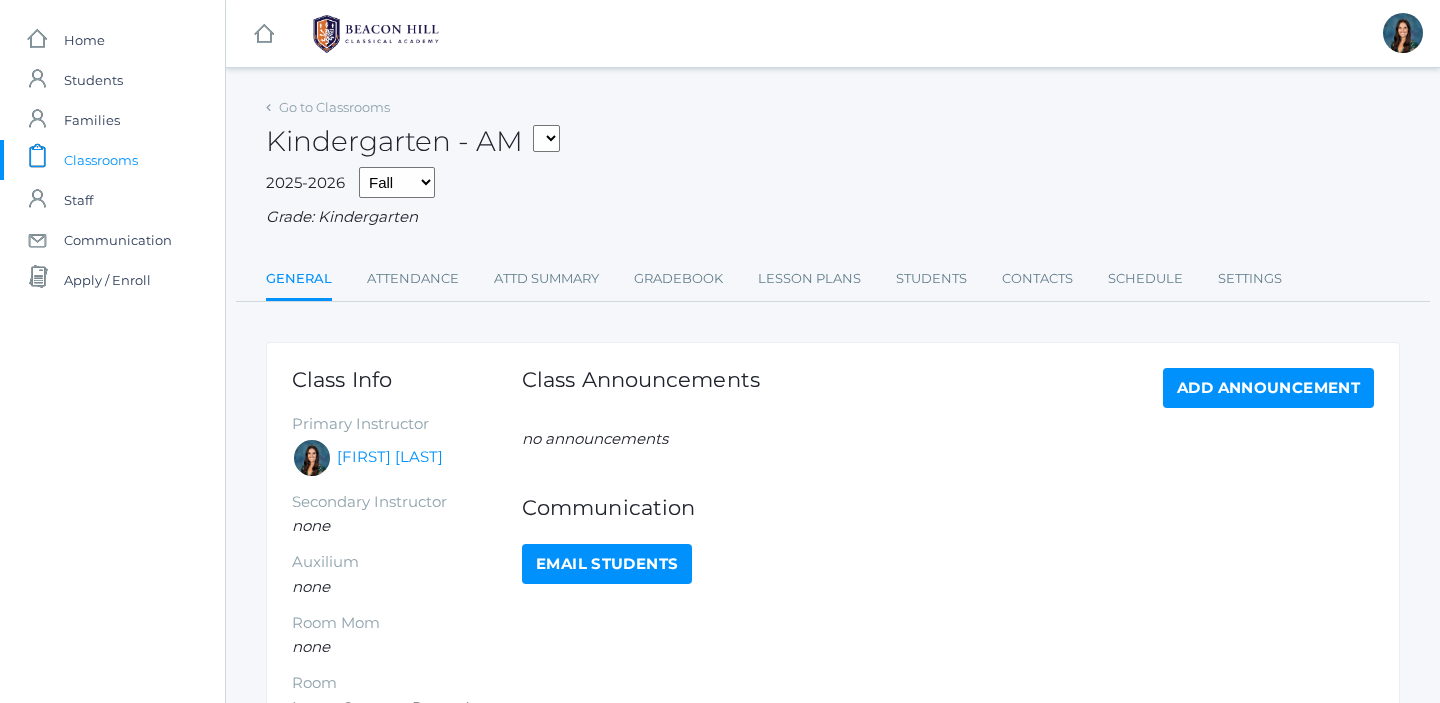 scroll, scrollTop: 0, scrollLeft: 0, axis: both 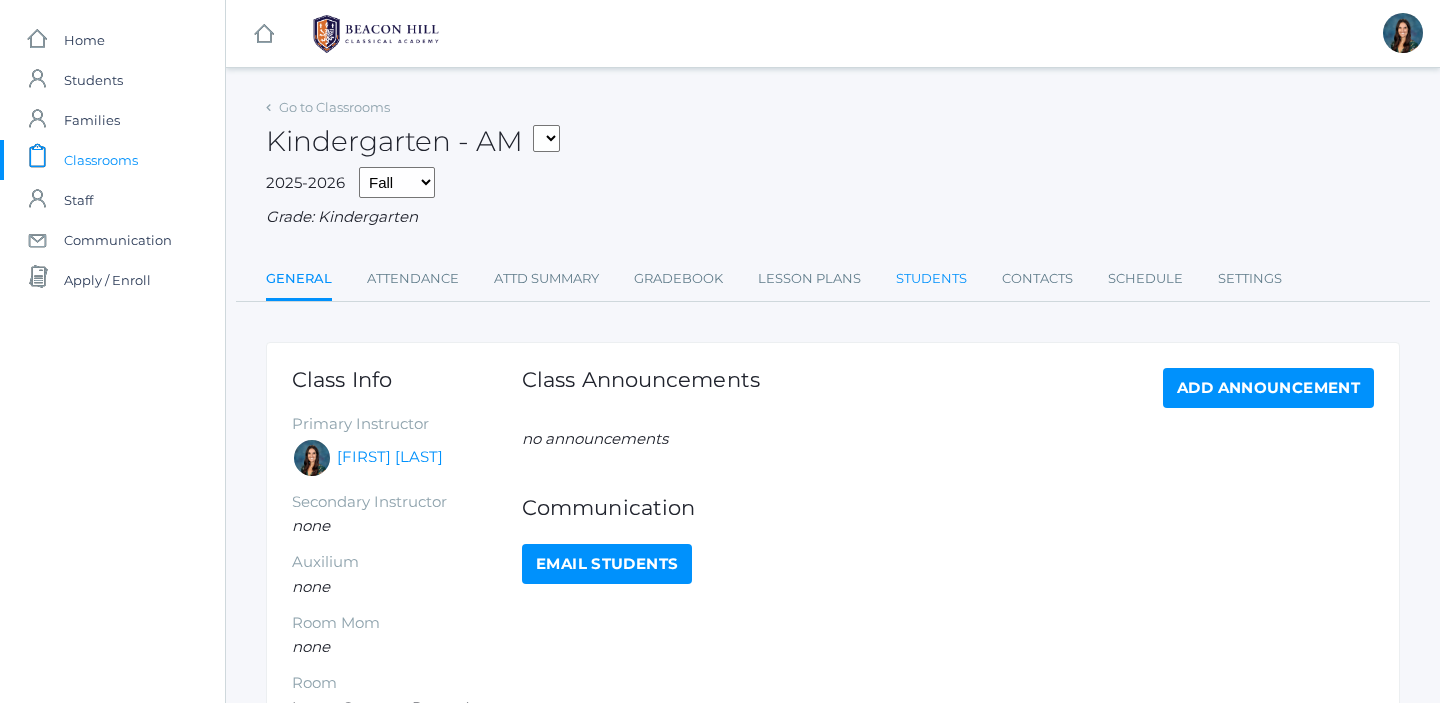 click on "Students" at bounding box center (931, 279) 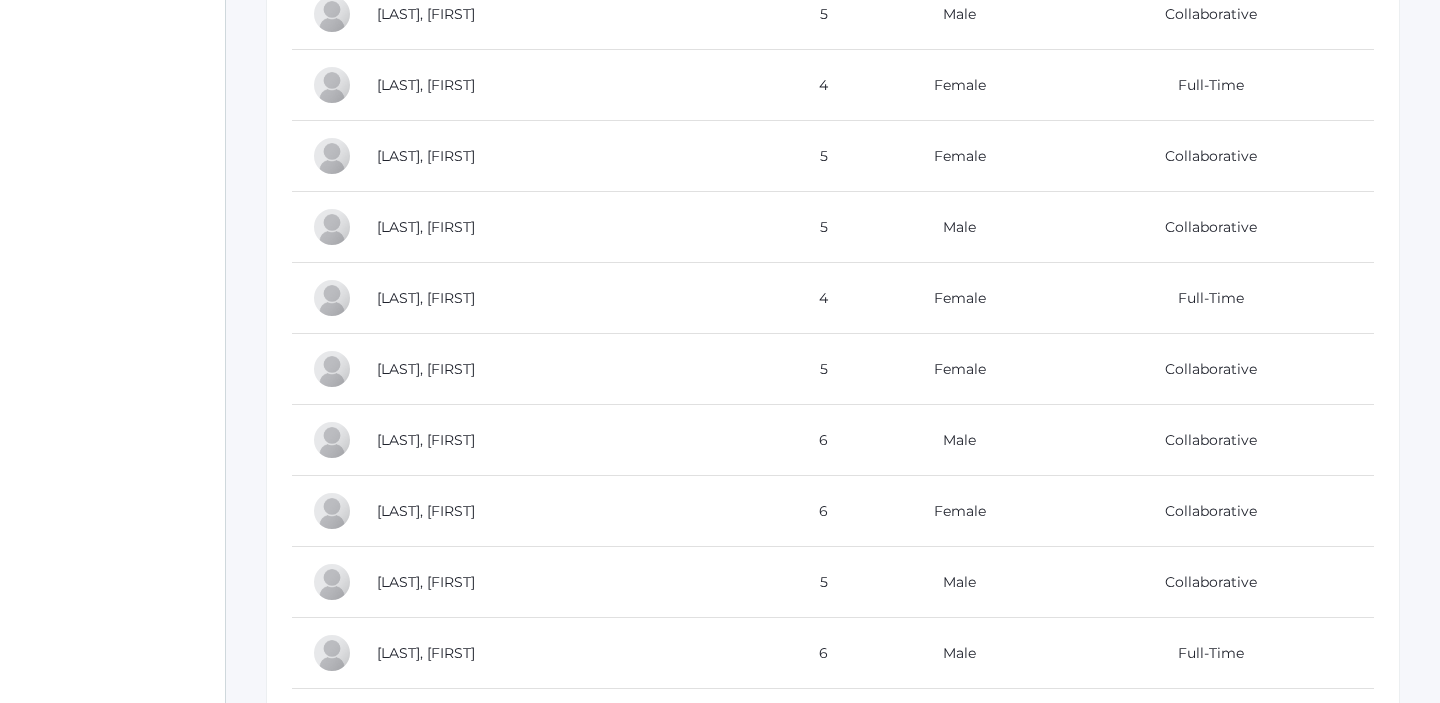 scroll, scrollTop: 0, scrollLeft: 0, axis: both 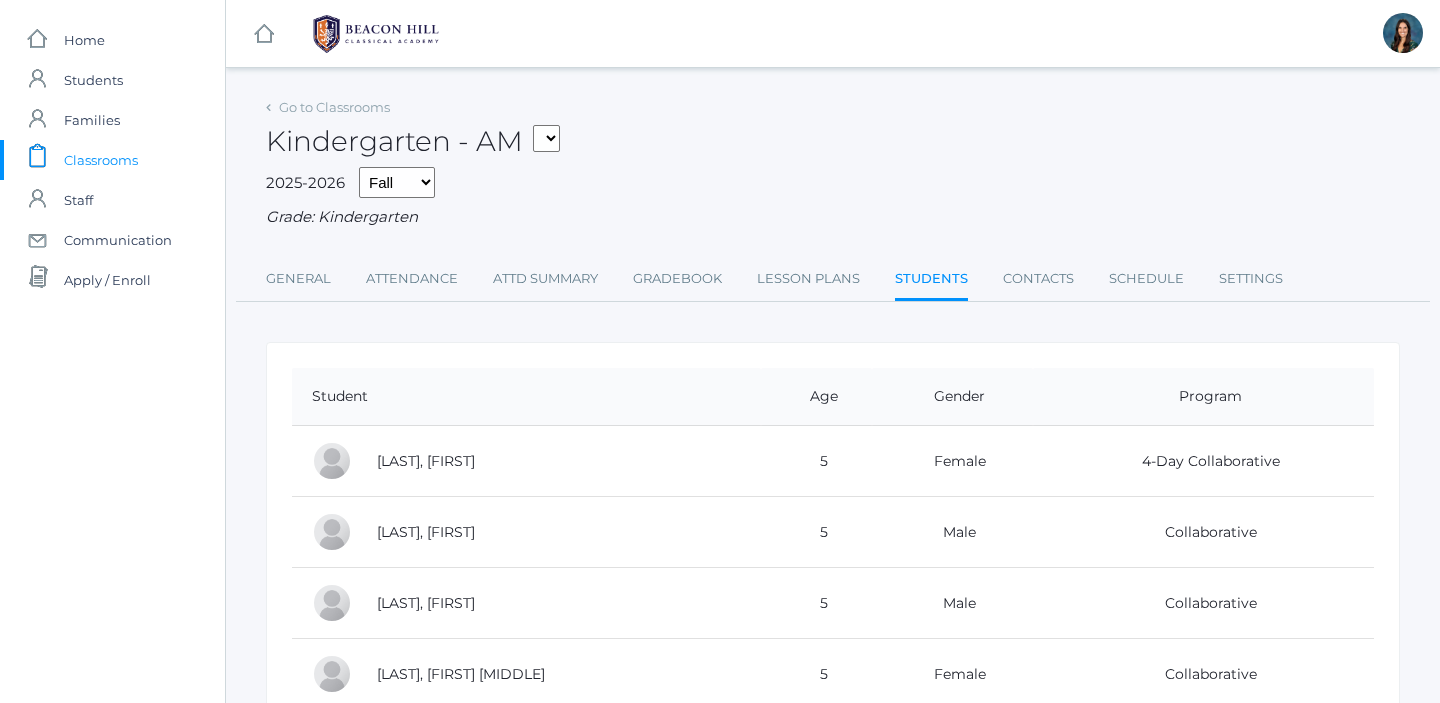 click on "Classrooms" at bounding box center [101, 160] 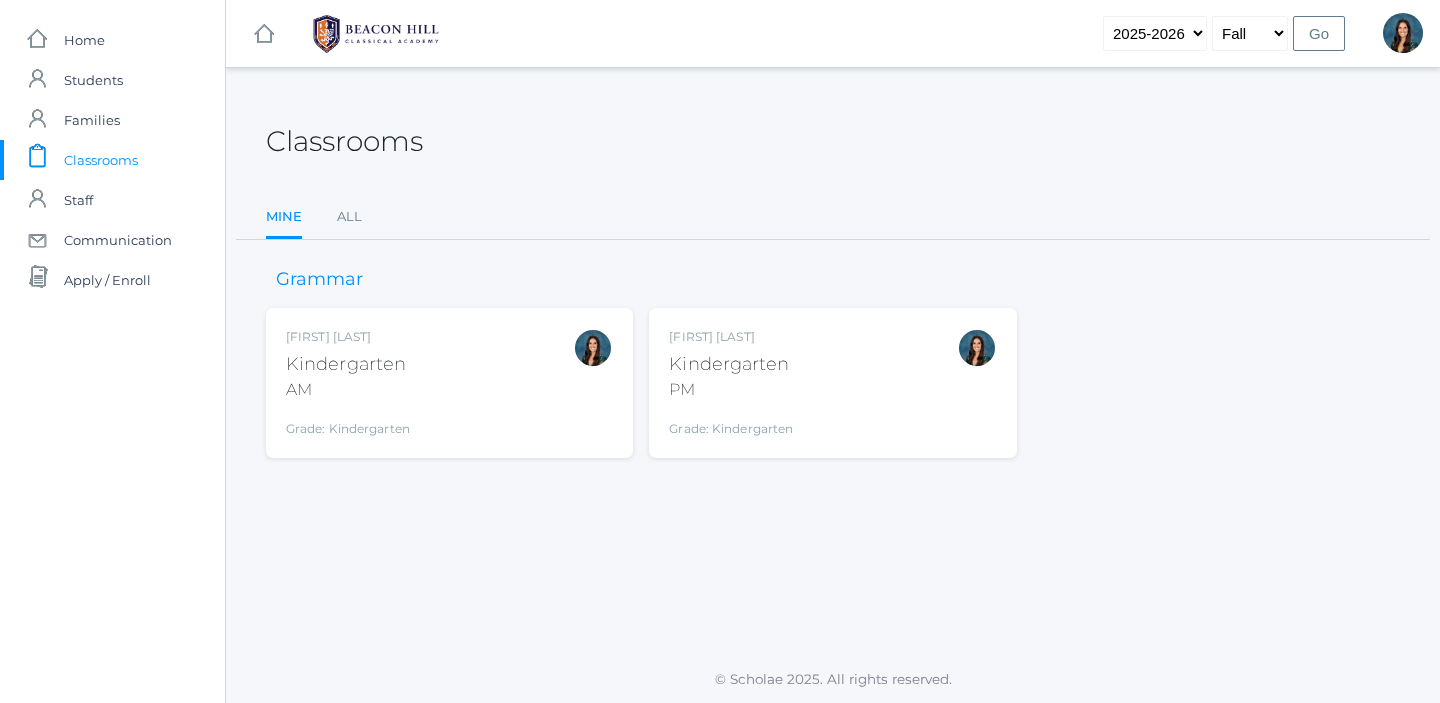 click on "Kindergarten" at bounding box center (731, 364) 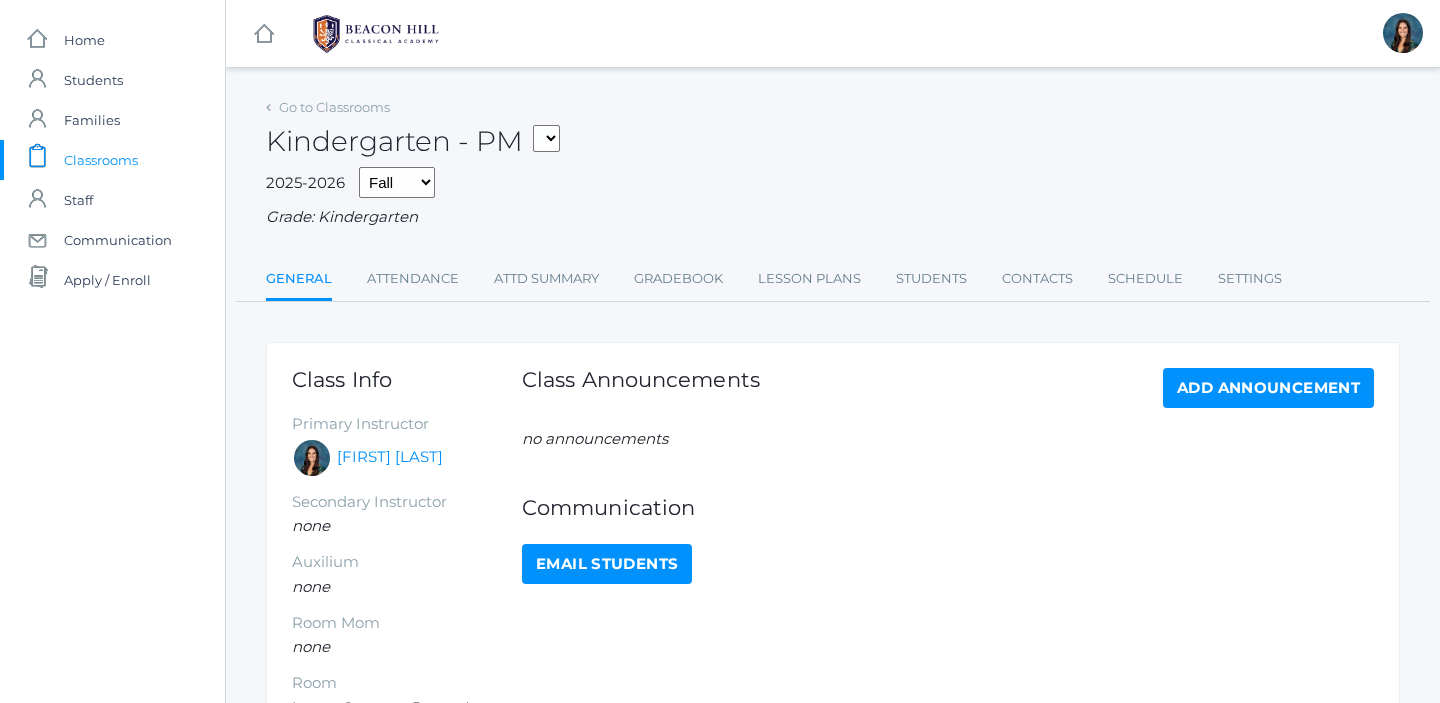 scroll, scrollTop: 0, scrollLeft: 0, axis: both 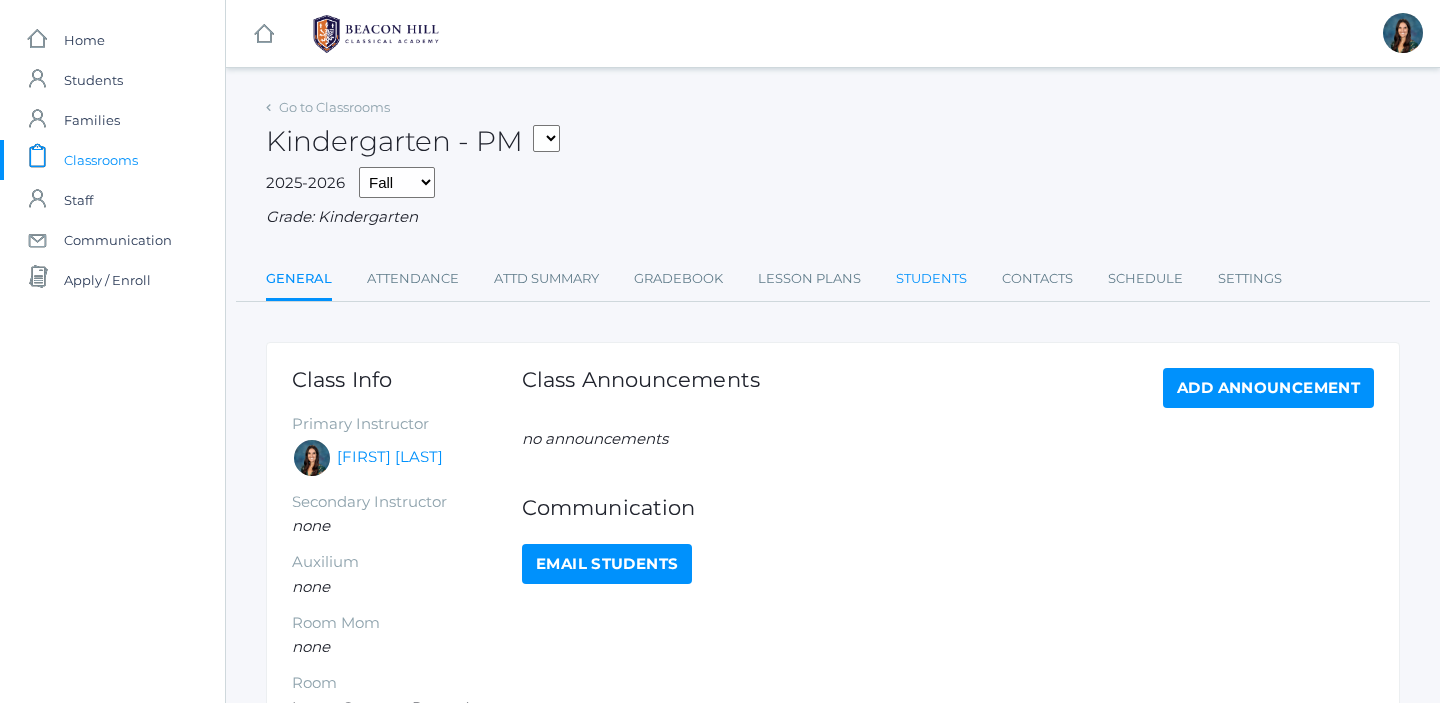 click on "Students" at bounding box center (931, 279) 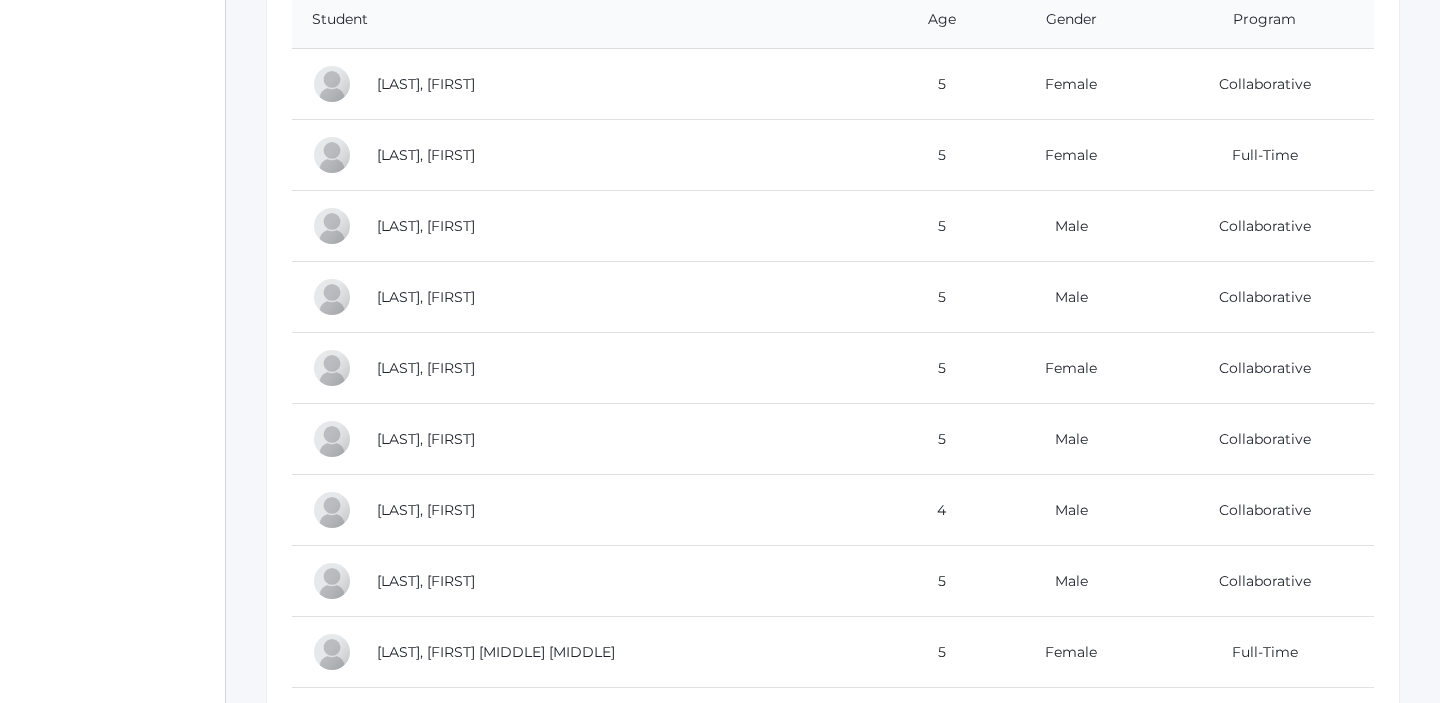 scroll, scrollTop: 0, scrollLeft: 0, axis: both 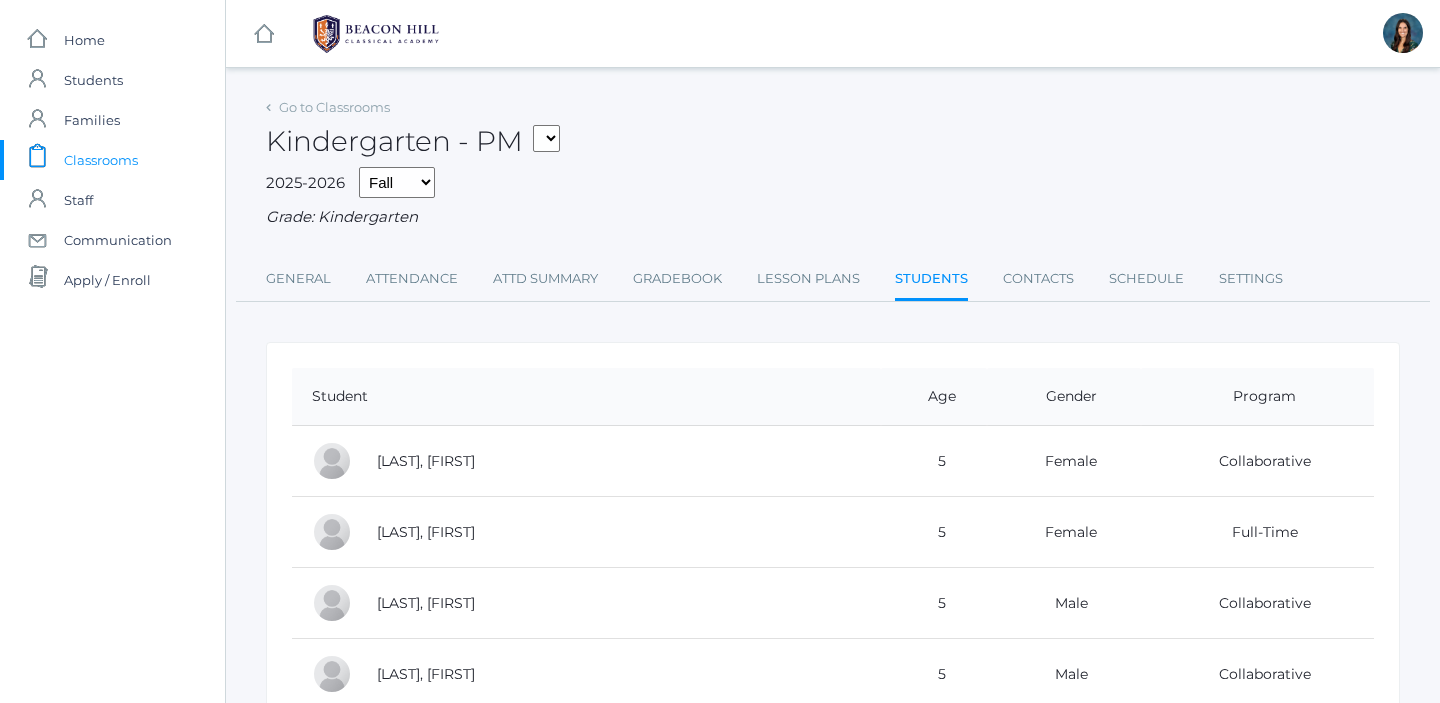 click on "Classrooms" at bounding box center (101, 160) 